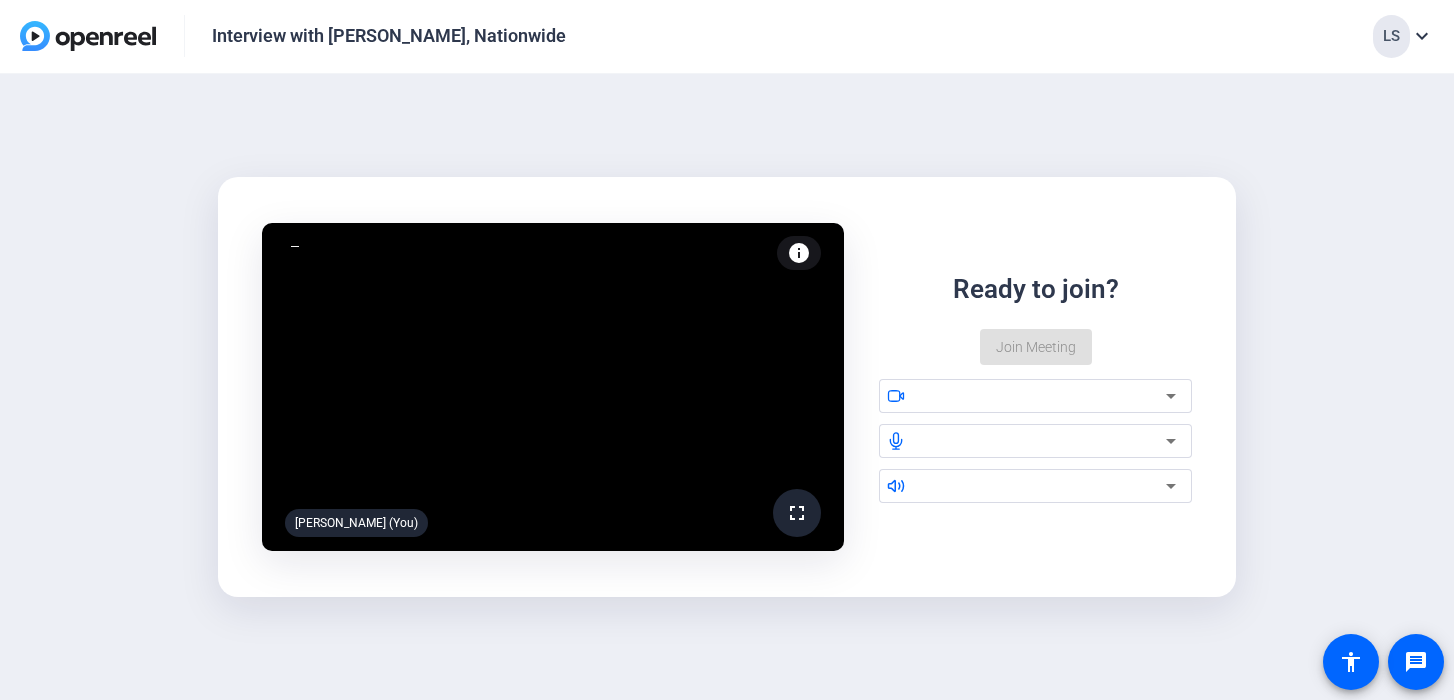 scroll, scrollTop: 0, scrollLeft: 0, axis: both 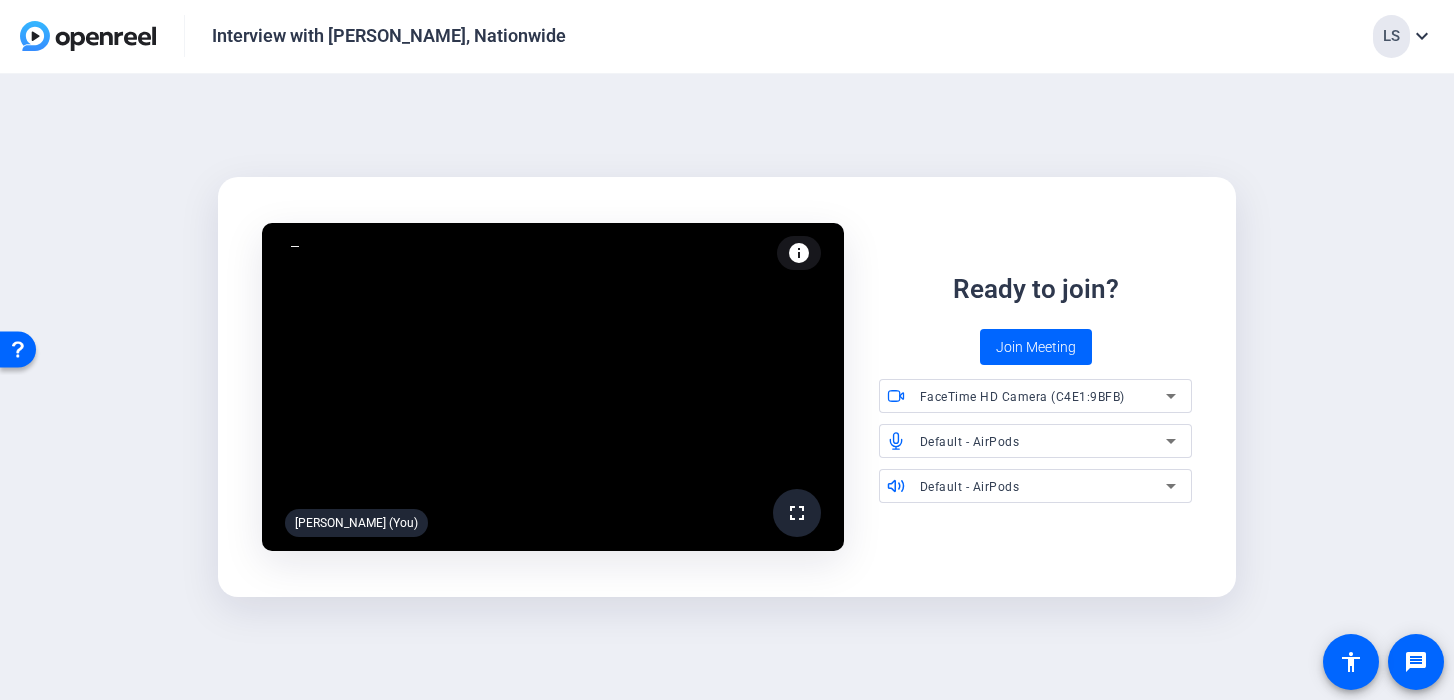 click on "info Test your audio and video" 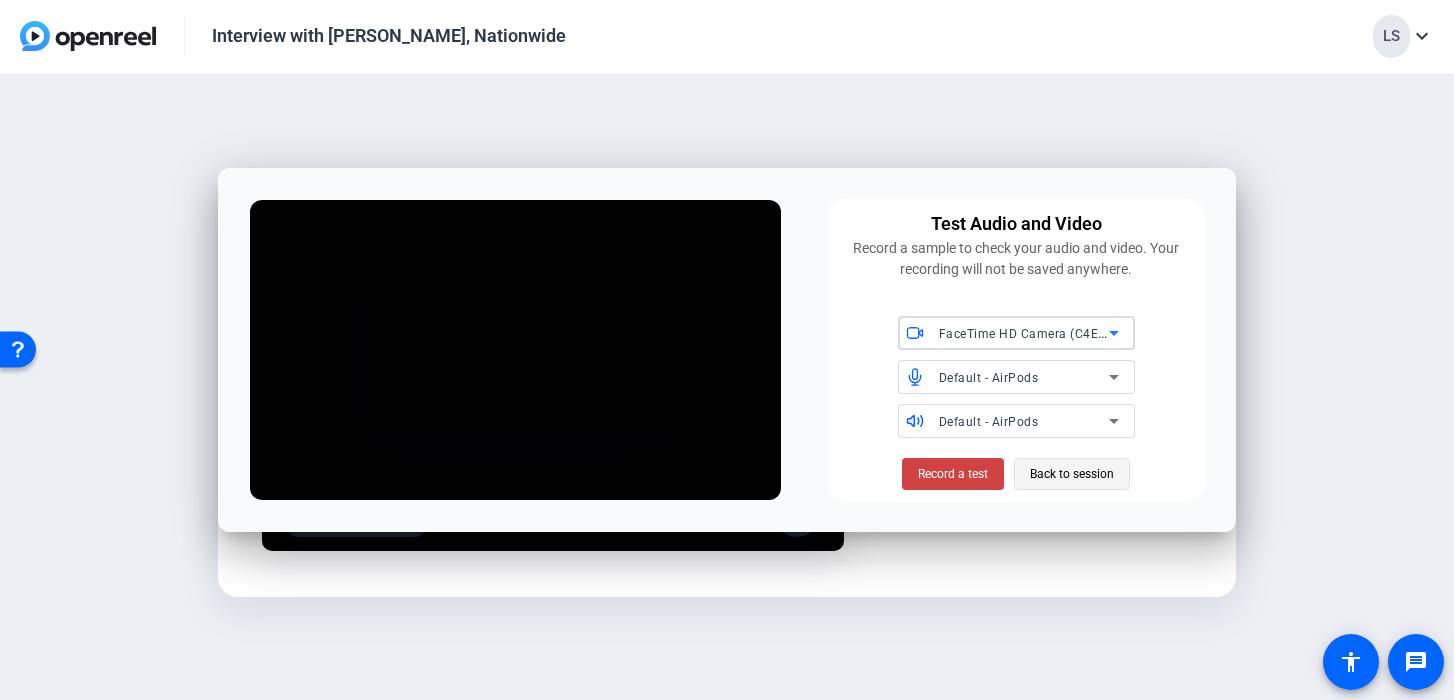 click on "Back to session" at bounding box center (1072, 474) 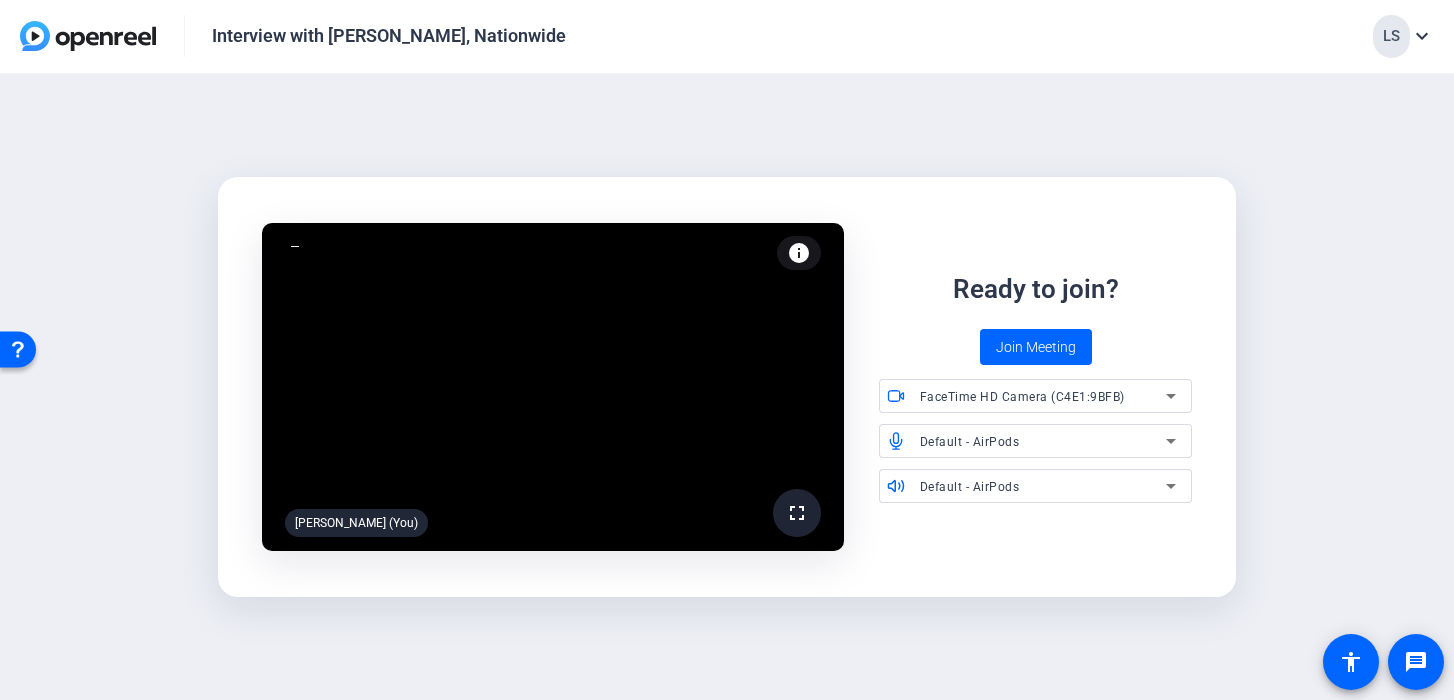 click on "fullscreen" 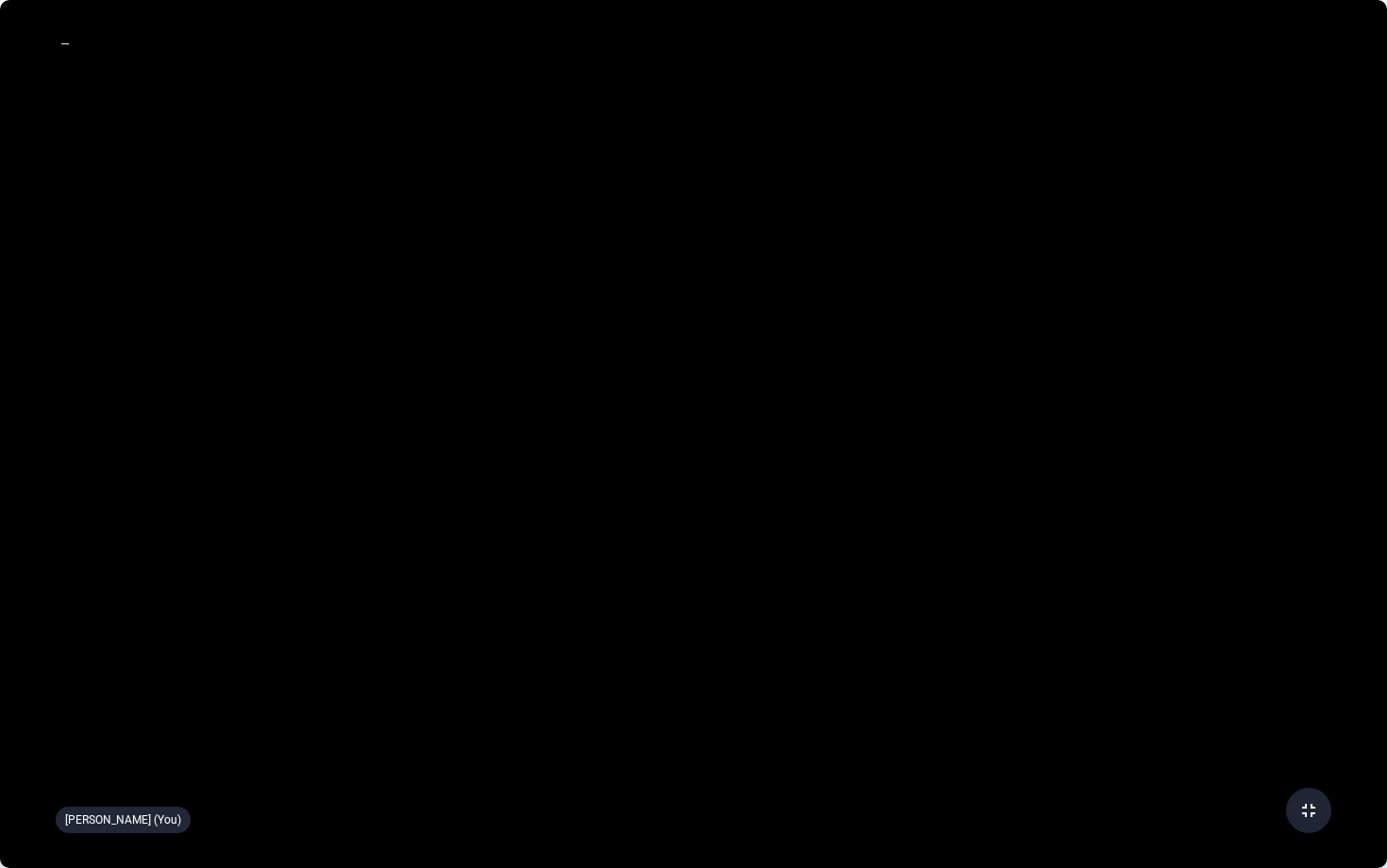 click on "fullscreen_exit" 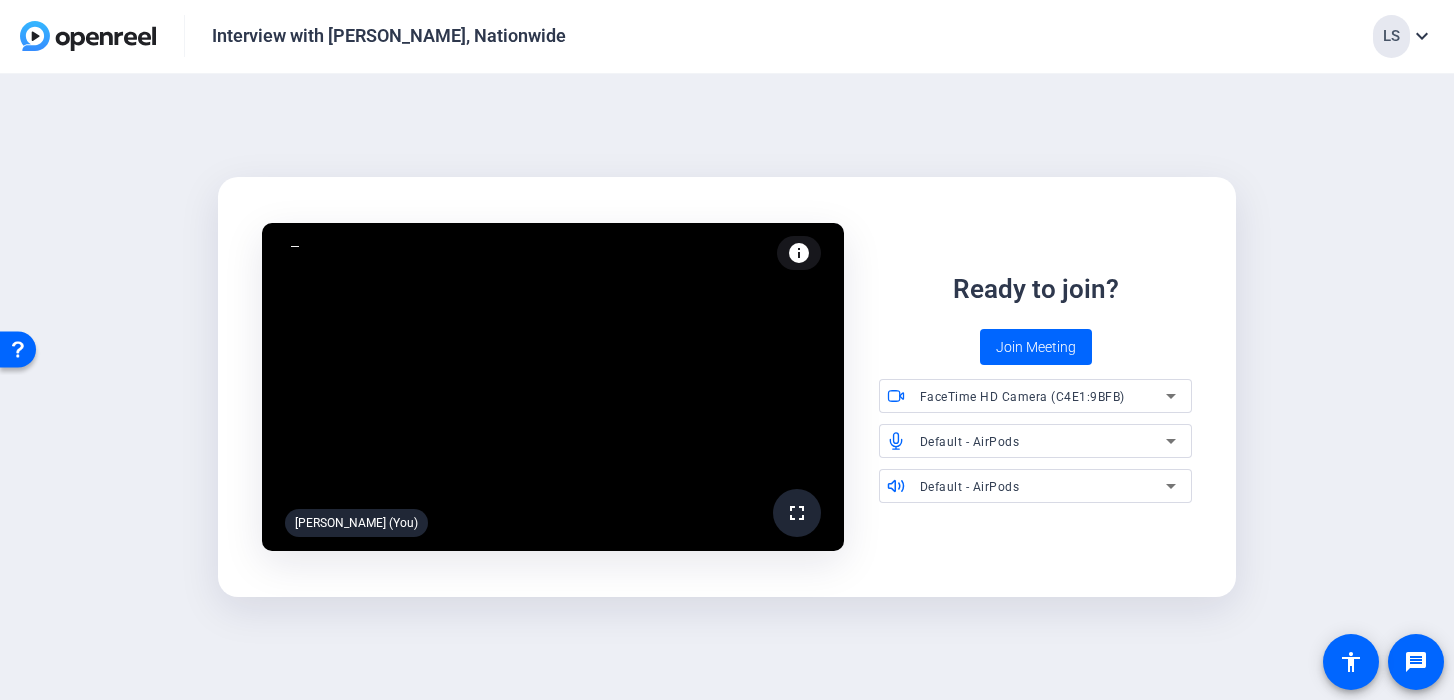 click on "info" 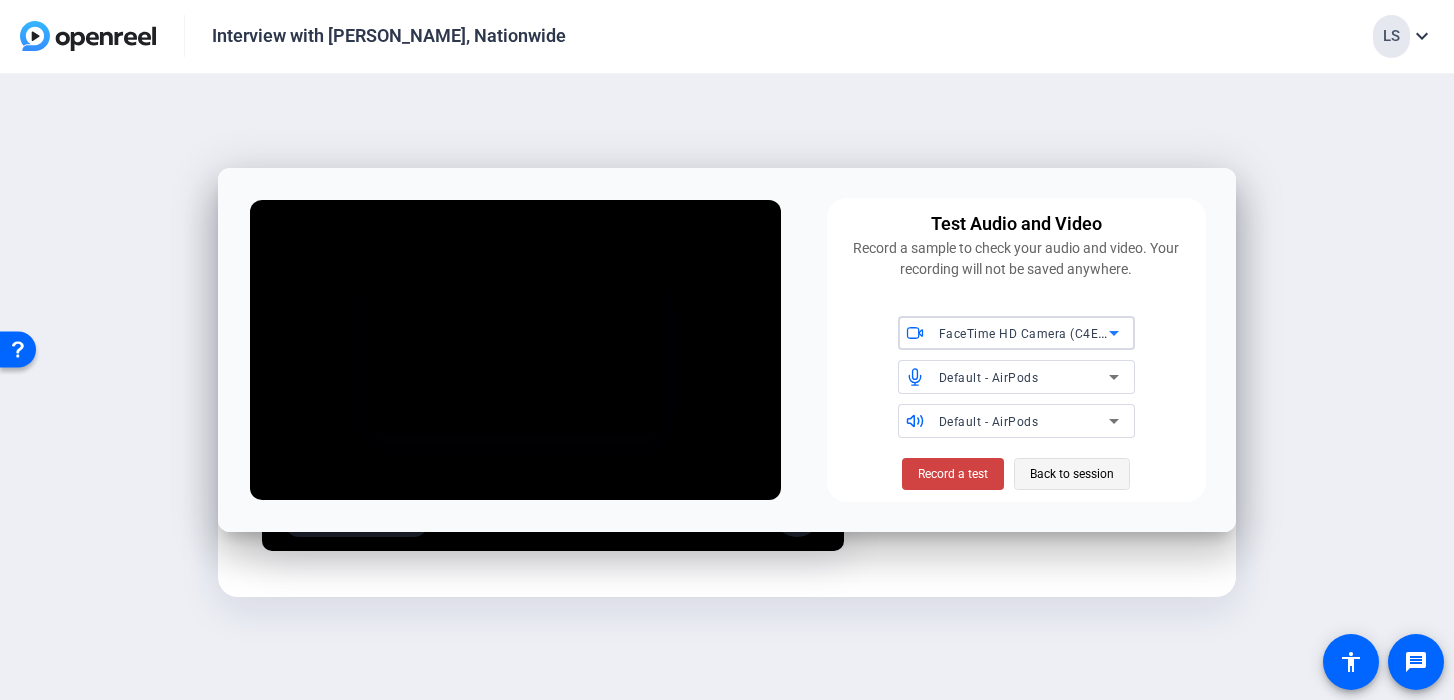 click on "Back to session" at bounding box center (1072, 474) 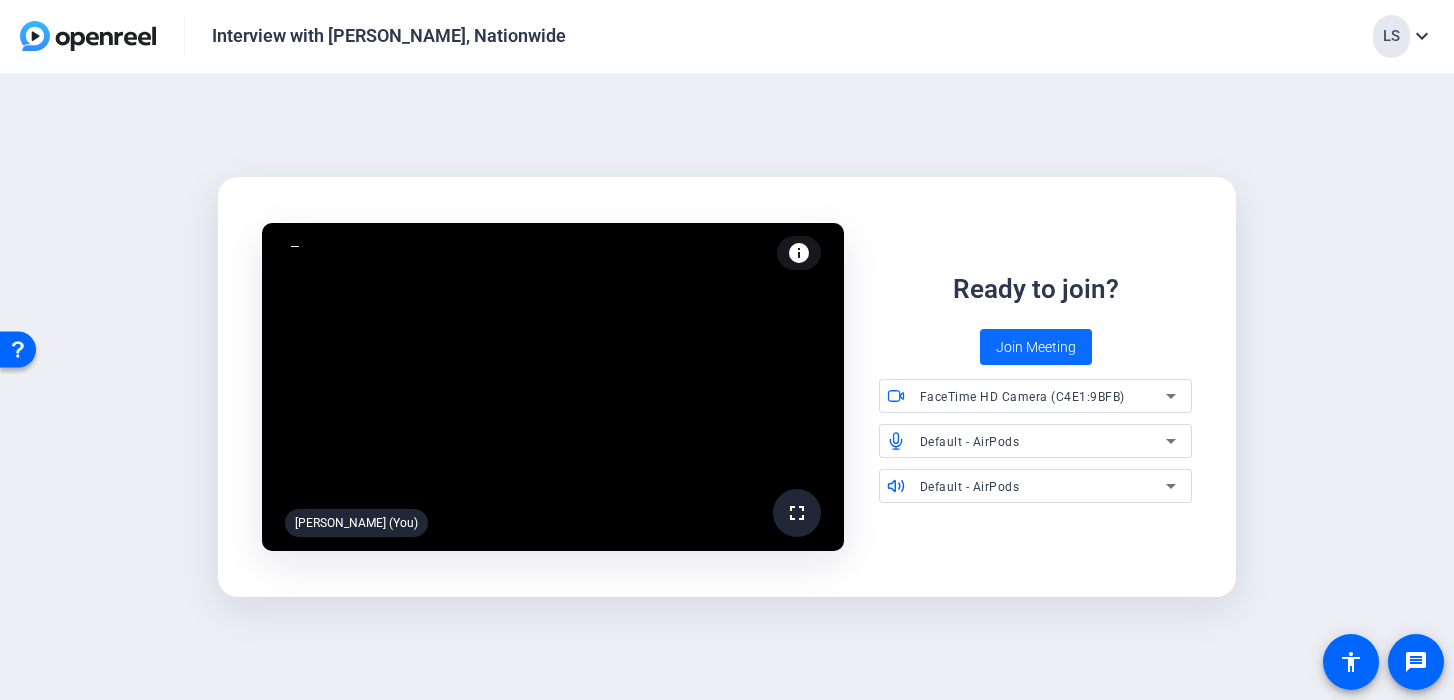 click on "Join Meeting" 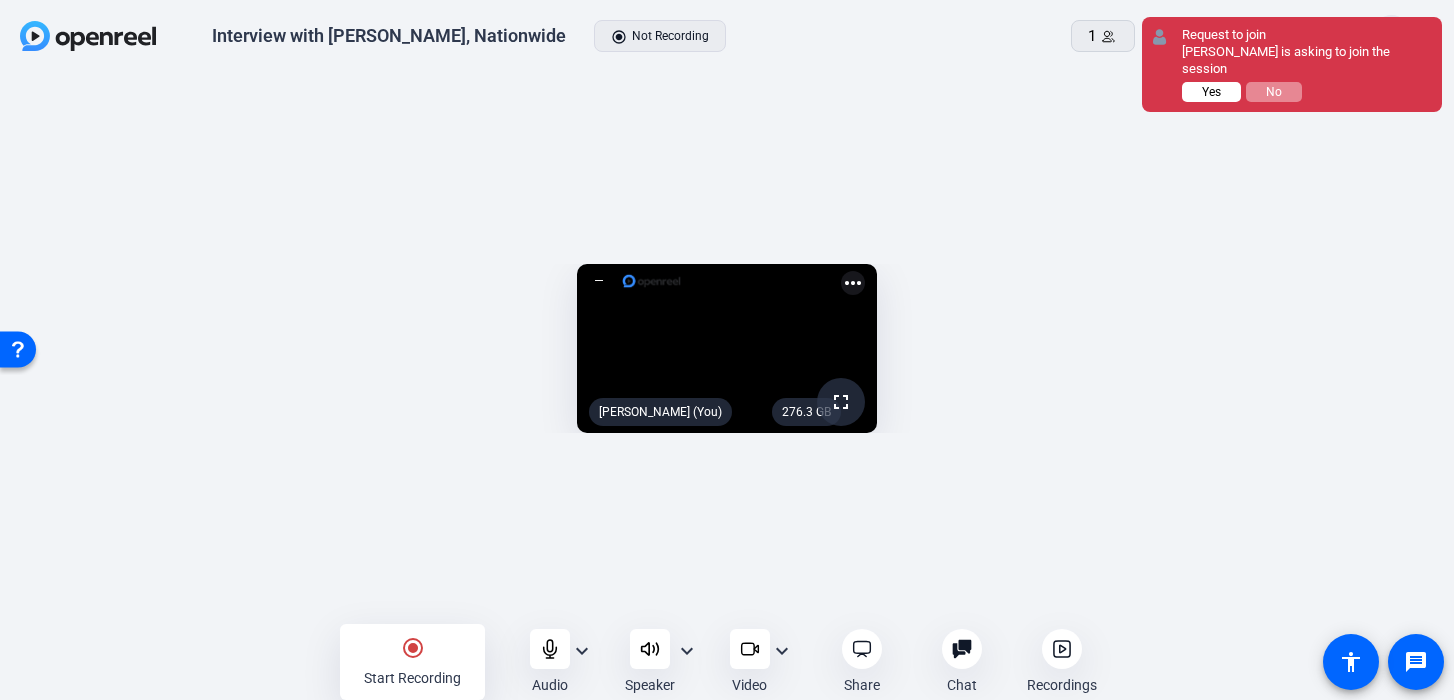click on "Yes" at bounding box center (1211, 92) 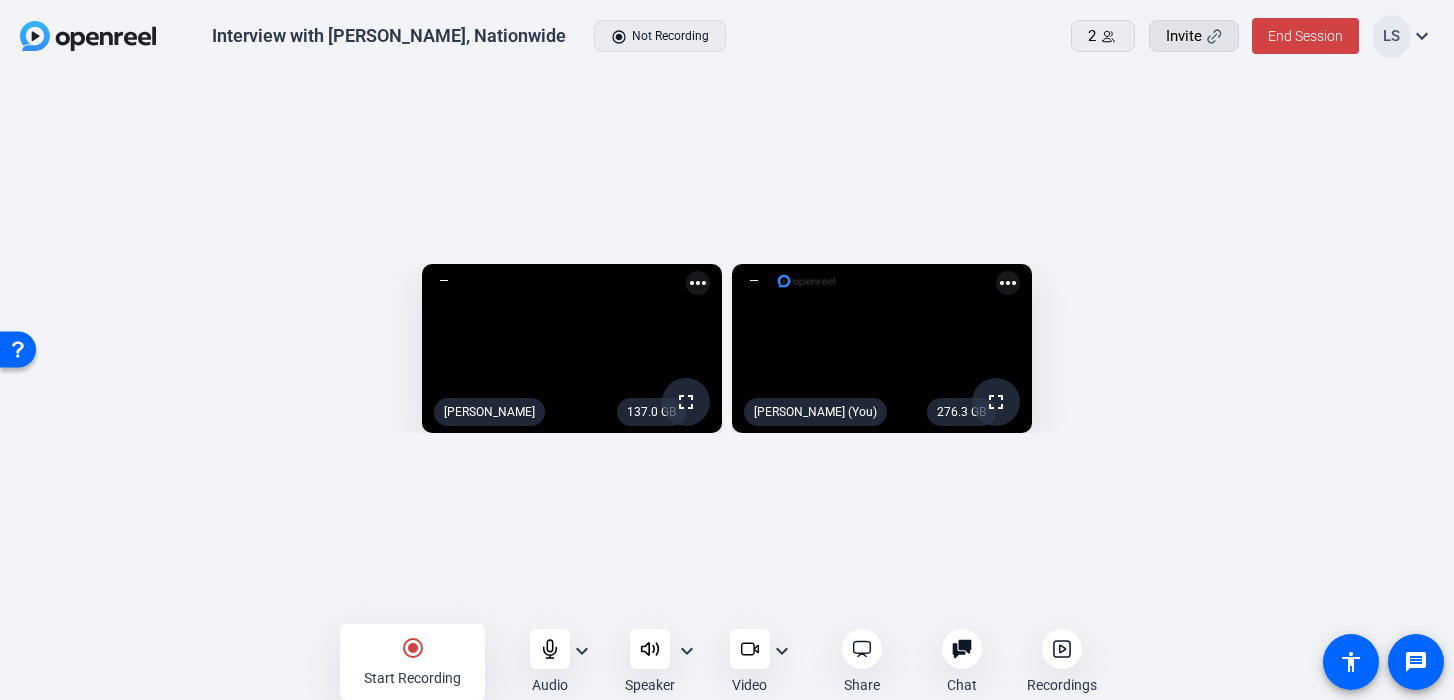 click on "Invite" 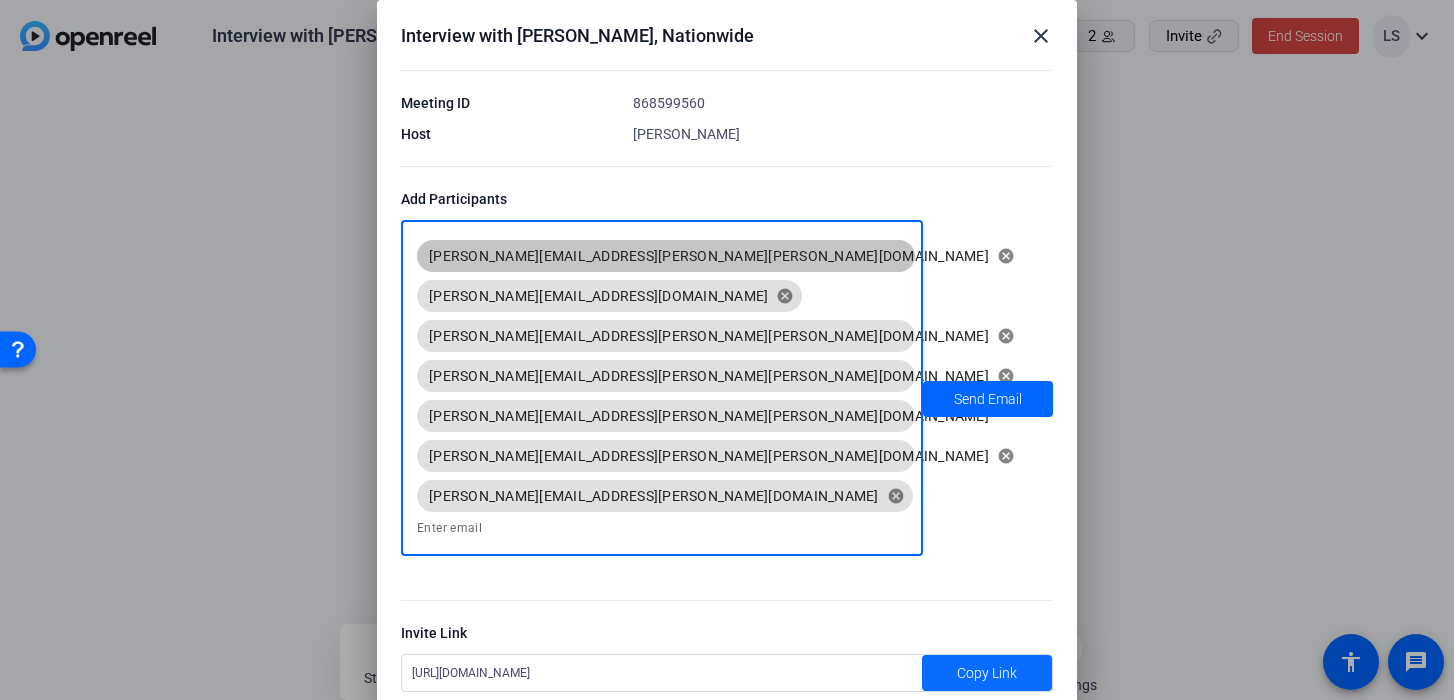 click on "Copy Link" at bounding box center (987, 673) 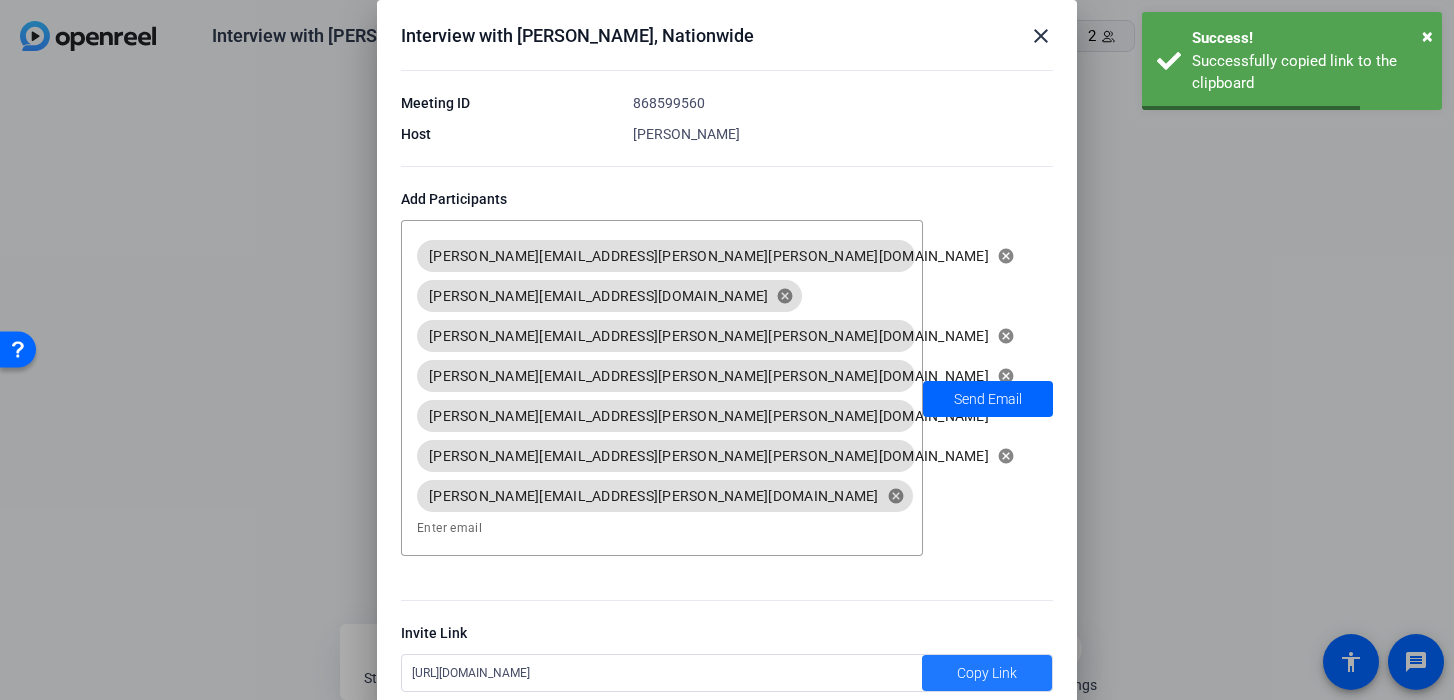 click on "close" at bounding box center [1041, 36] 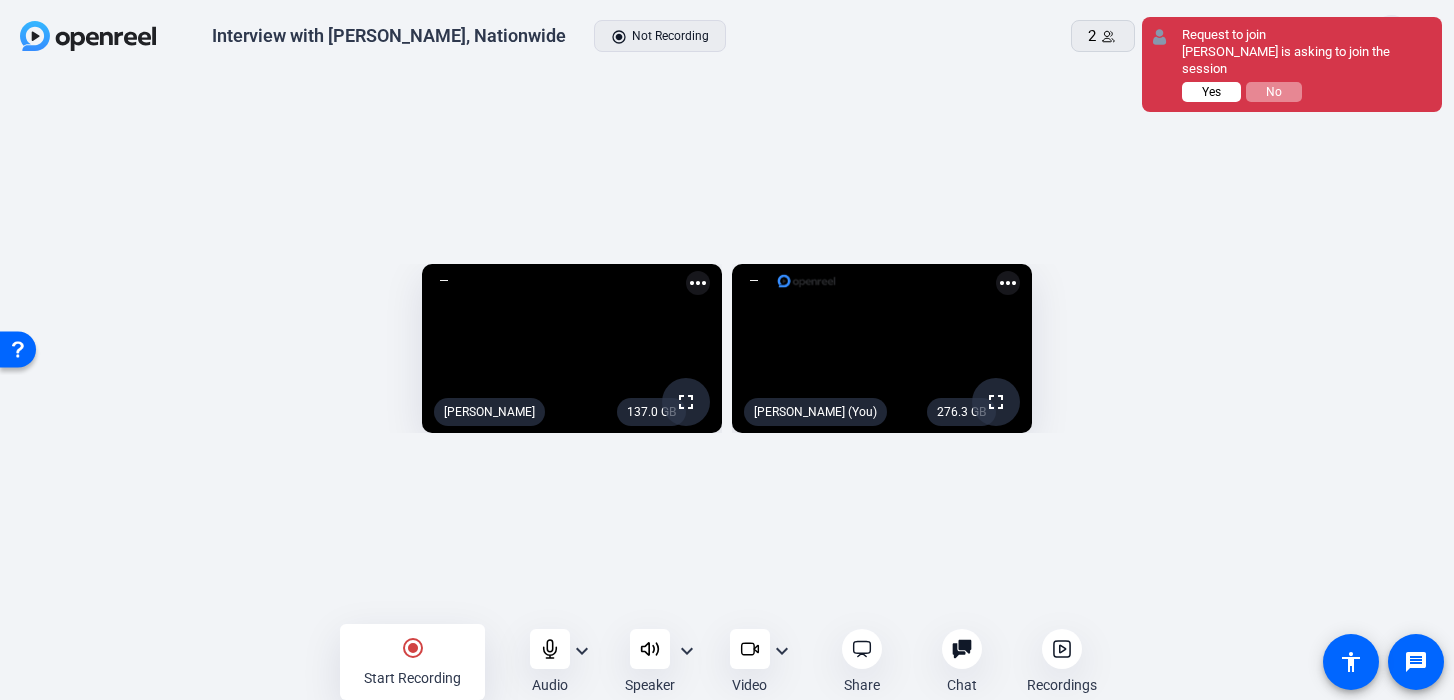 click on "Yes" at bounding box center [1211, 92] 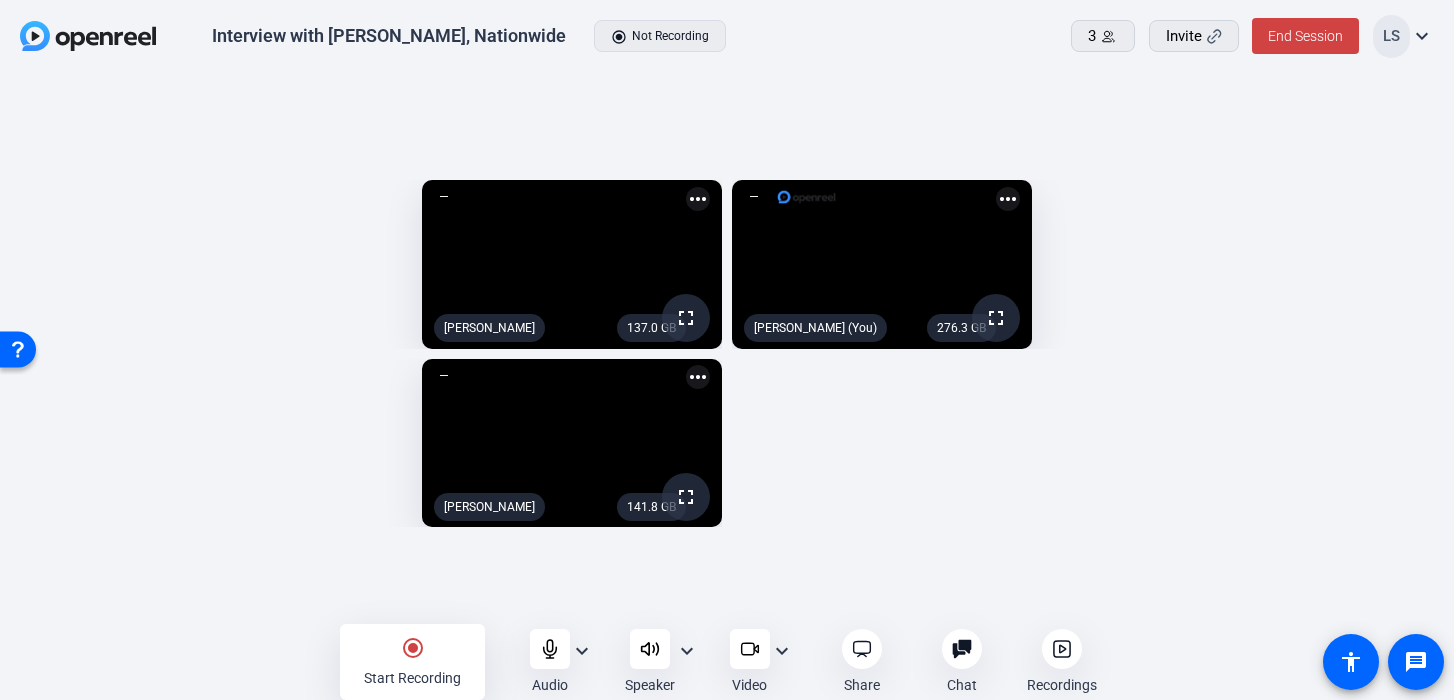 click on "expand_more" 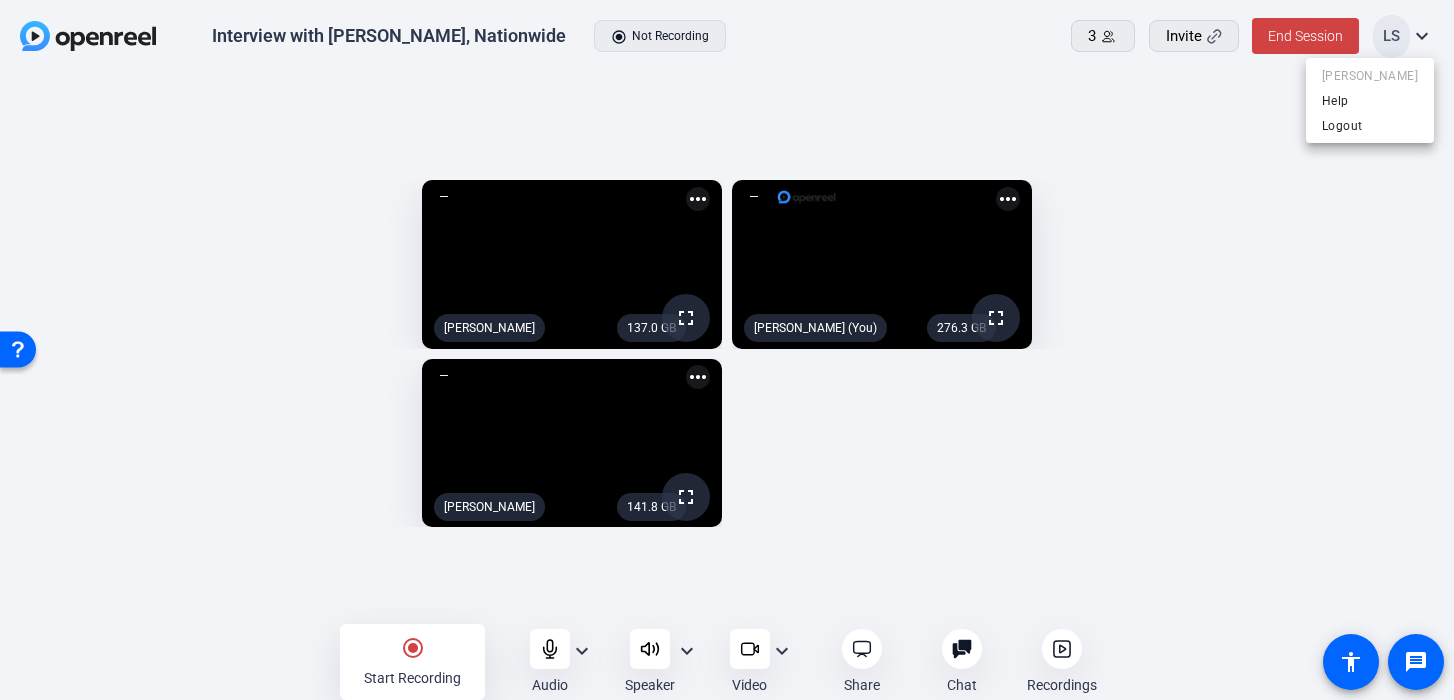 click at bounding box center [727, 350] 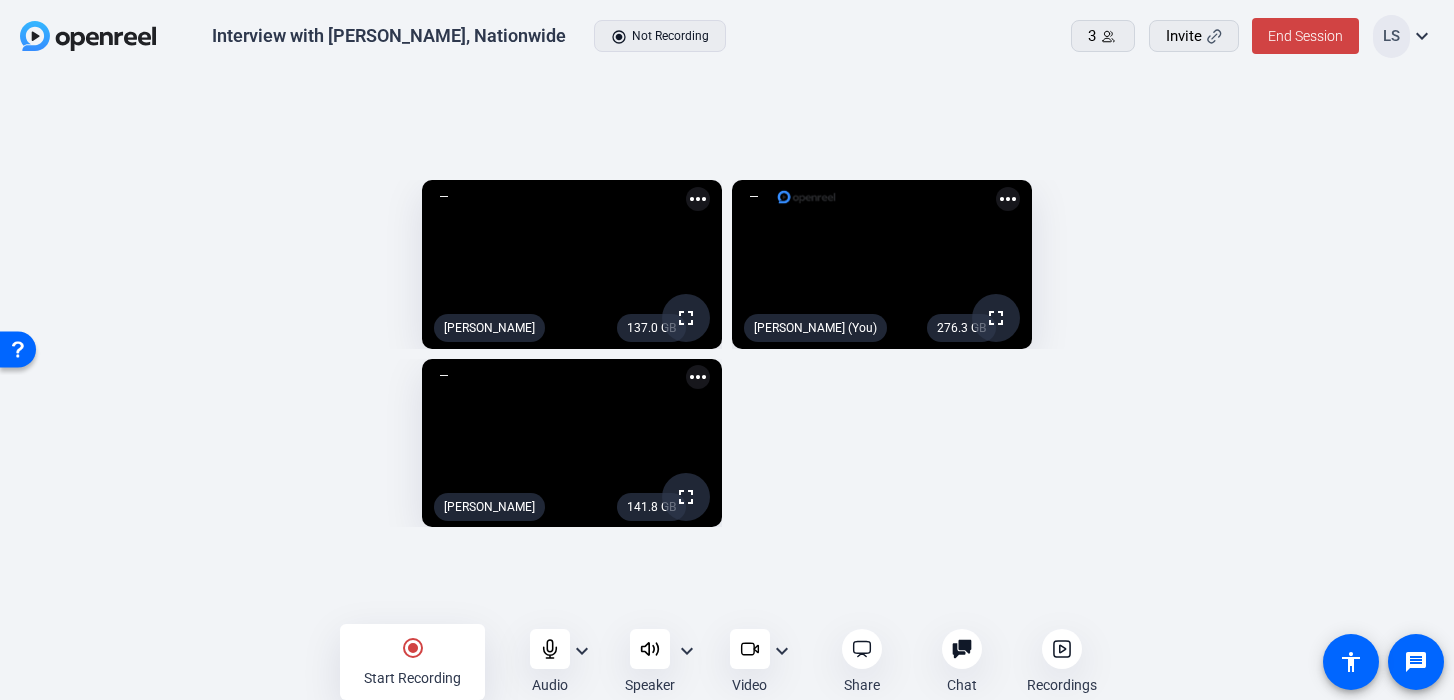 click on "137.0 GB  fullscreen  Sam Barnes  more_horiz  276.3 GB  fullscreen  Lindsey Sacco (You)  more_horiz  141.8 GB  fullscreen  Dan Brakewood  more_horiz" 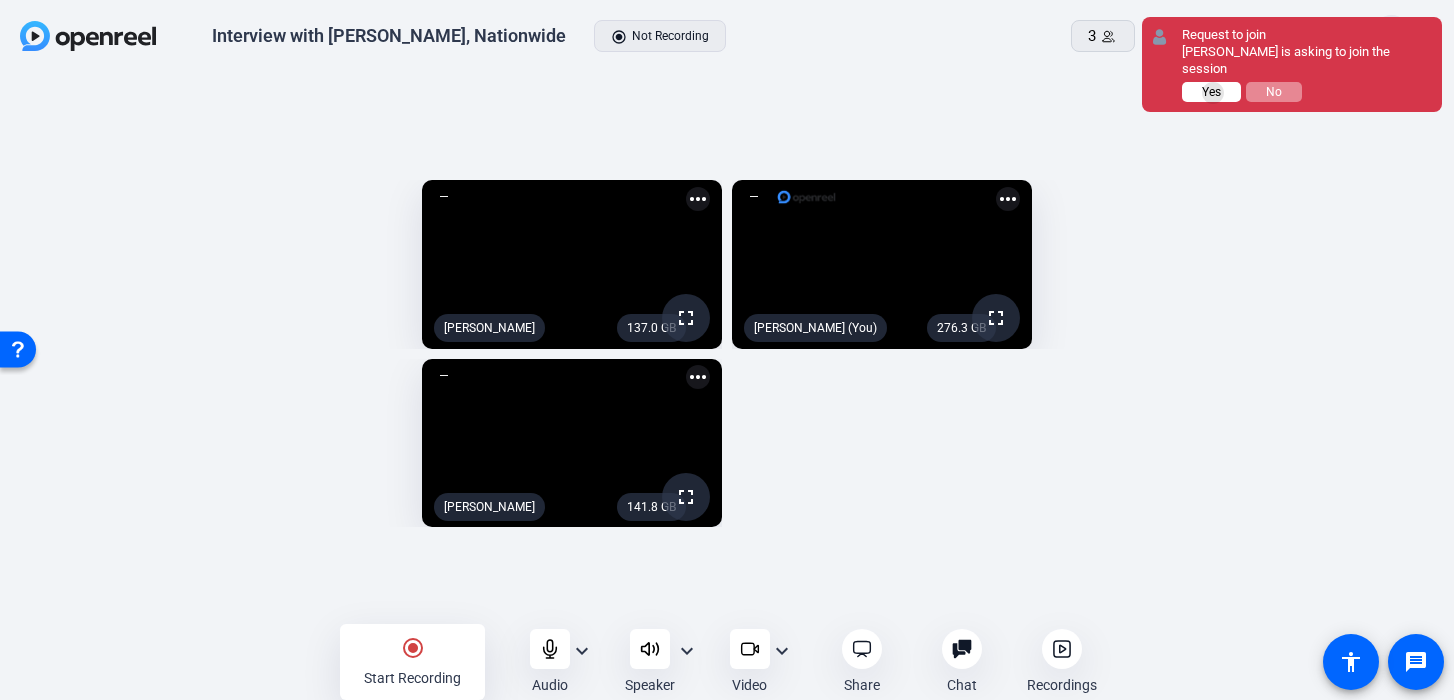 click on "Yes" at bounding box center [1211, 92] 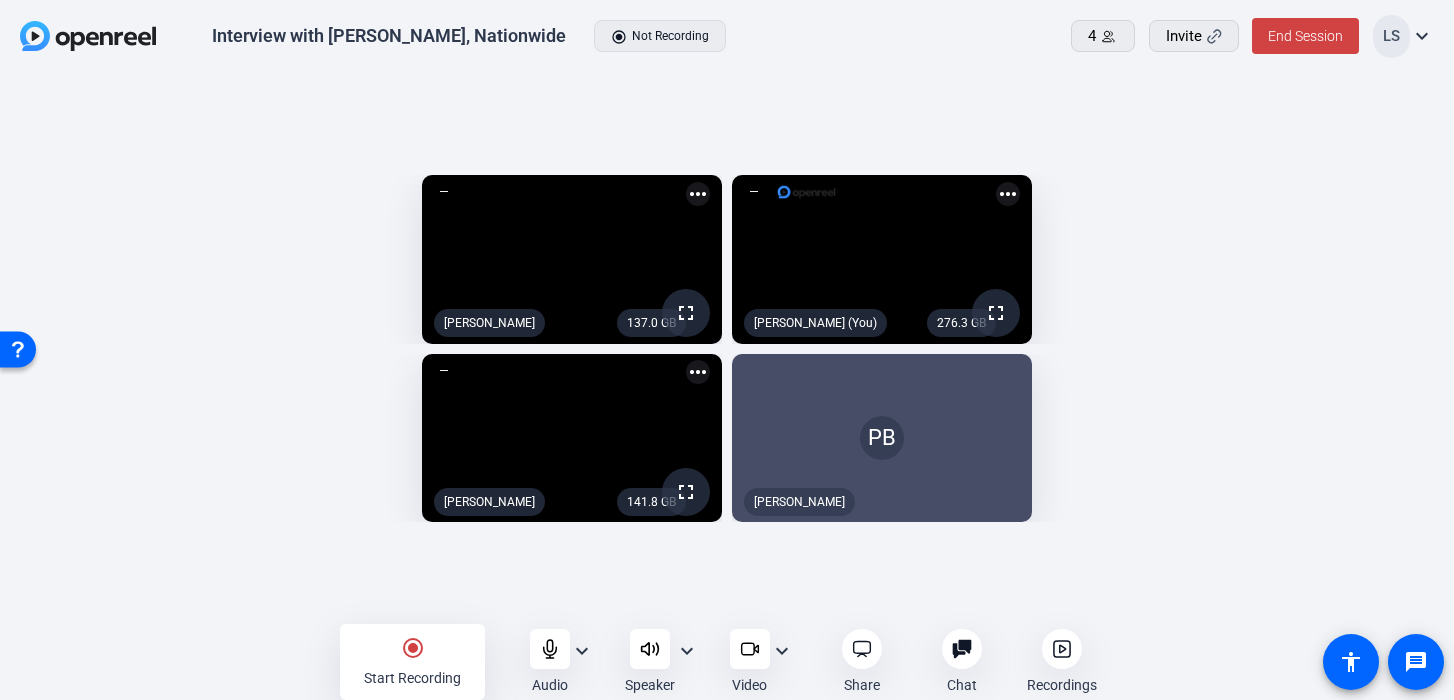 click on "more_horiz" 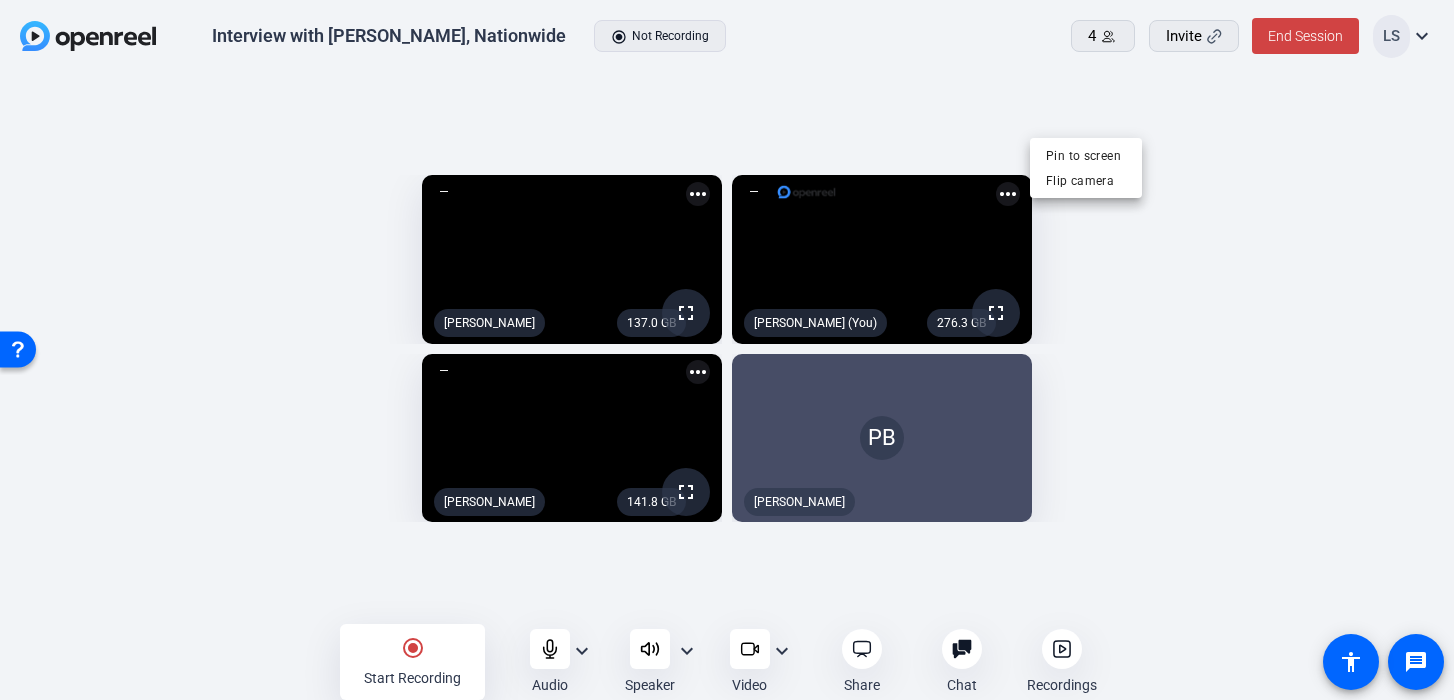 click at bounding box center [727, 350] 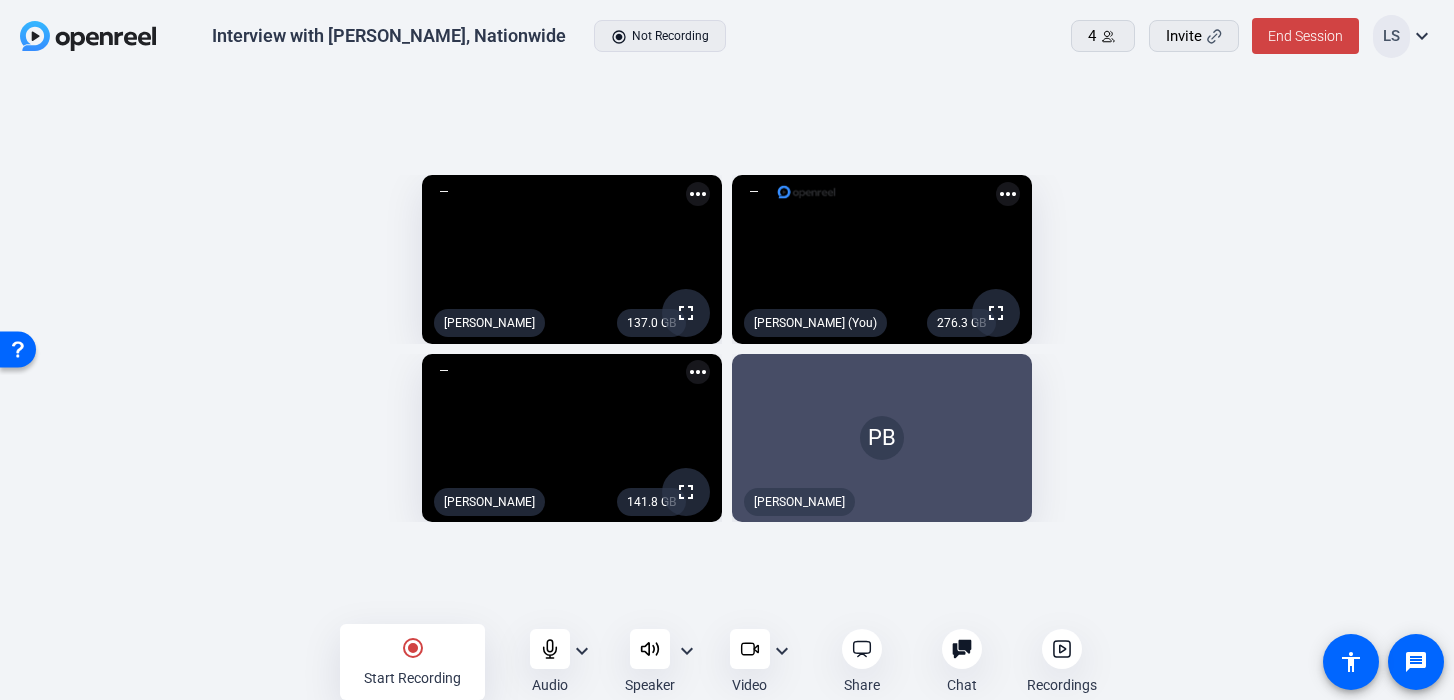 click on "PB" 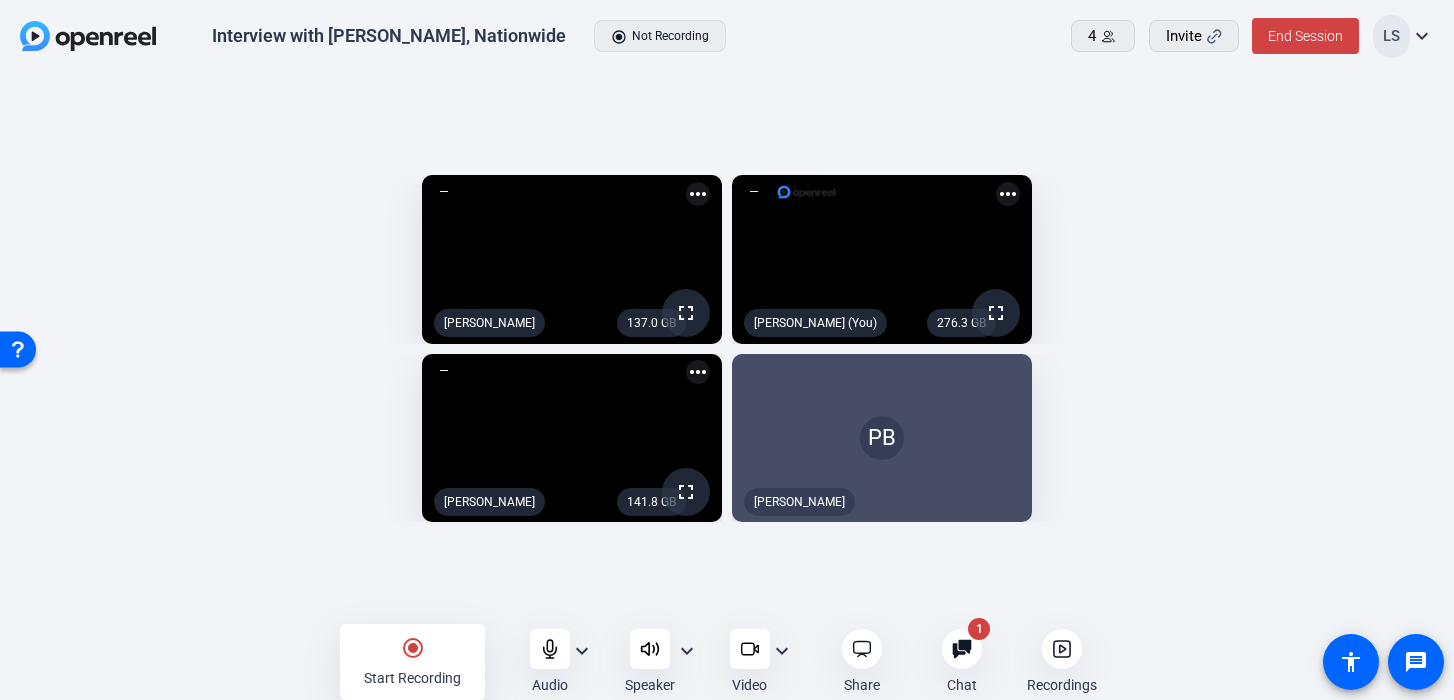 click 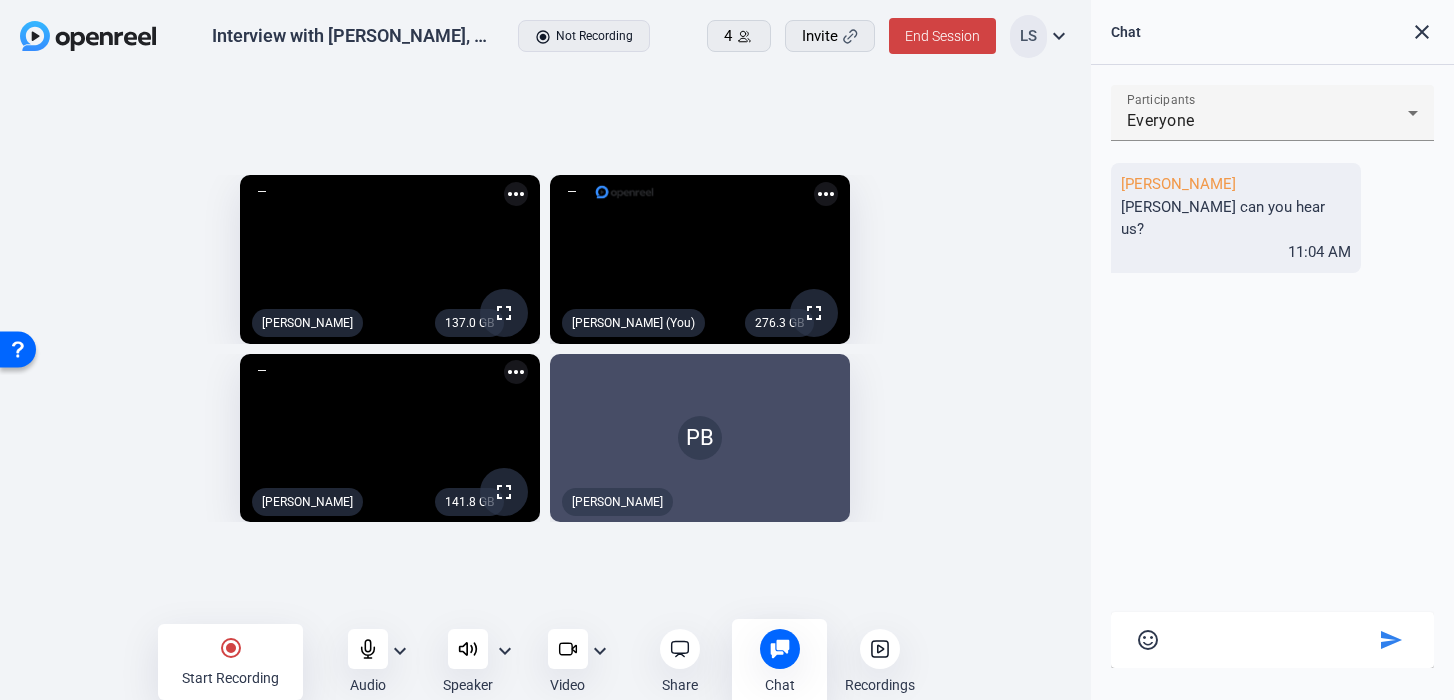 click on "PB" 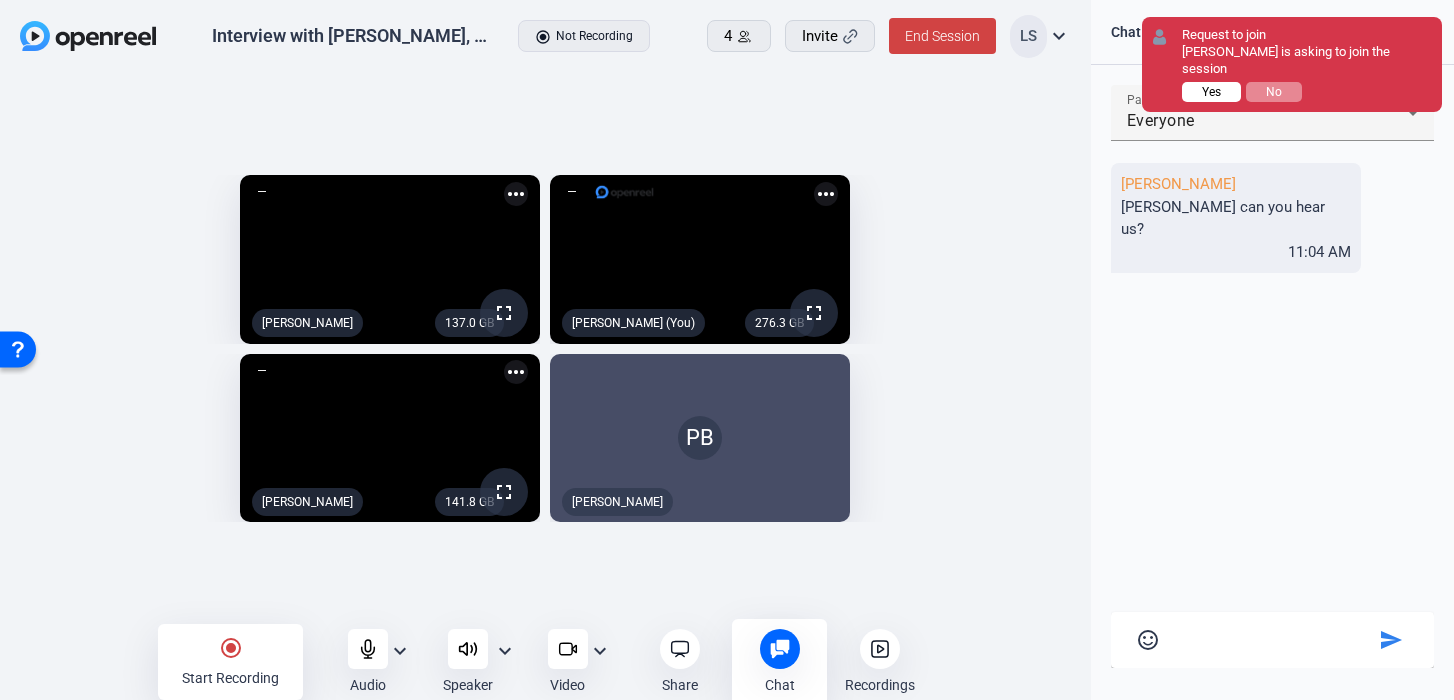 click on "Yes" at bounding box center (1211, 92) 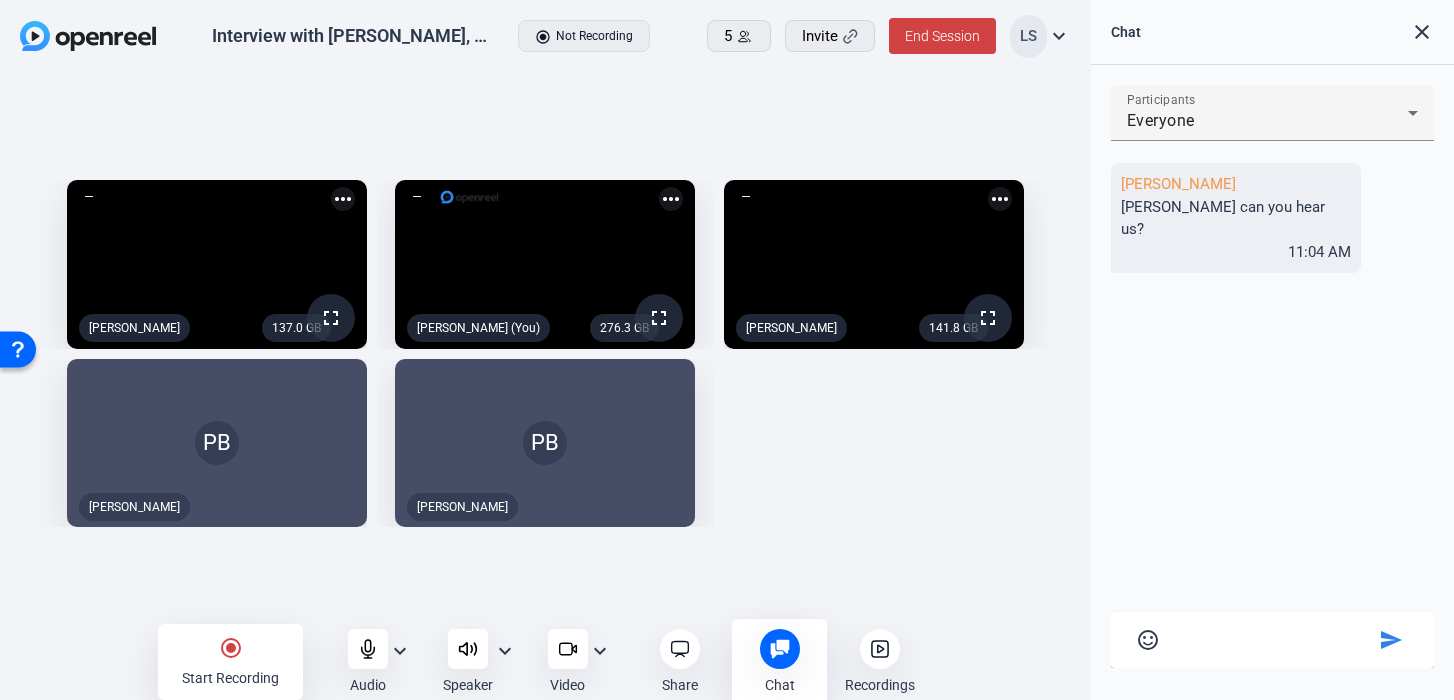 click on "close" 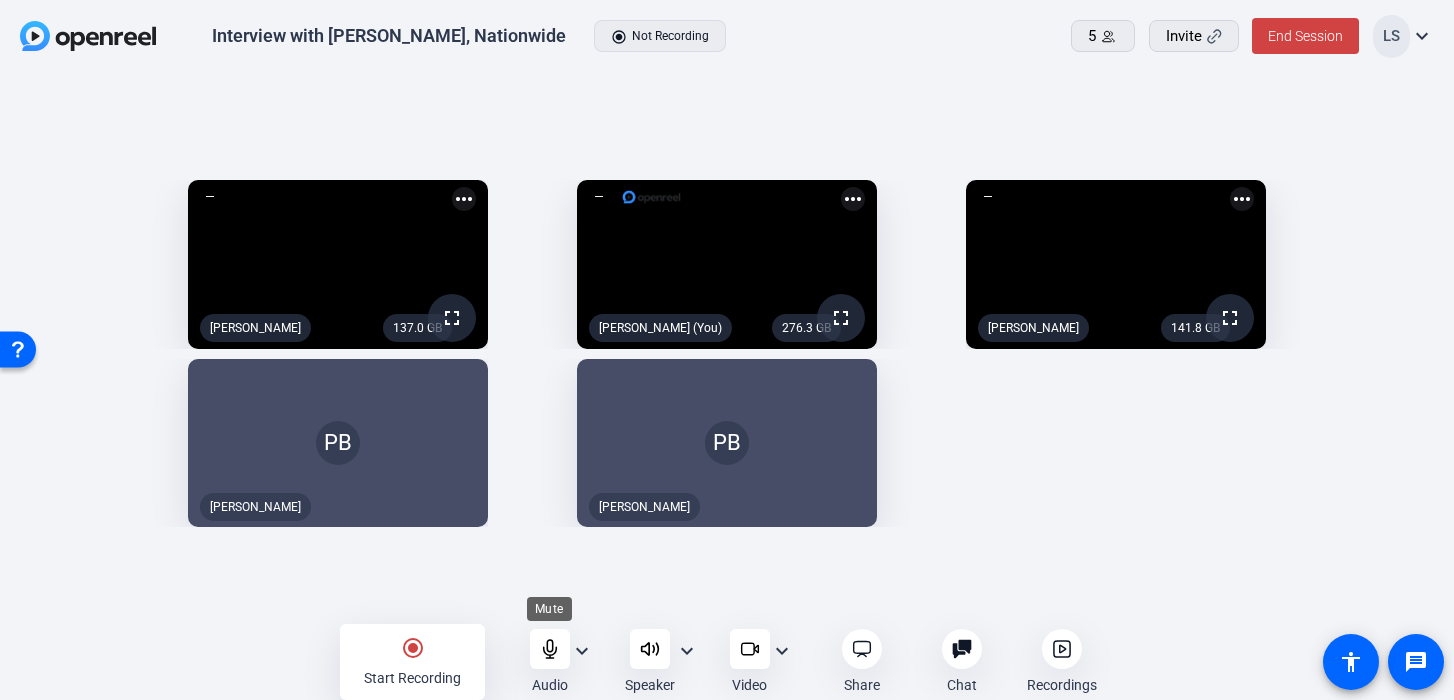 click 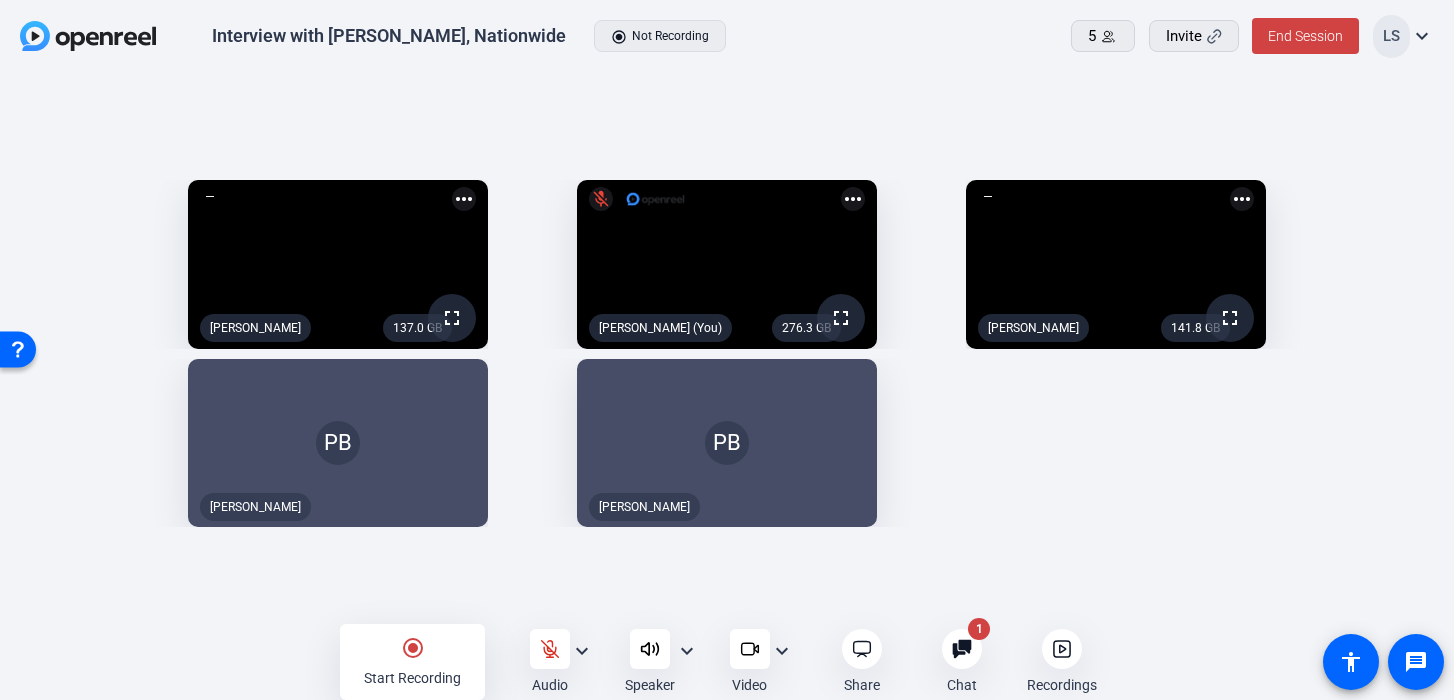 click 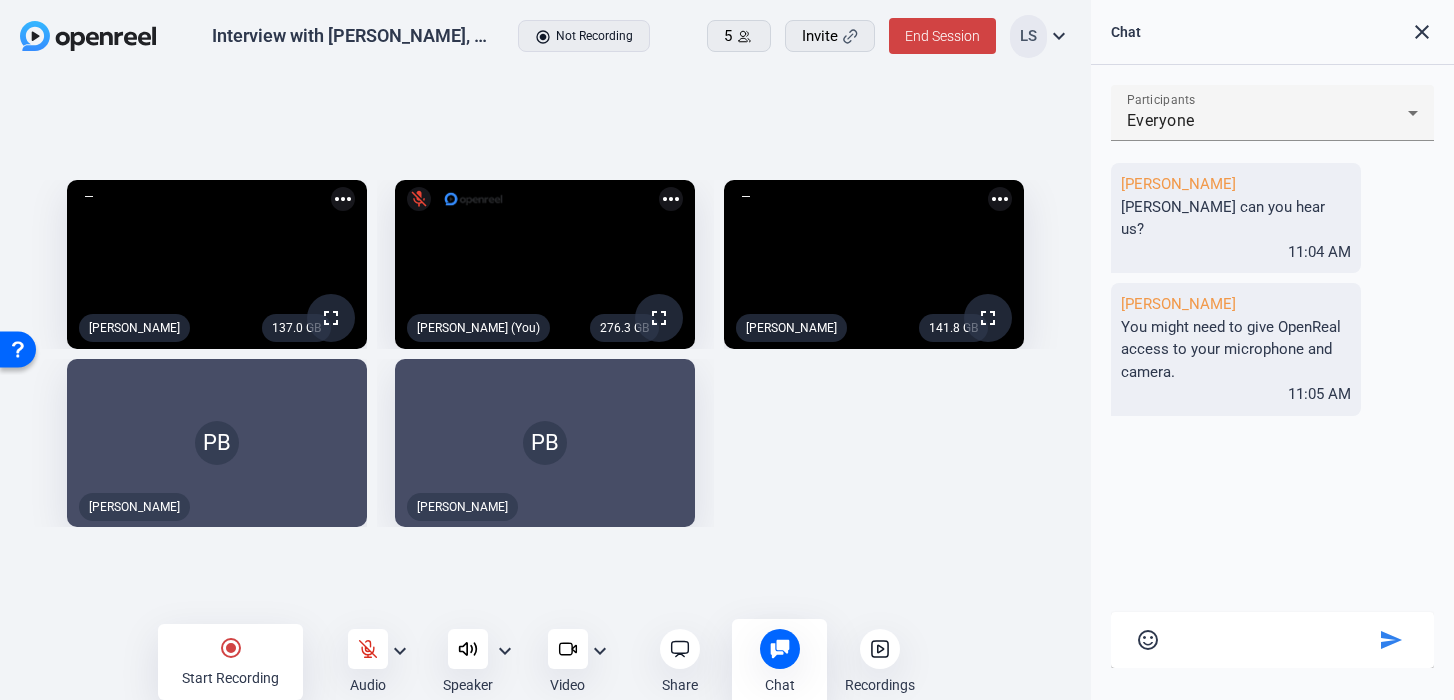 click at bounding box center (1272, 637) 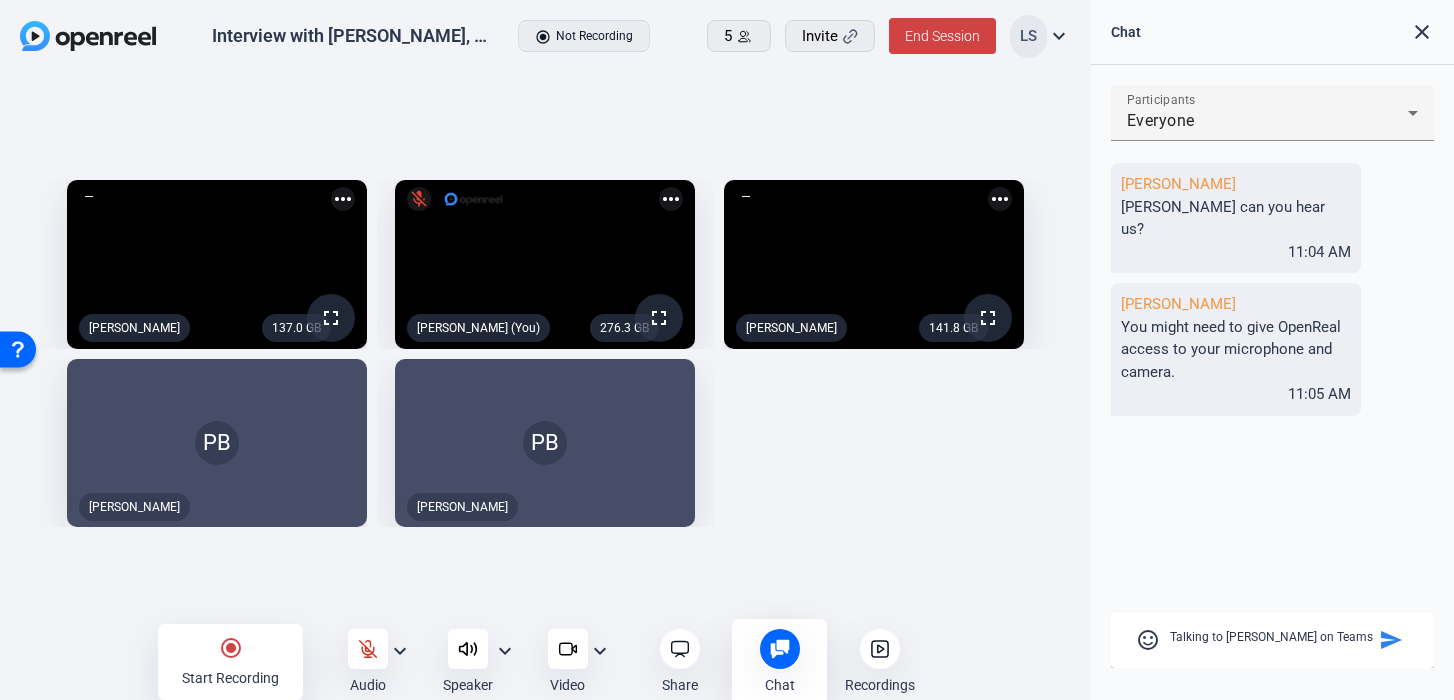 type on "Talking to Rob on Teams r" 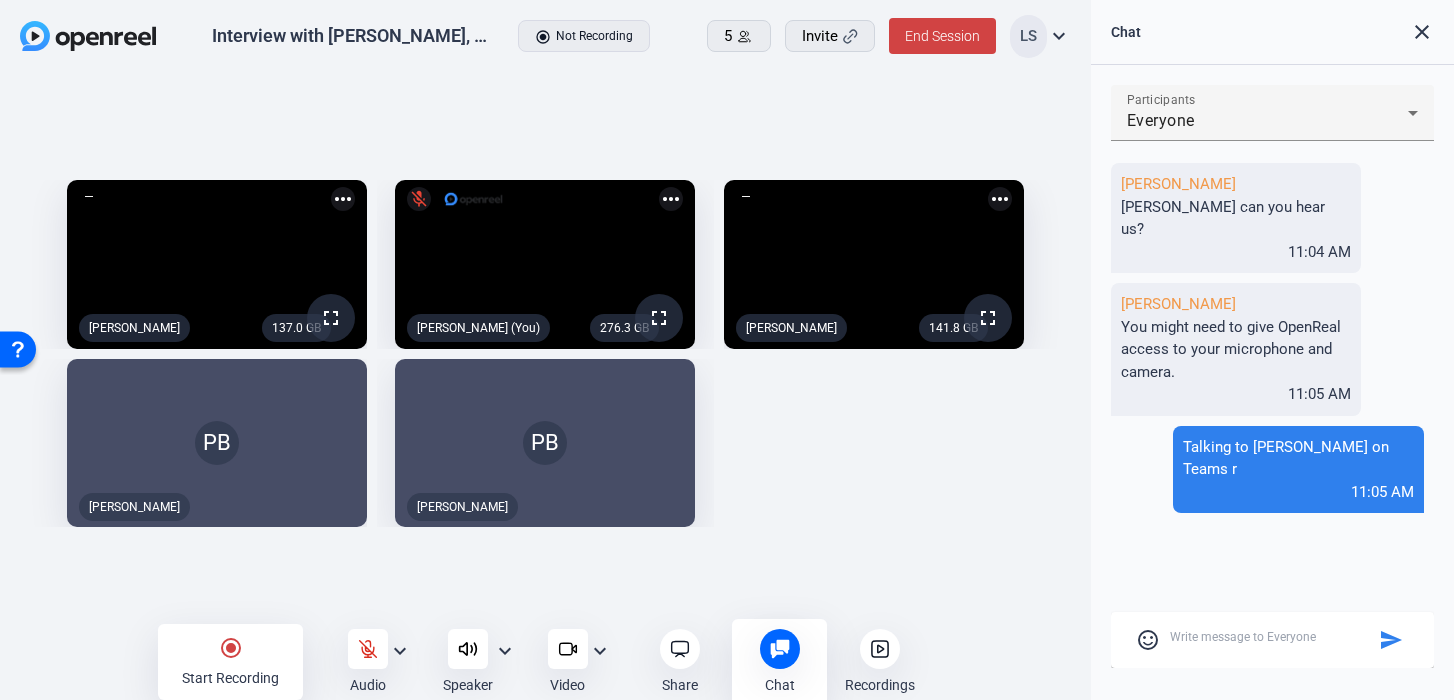 click at bounding box center [1272, 637] 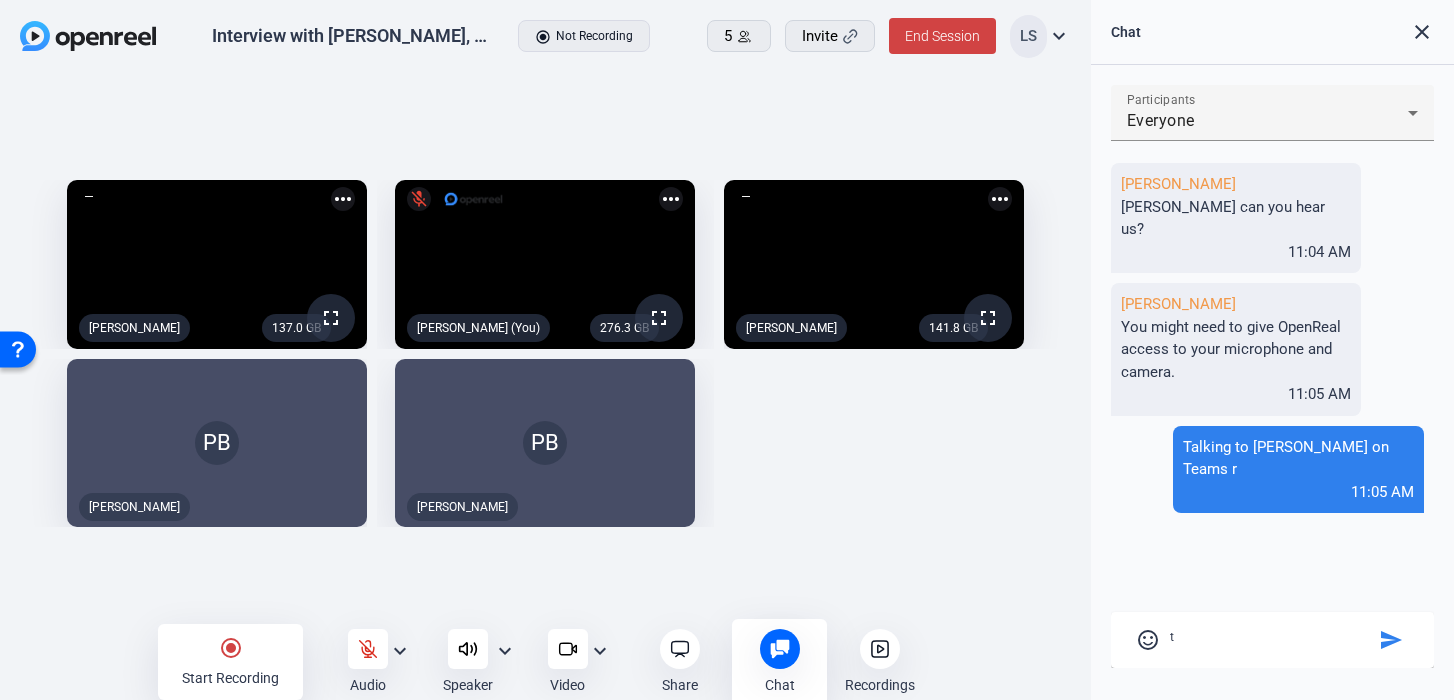 type 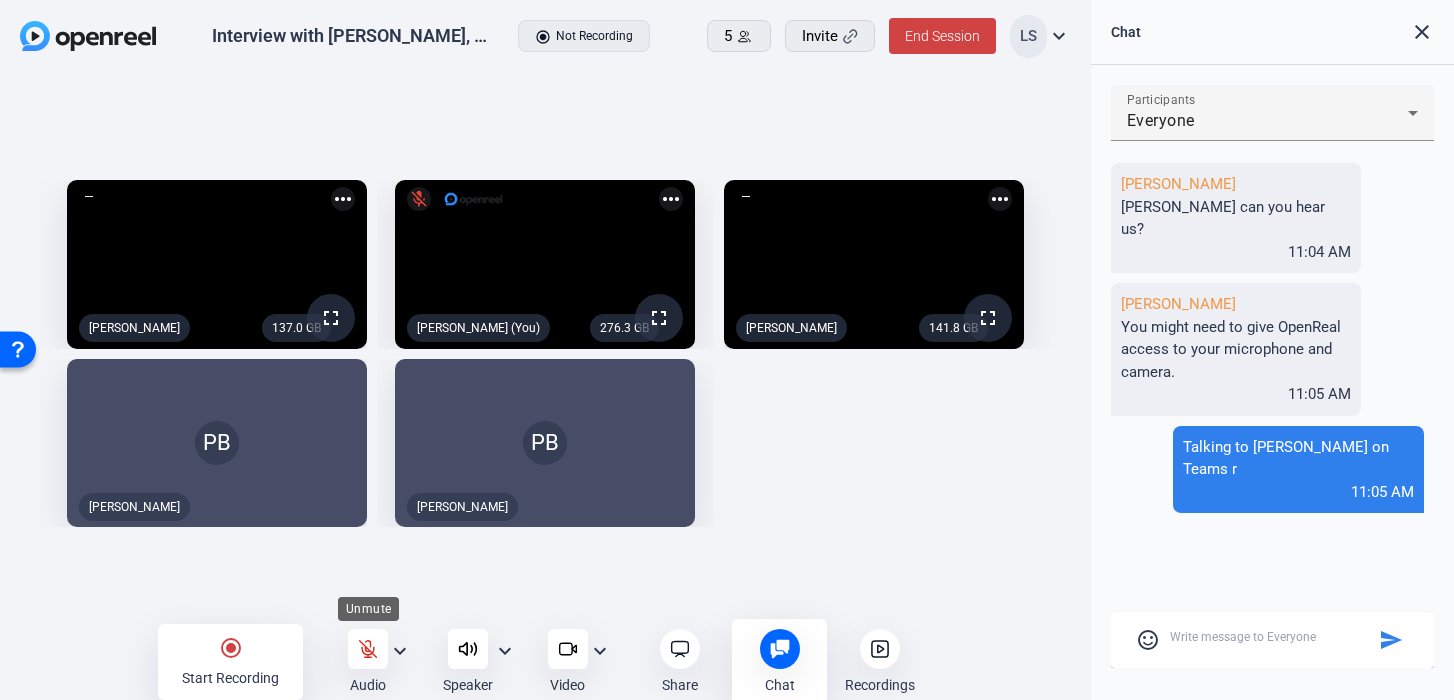 click 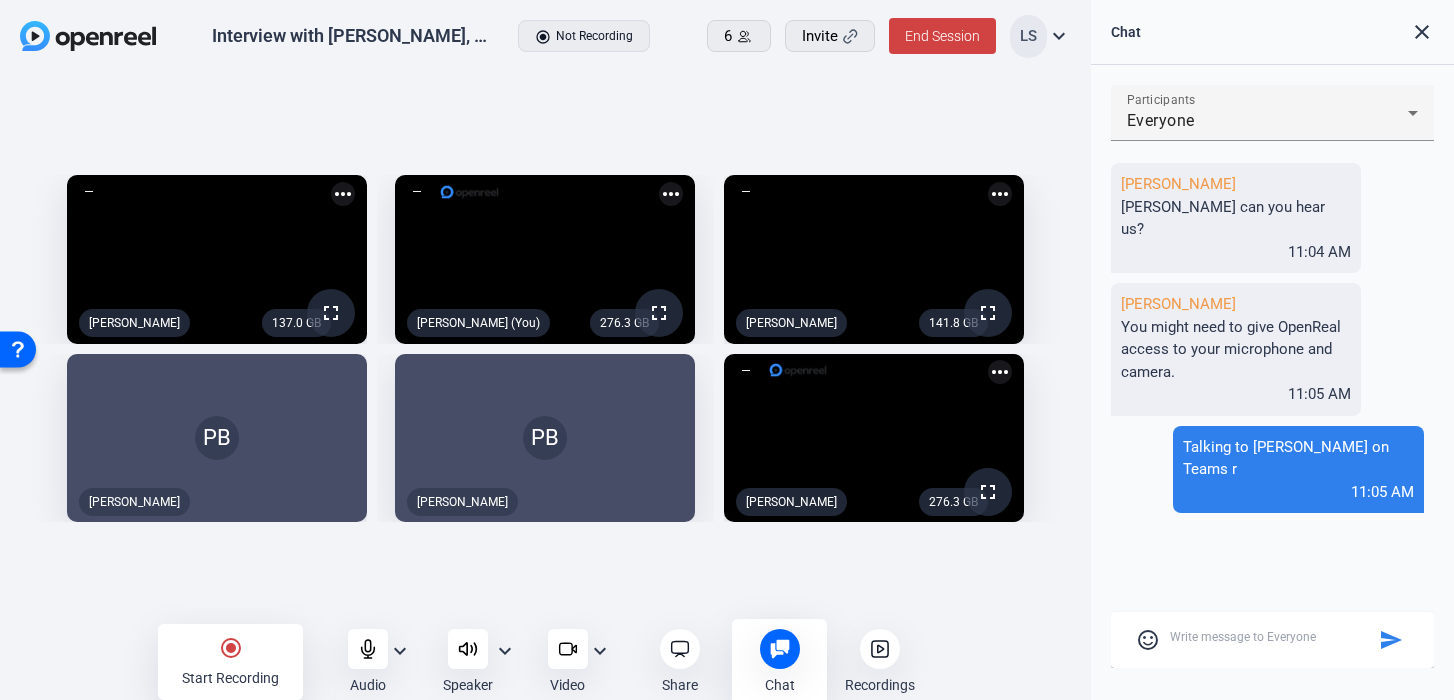 click on "Talking to Rob on Teams r" 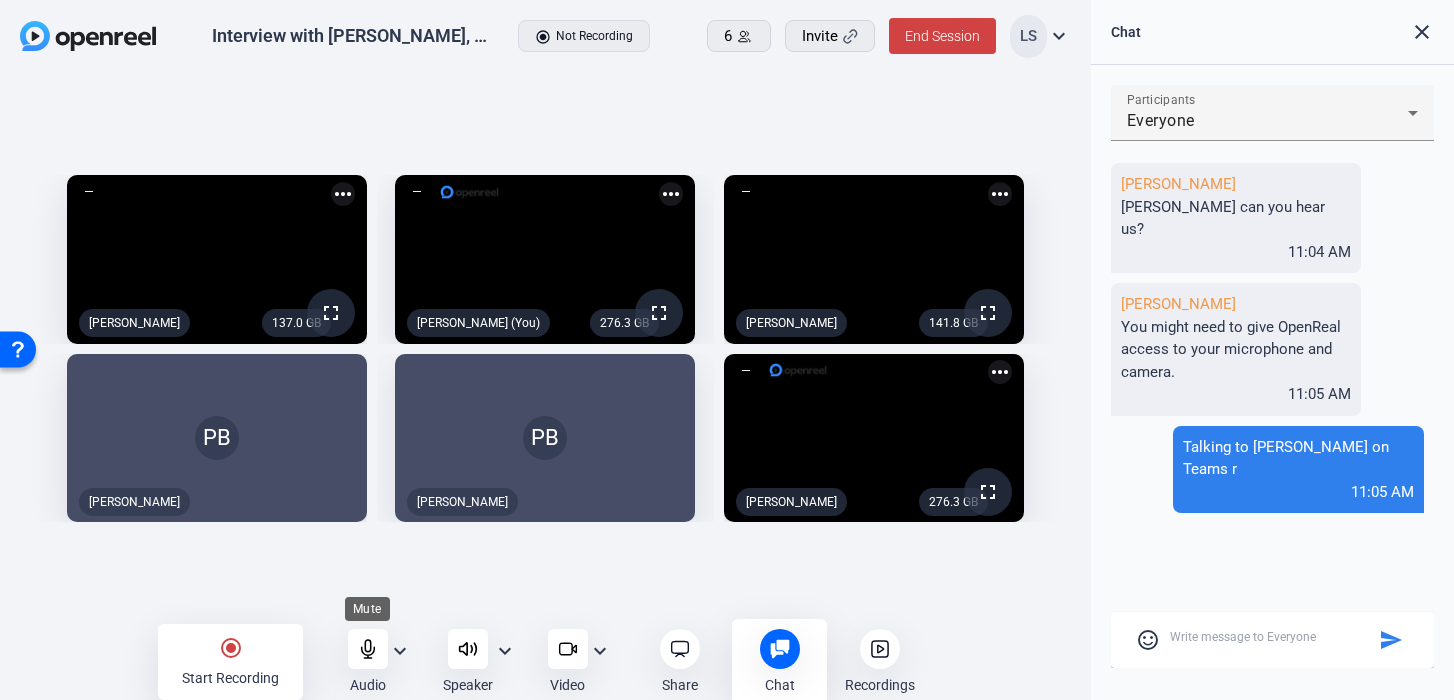 click 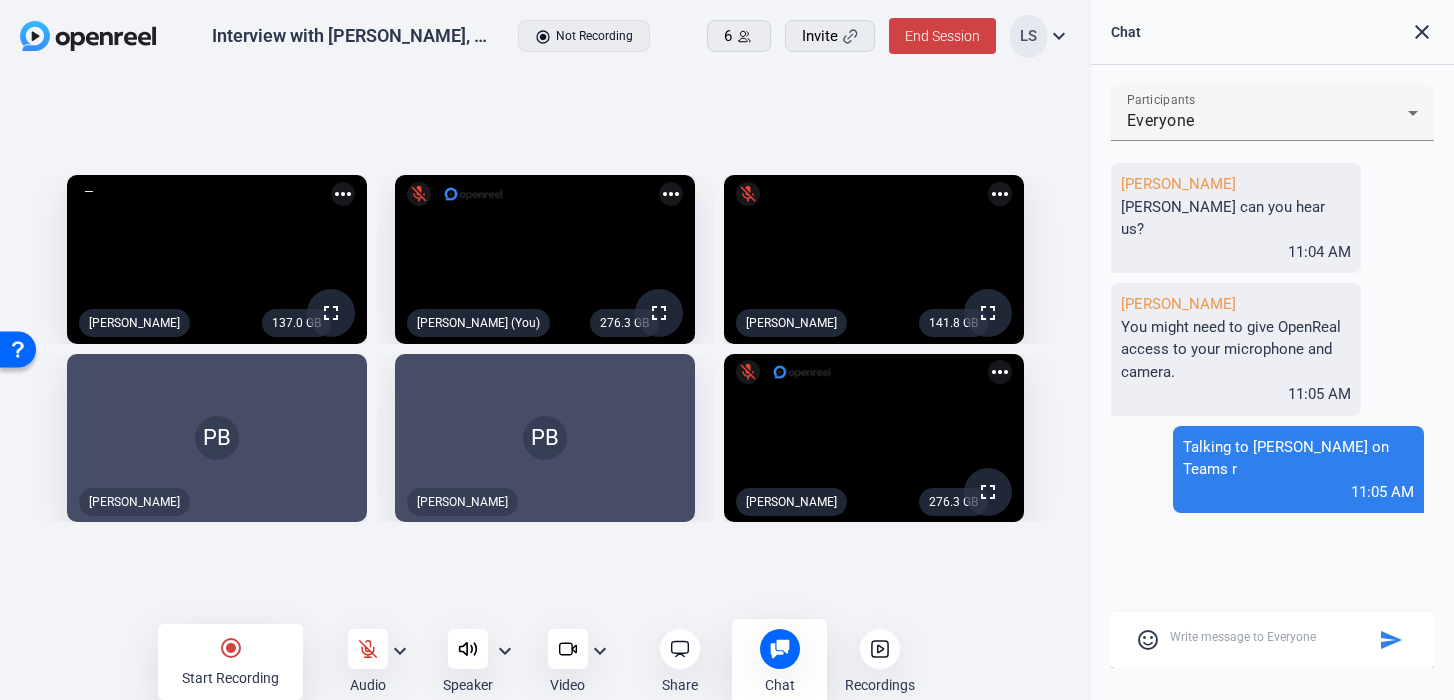 click on "close" 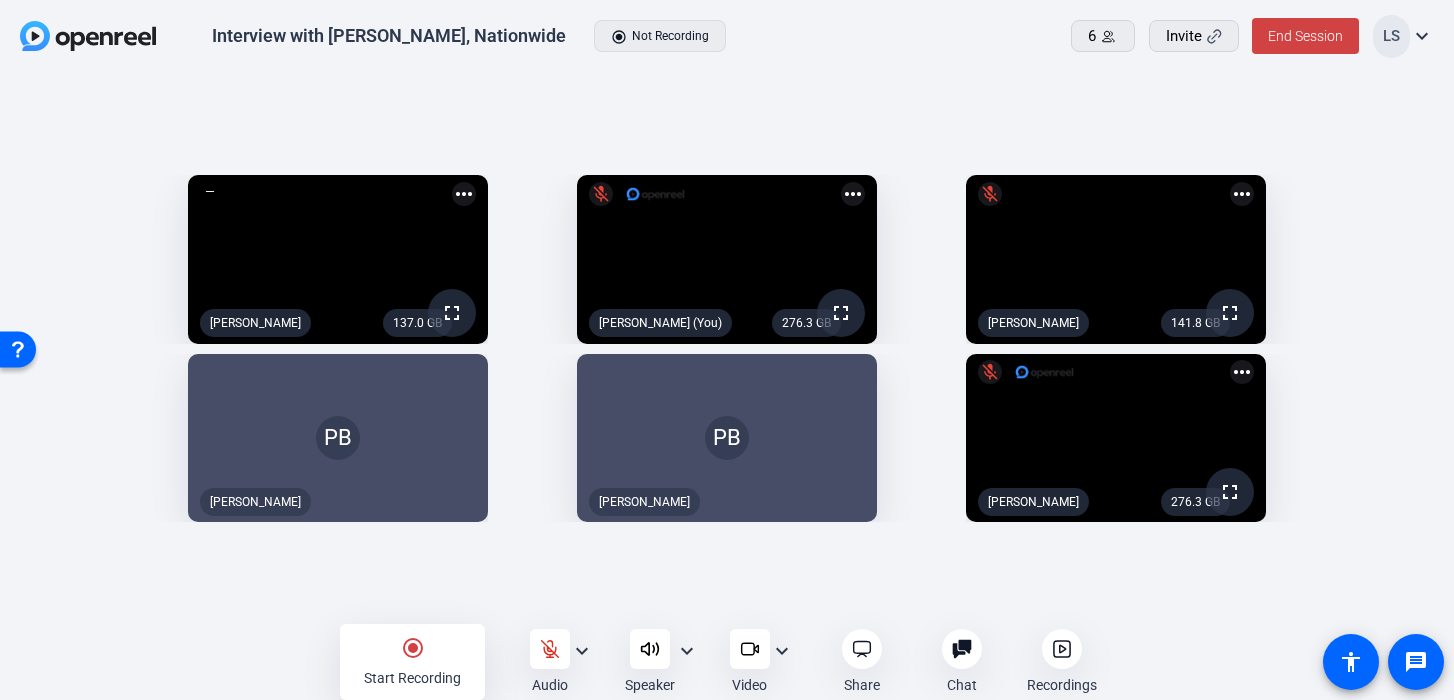 click on "LS" 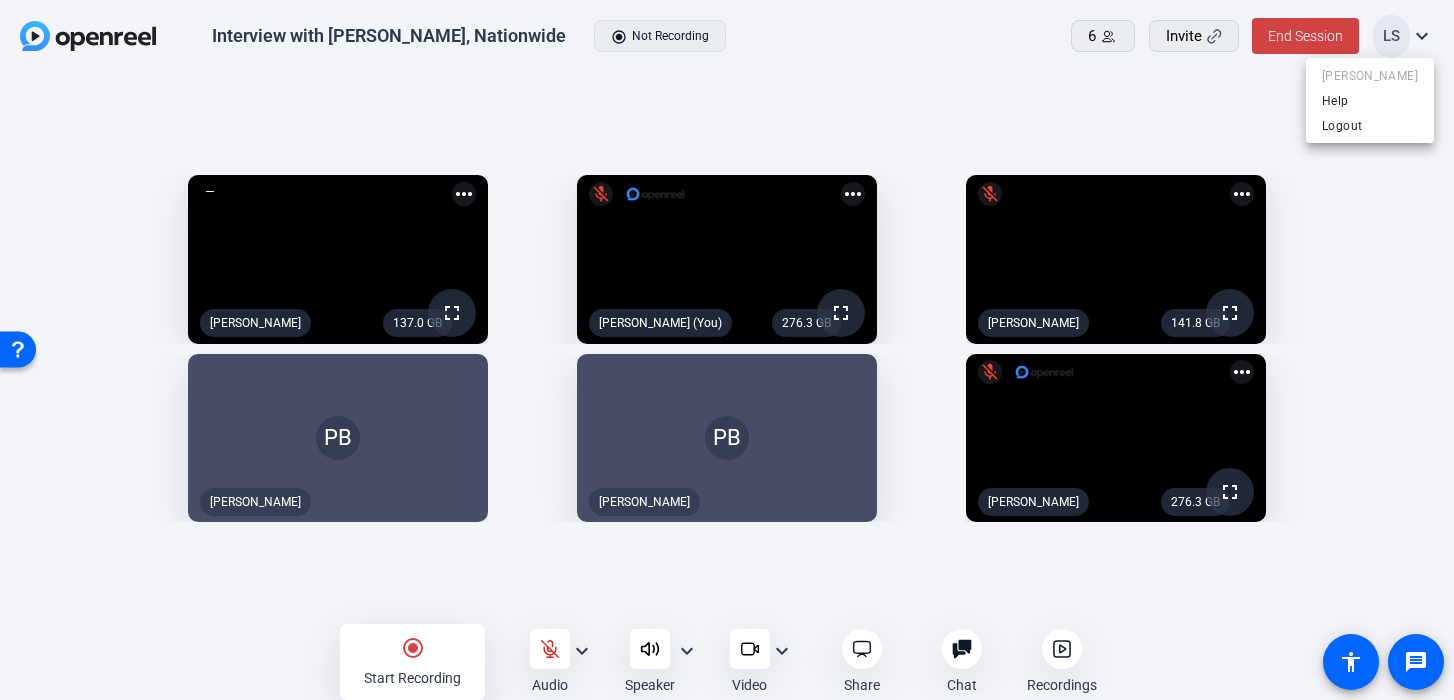 click at bounding box center (727, 350) 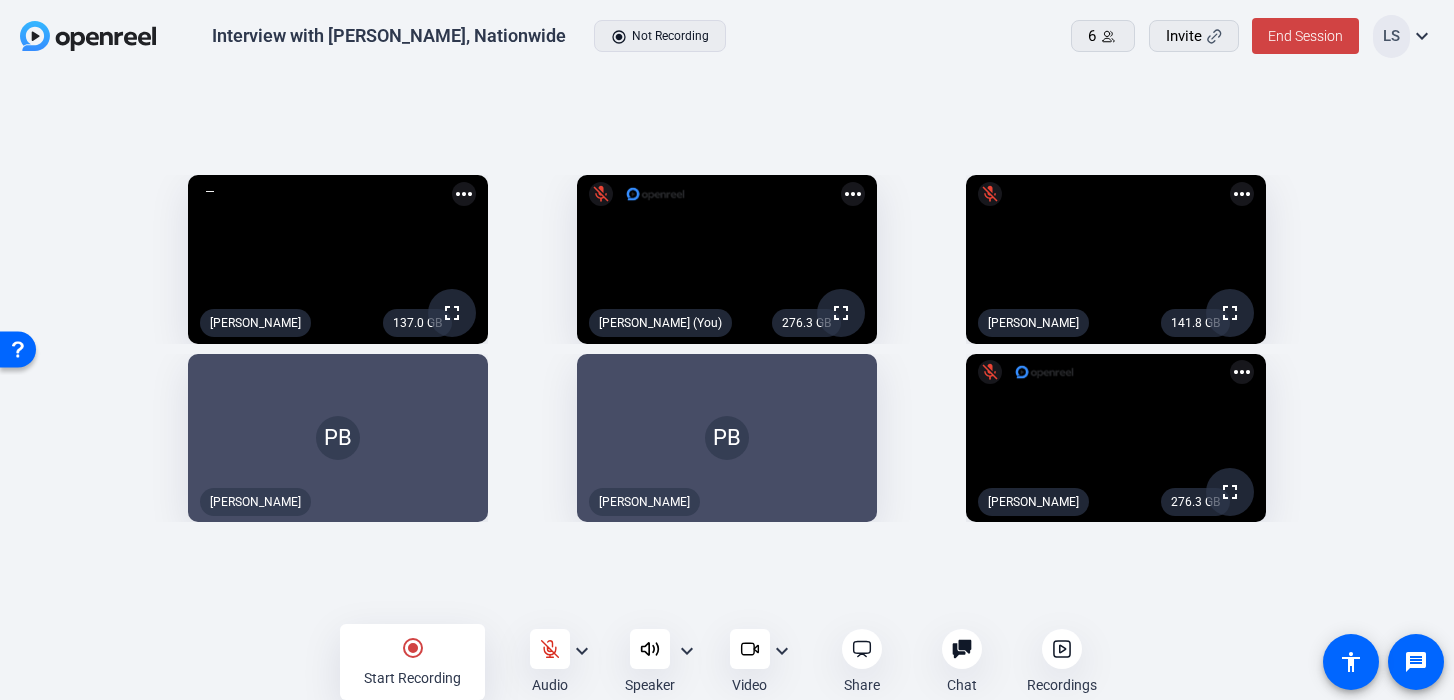 click on "expand_more" 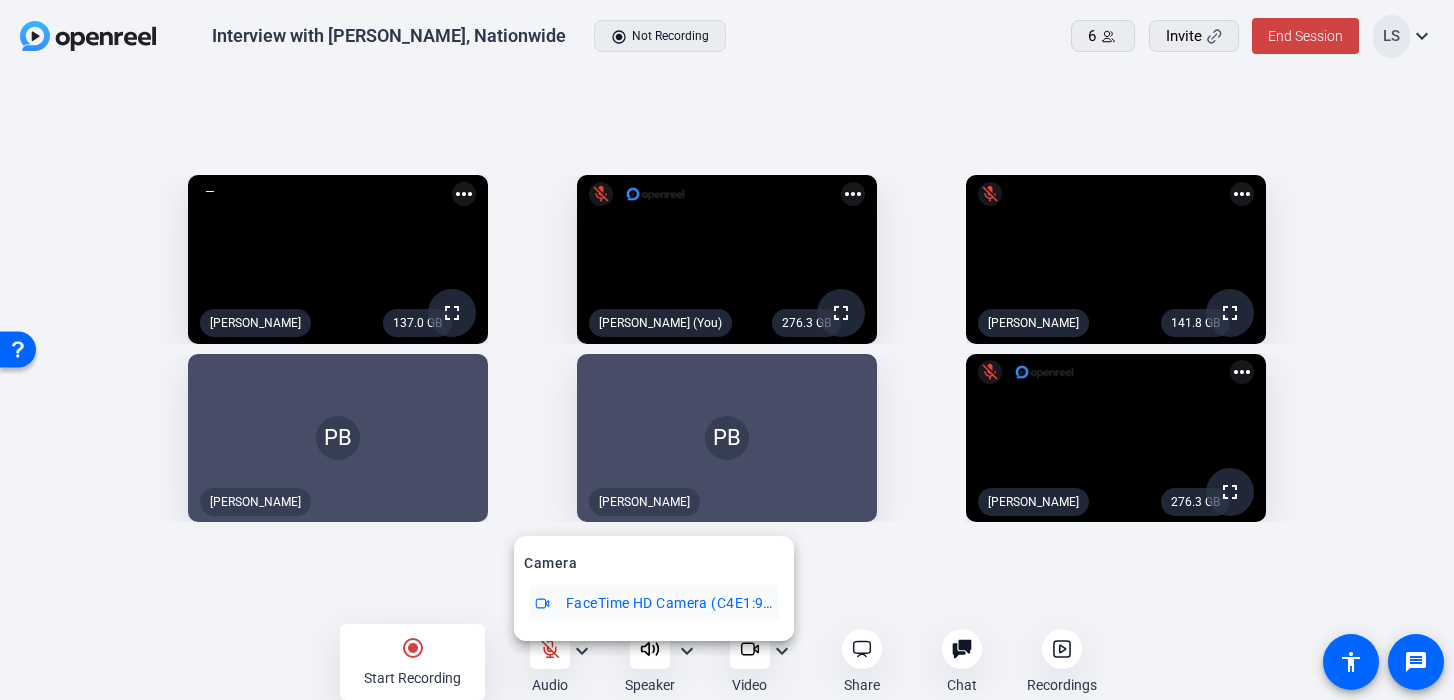 click at bounding box center (727, 350) 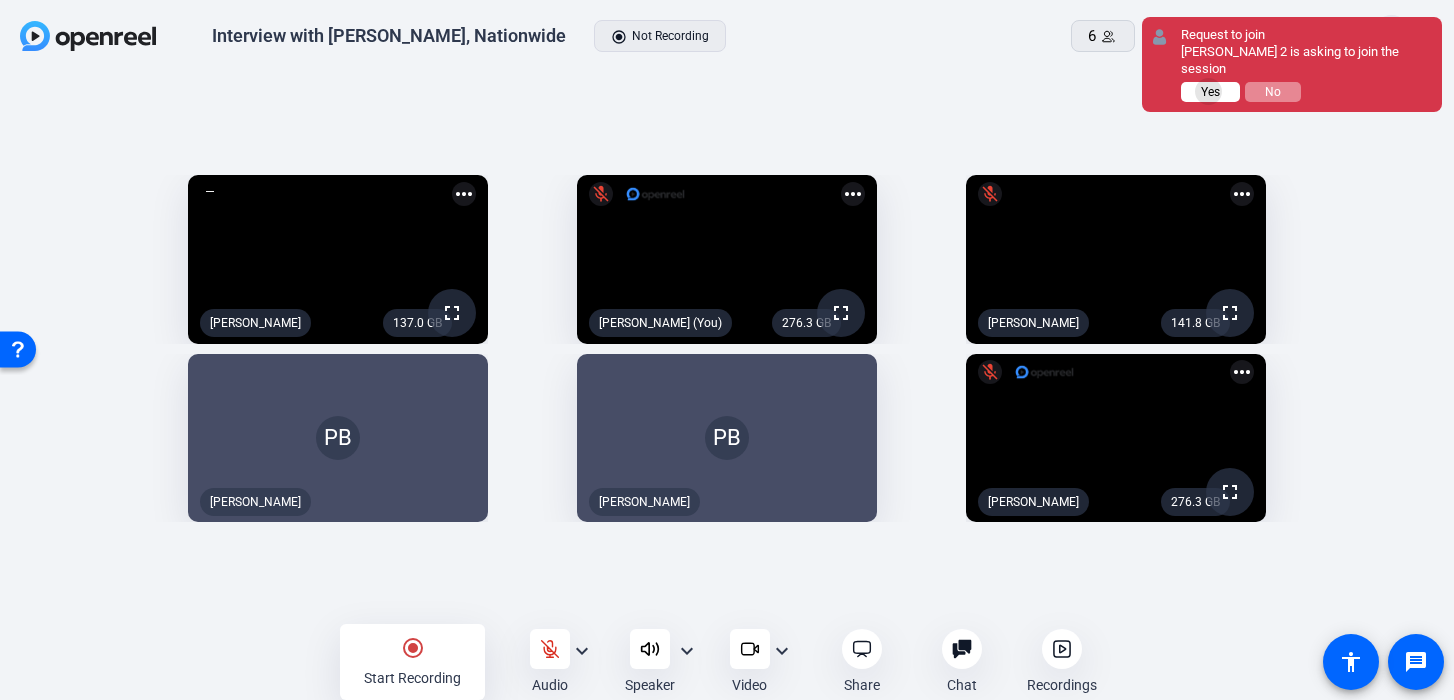 click on "Yes" at bounding box center (1210, 92) 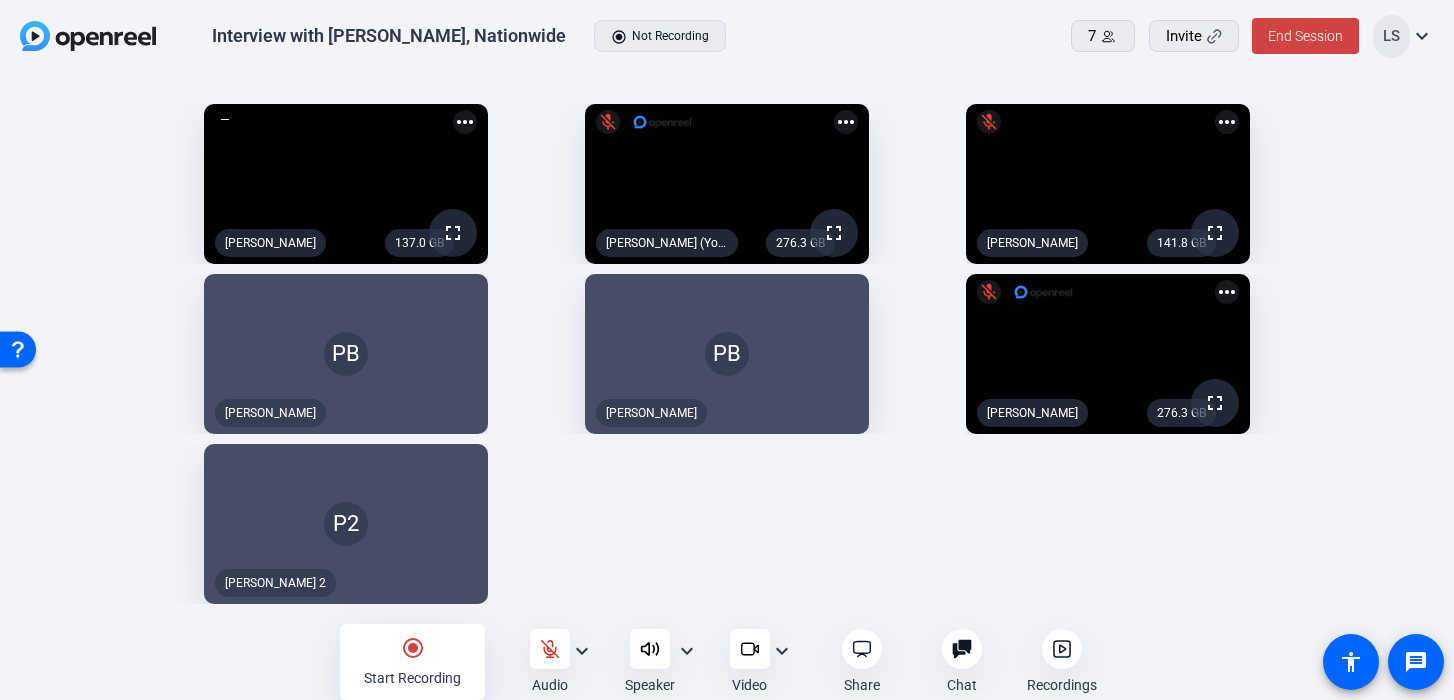 click 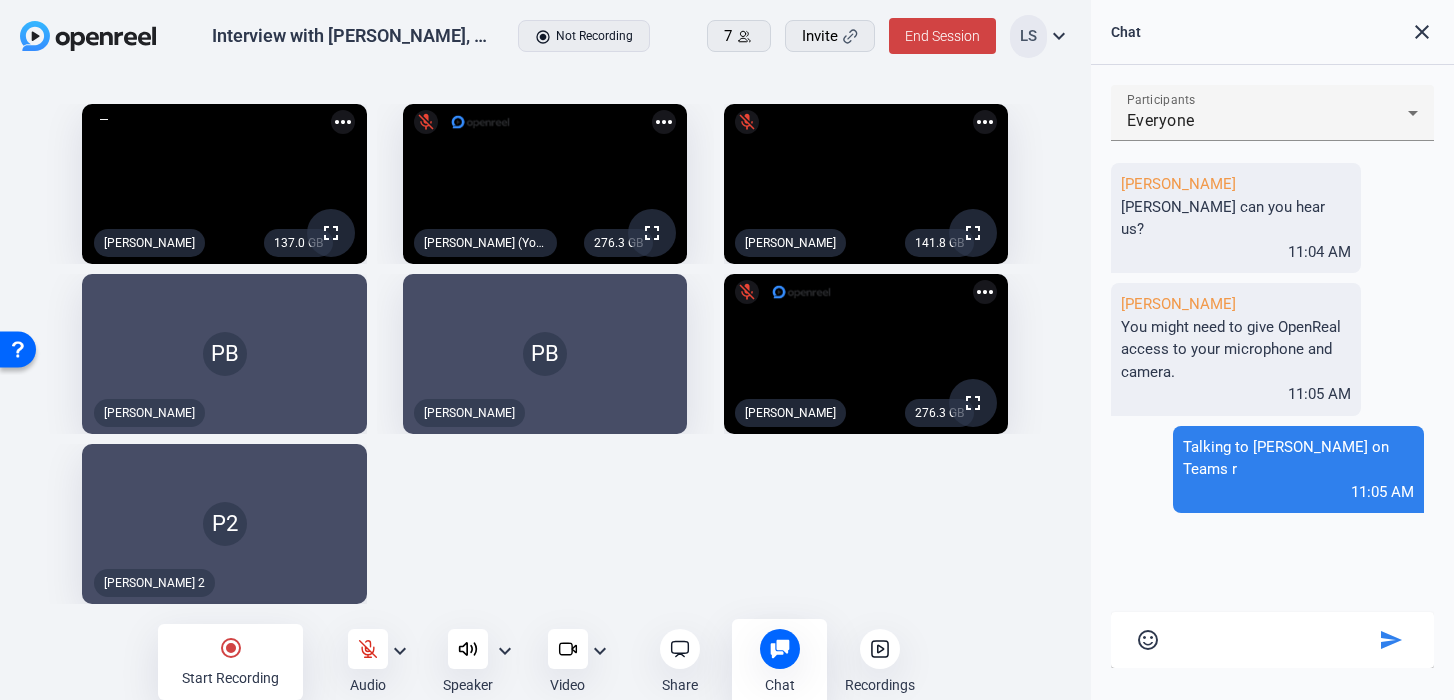 click at bounding box center [1272, 637] 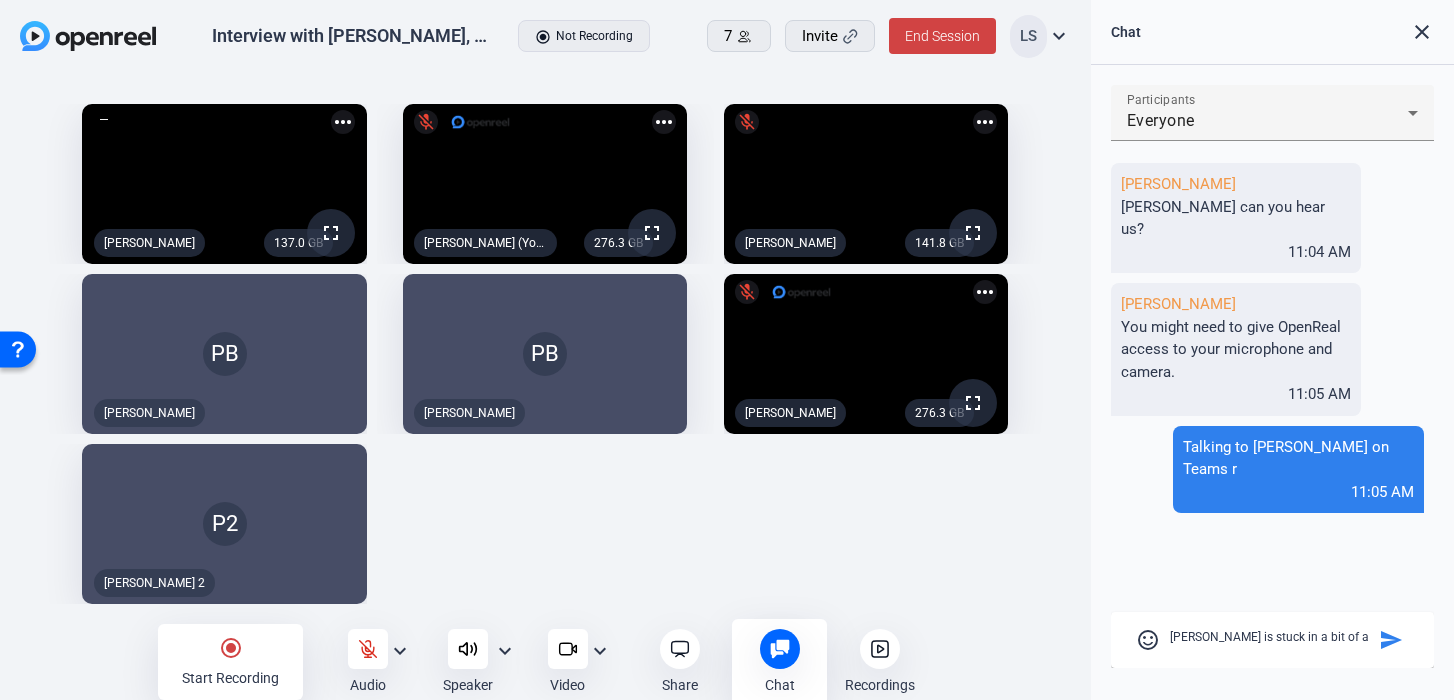click at bounding box center (1272, 637) 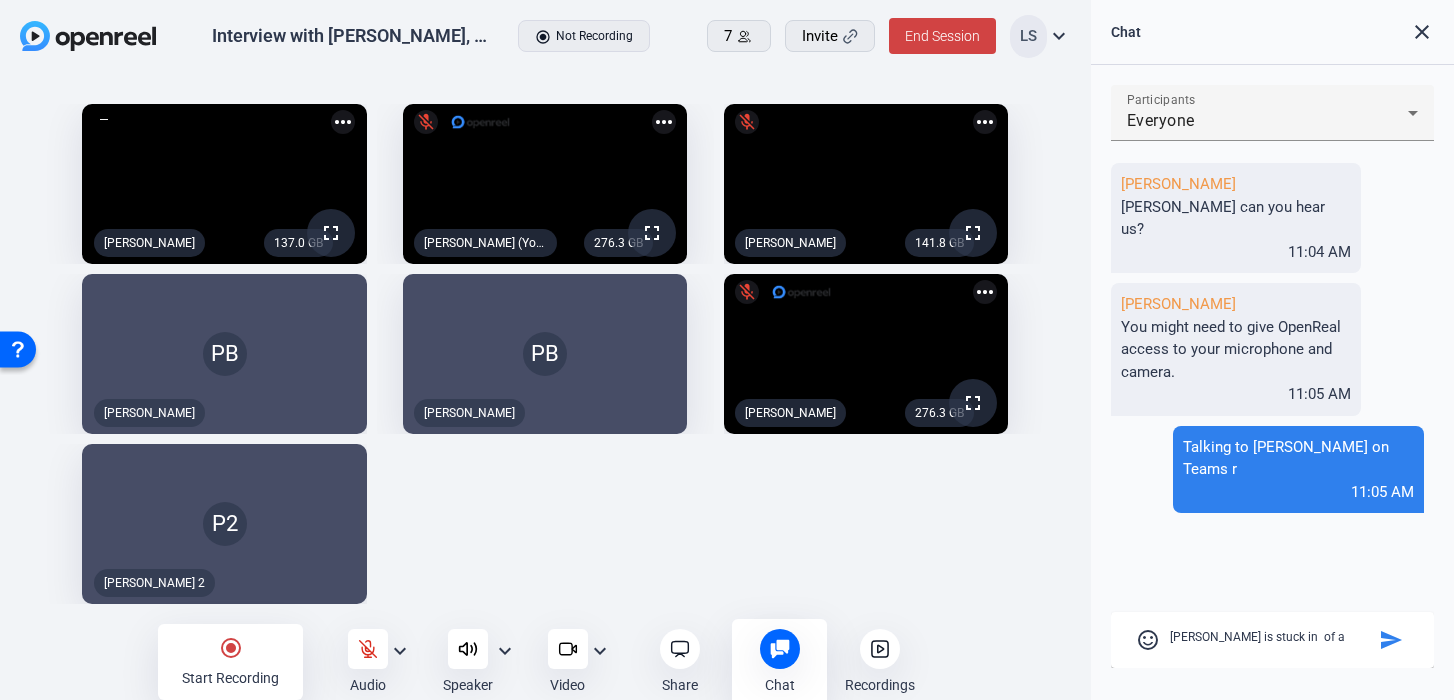 click at bounding box center (1272, 637) 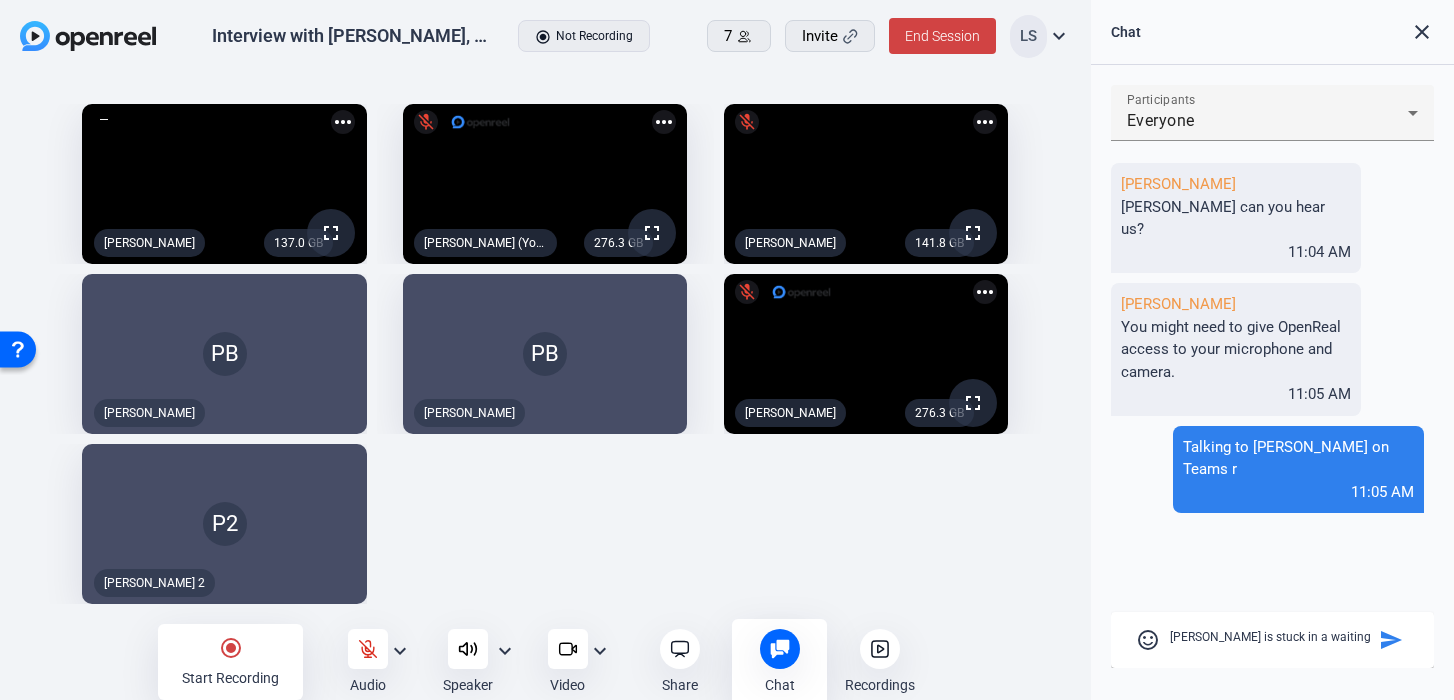 click at bounding box center (1272, 637) 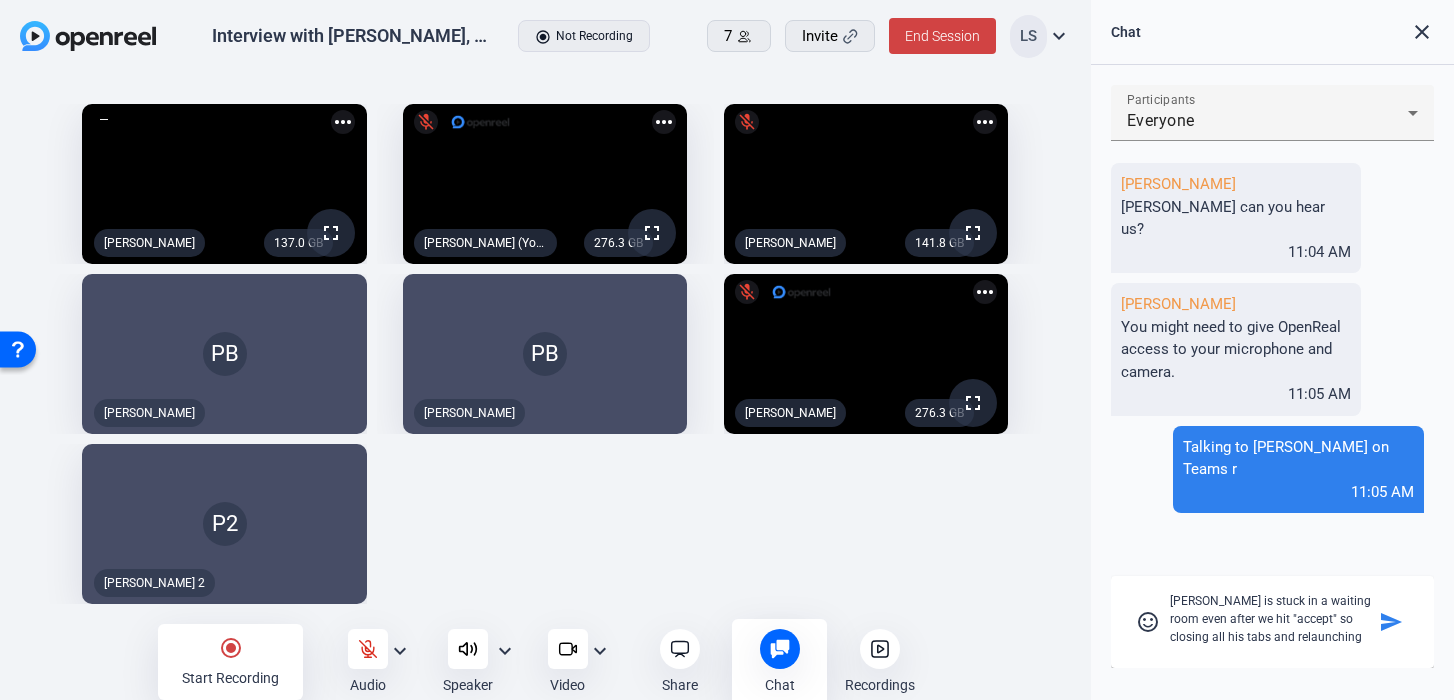 click at bounding box center [1272, 619] 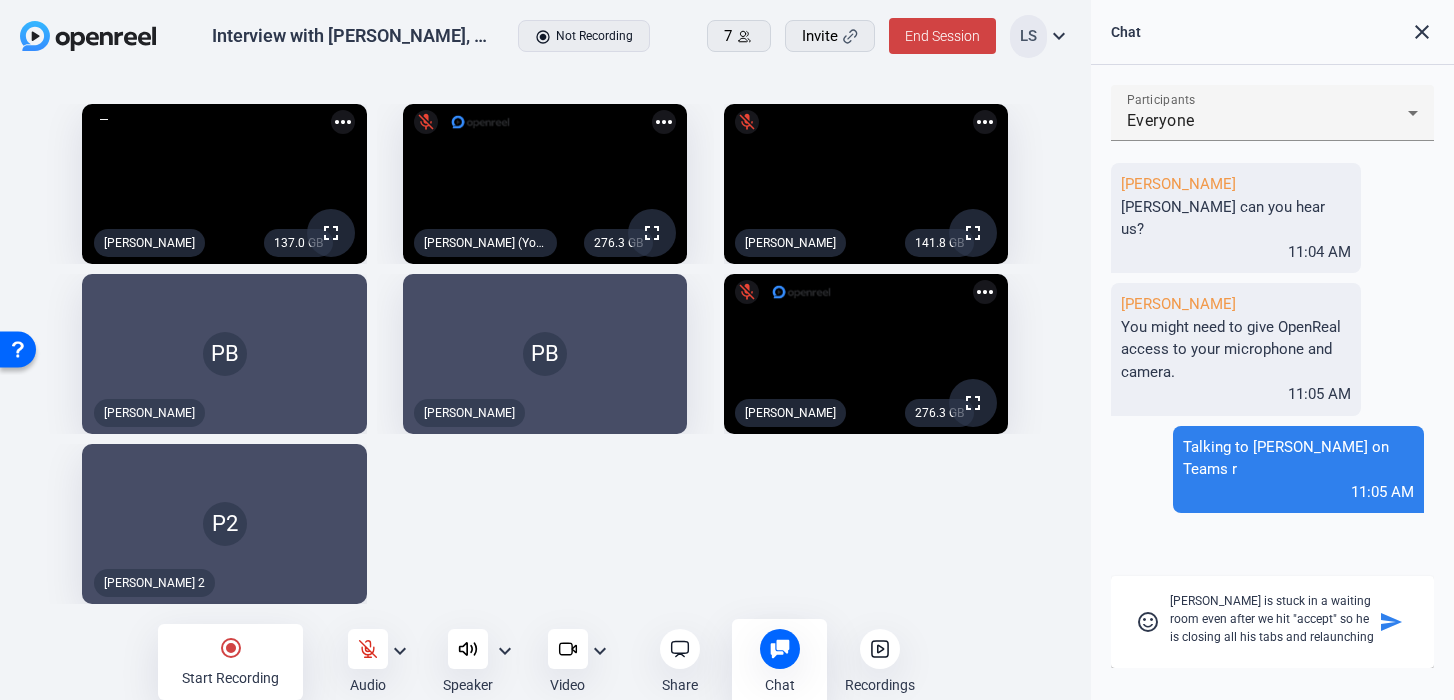 click 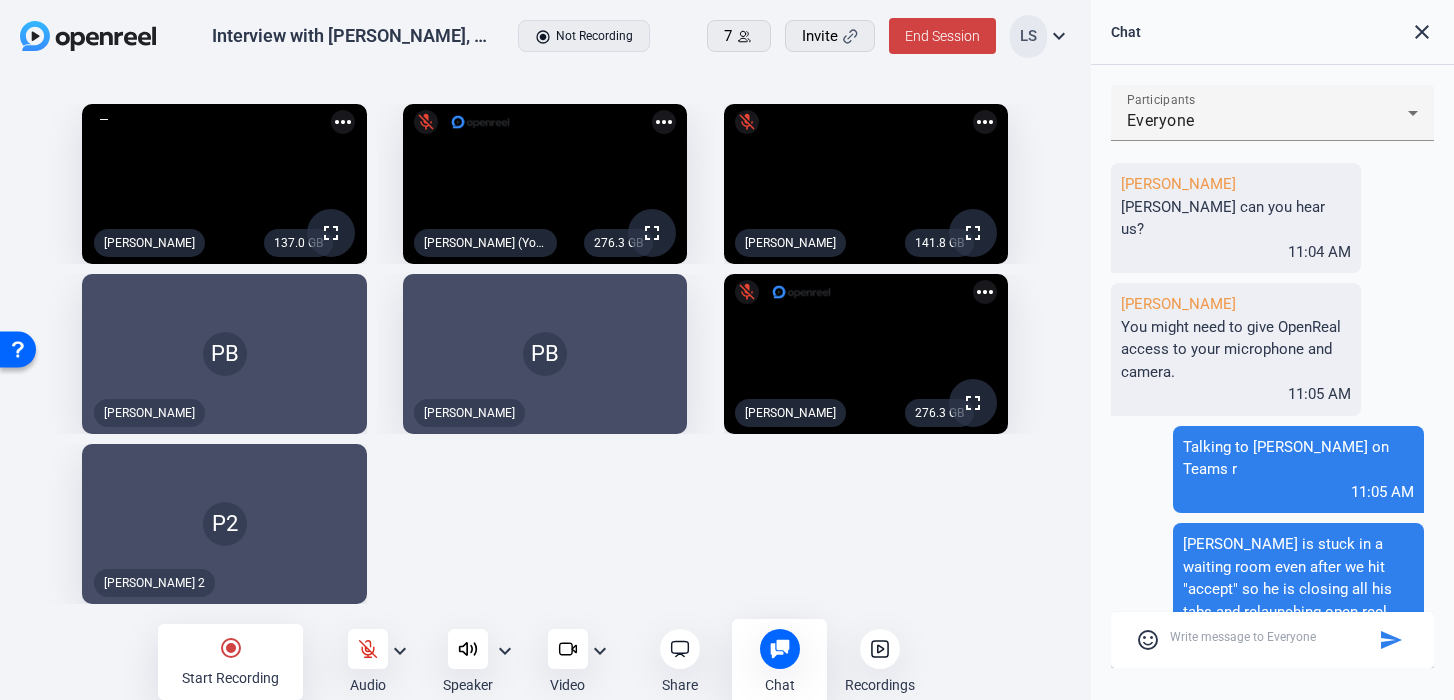 scroll, scrollTop: 9, scrollLeft: 0, axis: vertical 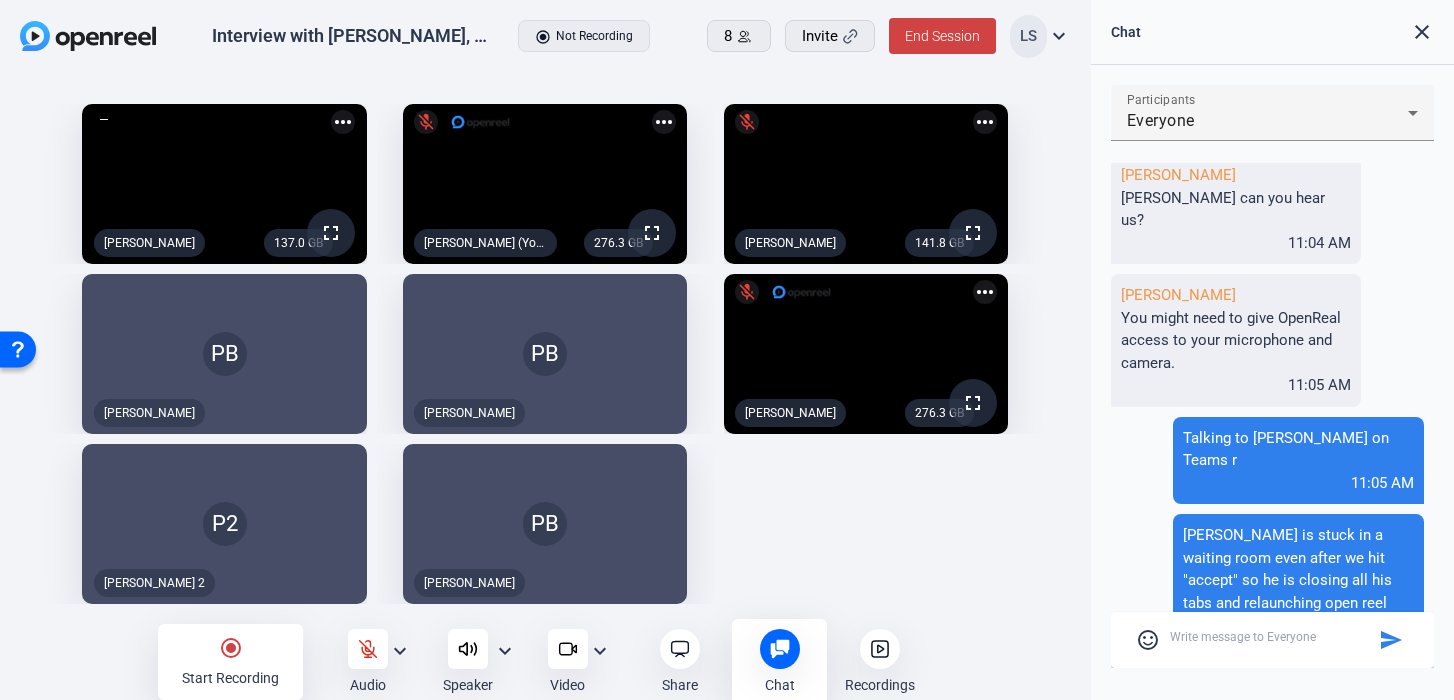 type 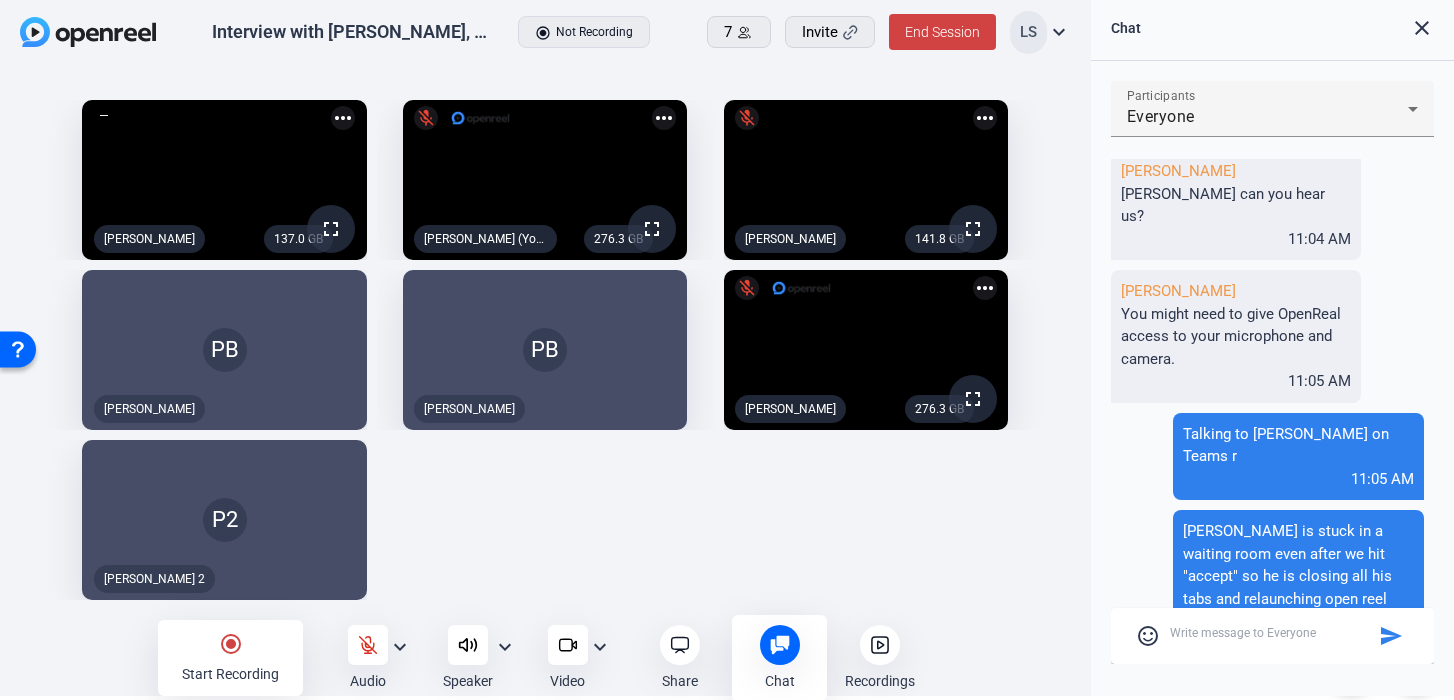 click at bounding box center (1272, 633) 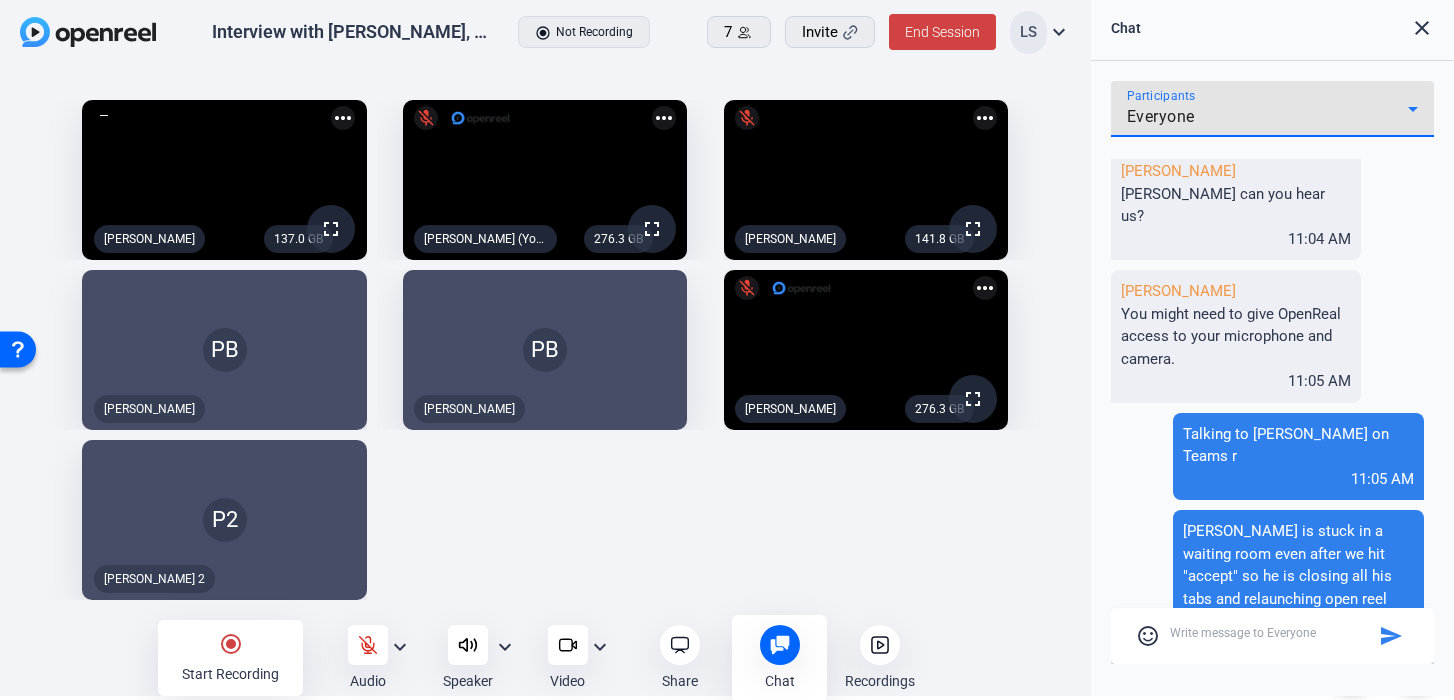click on "Everyone" at bounding box center [1268, 117] 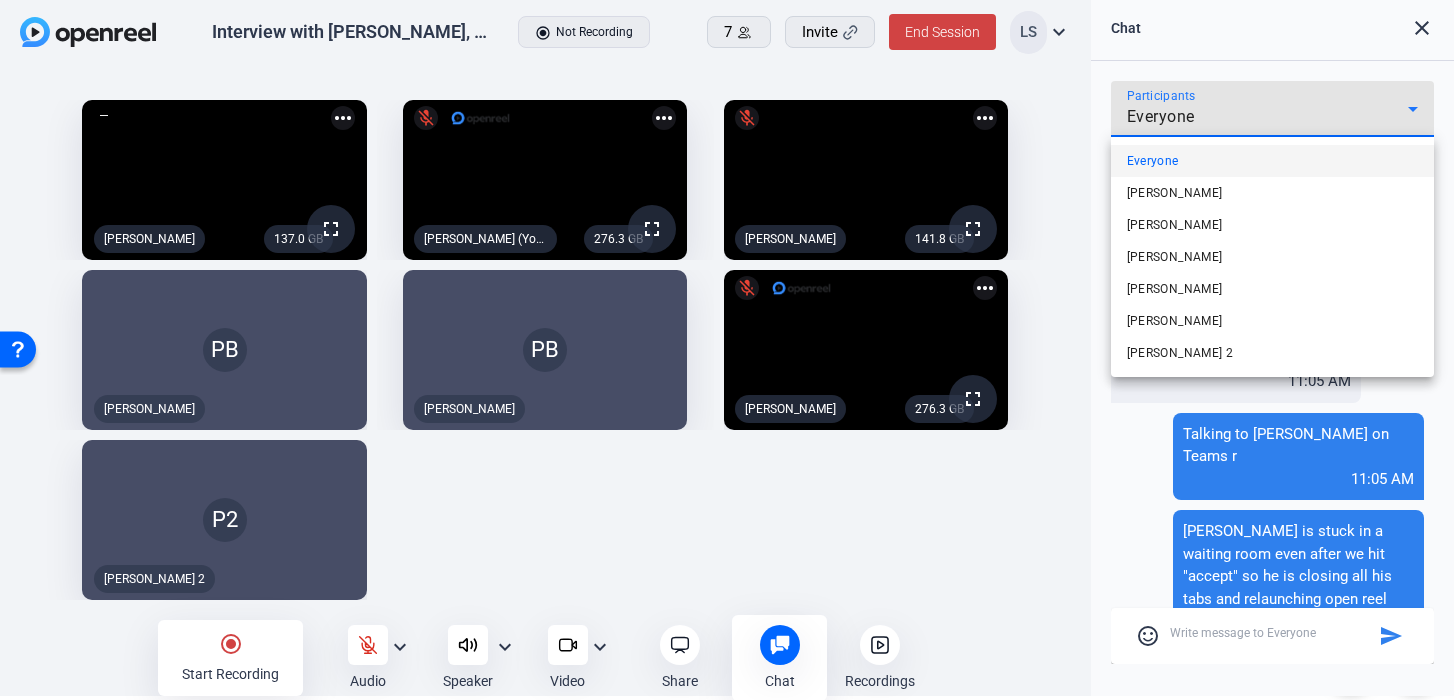click at bounding box center [727, 350] 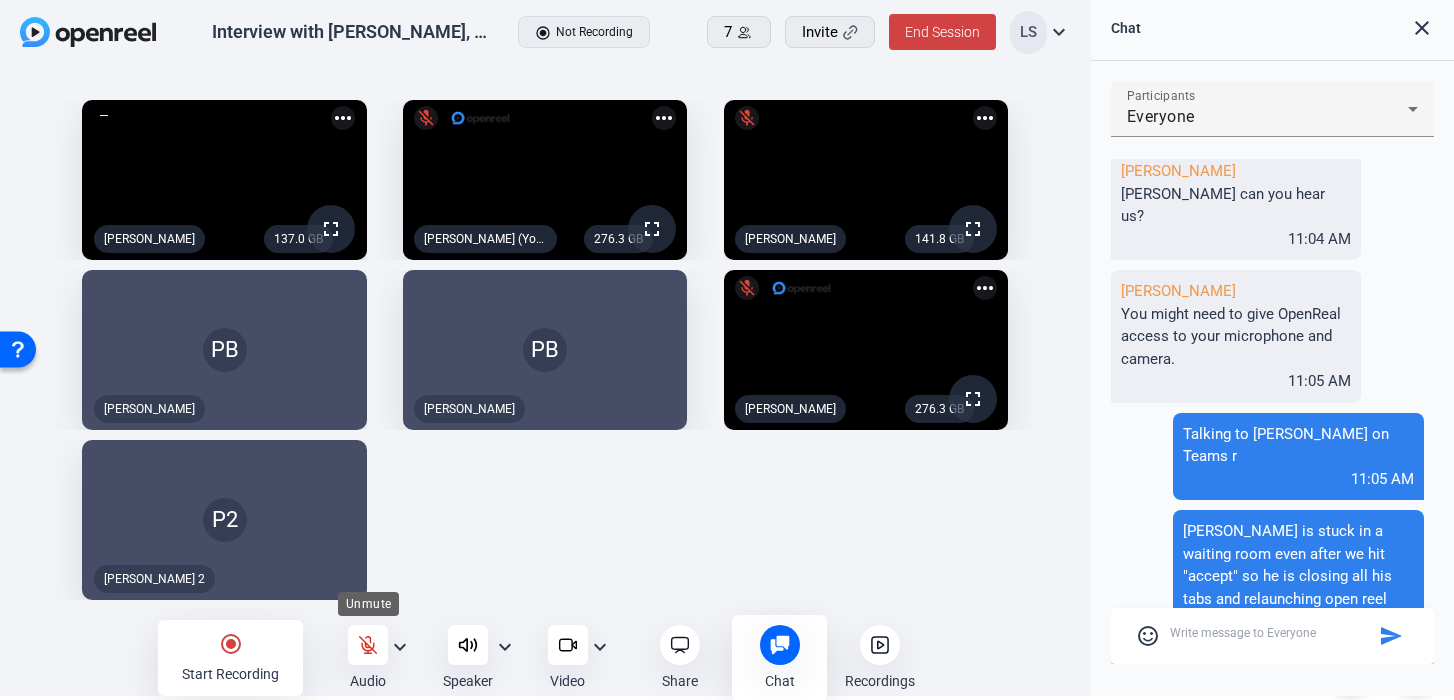 click 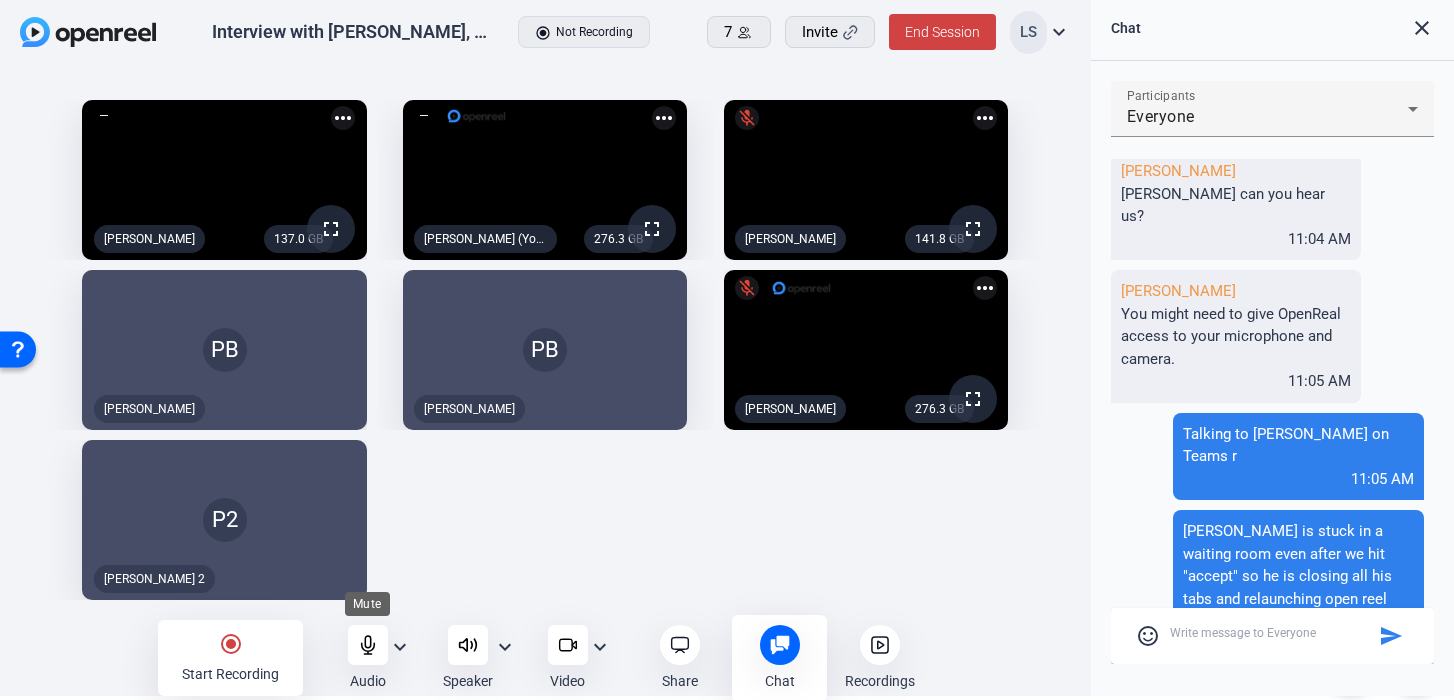 click 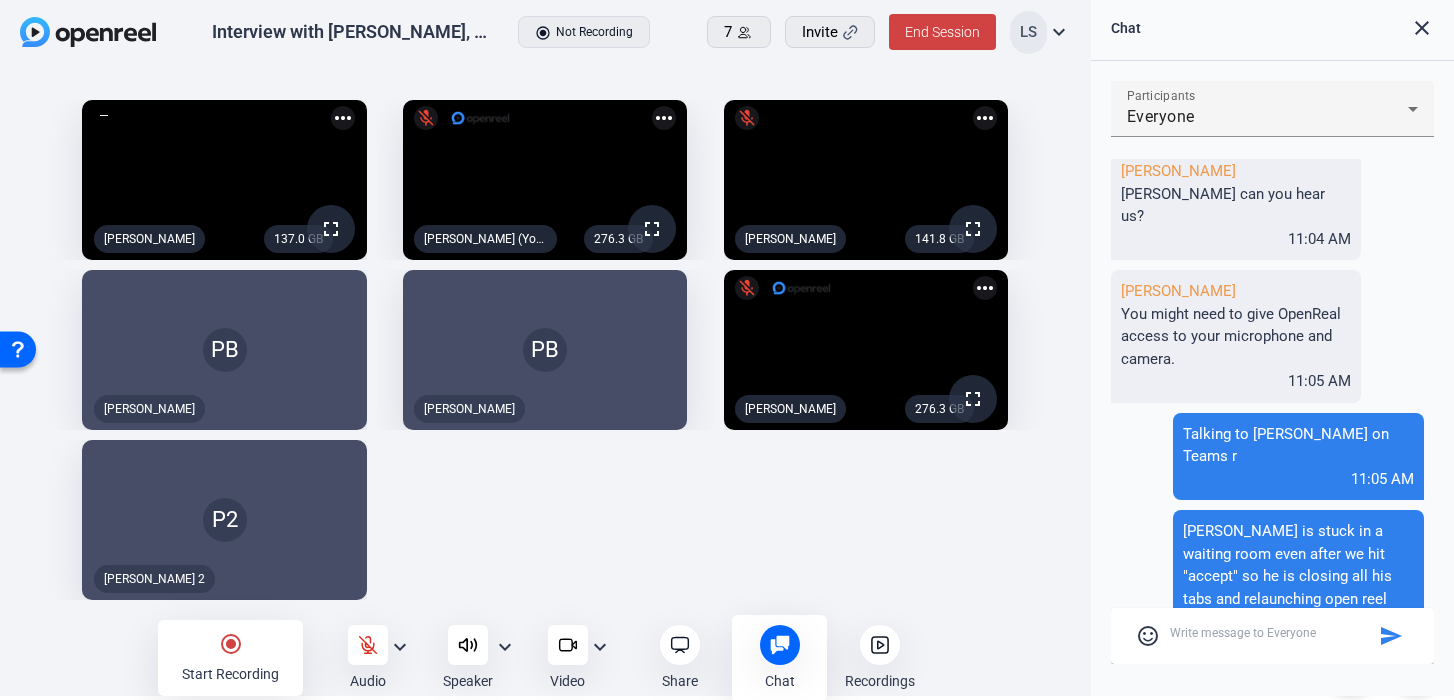 click on "137.0 GB  fullscreen  Sam Barnes  more_horiz  276.3 GB  fullscreen mic_off  Lindsey Sacco (You)  more_horiz  141.8 GB  fullscreen mic_off  Dan Brakewood  more_horiz  PB   Paul Ballard   PB   Paul Ballard   276.3 GB  fullscreen mic_off  Rob Harpin  more_horiz  P2   Paul Ballard 2" 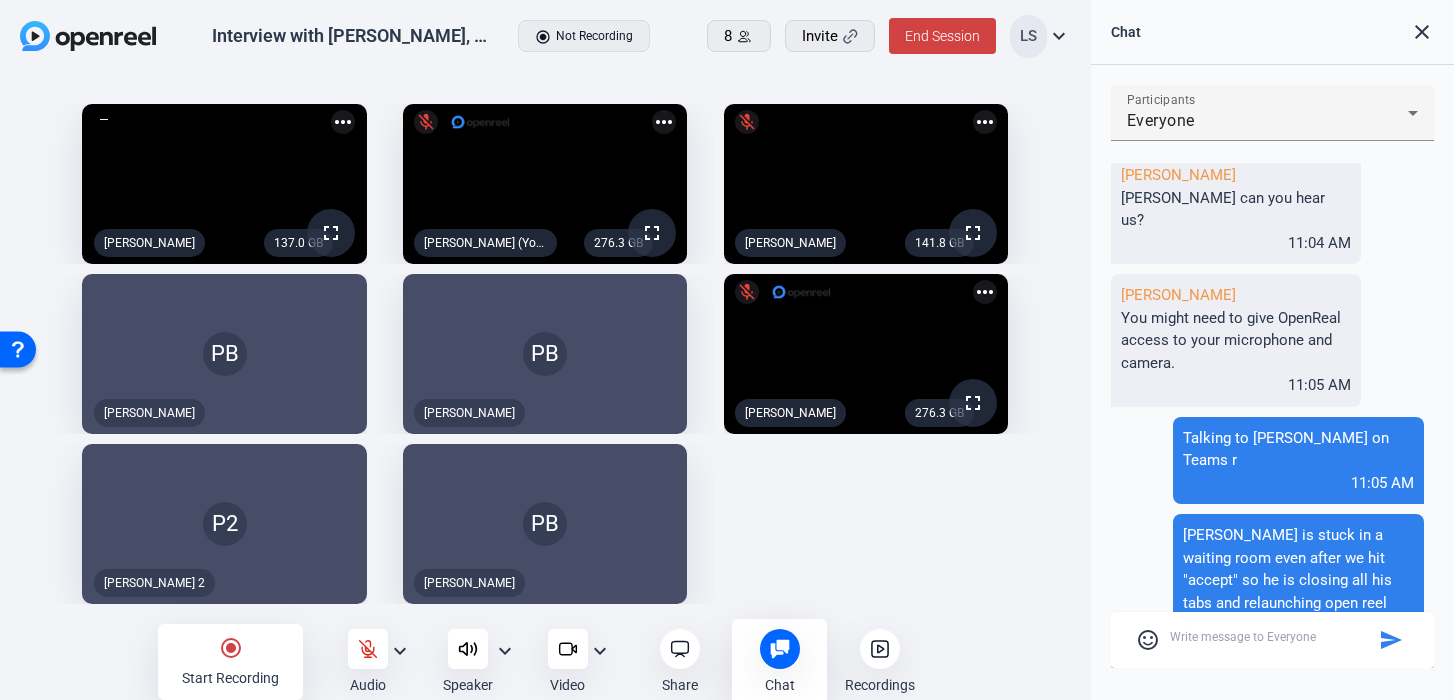 scroll, scrollTop: 4, scrollLeft: 0, axis: vertical 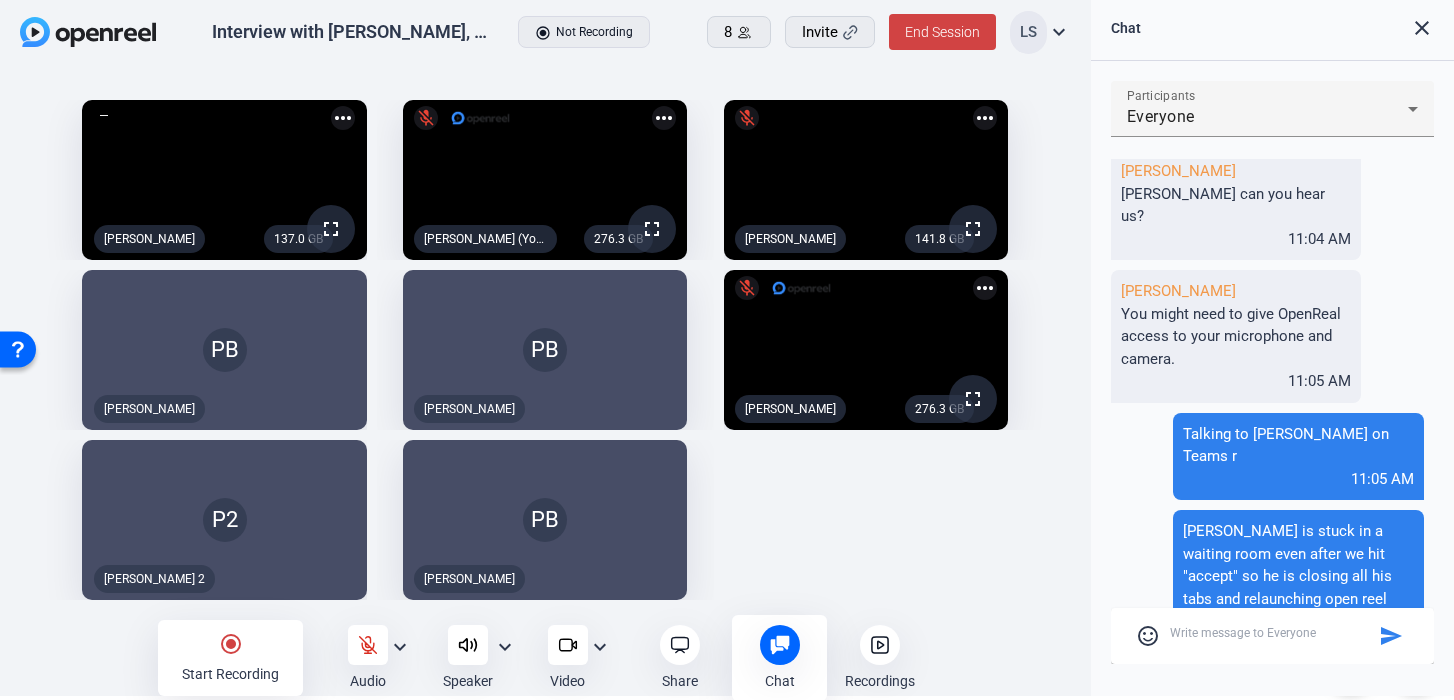 click on "Paul is stuck in a waiting room even after we hit "accept" so he is closing all his tabs and relaunching open reel" 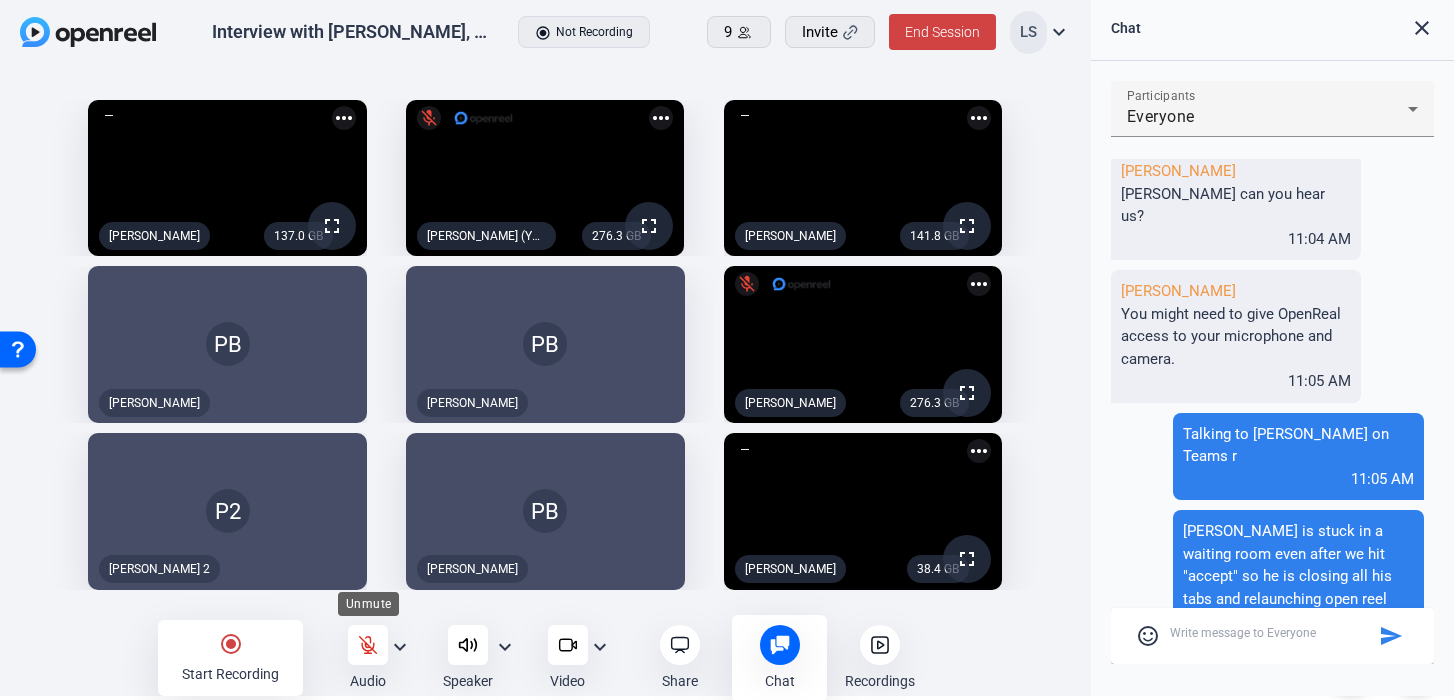 click 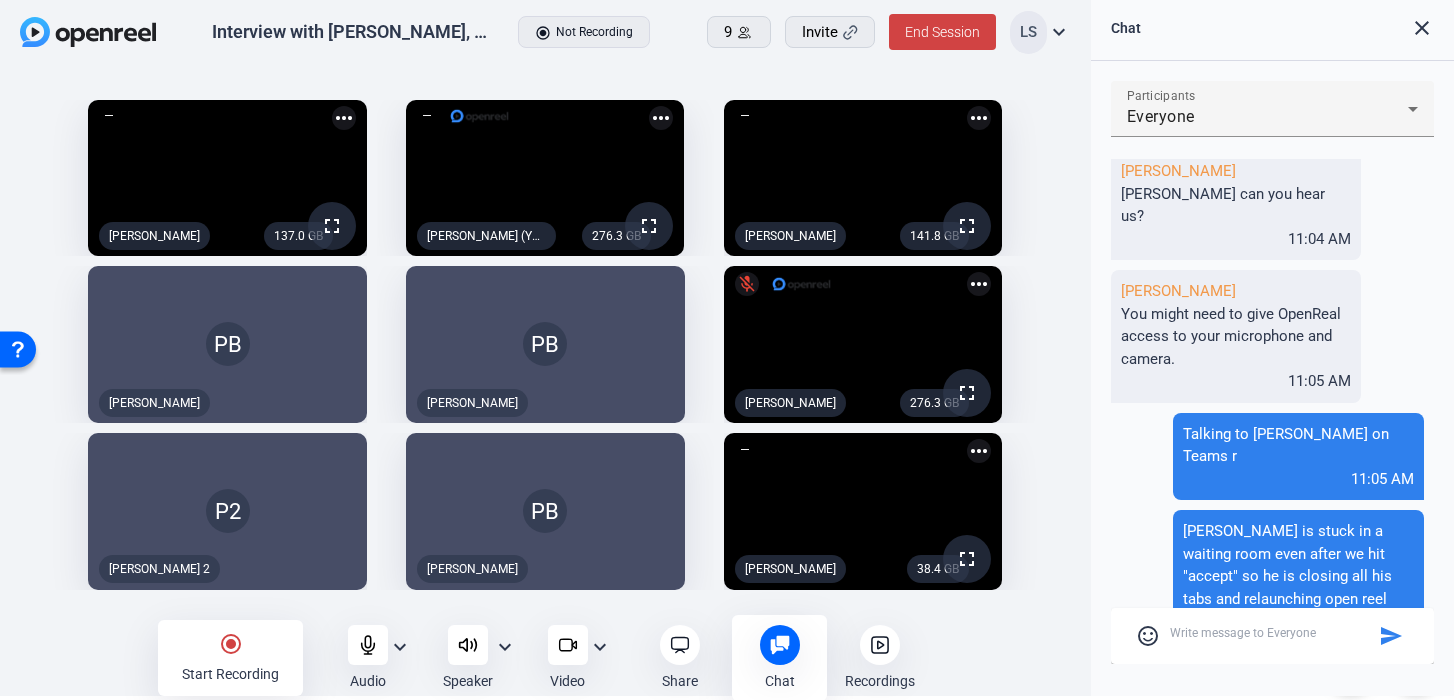 click on "close" 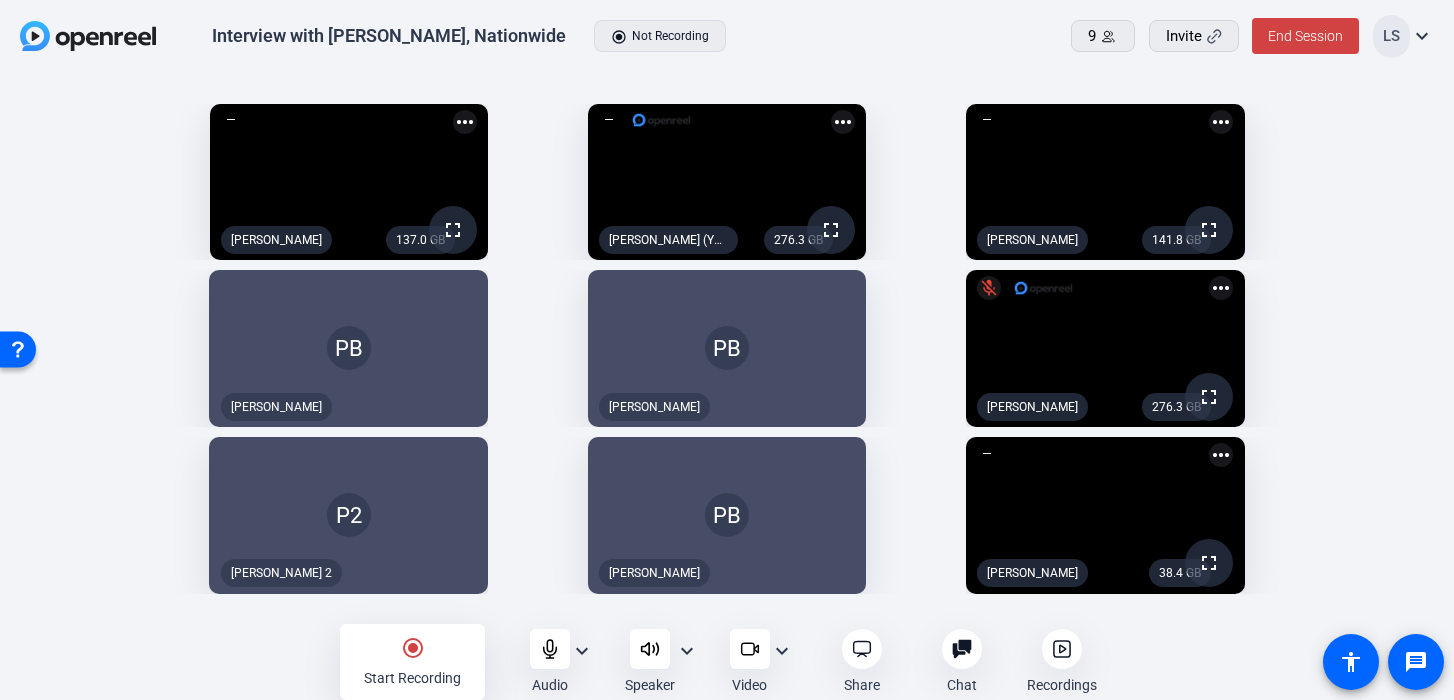 click on "PB" 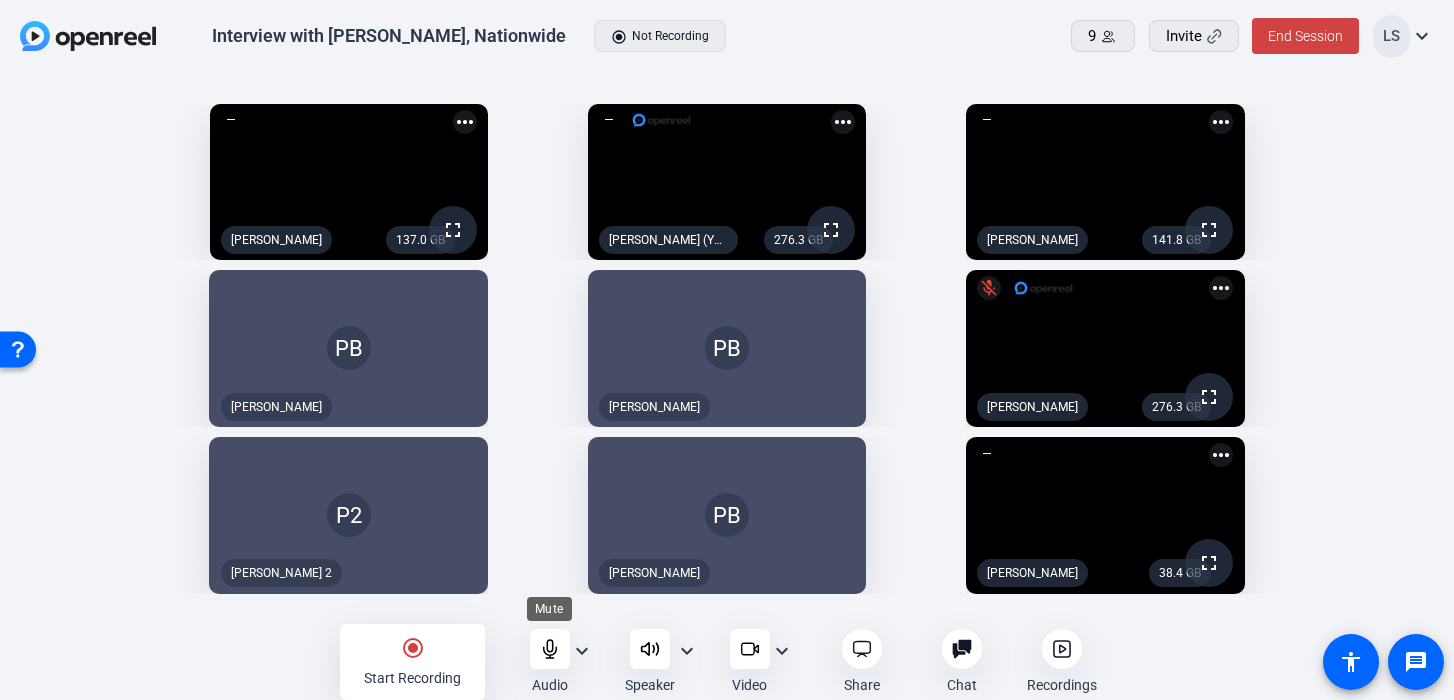 click 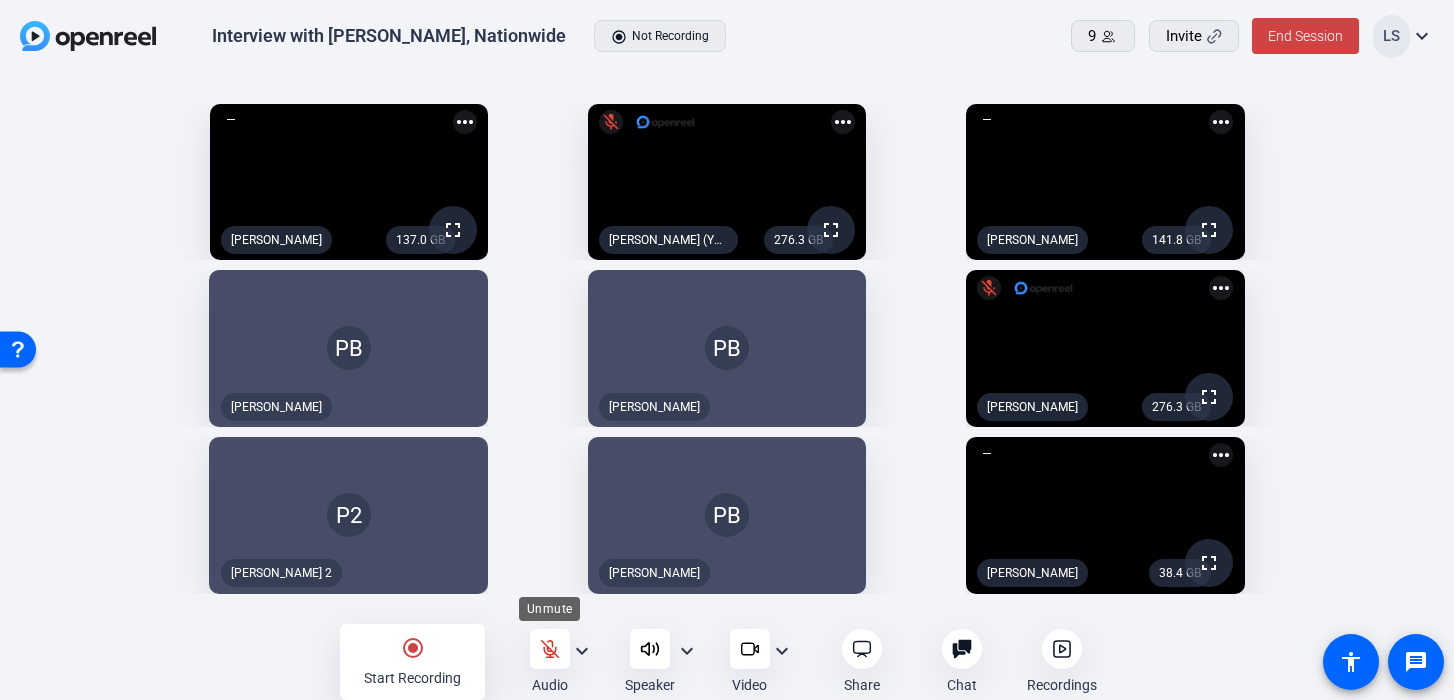 click 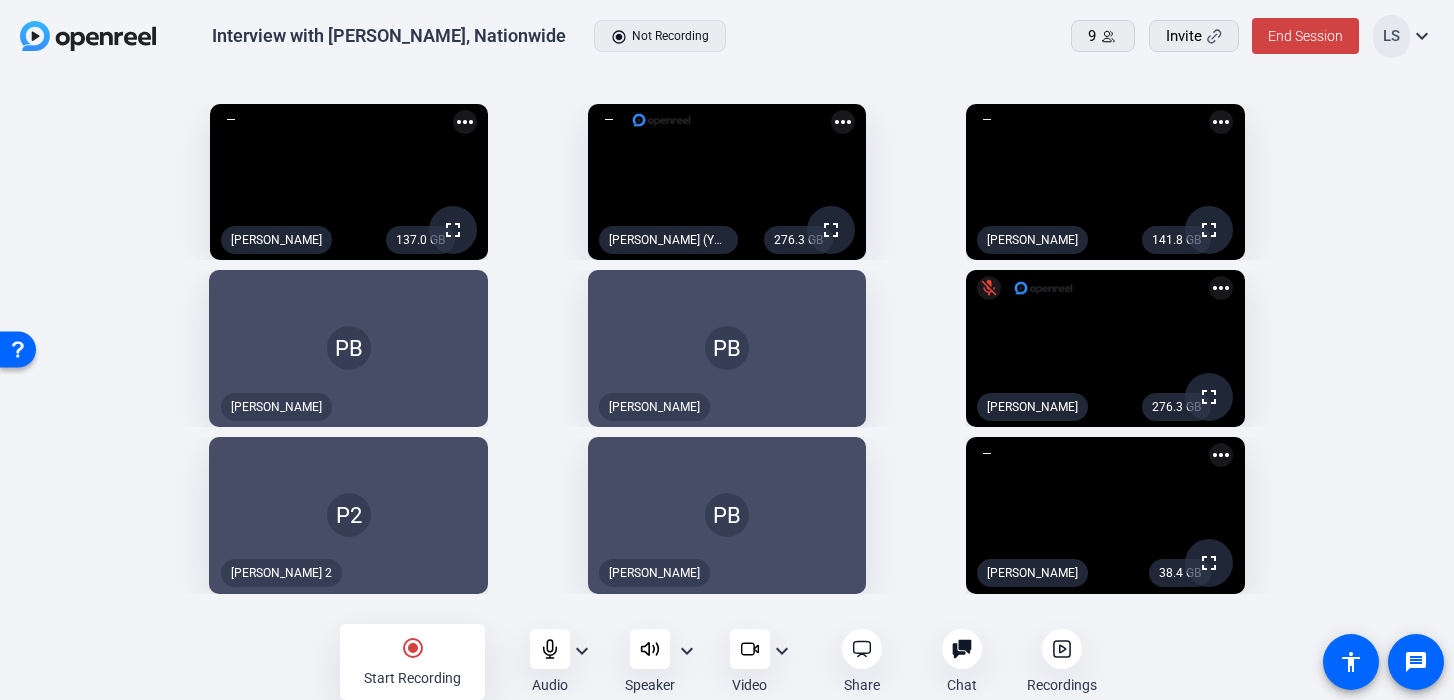 click on "radio_button_checked" 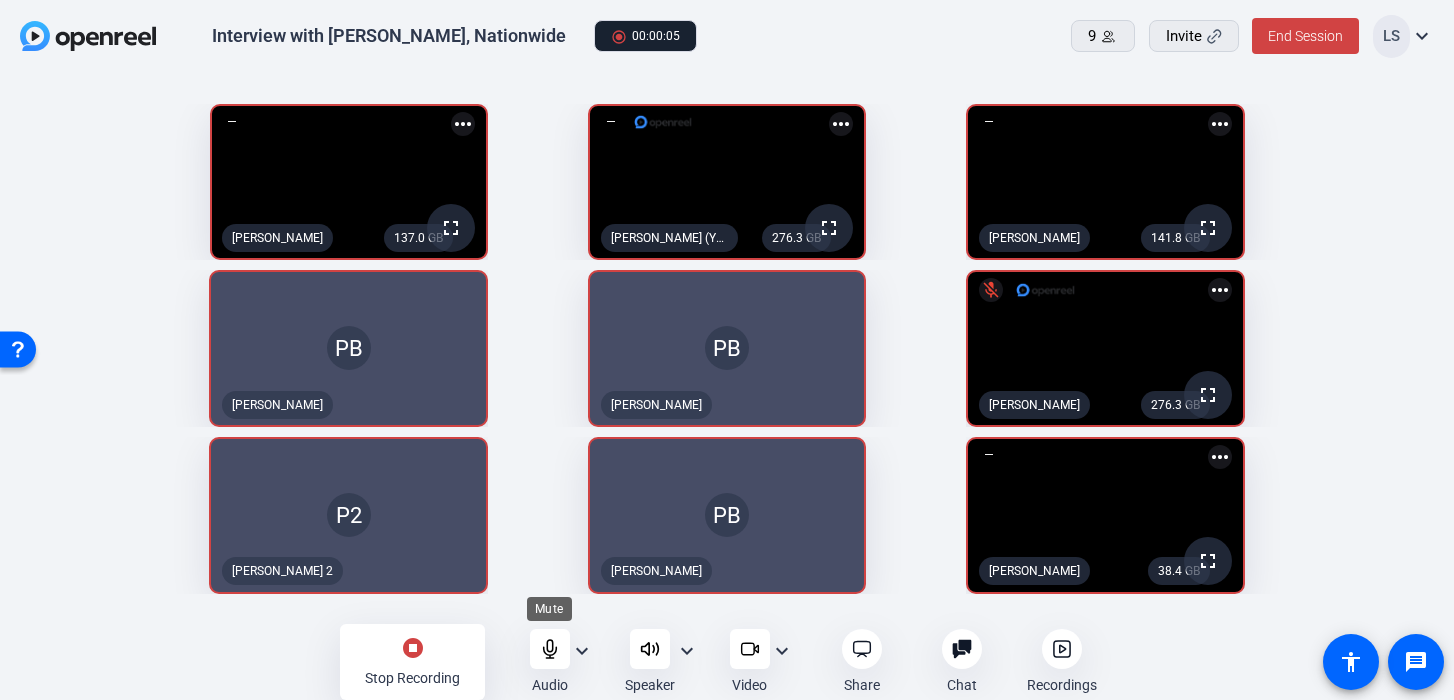 click 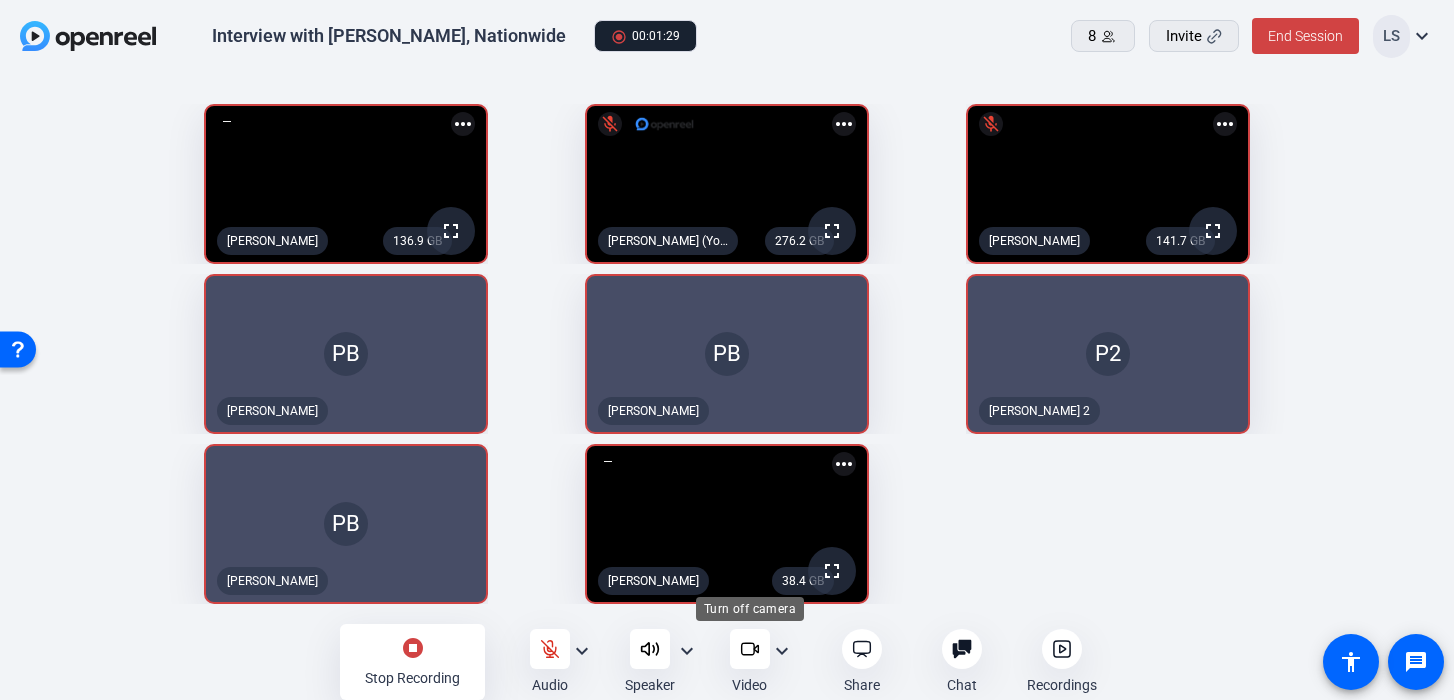 click 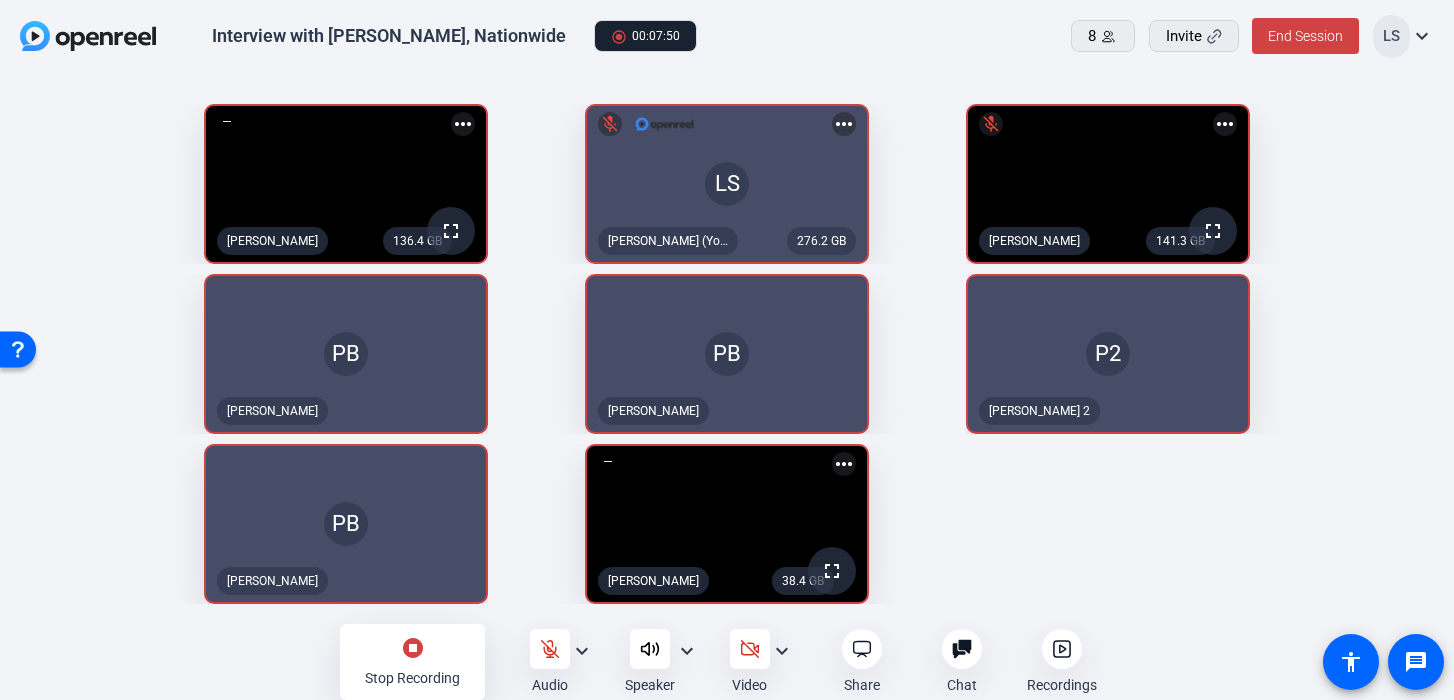 click 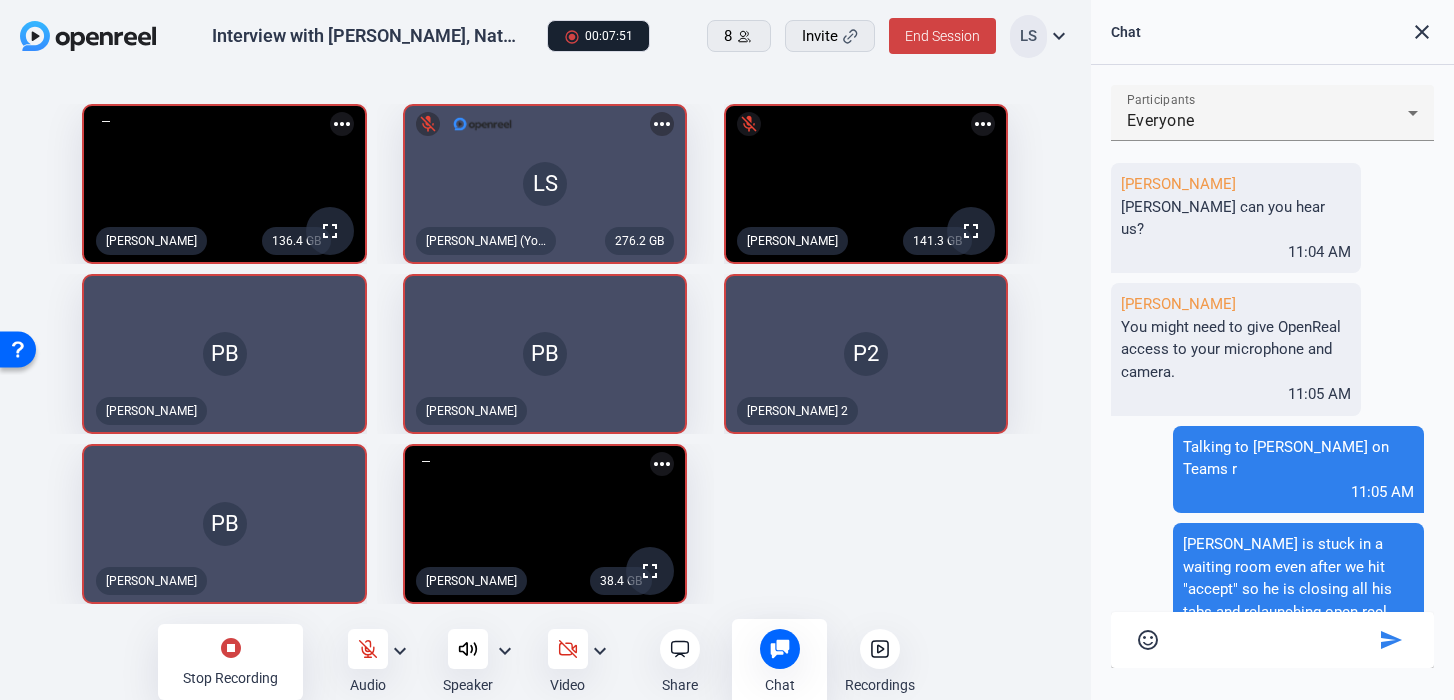 scroll, scrollTop: 9, scrollLeft: 0, axis: vertical 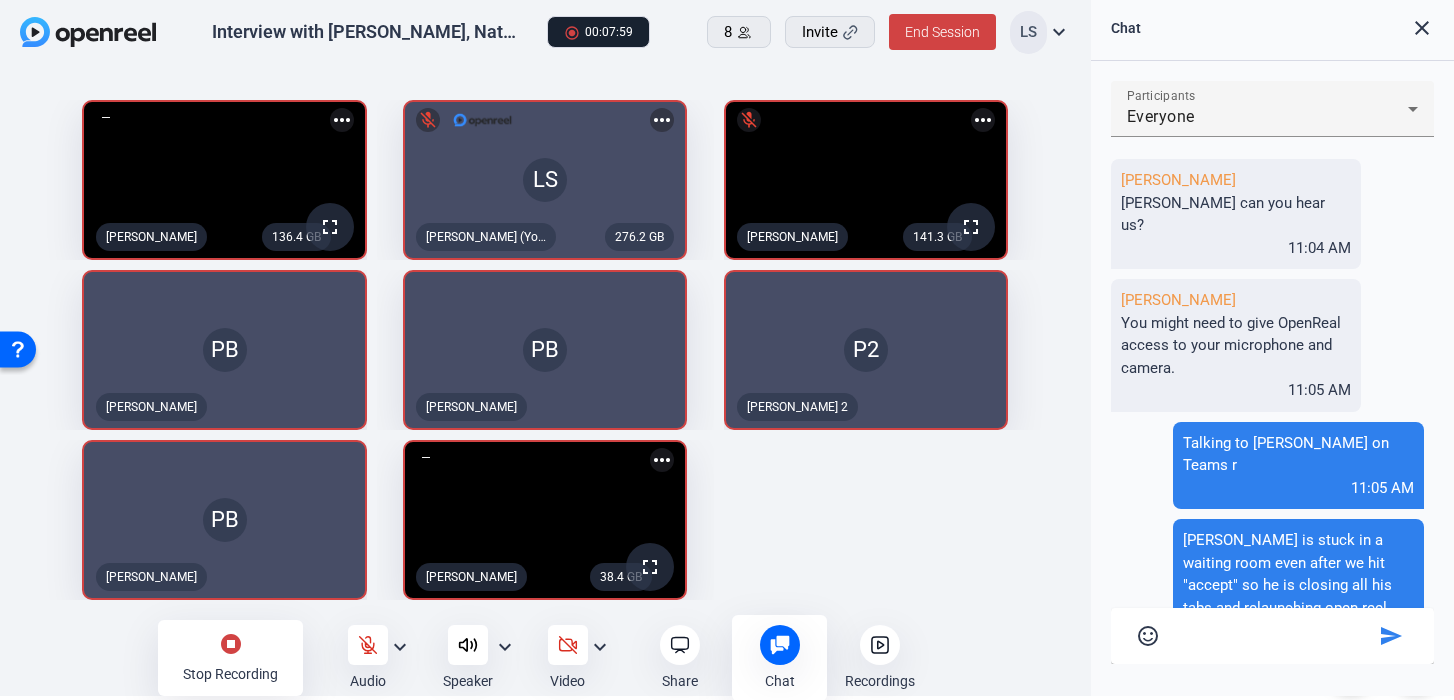 click on "close" 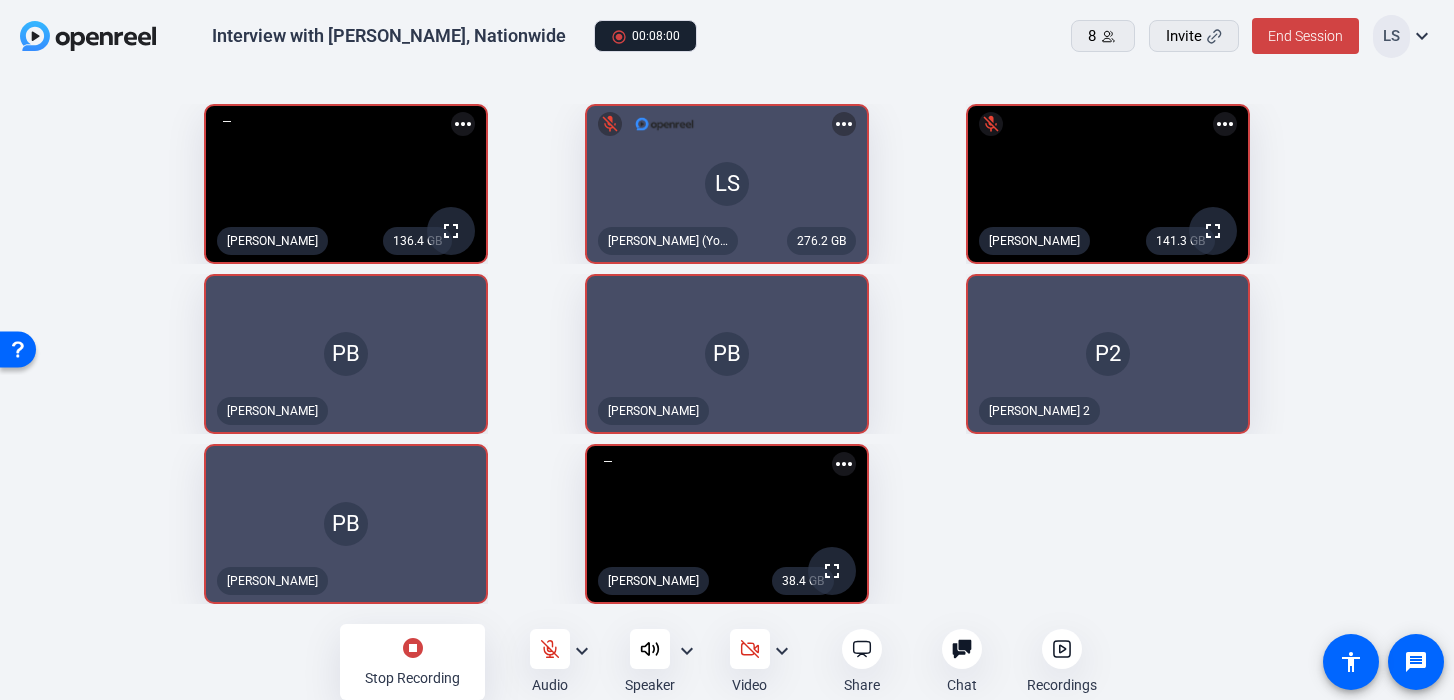 scroll, scrollTop: 0, scrollLeft: 0, axis: both 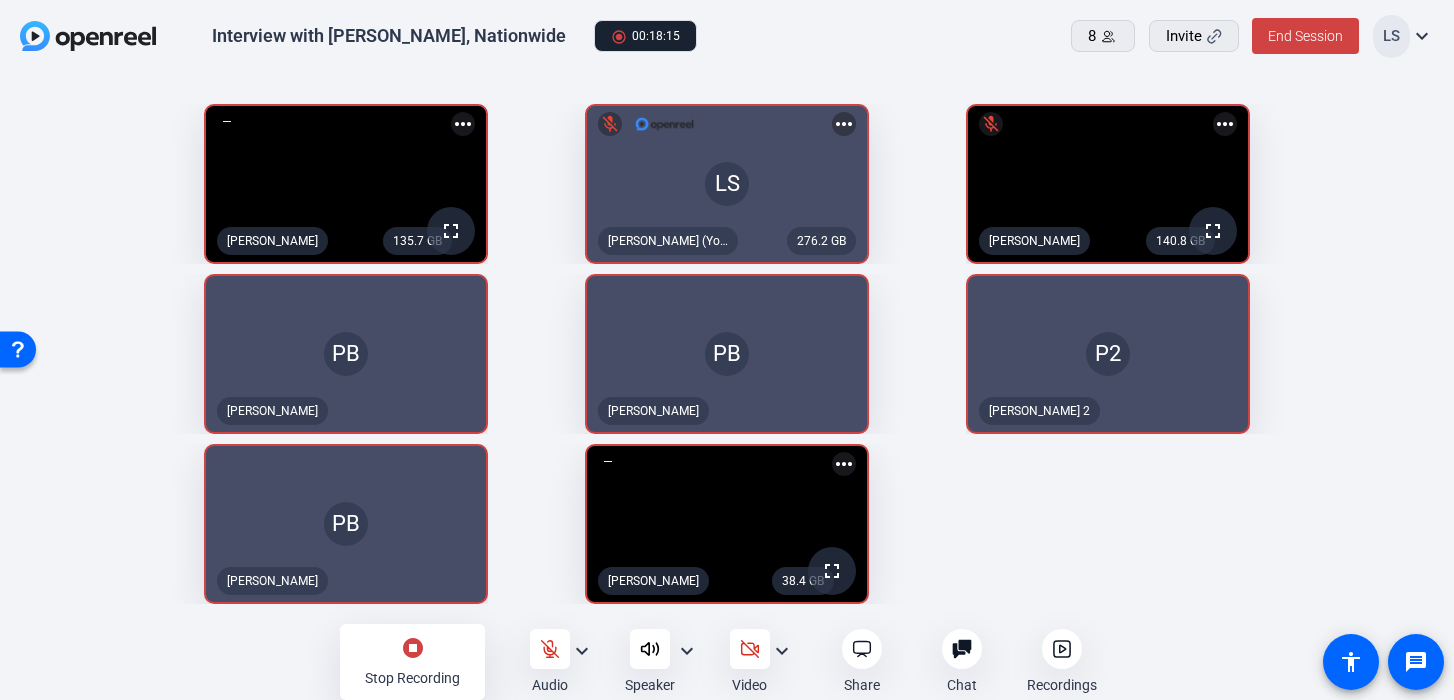 click on "more_horiz" 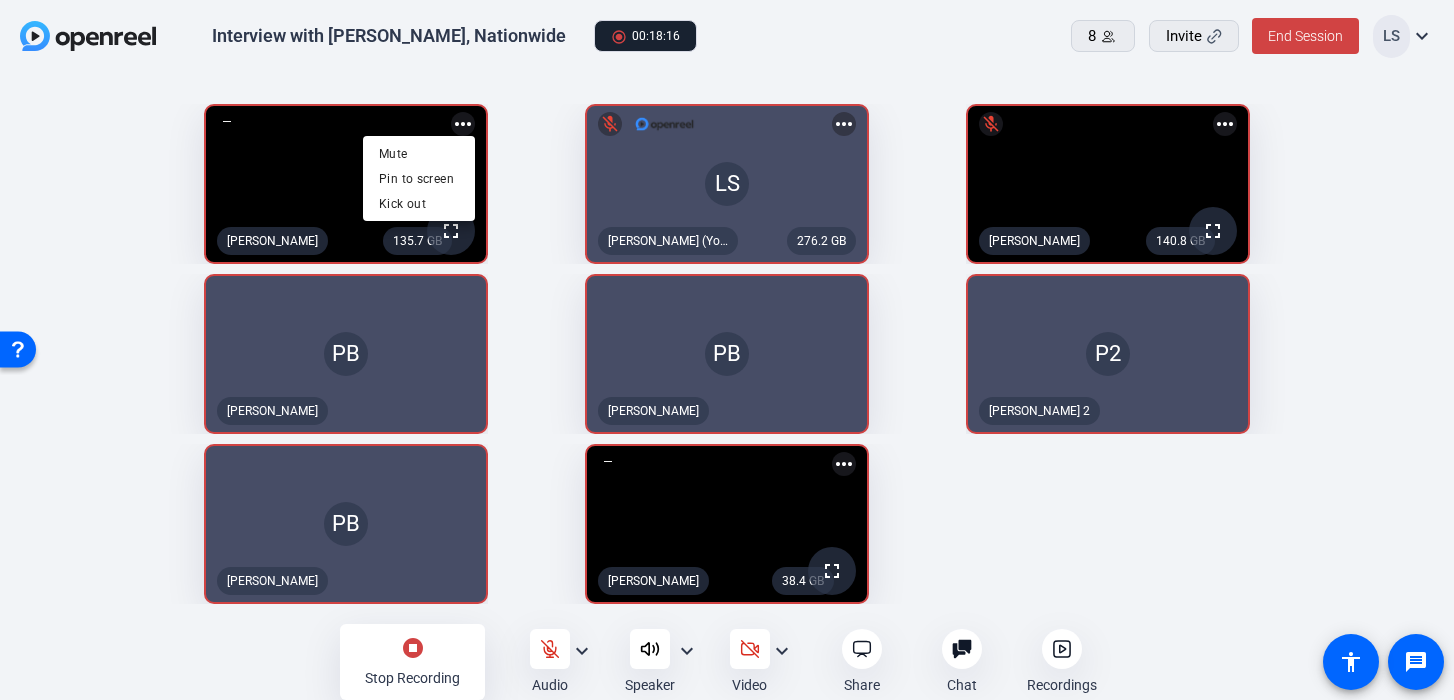 click at bounding box center (727, 350) 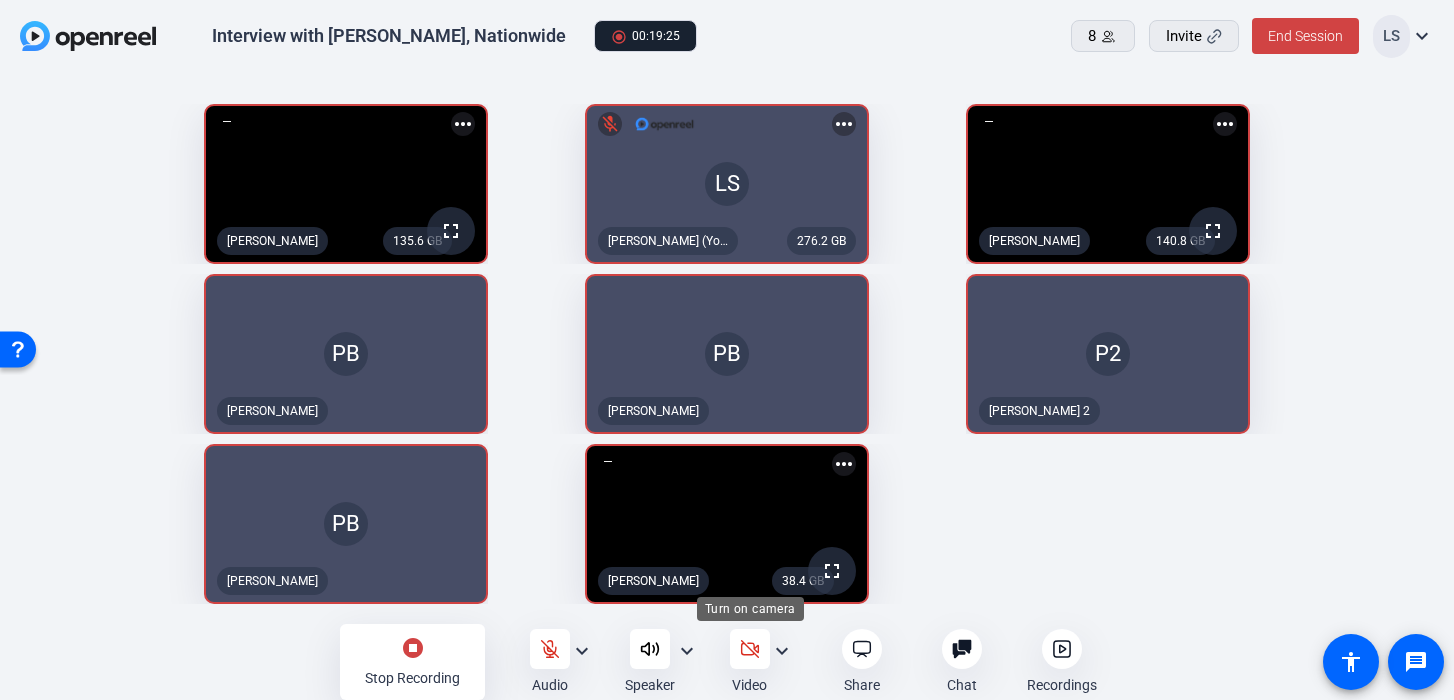 click 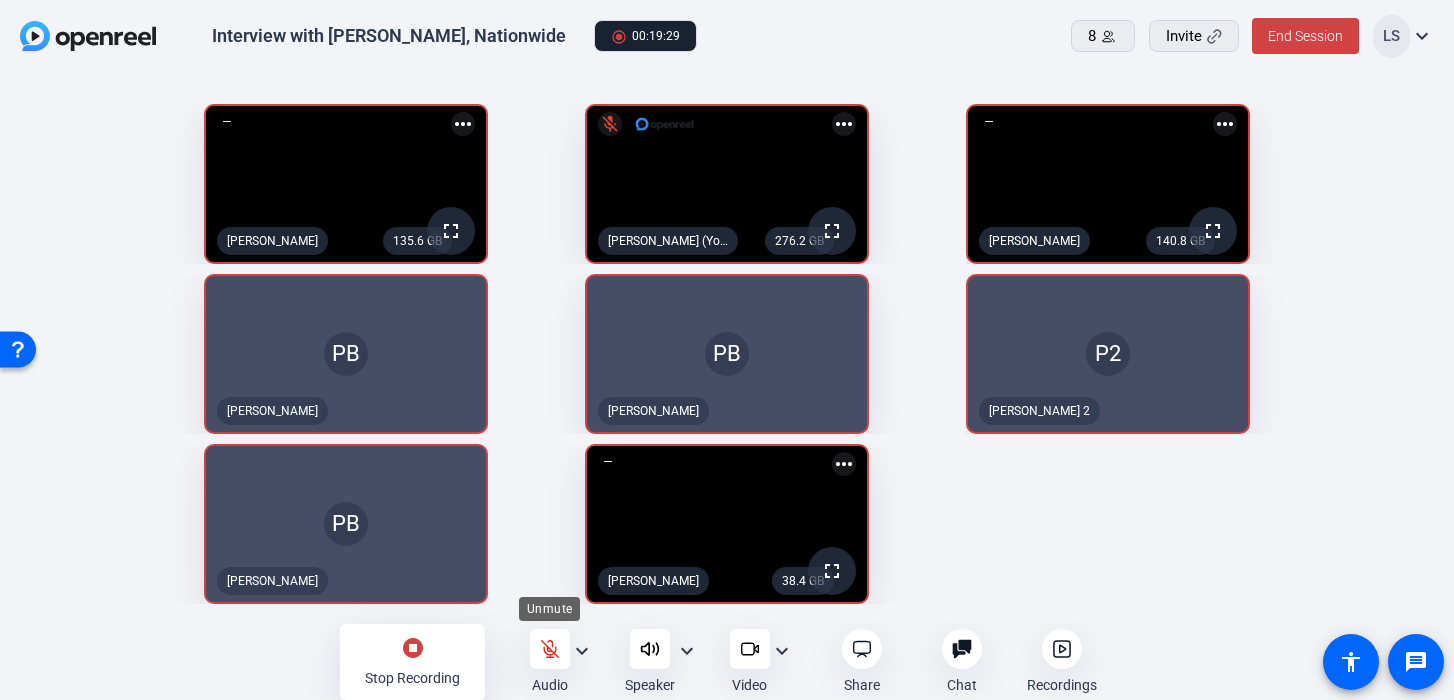 click 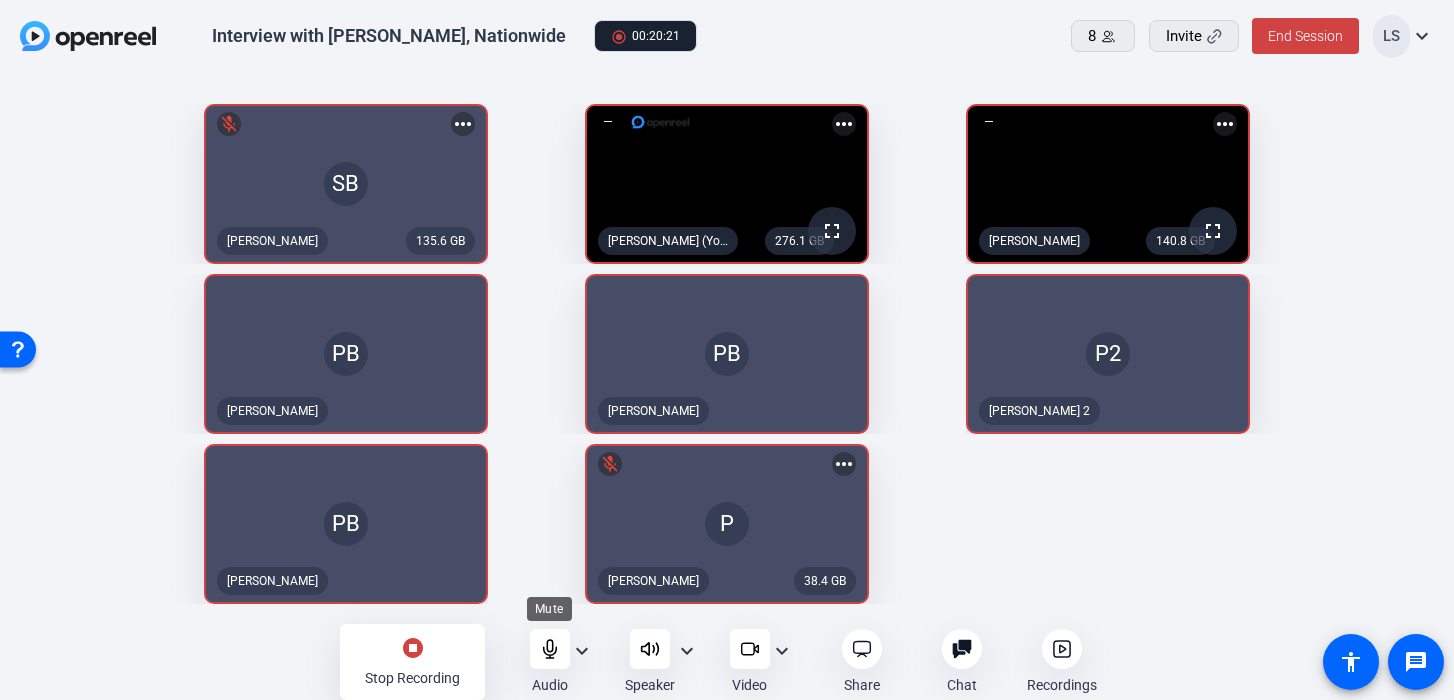 click 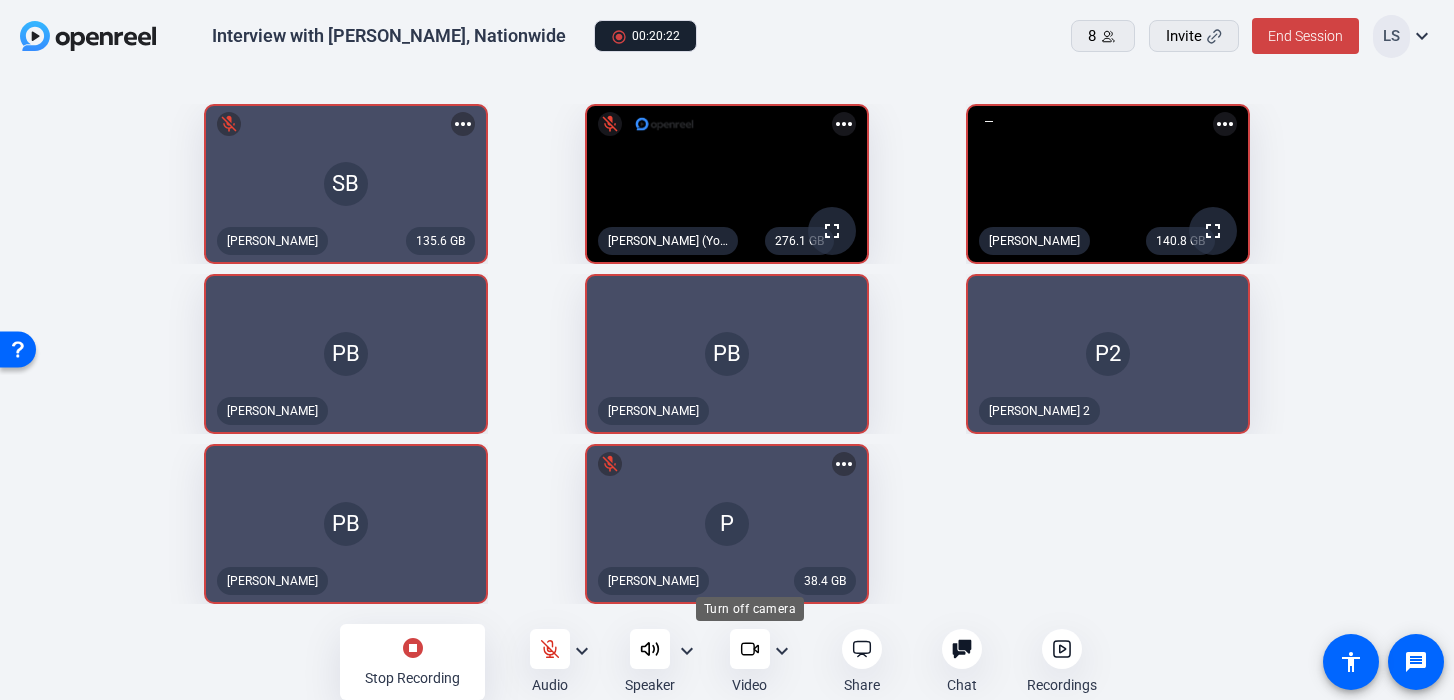 click 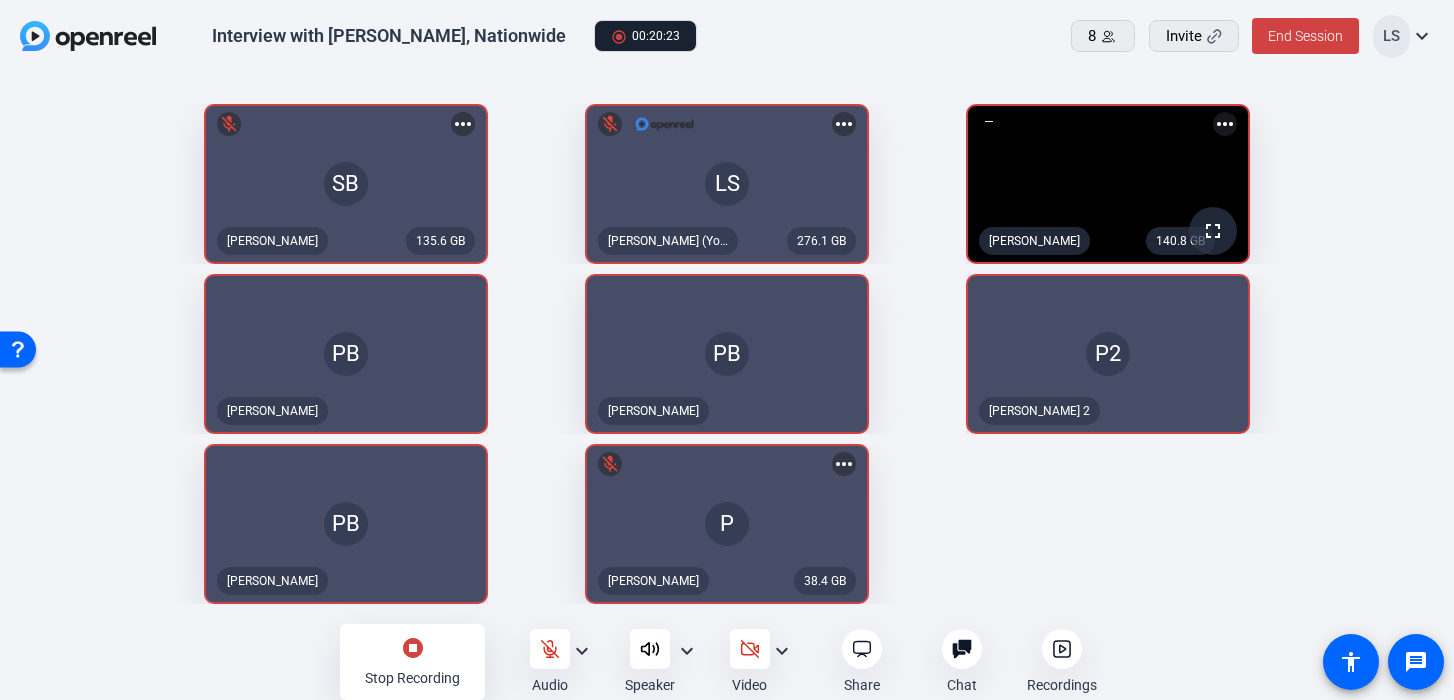 click on "stop_circle" 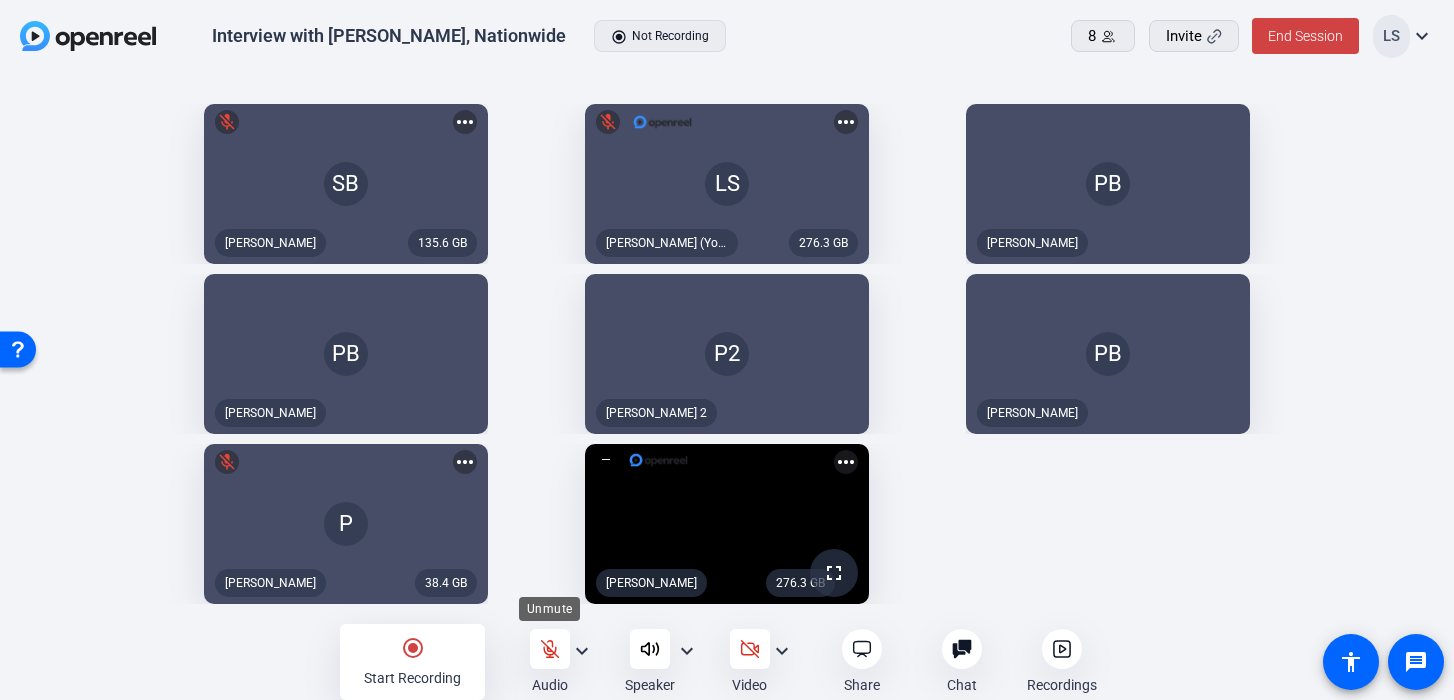 click 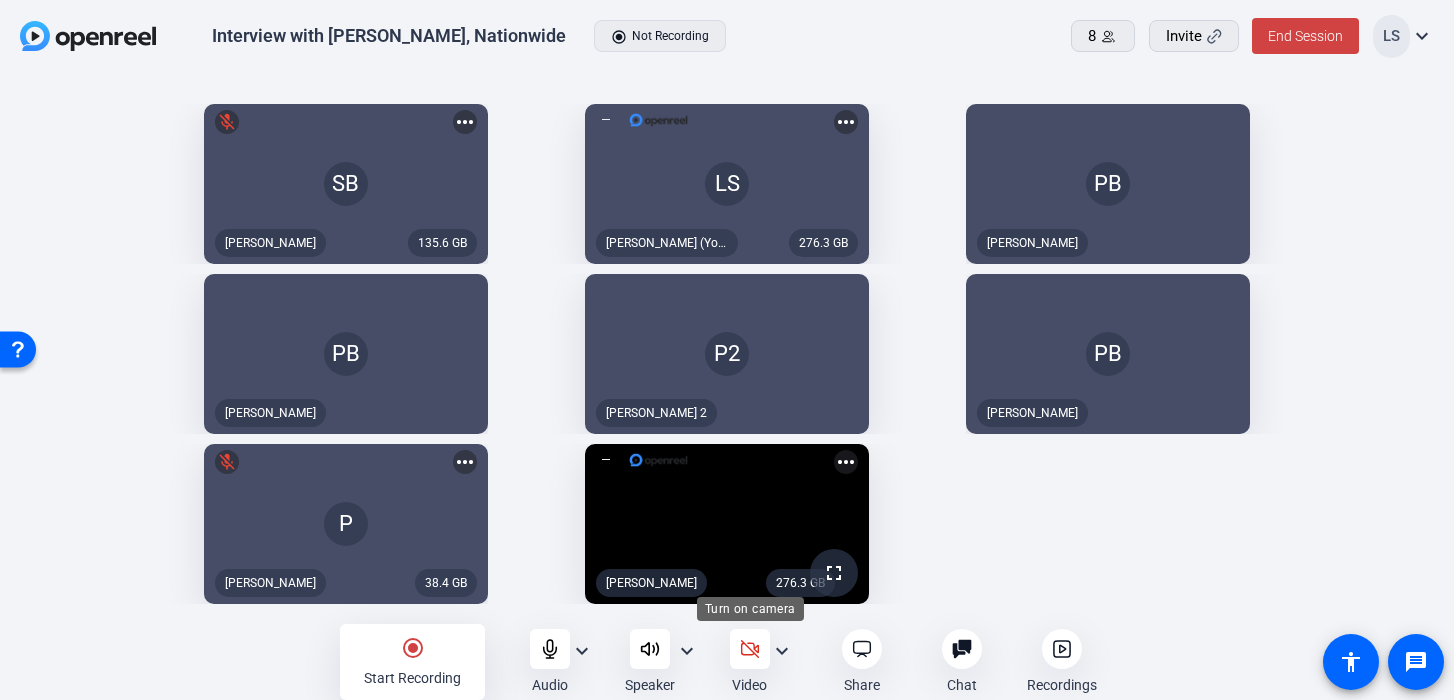 click 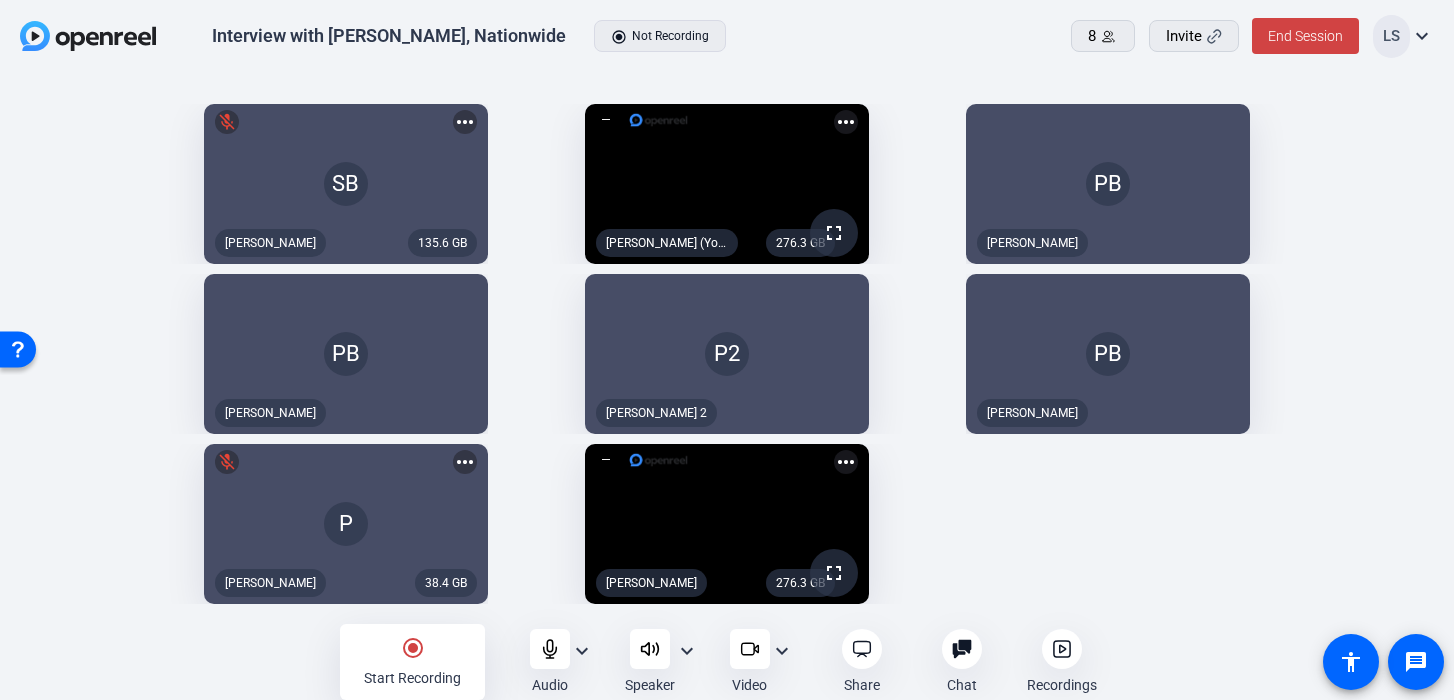 click on "Recordings" 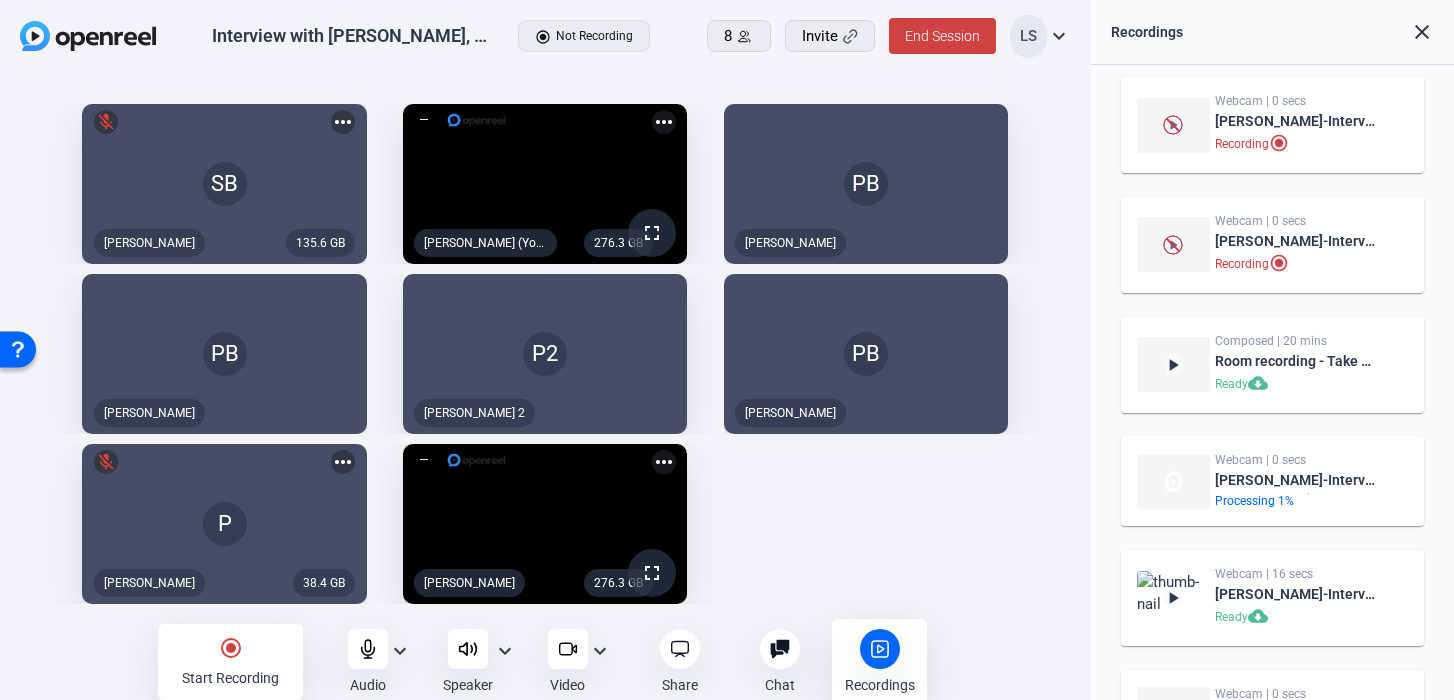 scroll, scrollTop: 0, scrollLeft: 0, axis: both 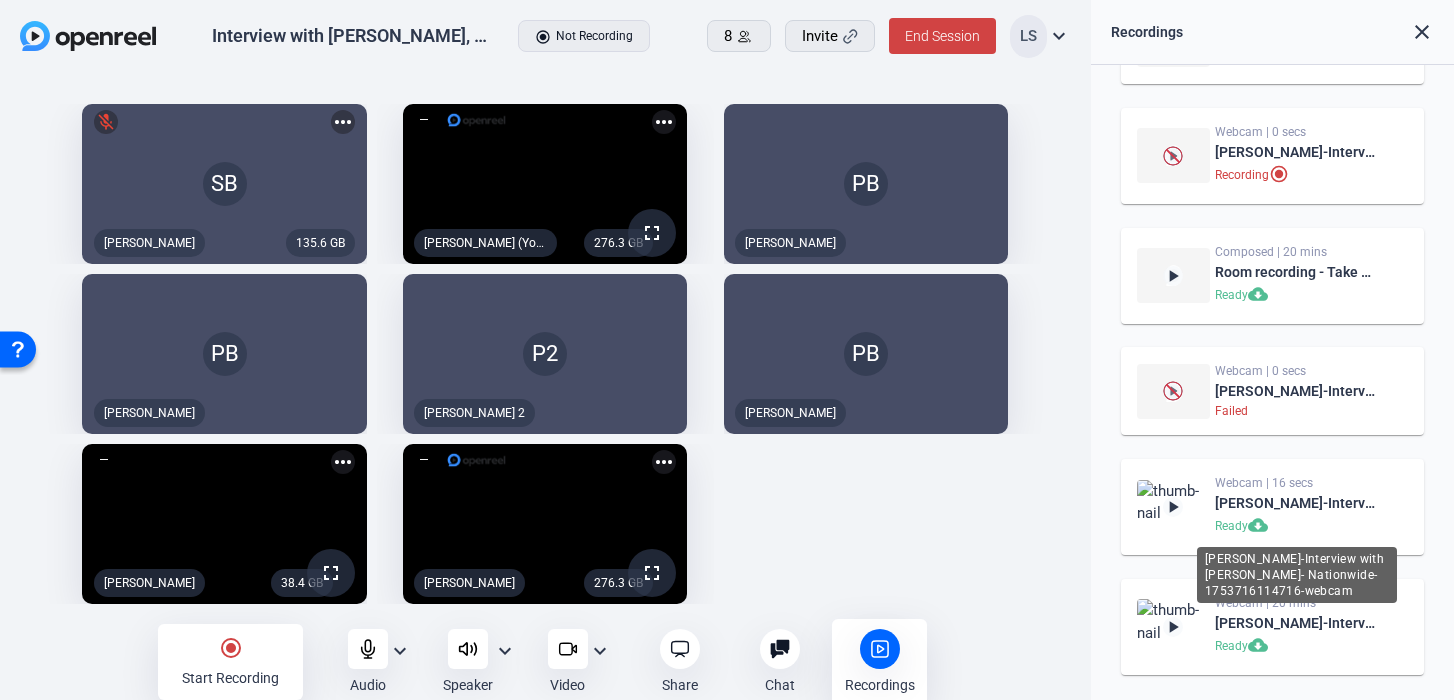 click on "Lindsey Sacco-Interview with Paul Ballard- Nationwide-1753716114716-webcam" 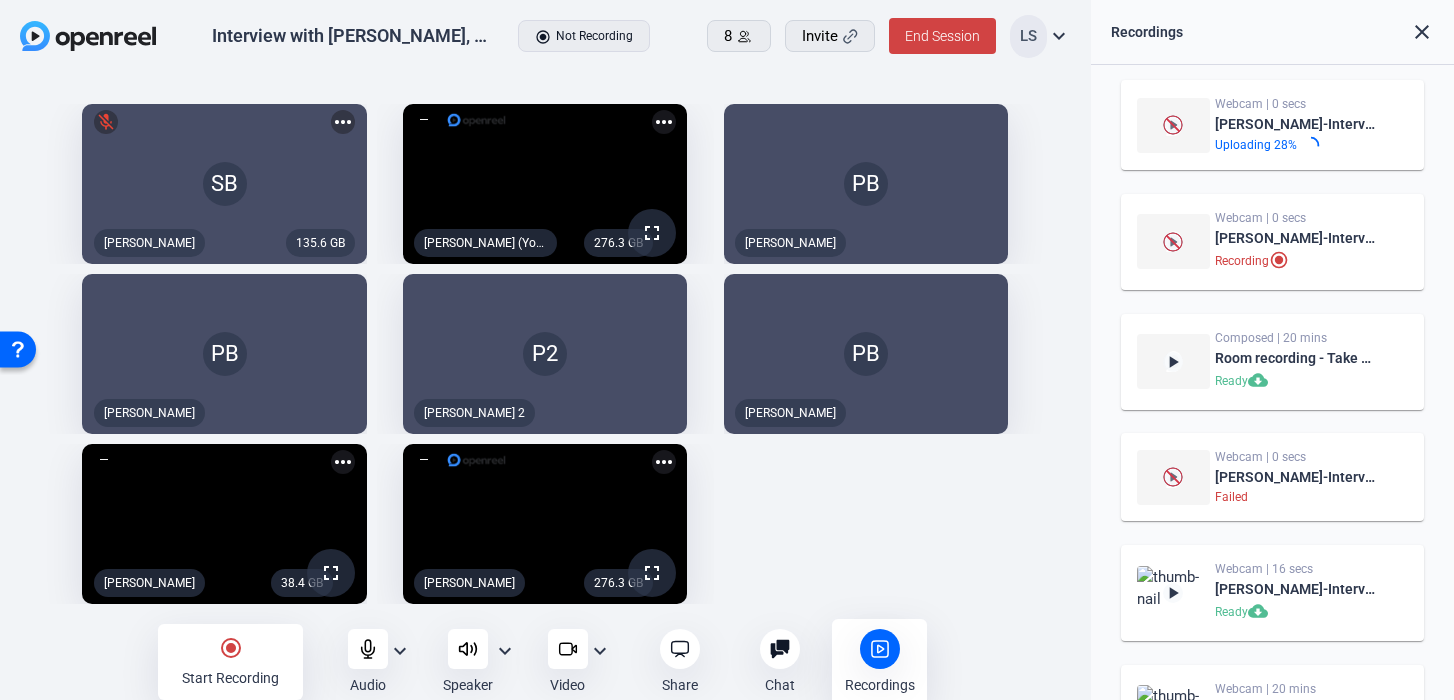 scroll, scrollTop: 96, scrollLeft: 0, axis: vertical 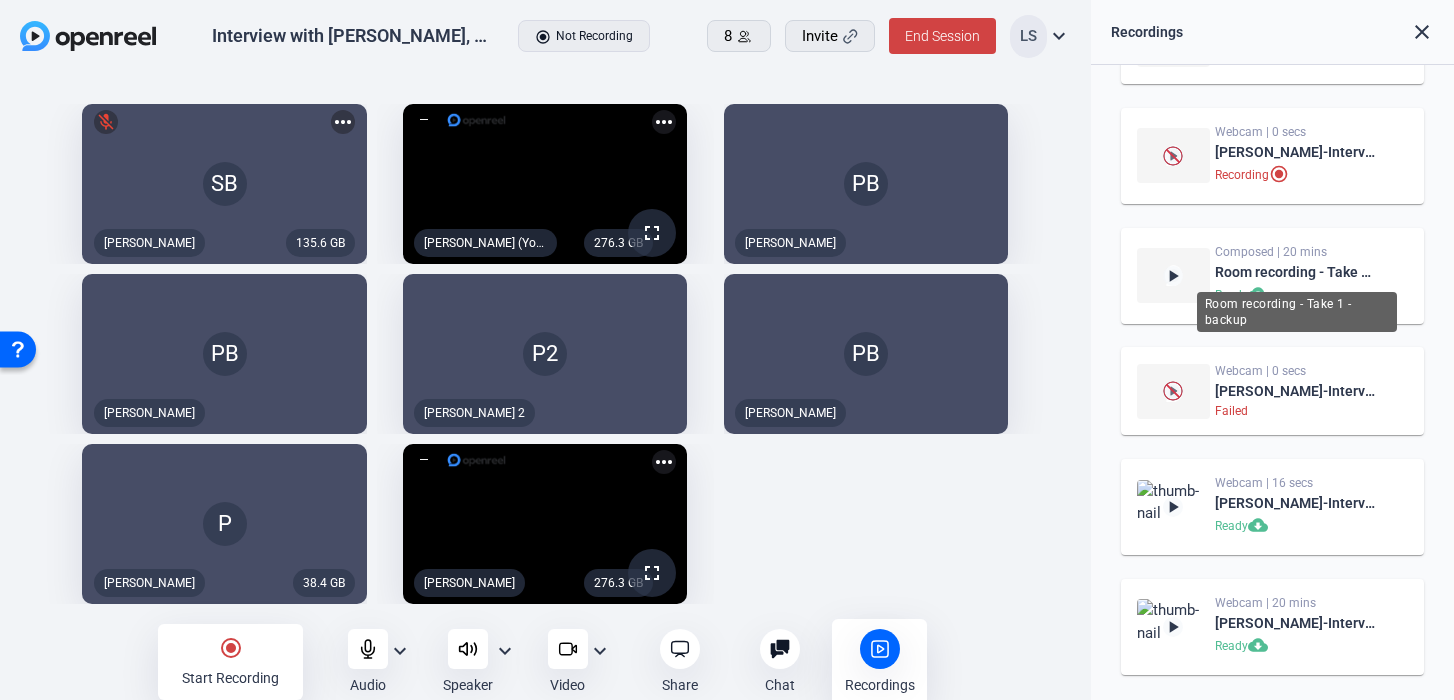 click on "Room recording - Take 1 - backup" 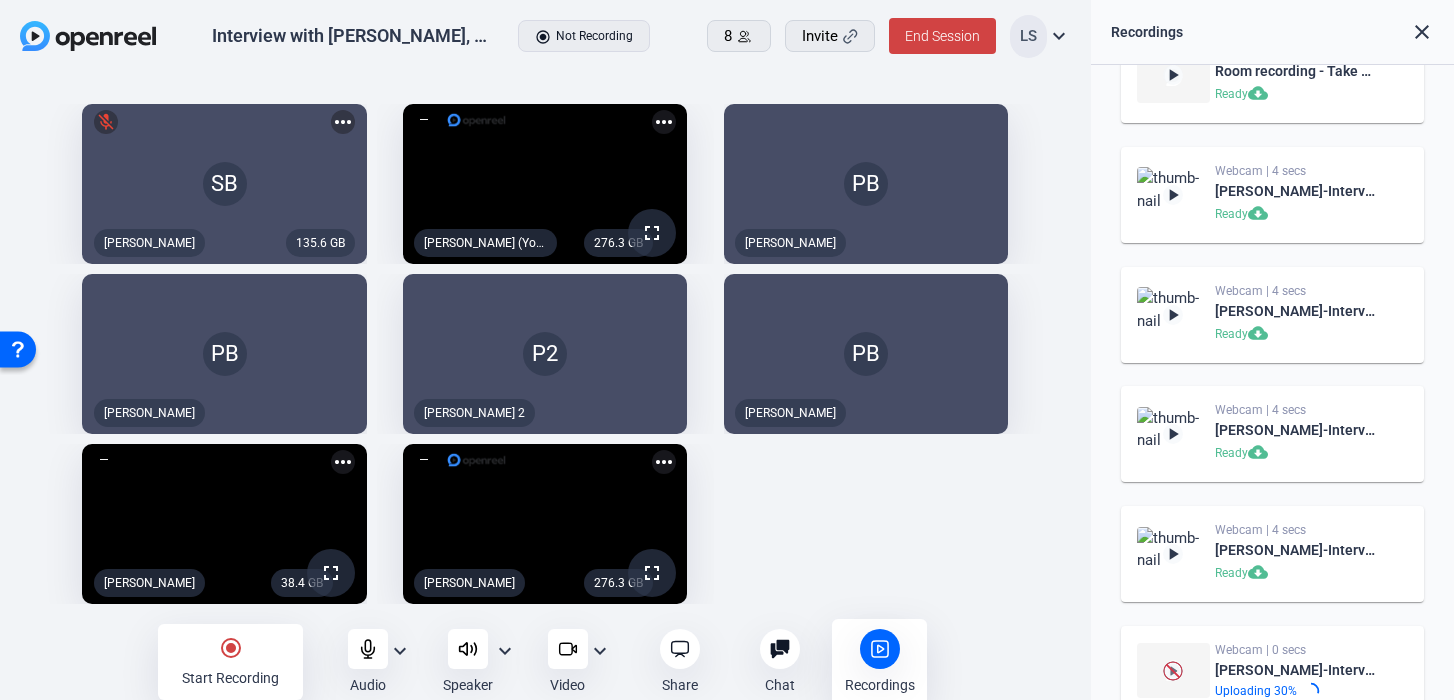 scroll, scrollTop: 0, scrollLeft: 0, axis: both 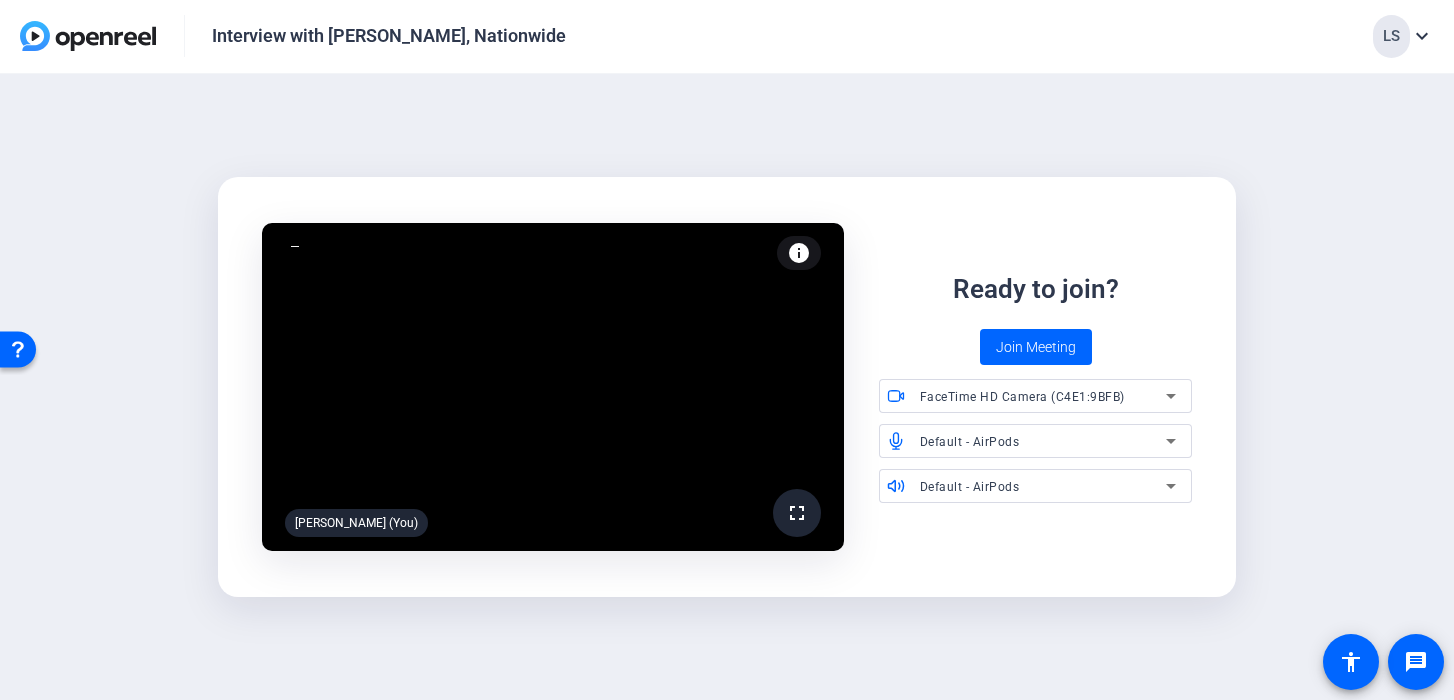 click 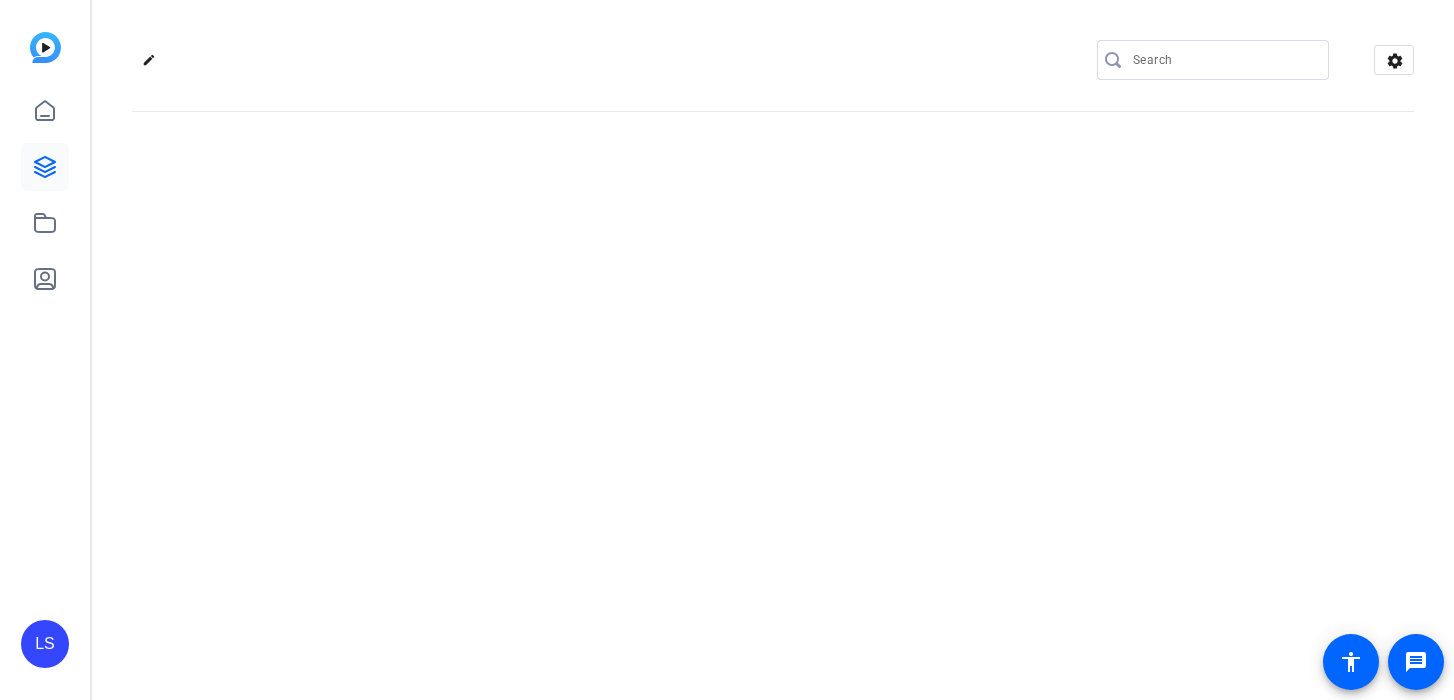 scroll, scrollTop: 0, scrollLeft: 0, axis: both 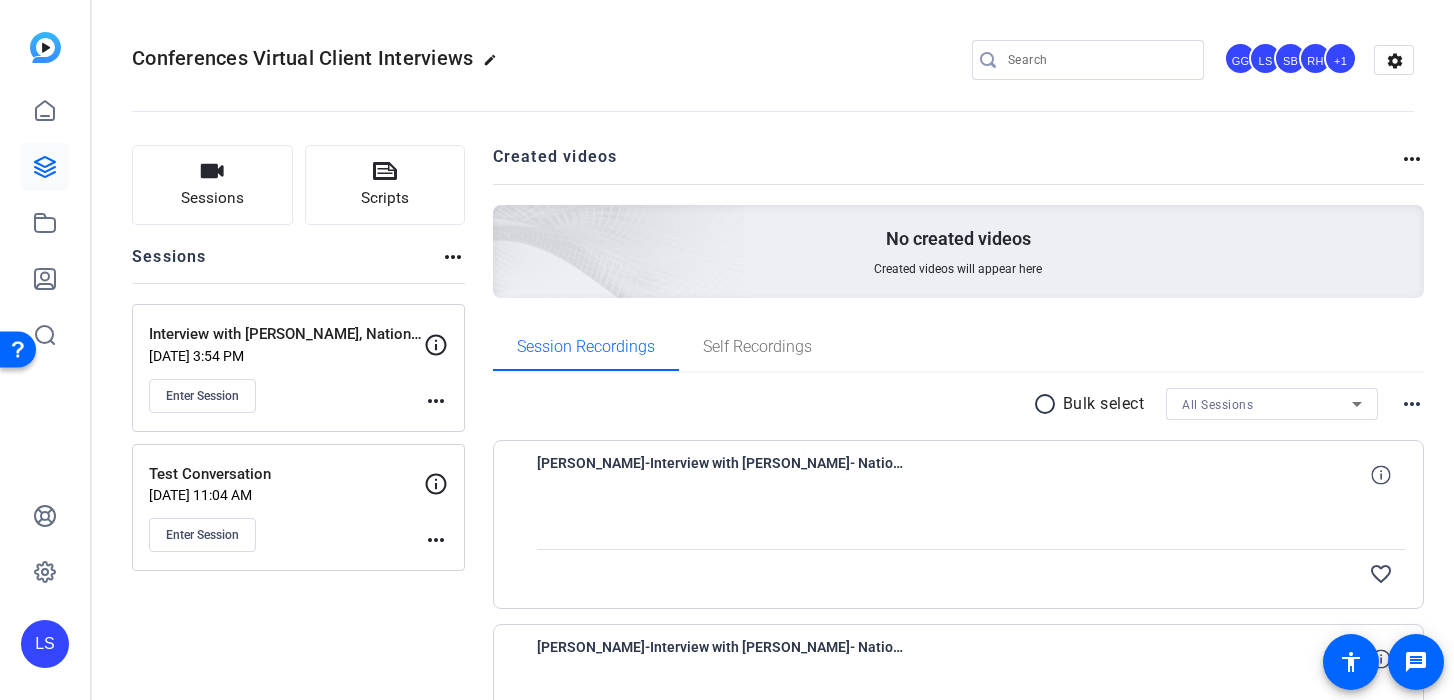 click on "Interview with Paul Ballard, Nationwide   Jul 18, 2025 @ 3:54 PM  Enter Session" 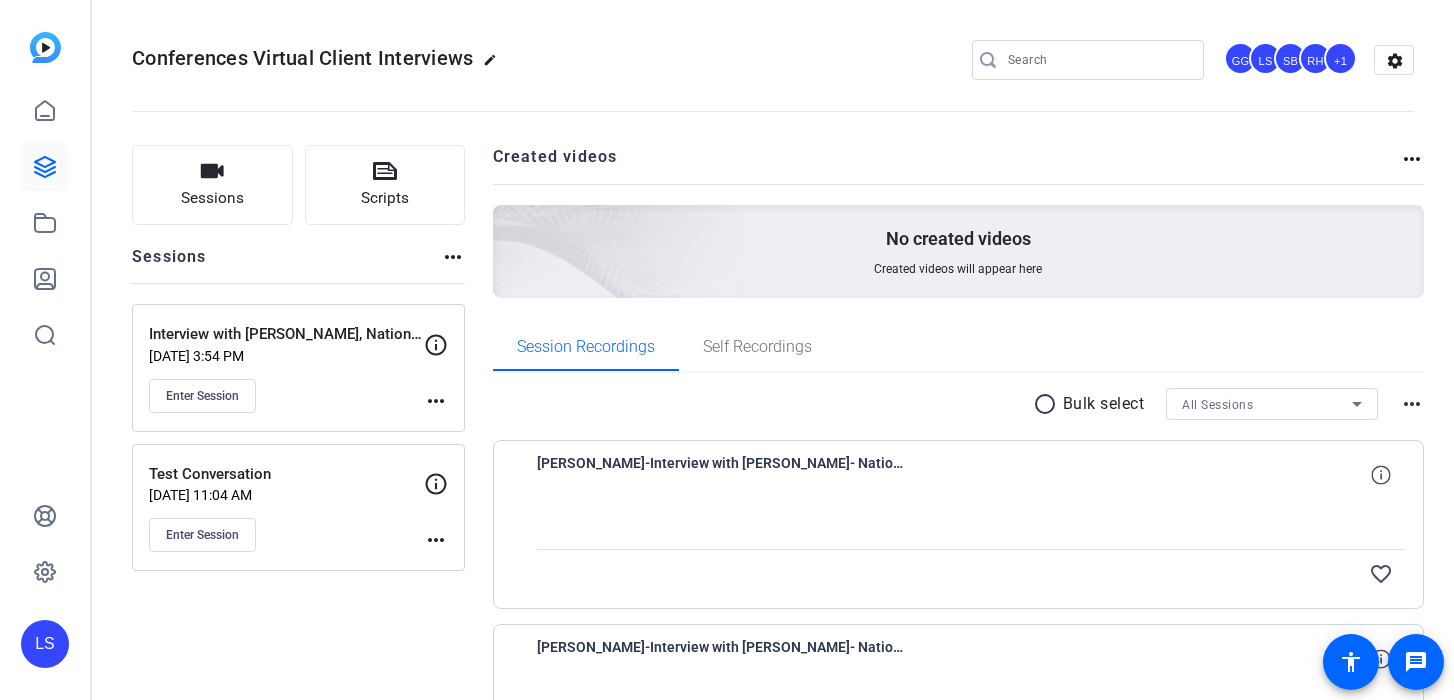 scroll, scrollTop: 0, scrollLeft: 0, axis: both 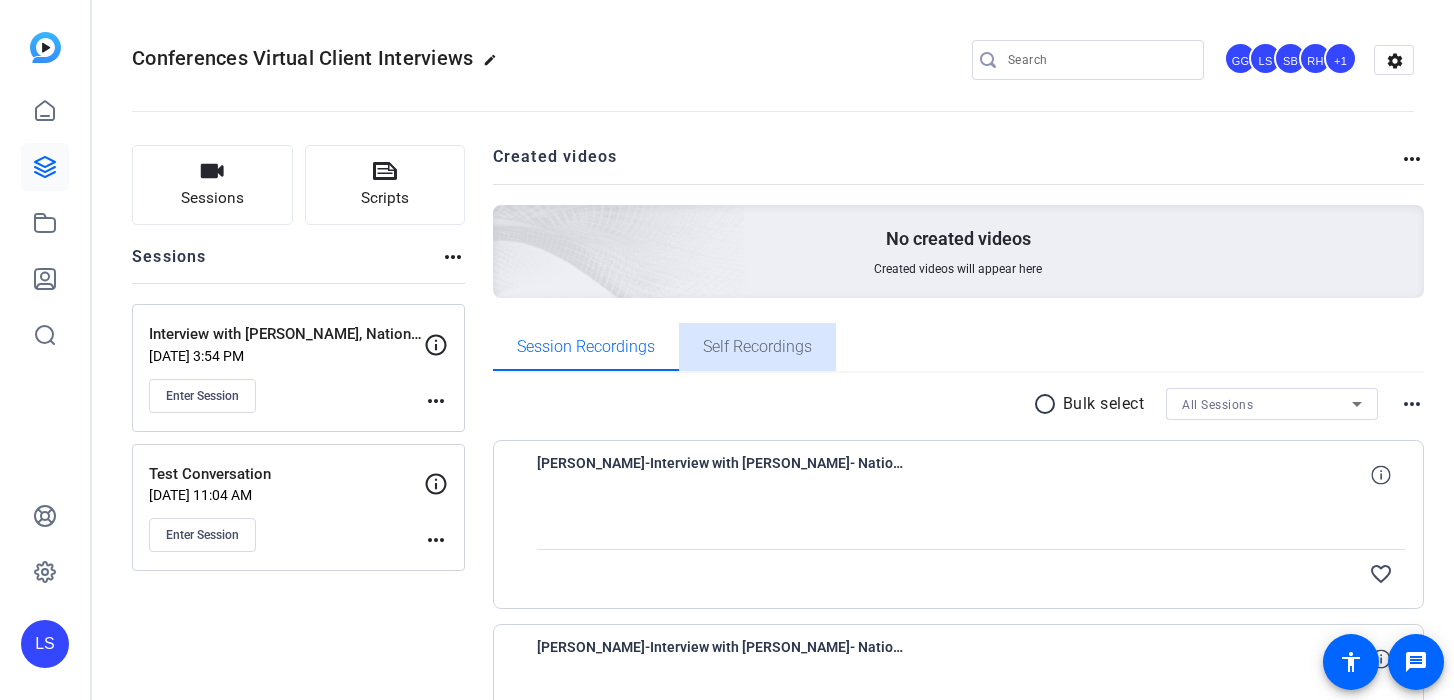click on "Self Recordings" at bounding box center [757, 347] 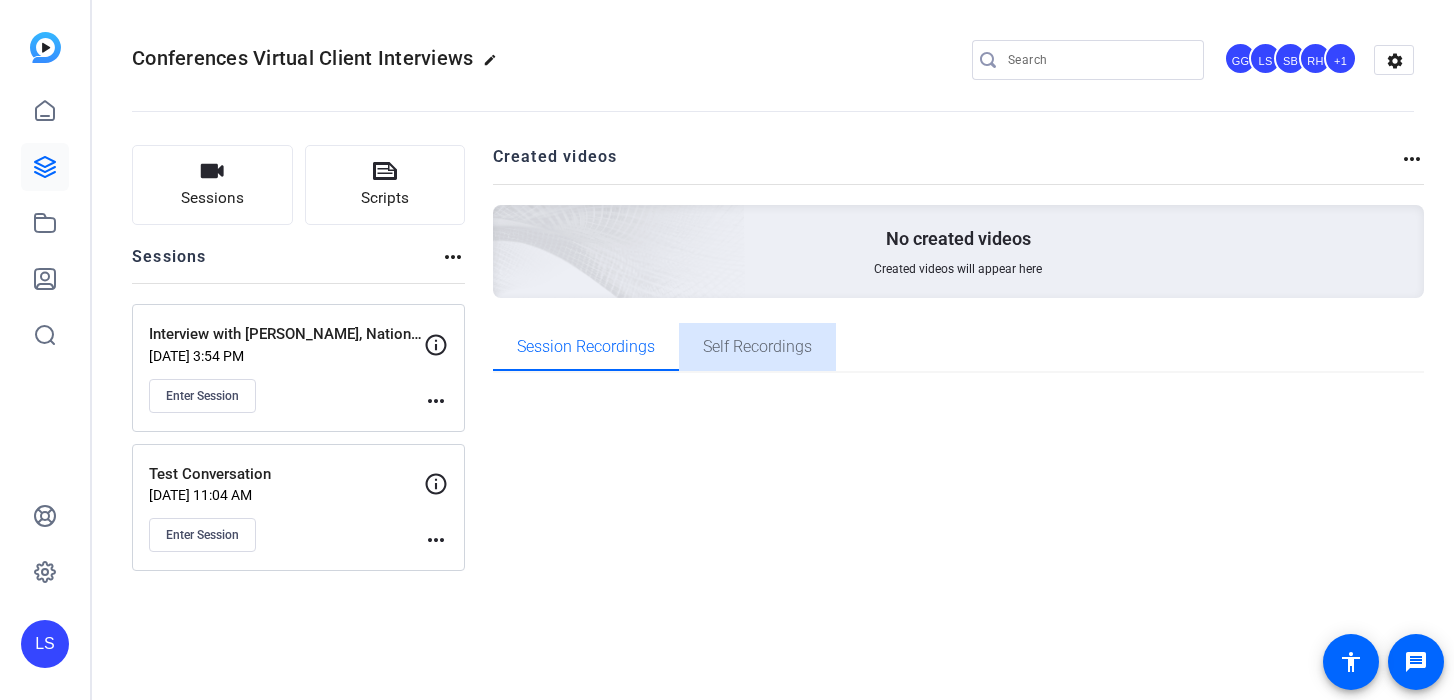scroll, scrollTop: 0, scrollLeft: 0, axis: both 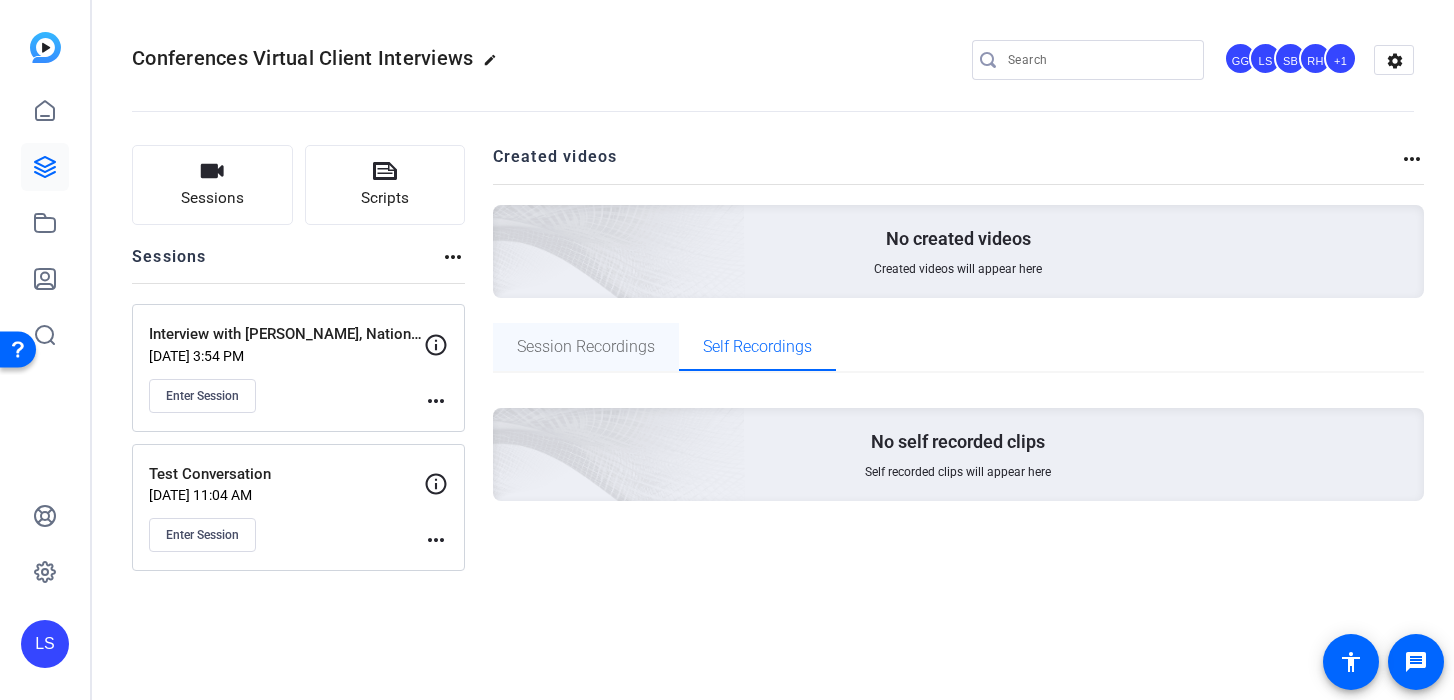 click on "Session Recordings" at bounding box center [586, 347] 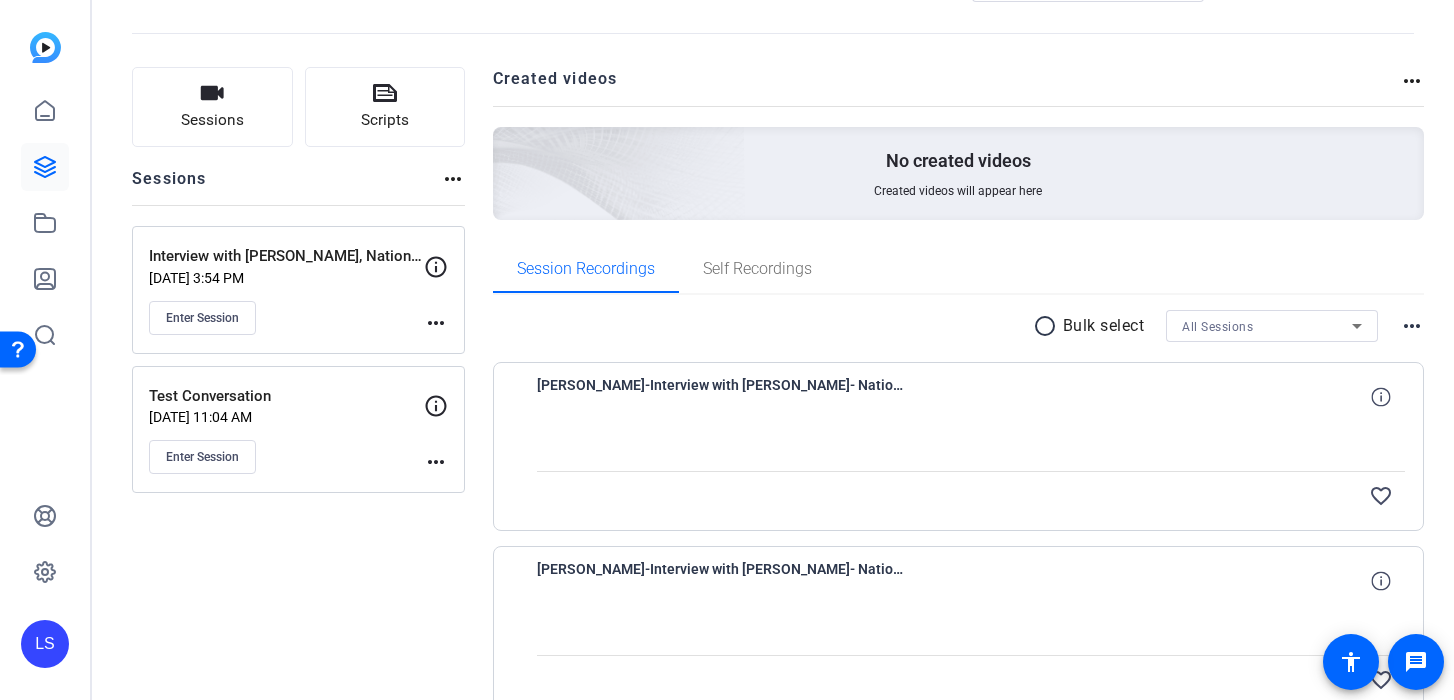 scroll, scrollTop: 97, scrollLeft: 0, axis: vertical 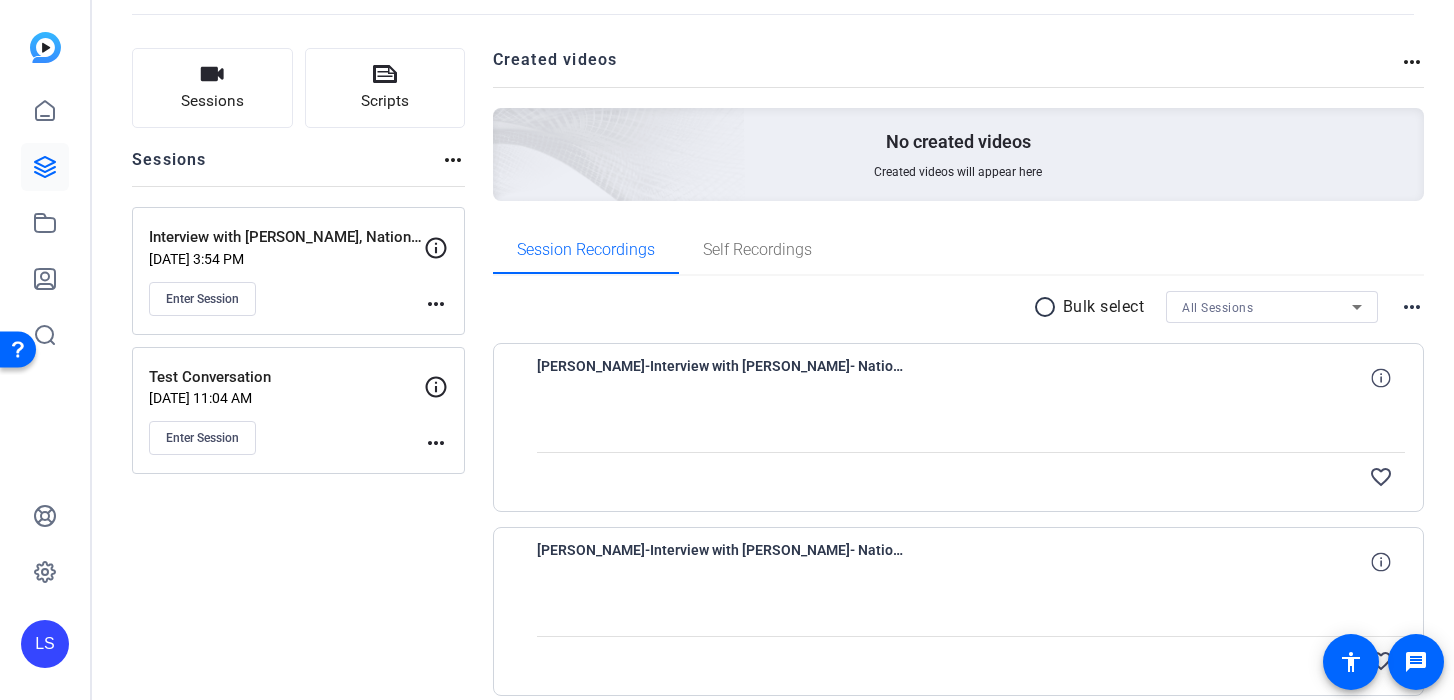 click on "Interview with Paul Ballard, Nationwide   Jul 18, 2025 @ 3:54 PM  Enter Session" 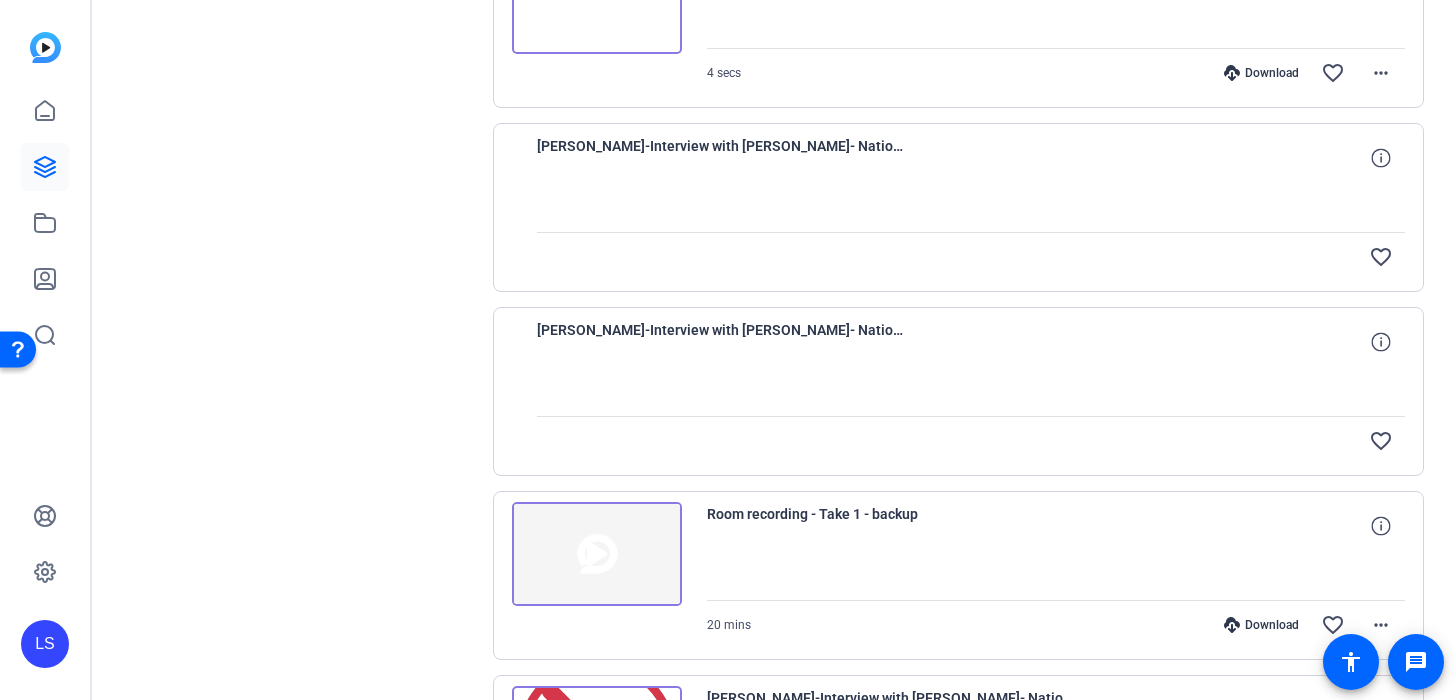 scroll, scrollTop: 1059, scrollLeft: 0, axis: vertical 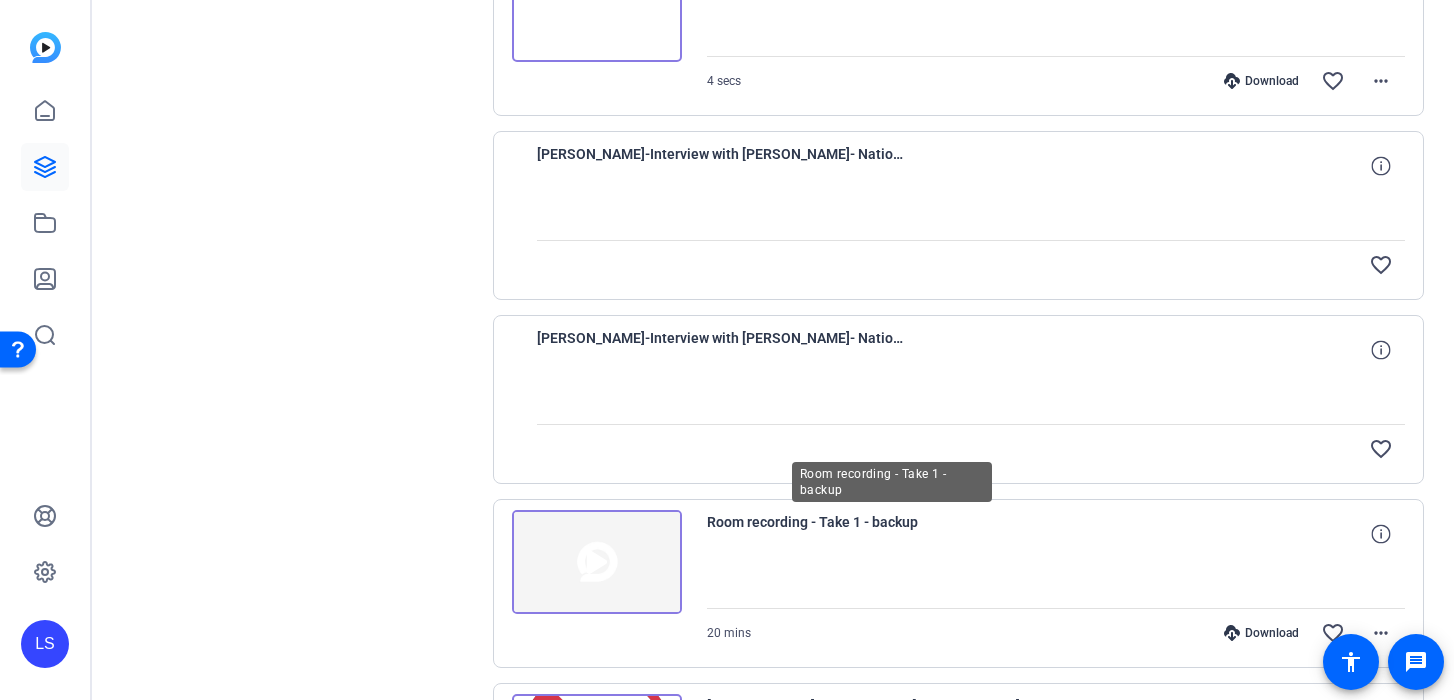 click on "Room recording - Take 1 - backup" at bounding box center (892, 534) 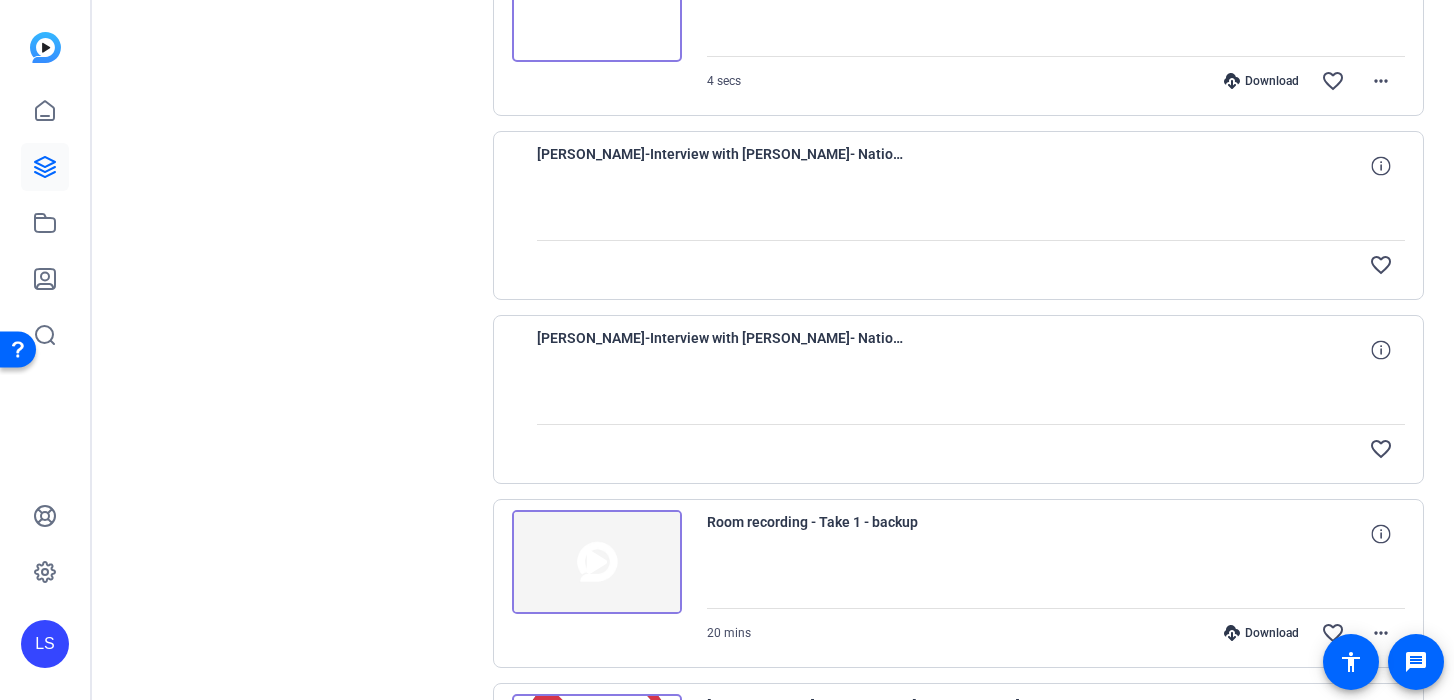 click at bounding box center [597, 562] 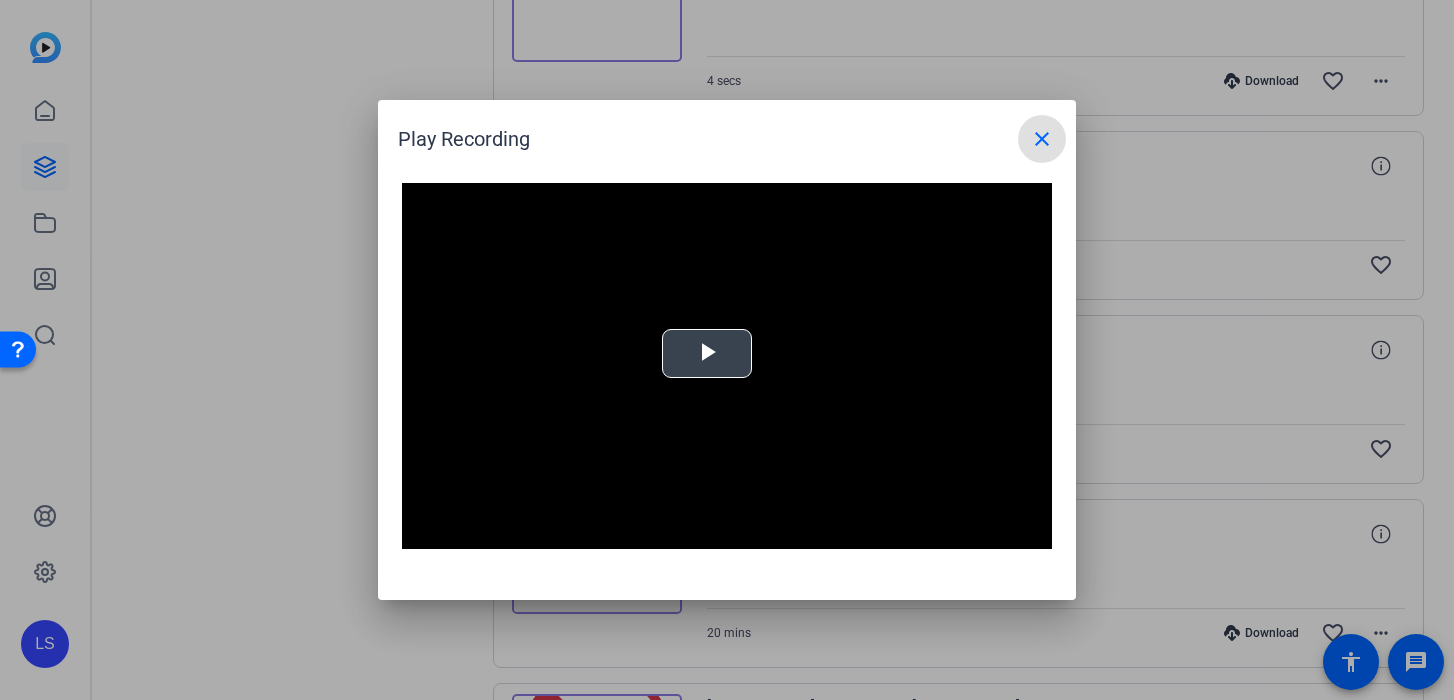 click at bounding box center [727, 366] 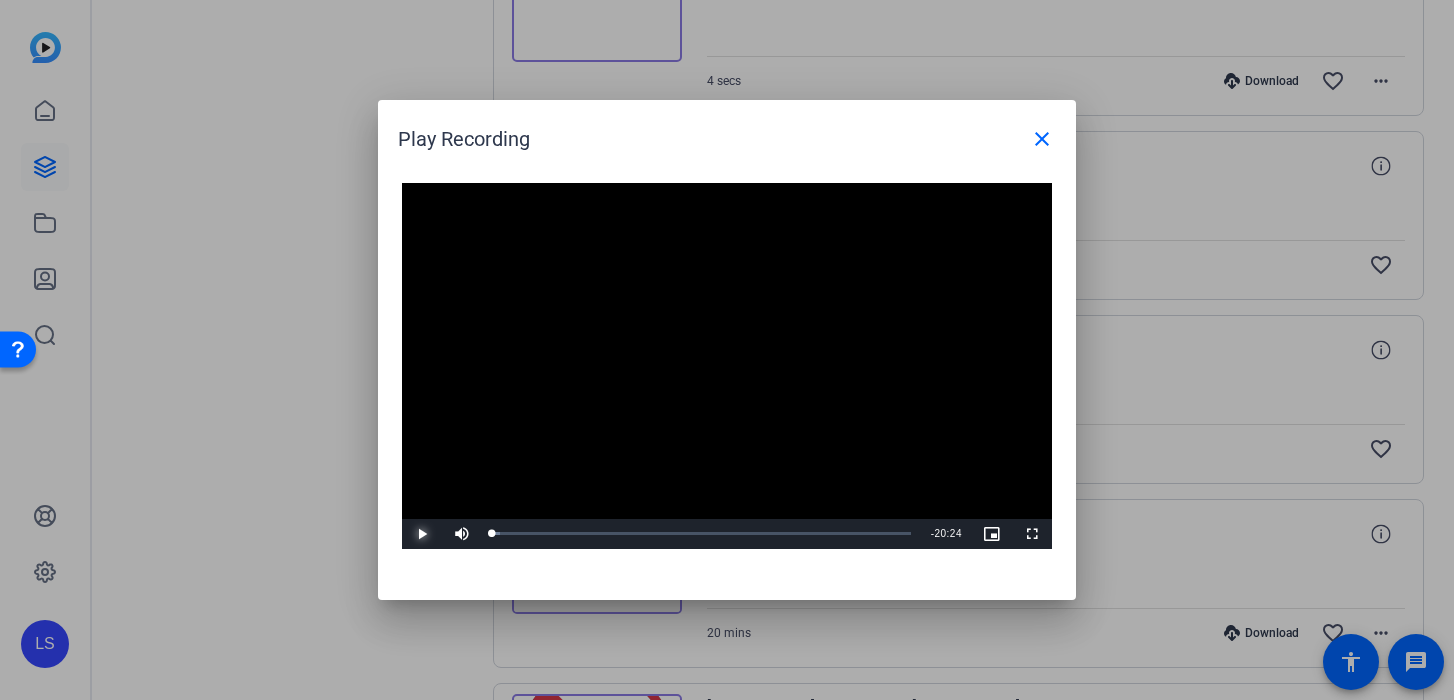 click at bounding box center [422, 534] 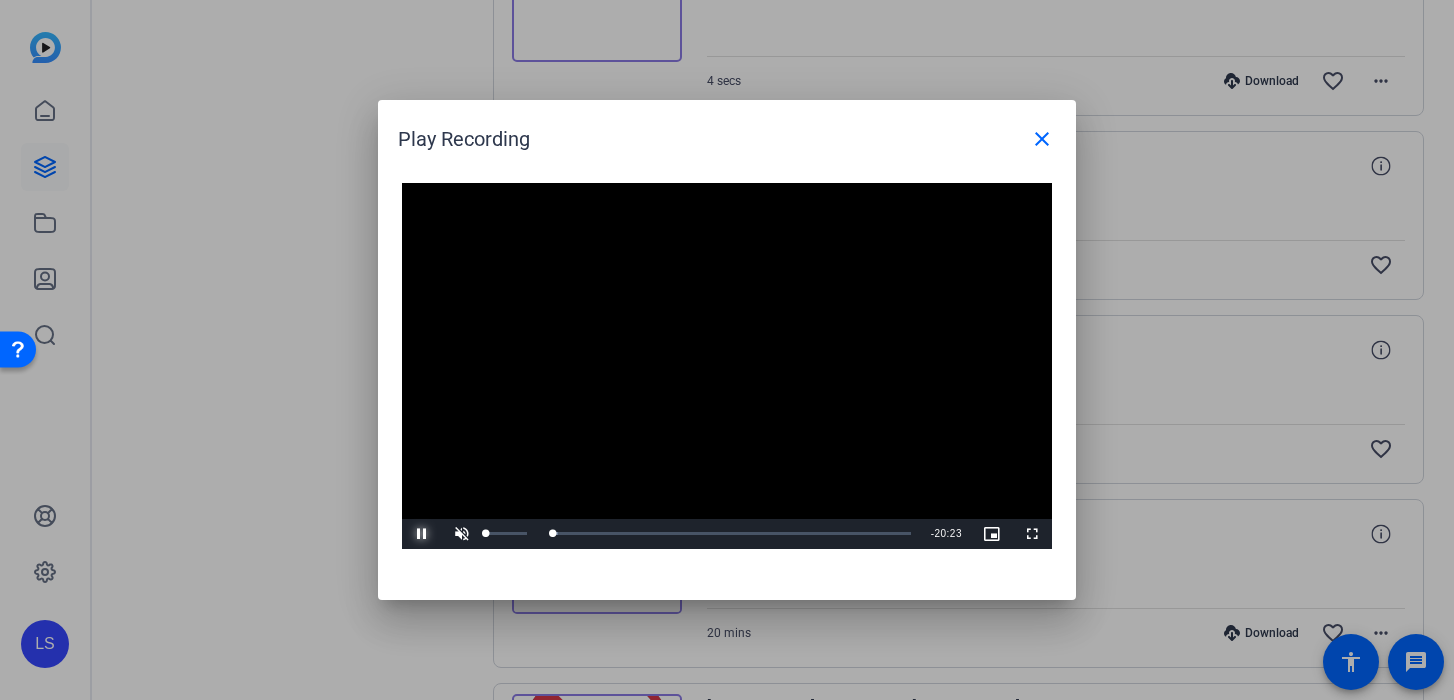 drag, startPoint x: 524, startPoint y: 533, endPoint x: 478, endPoint y: 532, distance: 46.010868 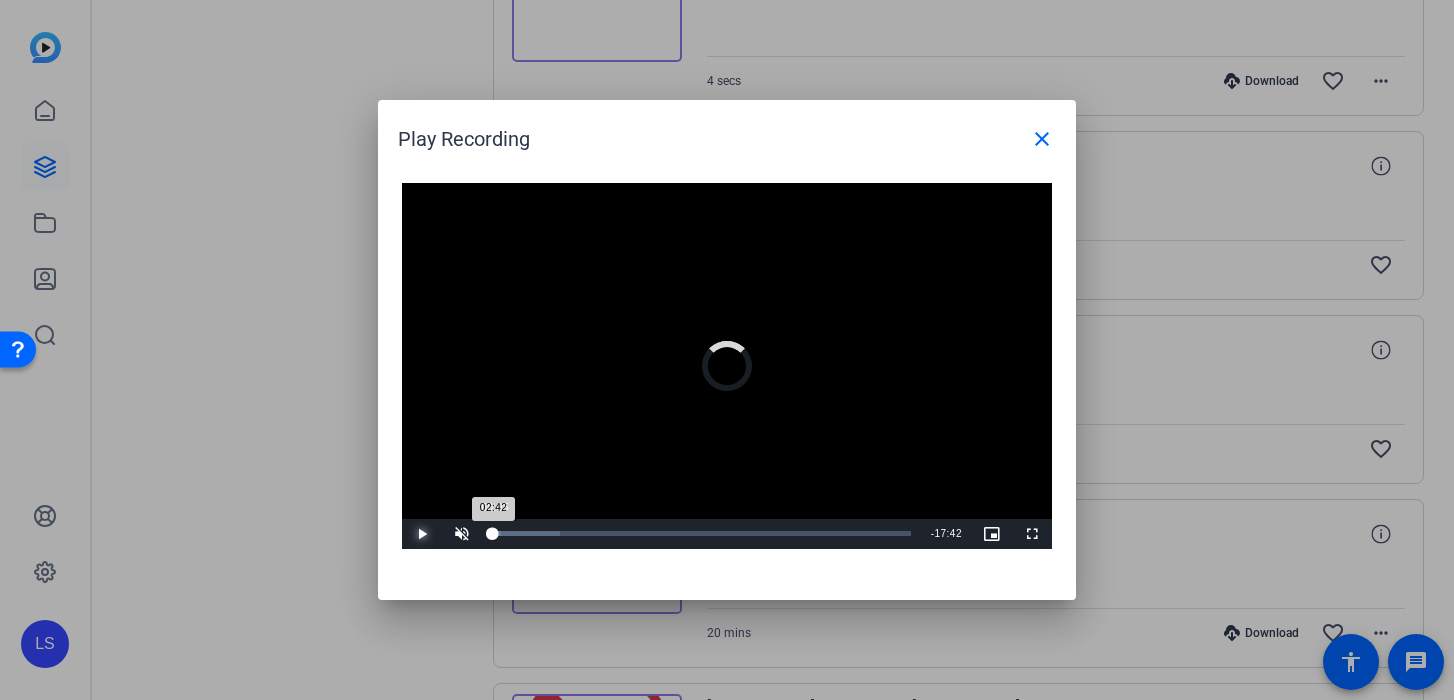 drag, startPoint x: 556, startPoint y: 537, endPoint x: 494, endPoint y: 536, distance: 62.008064 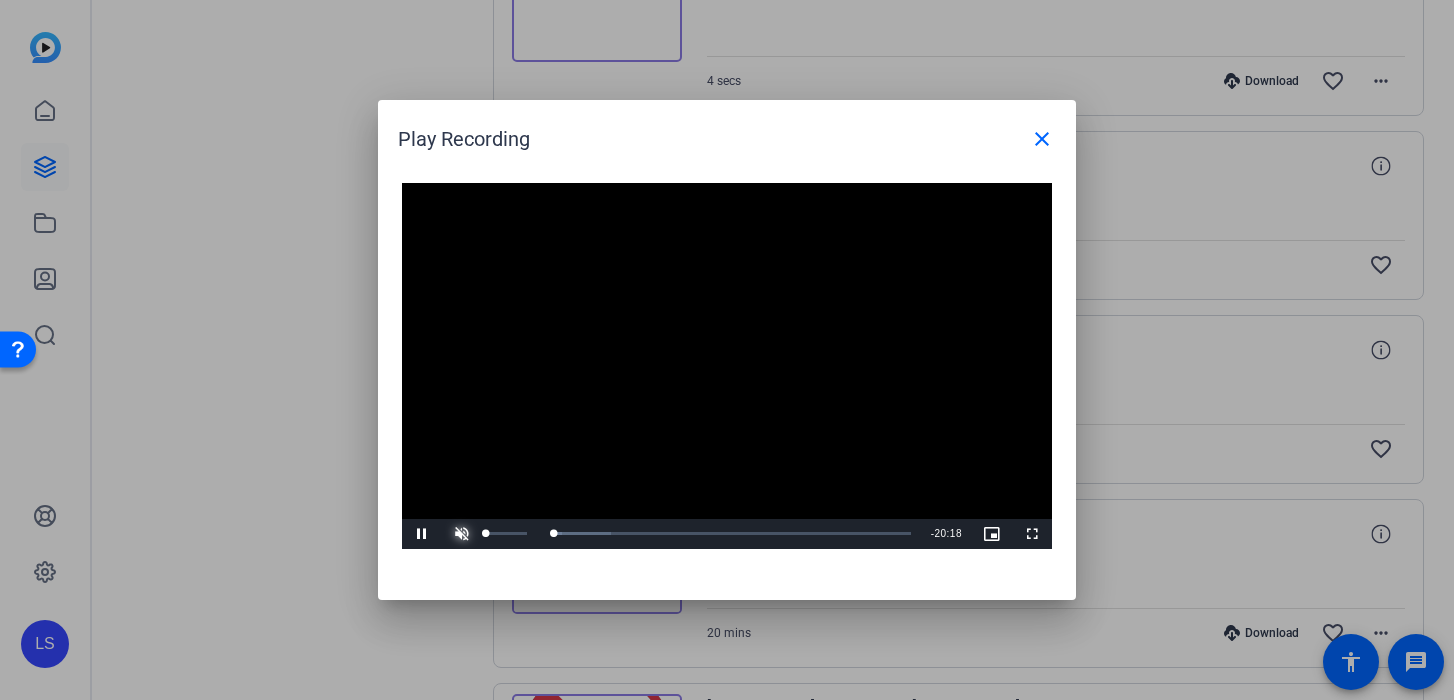 click at bounding box center [462, 534] 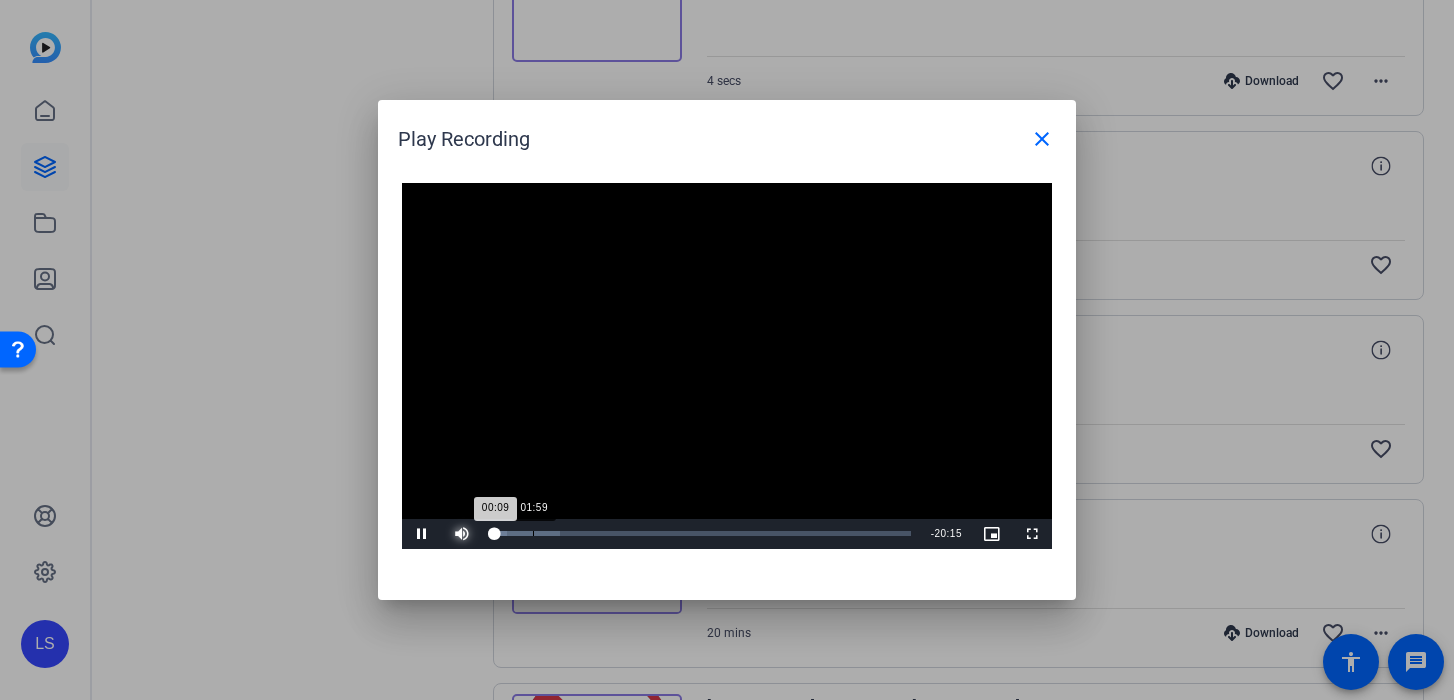click on "Loaded :  16.34% 01:59 00:09" at bounding box center [701, 533] 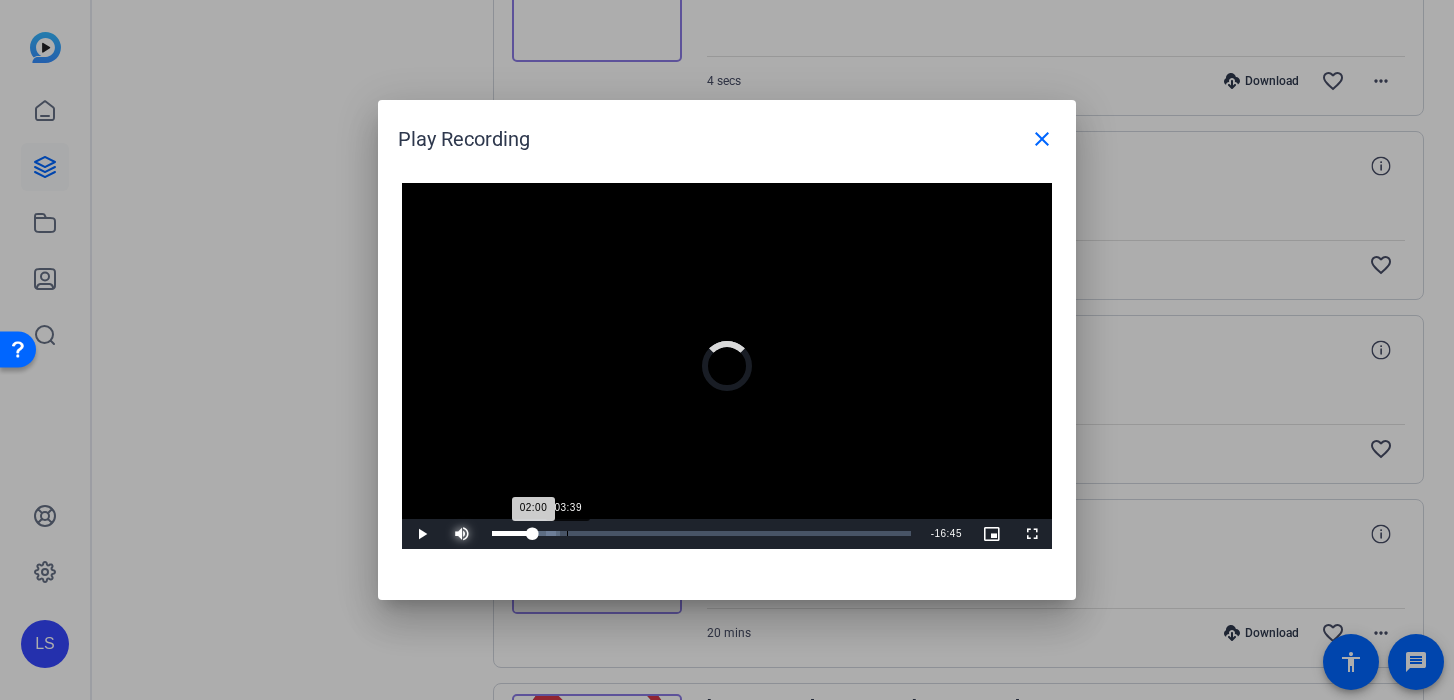 click on "03:39" at bounding box center (567, 533) 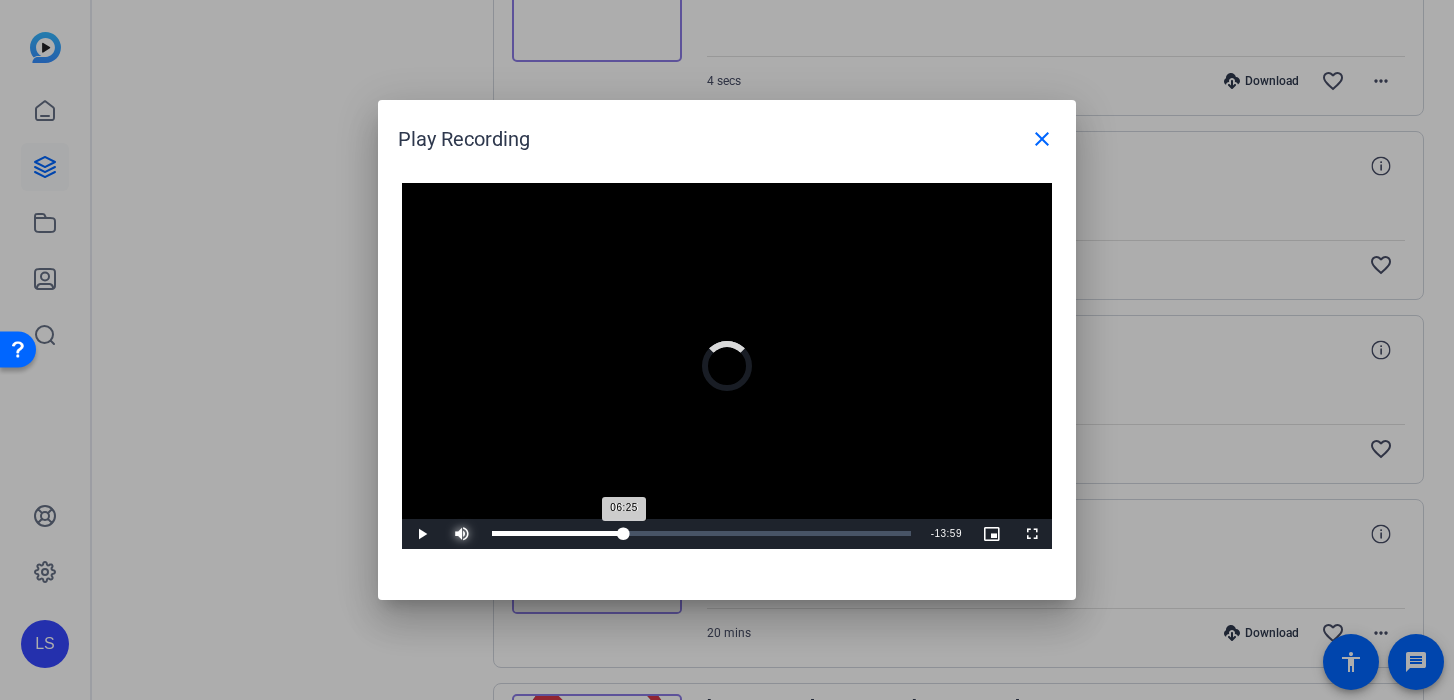 click on "Loaded :  21.39% 06:25 06:25" at bounding box center (701, 534) 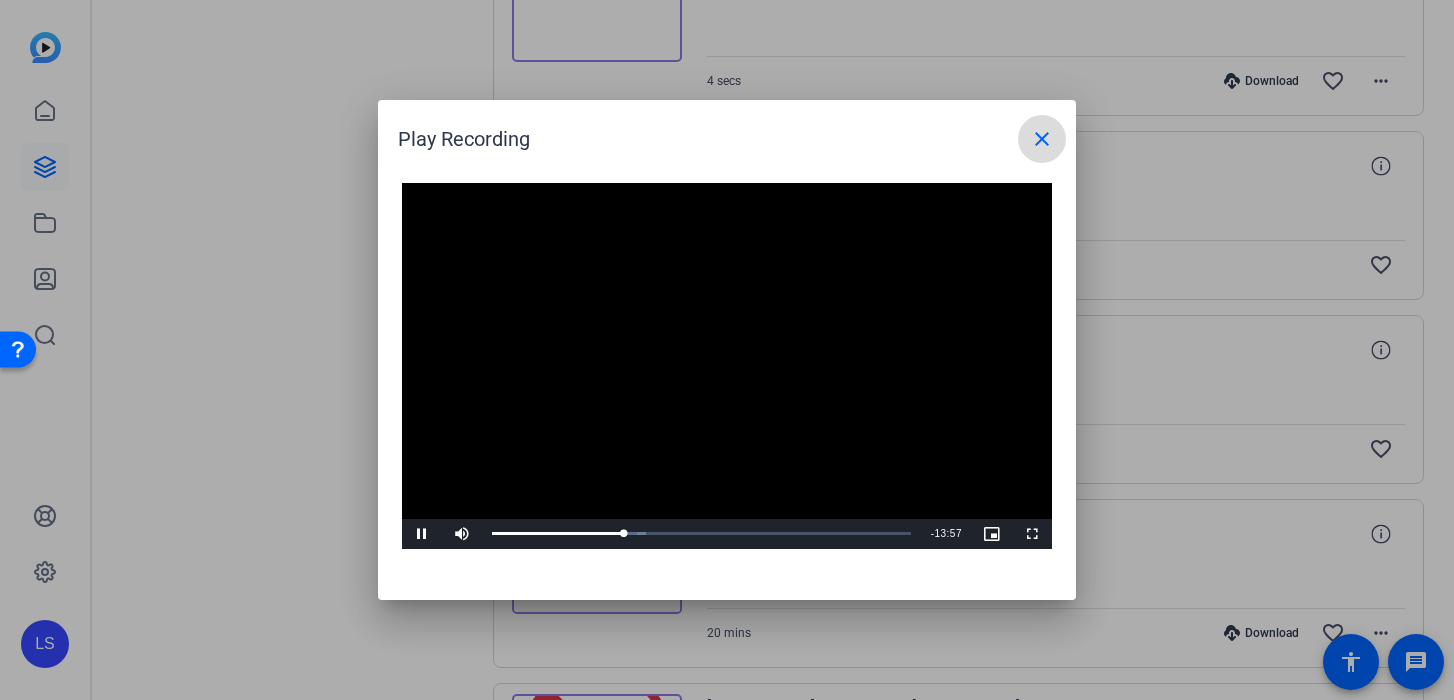 click on "close" at bounding box center [1042, 139] 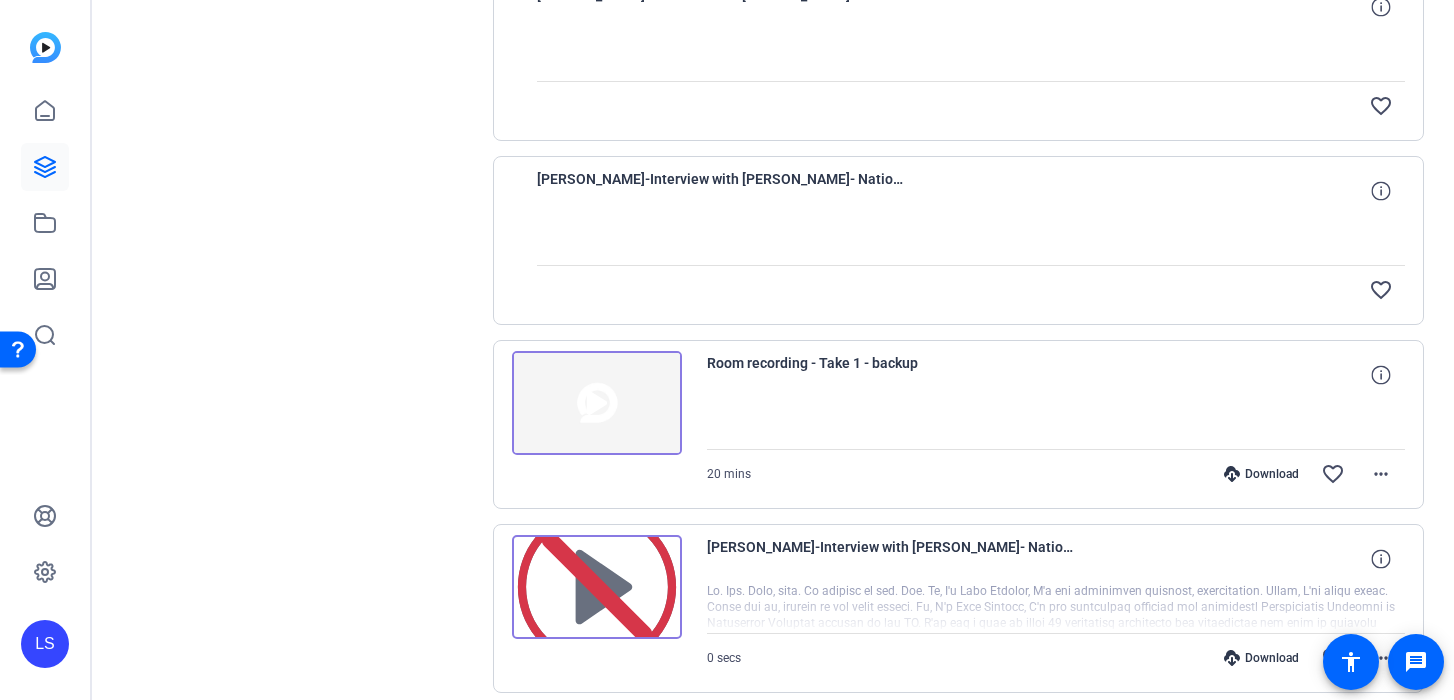 scroll, scrollTop: 1221, scrollLeft: 0, axis: vertical 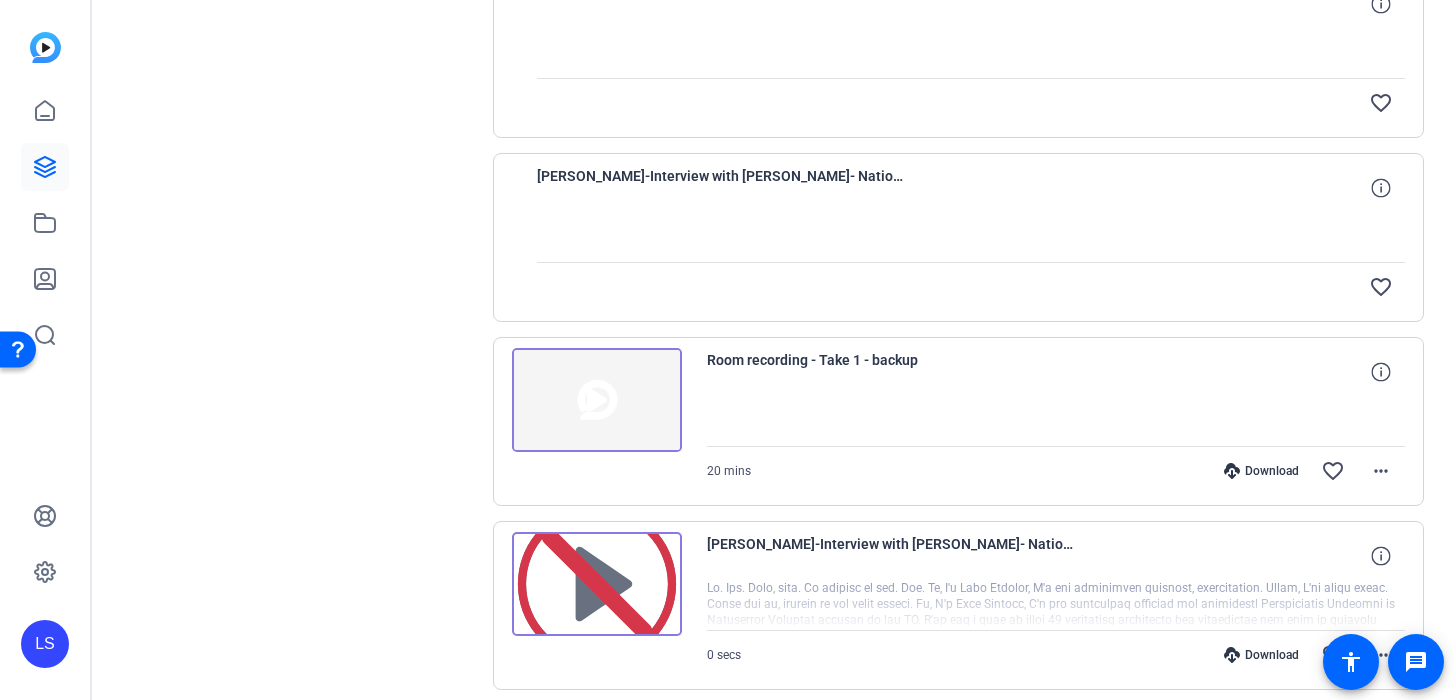 click at bounding box center (597, 400) 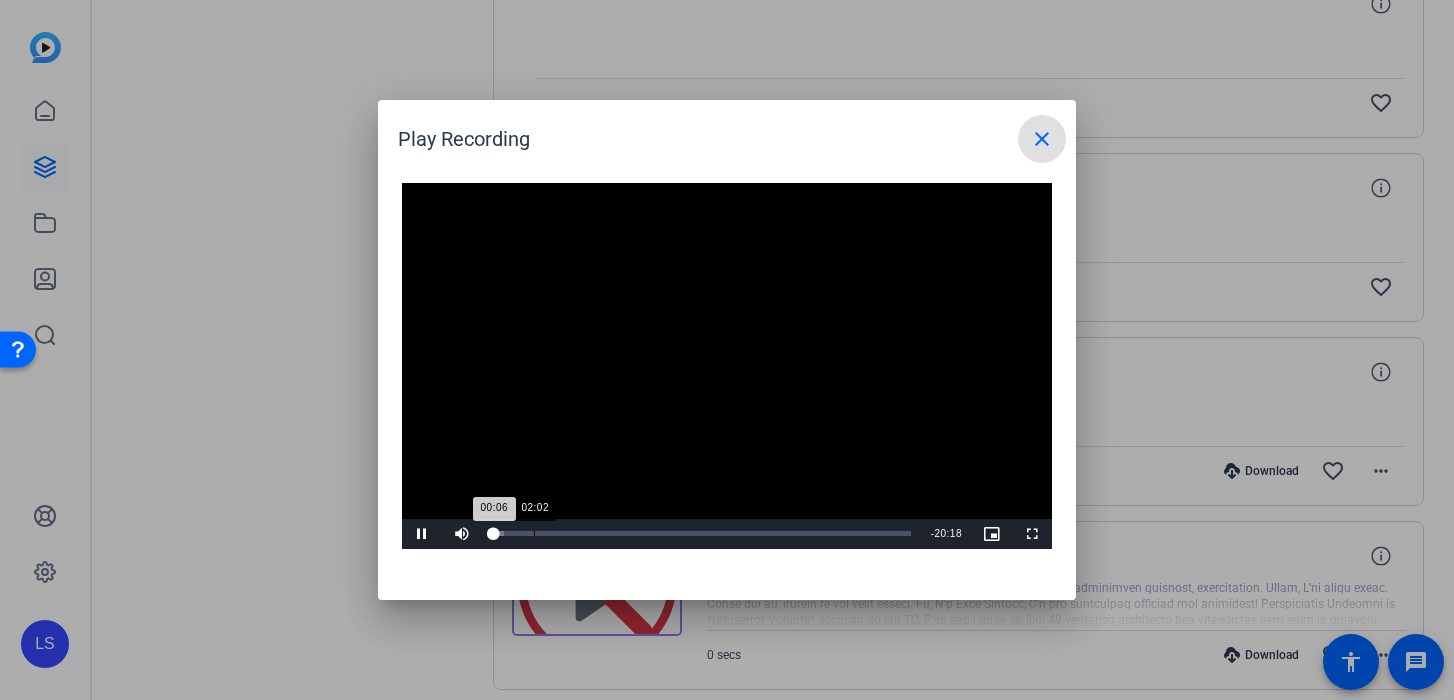 click on "Loaded :  2.93% 02:02 00:06" at bounding box center [701, 534] 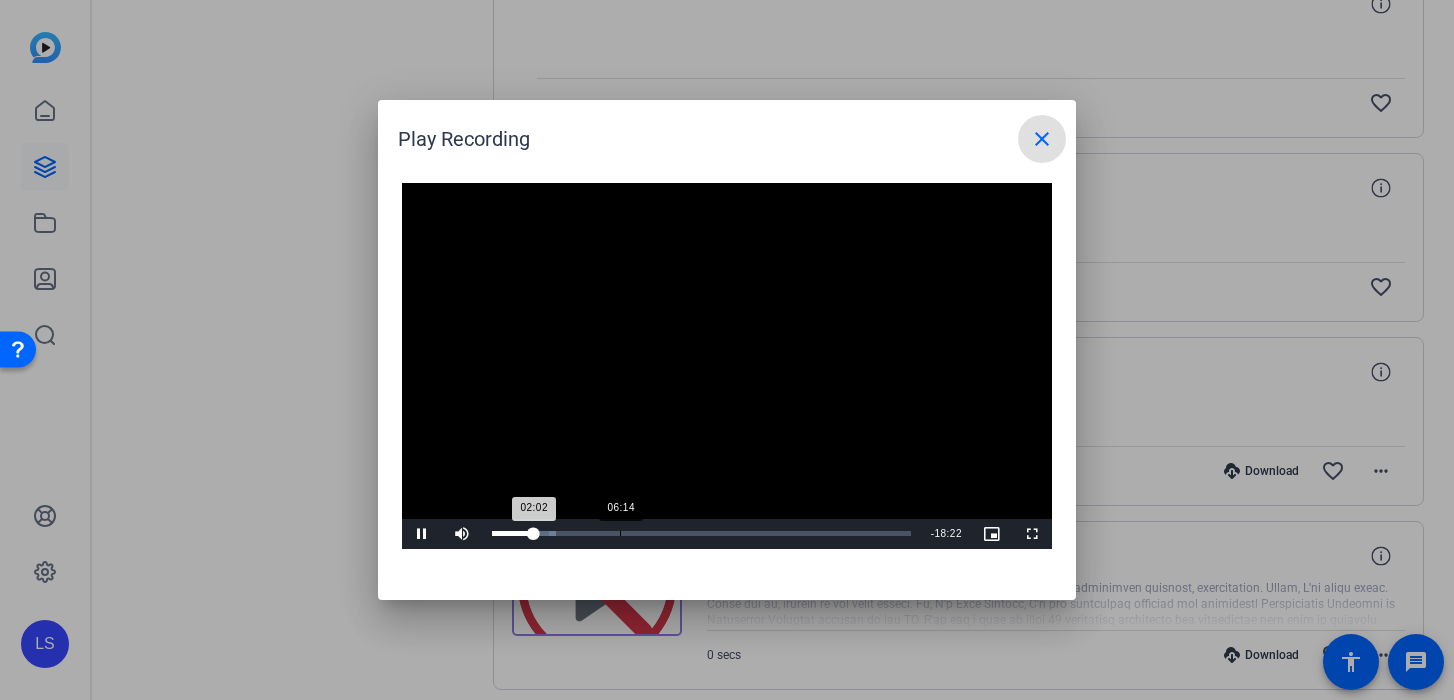 click on "Loaded :  15.27% 06:14 02:02" at bounding box center [701, 533] 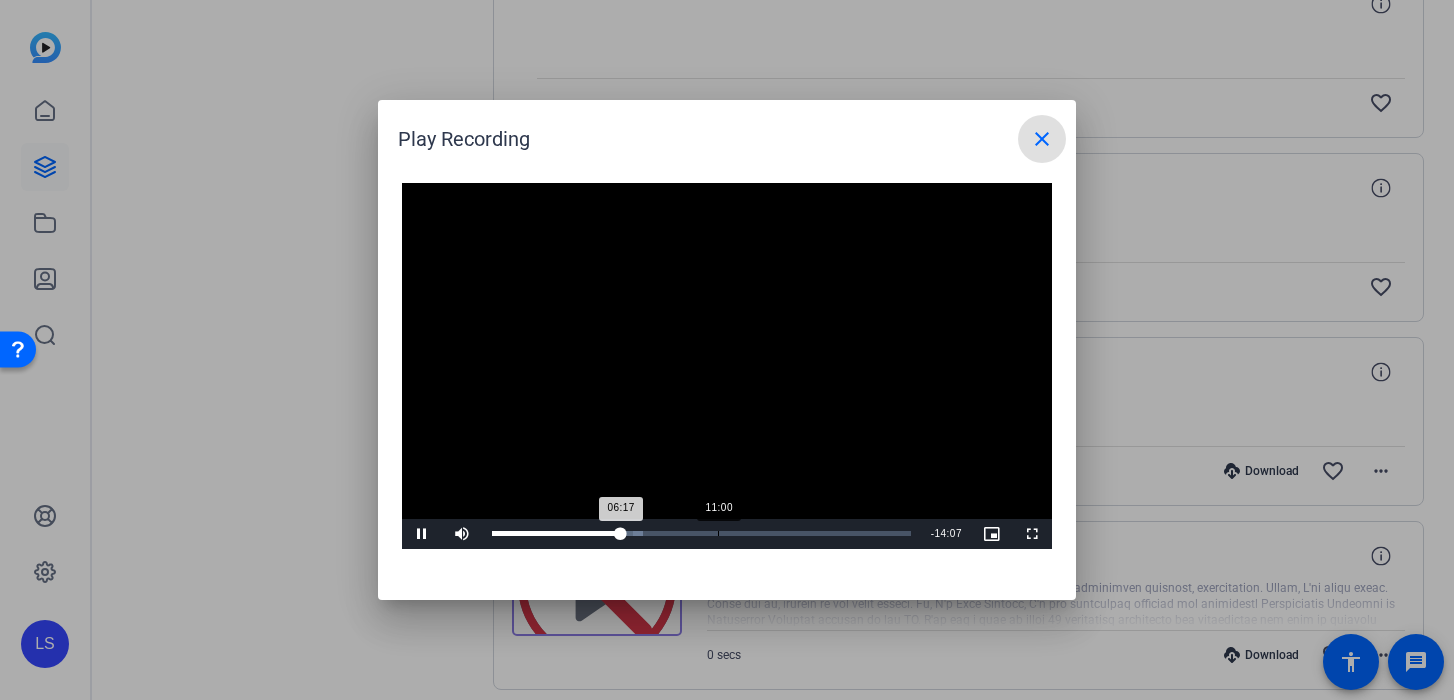 click on "Loaded :  36.00% 11:00 06:17" at bounding box center [701, 534] 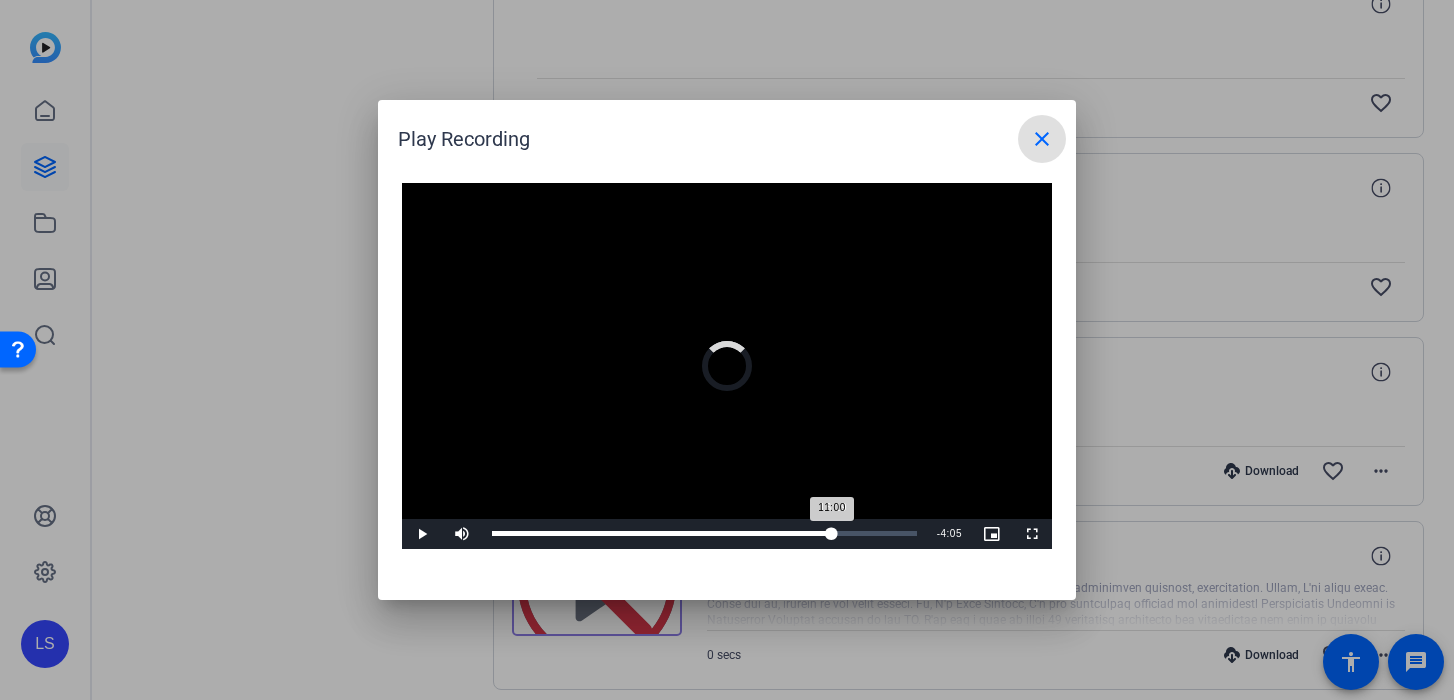 click on "Loaded :  58.78% 16:19 11:00" at bounding box center [704, 533] 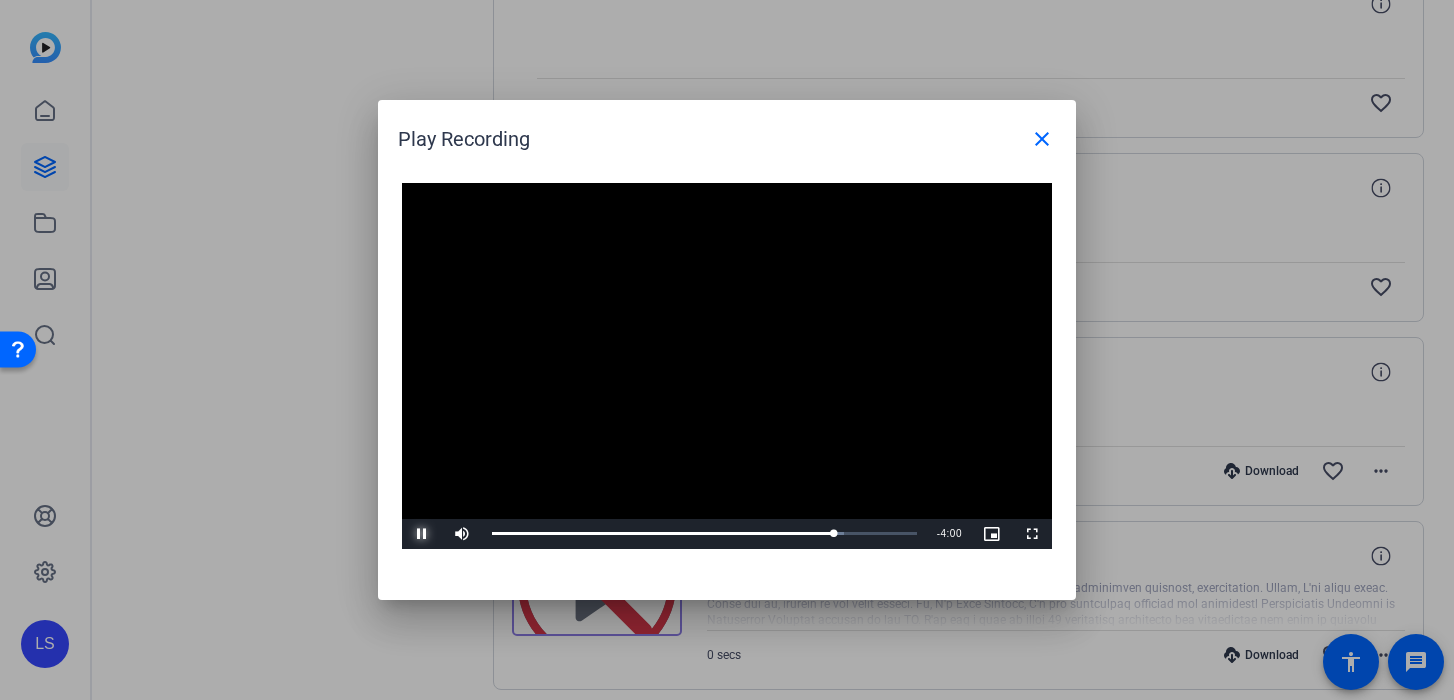 click at bounding box center [422, 534] 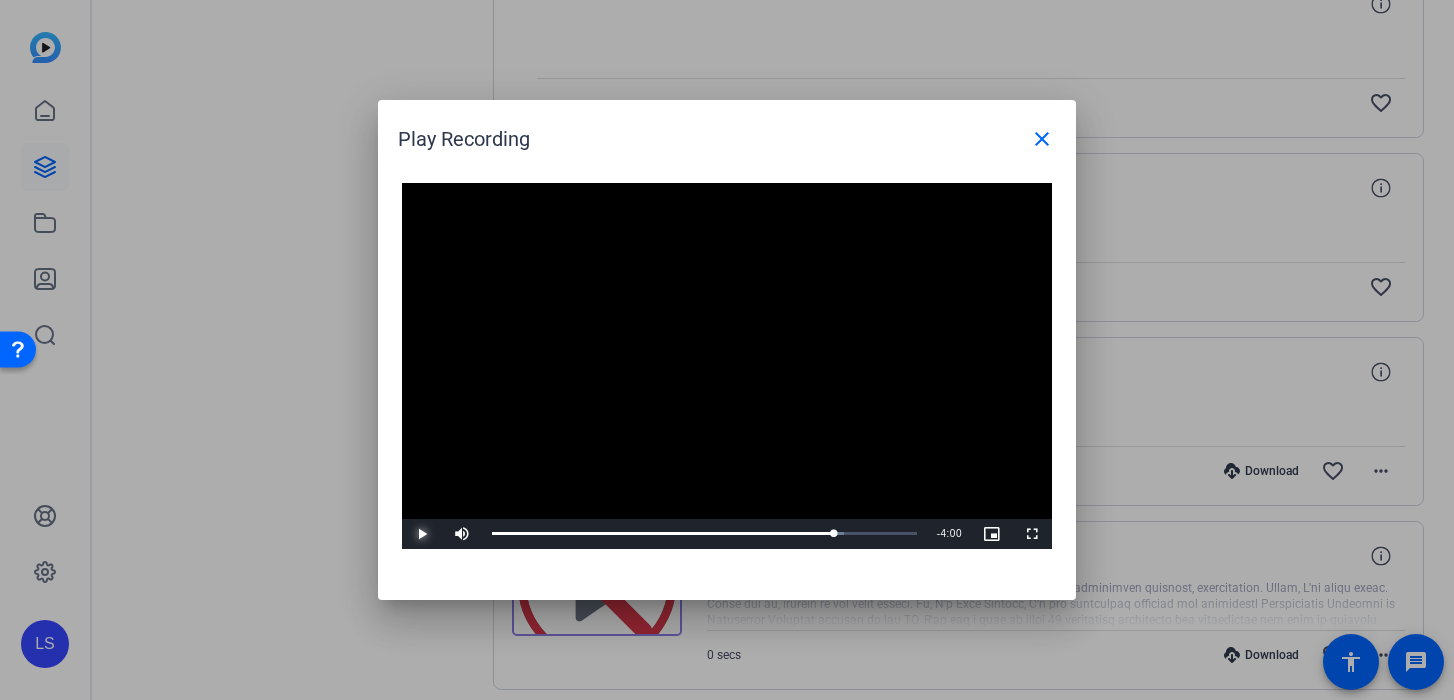 click at bounding box center (422, 534) 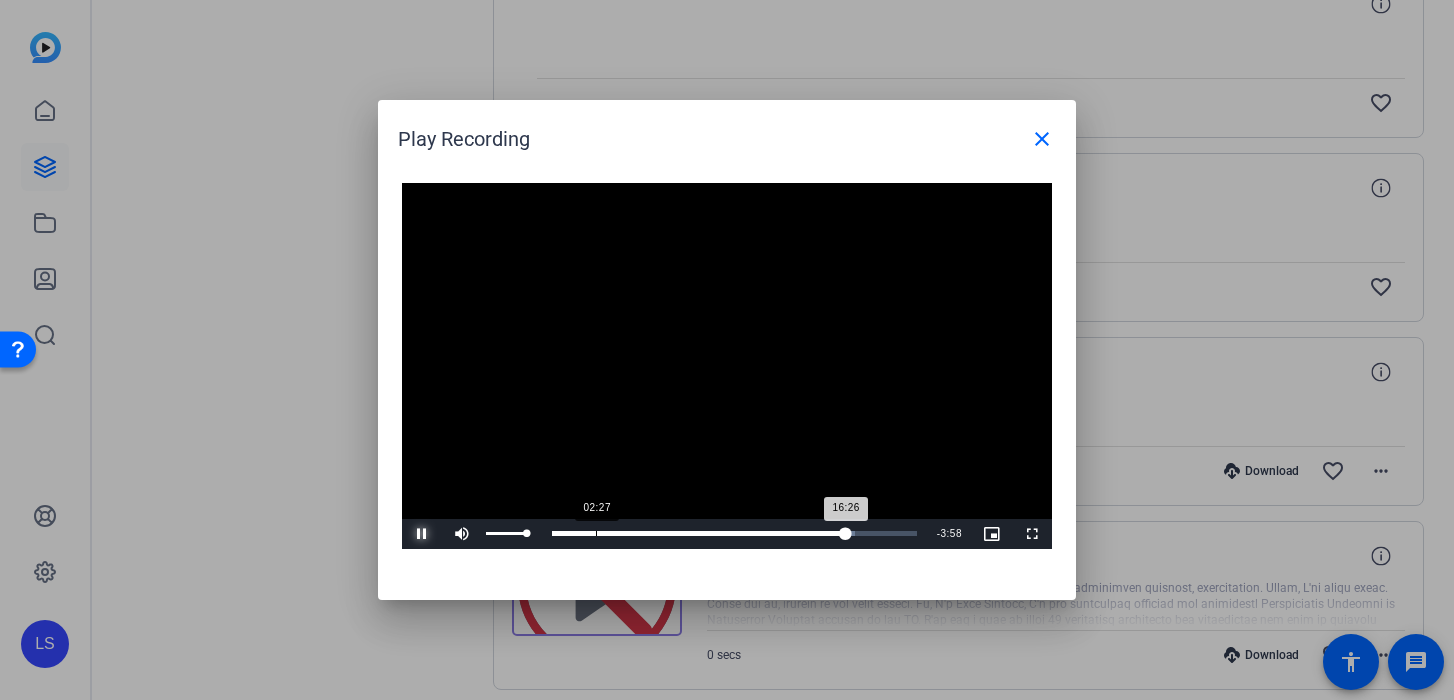 drag, startPoint x: 526, startPoint y: 530, endPoint x: 615, endPoint y: 527, distance: 89.050545 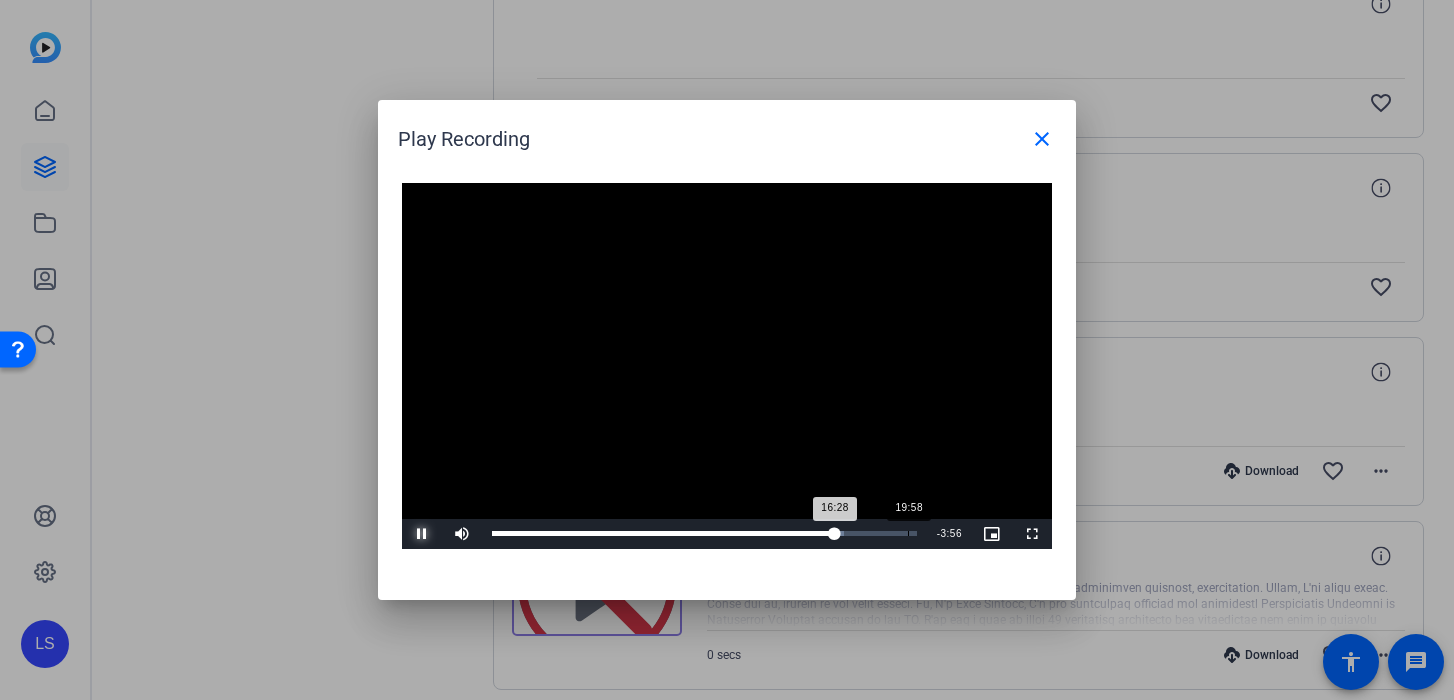 click on "Loaded :  82.98% 19:58 16:28" at bounding box center [704, 534] 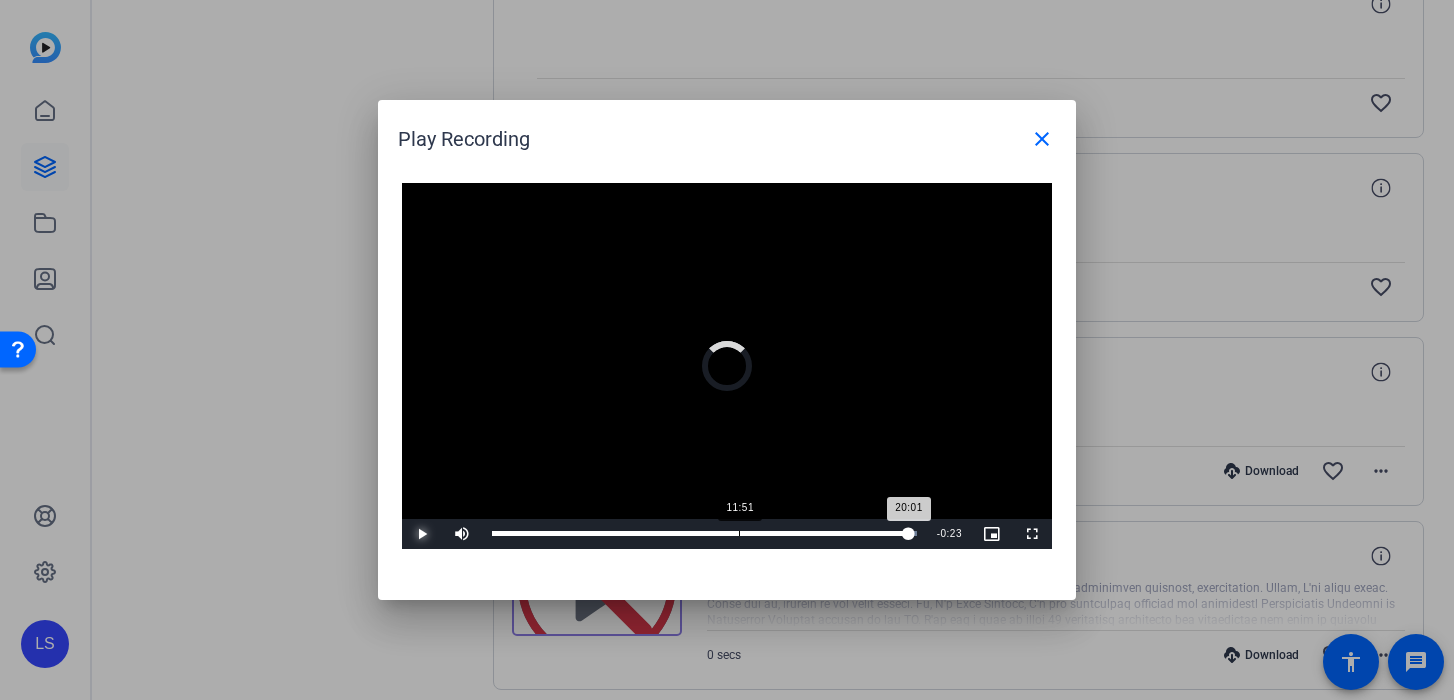drag, startPoint x: 909, startPoint y: 535, endPoint x: 718, endPoint y: 536, distance: 191.00262 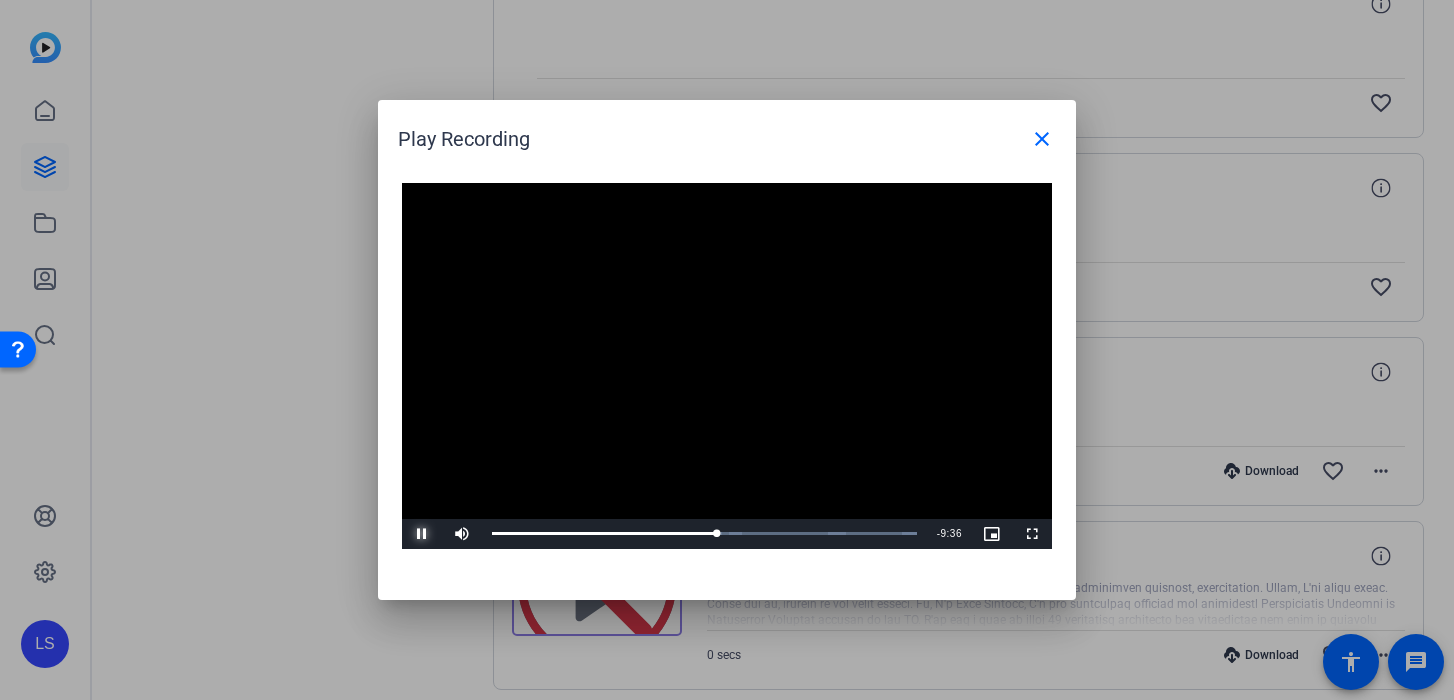 click at bounding box center [422, 534] 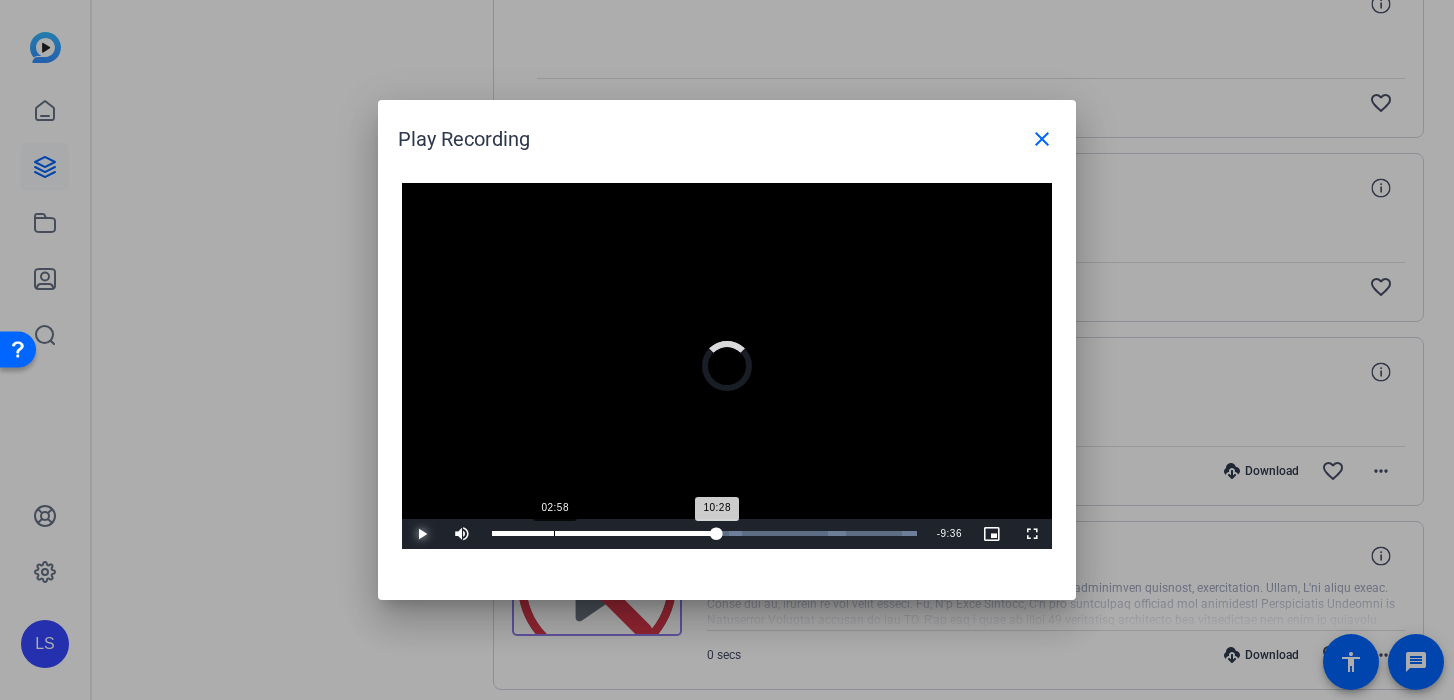 drag, startPoint x: 710, startPoint y: 534, endPoint x: 555, endPoint y: 538, distance: 155.0516 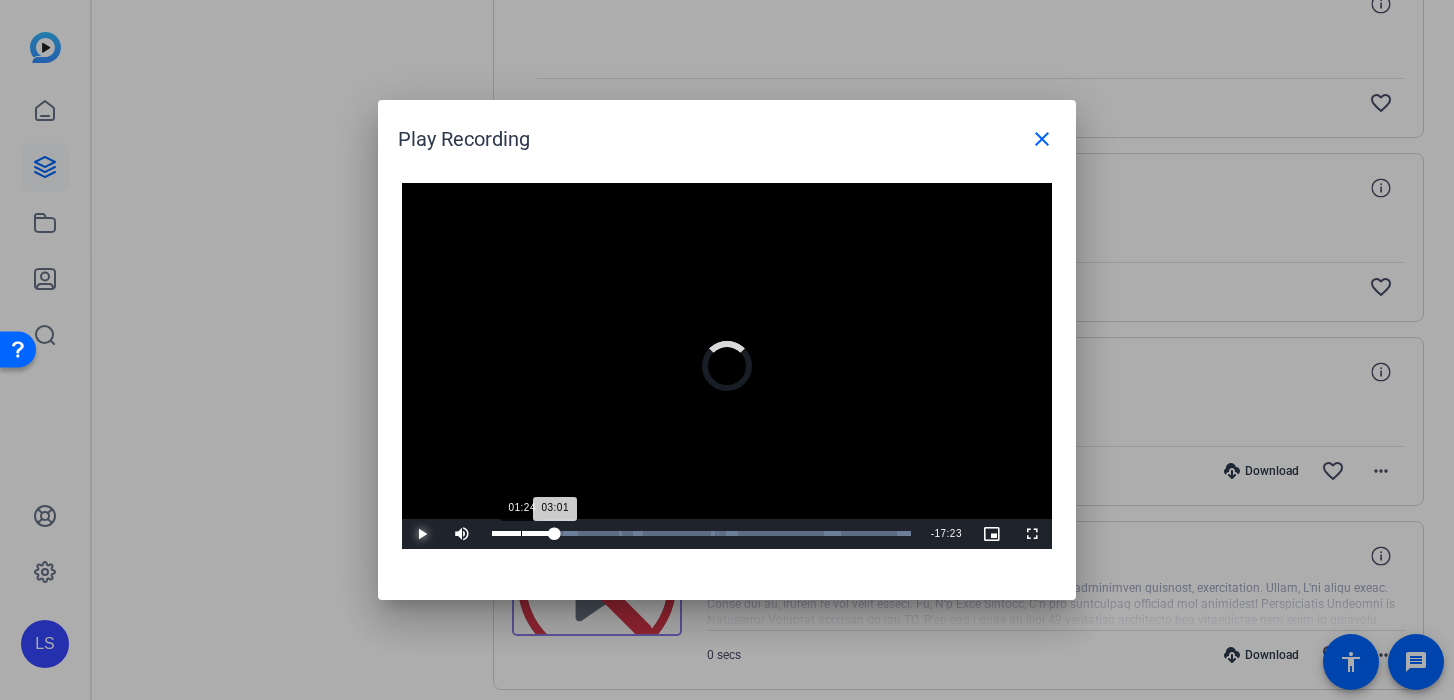 drag, startPoint x: 555, startPoint y: 538, endPoint x: 517, endPoint y: 540, distance: 38.052597 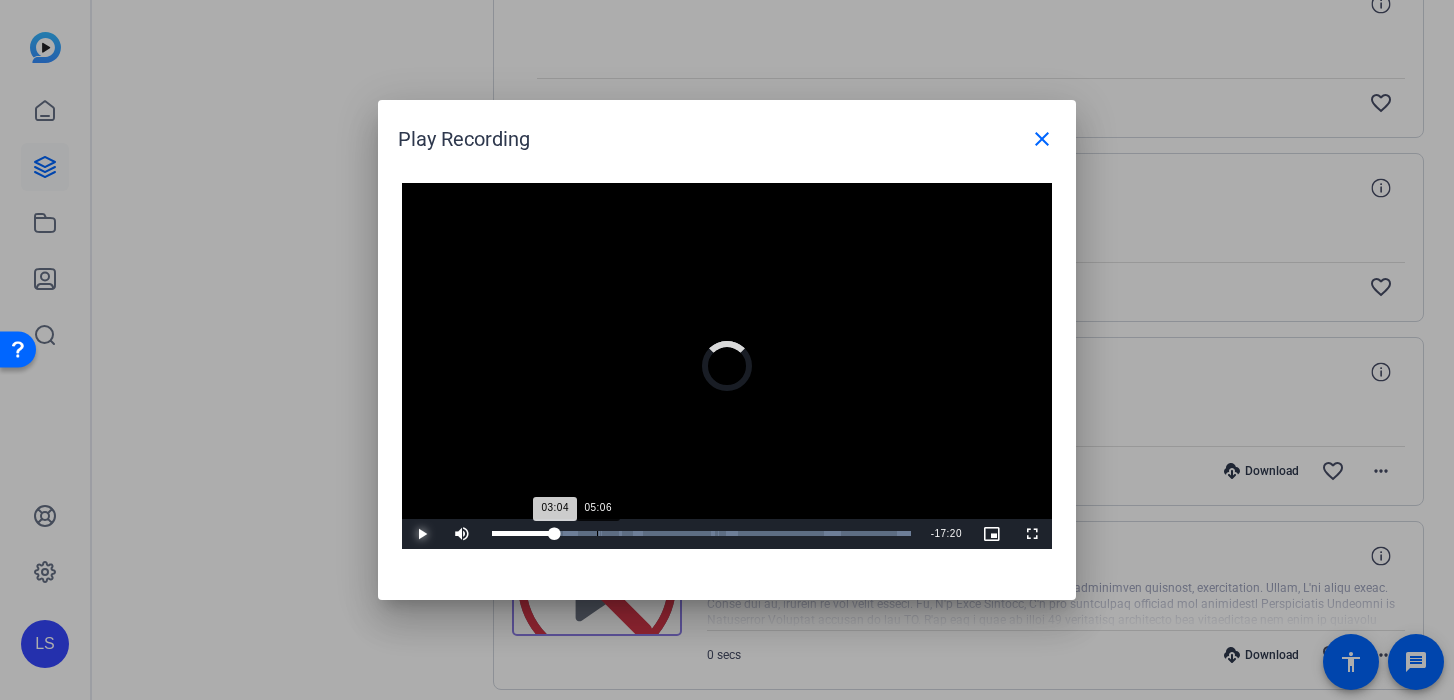 drag, startPoint x: 554, startPoint y: 533, endPoint x: 596, endPoint y: 529, distance: 42.190044 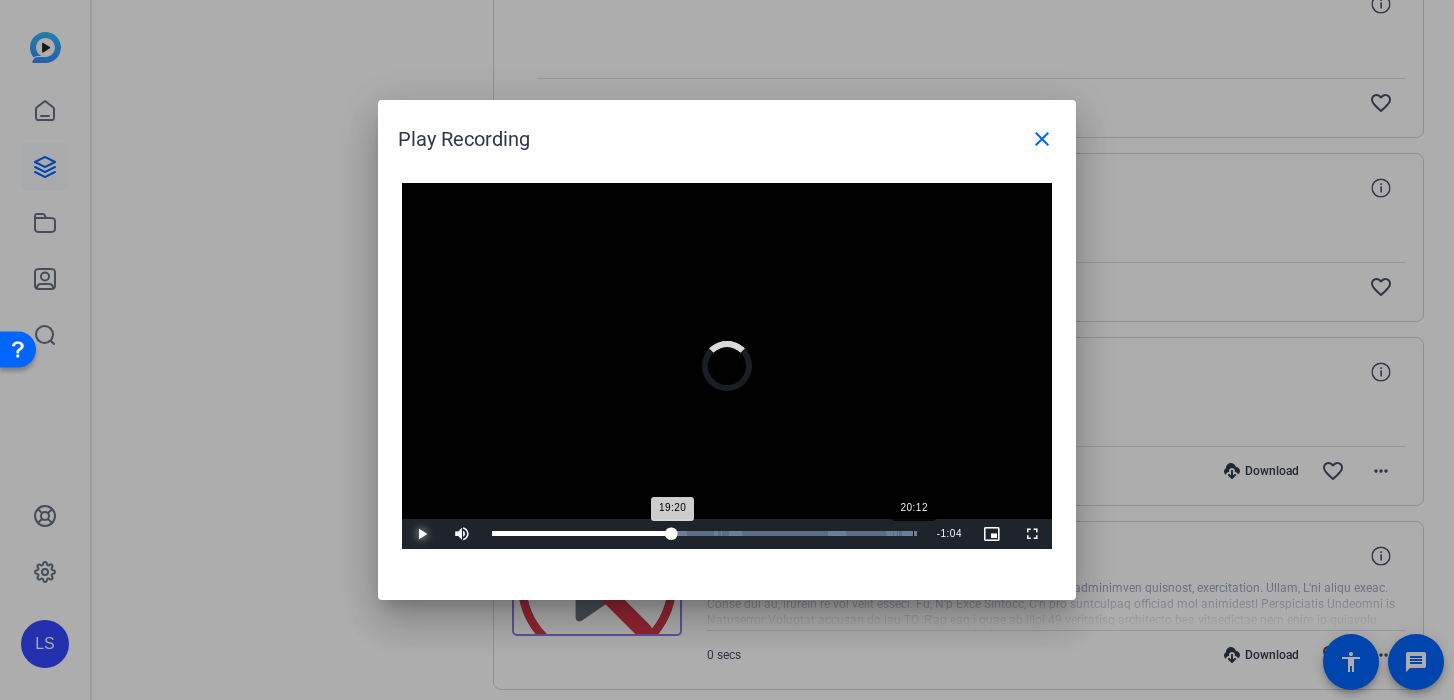 drag, startPoint x: 596, startPoint y: 529, endPoint x: 912, endPoint y: 530, distance: 316.0016 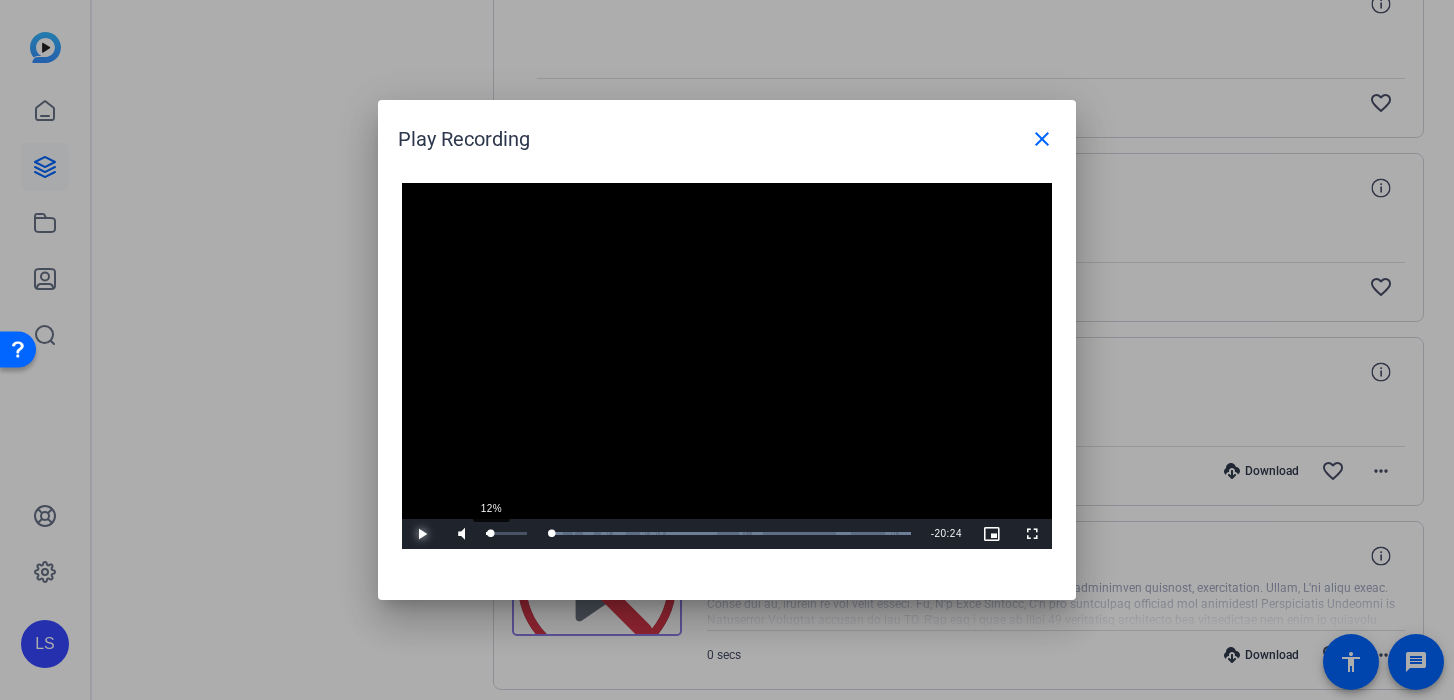 drag, startPoint x: 896, startPoint y: 533, endPoint x: 487, endPoint y: 532, distance: 409.00122 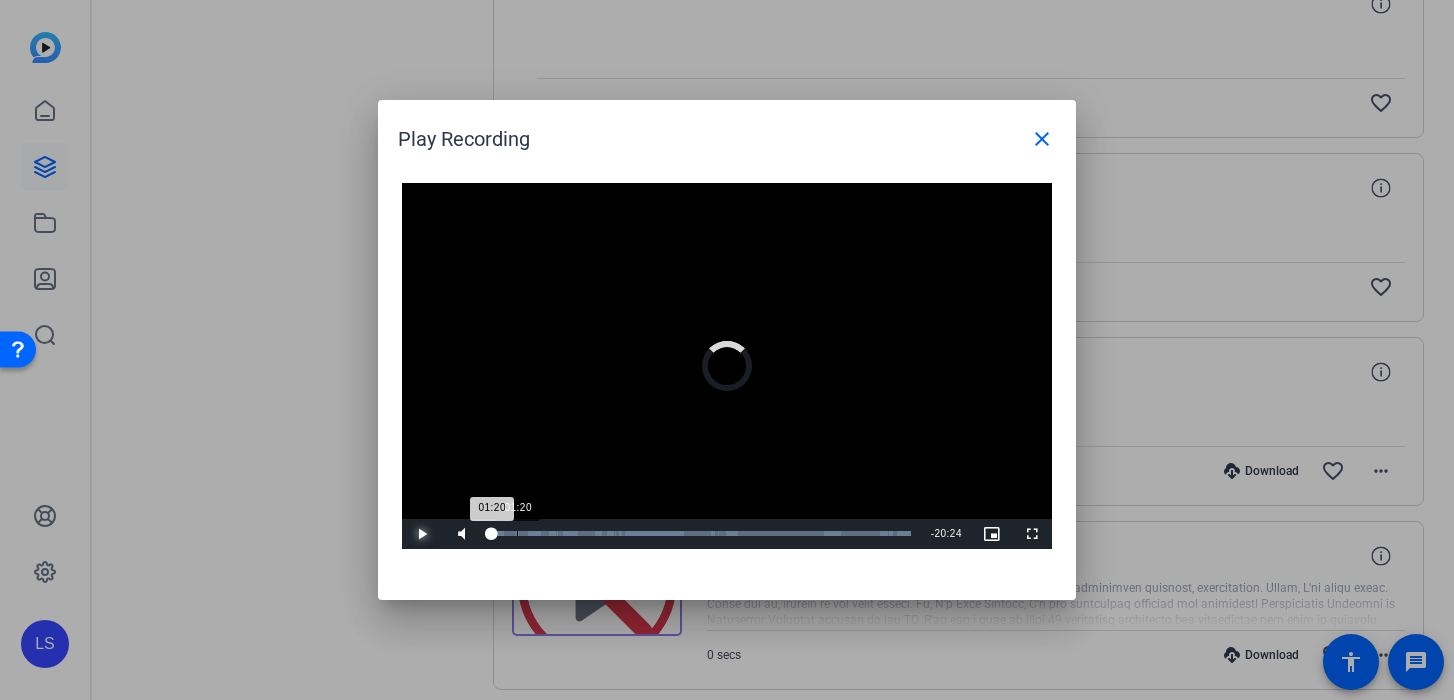 click on "Loaded :  100.00% 01:20 01:20" at bounding box center (701, 534) 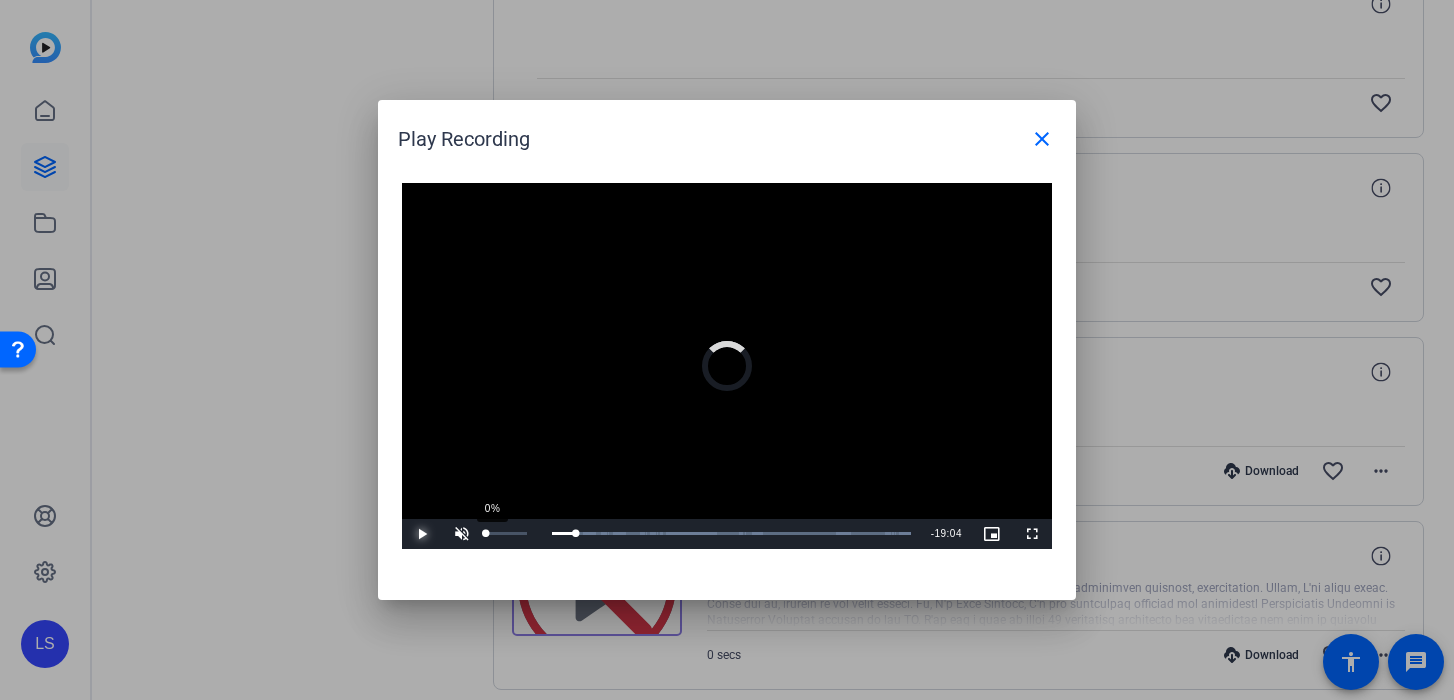 drag, startPoint x: 518, startPoint y: 533, endPoint x: 481, endPoint y: 533, distance: 37 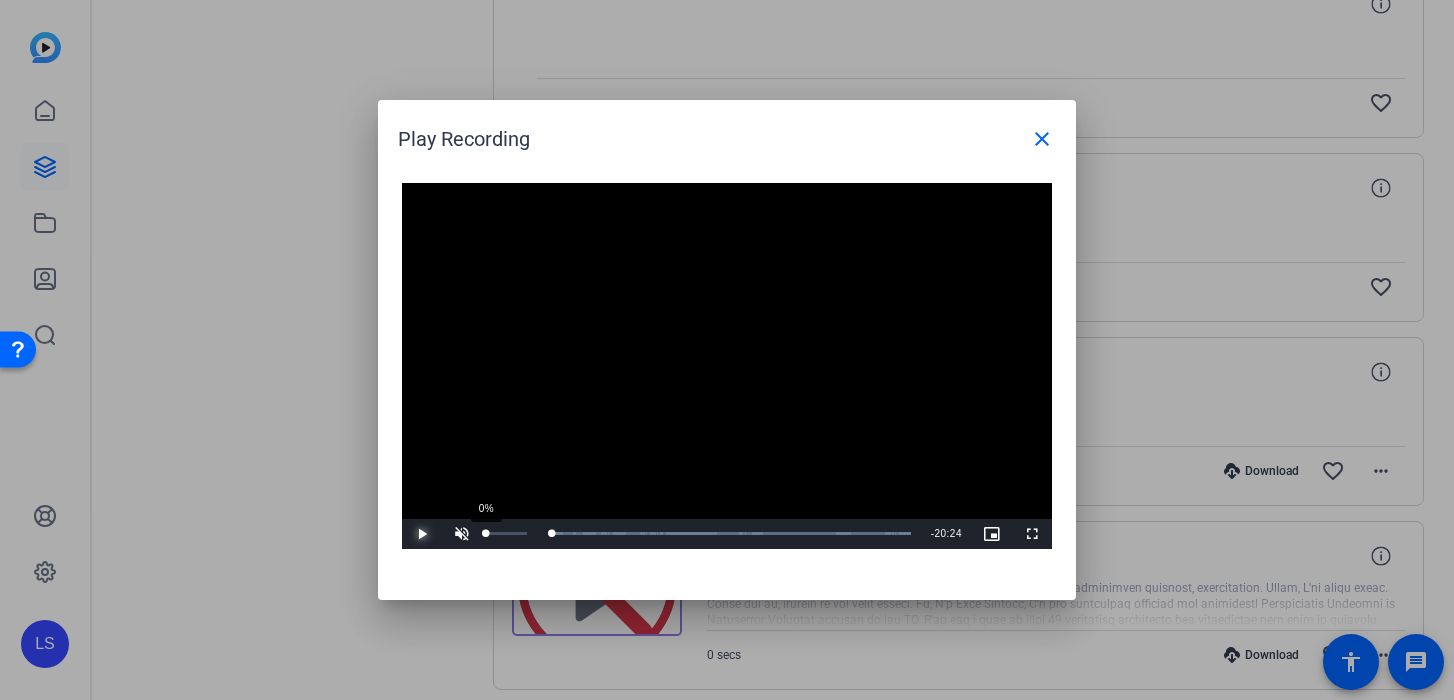 click at bounding box center (486, 533) 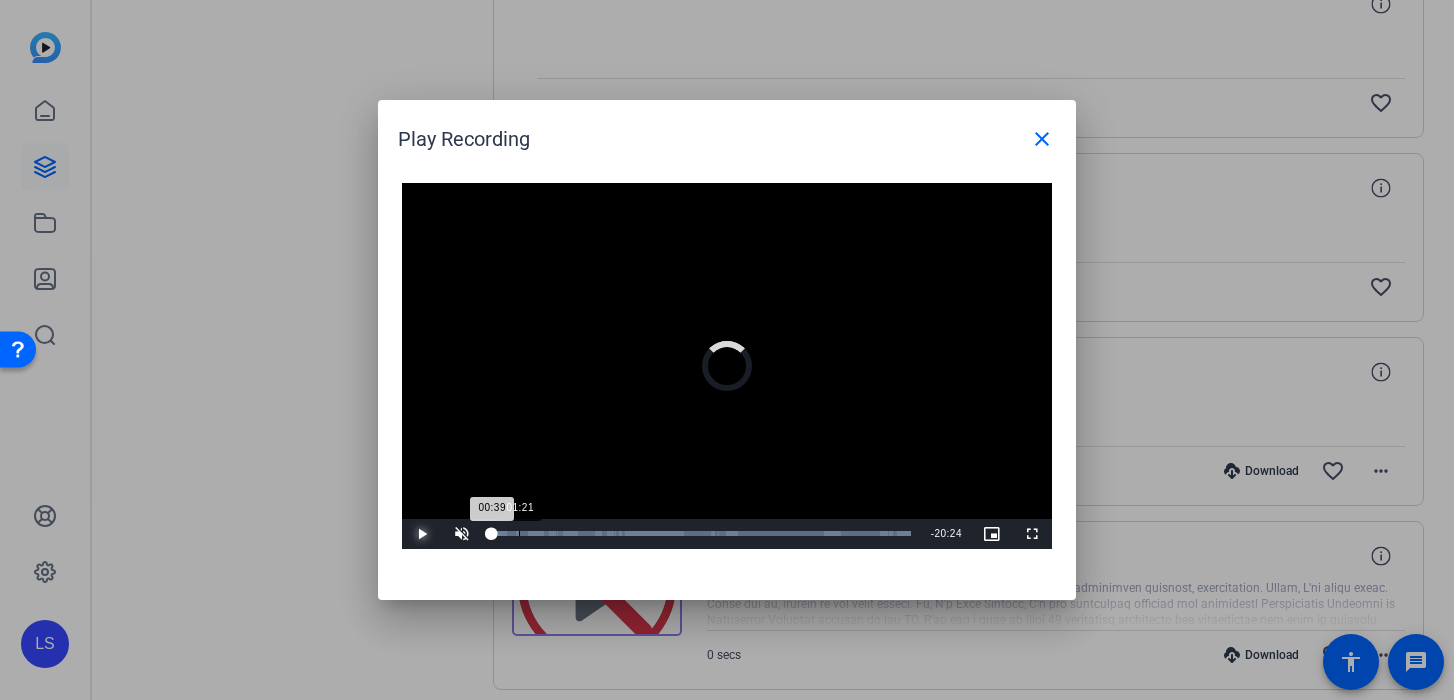 drag, startPoint x: 555, startPoint y: 537, endPoint x: 532, endPoint y: 537, distance: 23 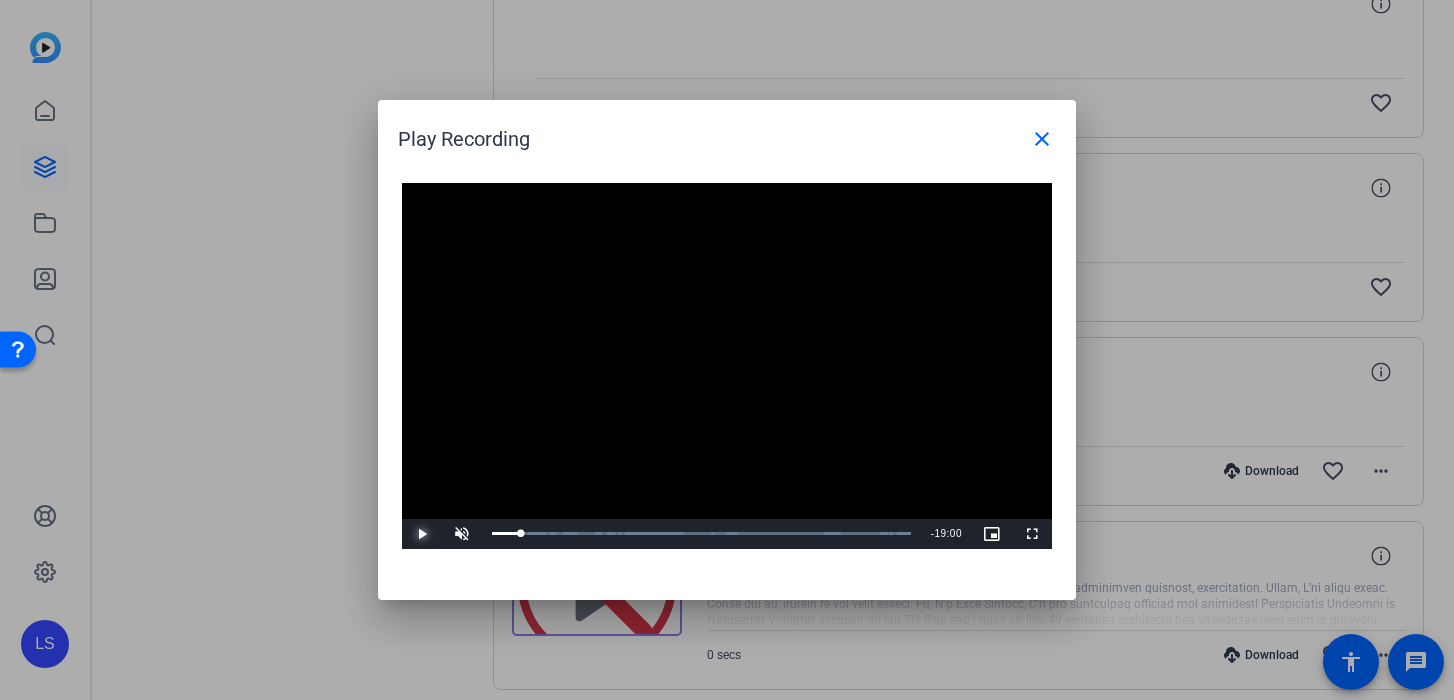 click at bounding box center [422, 534] 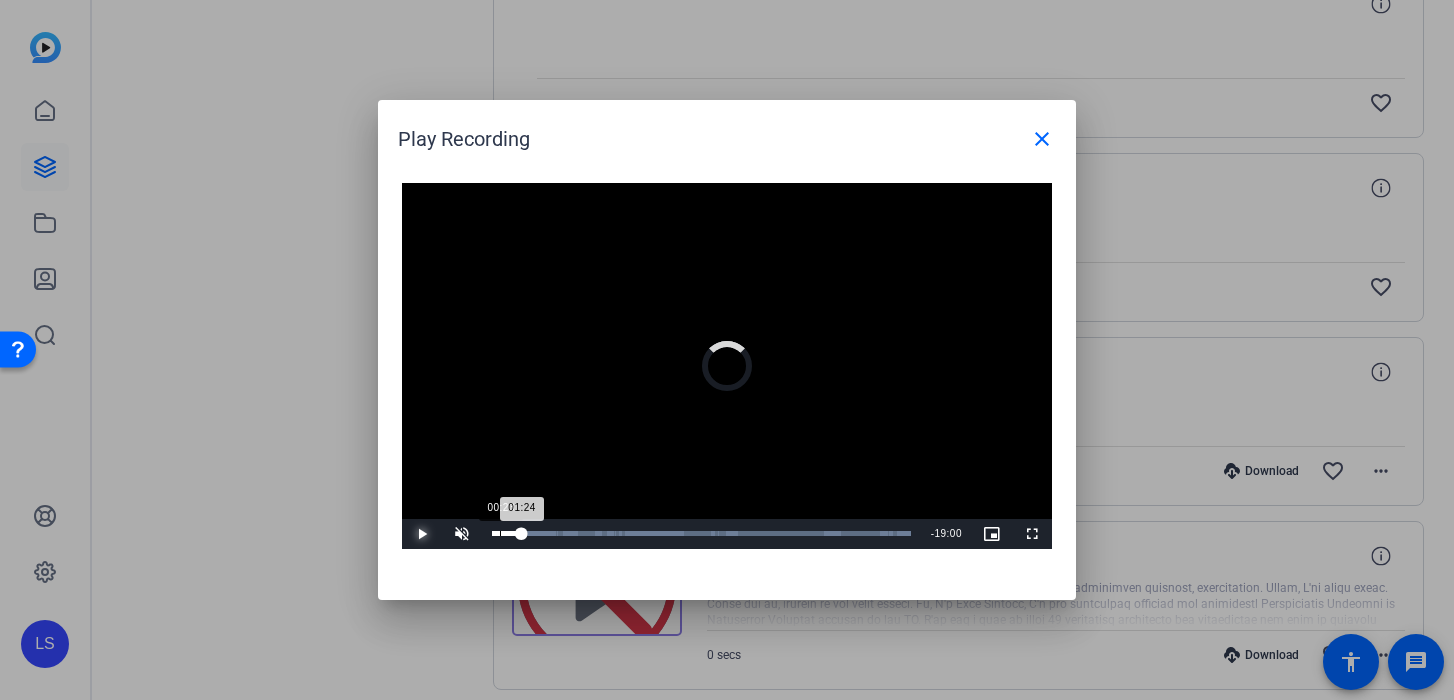 drag, startPoint x: 521, startPoint y: 536, endPoint x: 499, endPoint y: 536, distance: 22 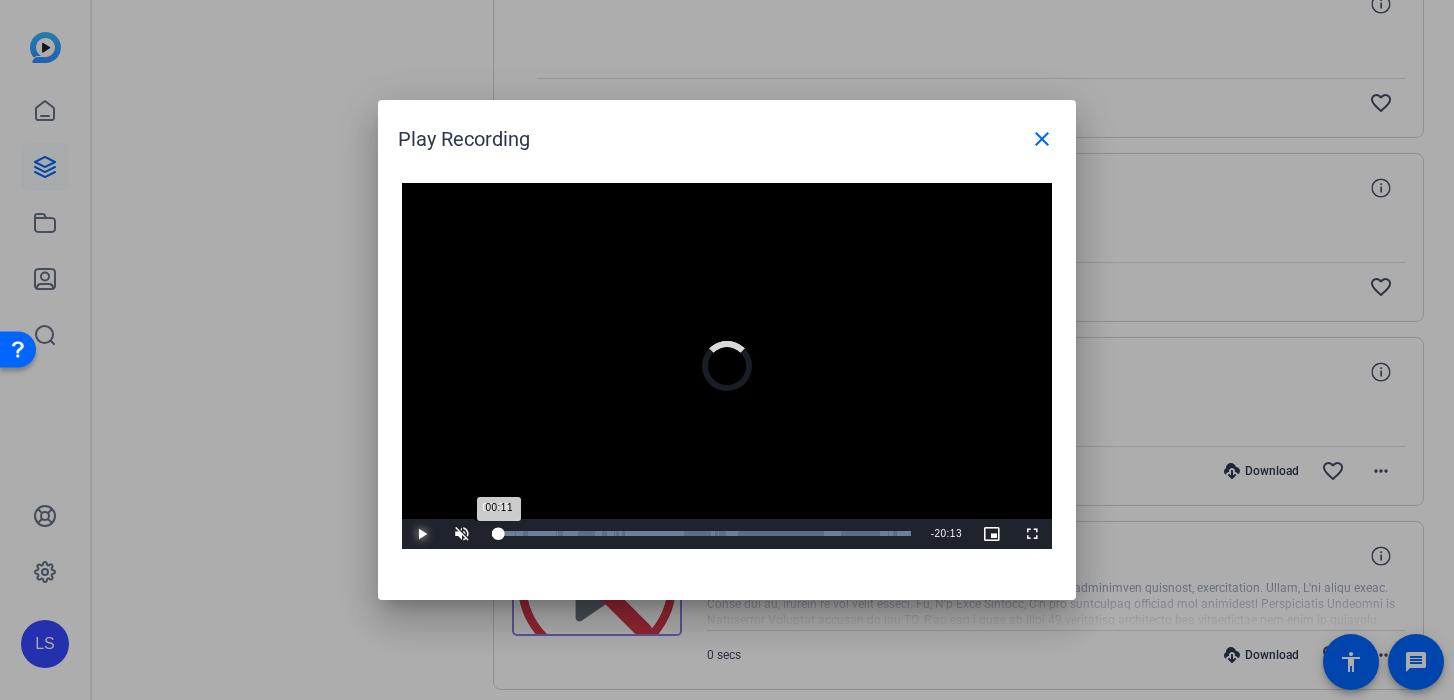 click on "00:11" at bounding box center (495, 533) 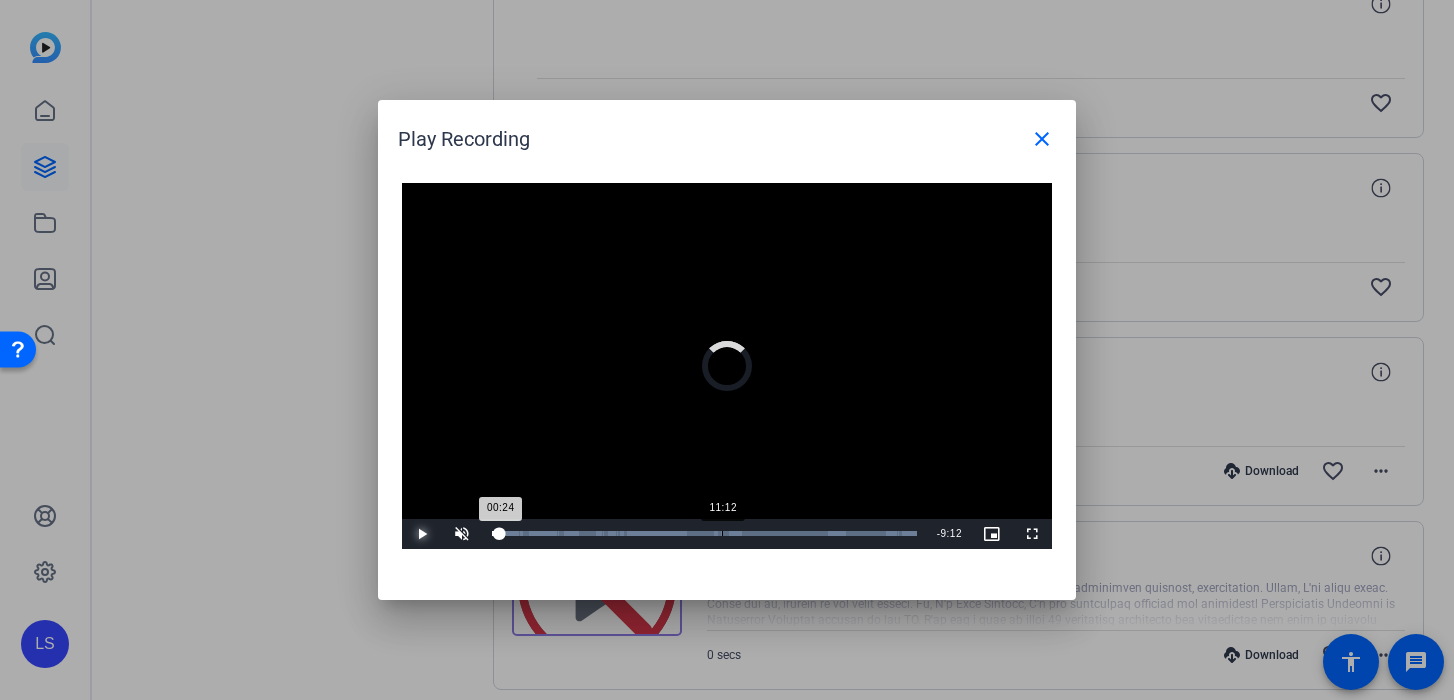 click on "Loaded :  100.00% 11:12 00:24" at bounding box center [704, 534] 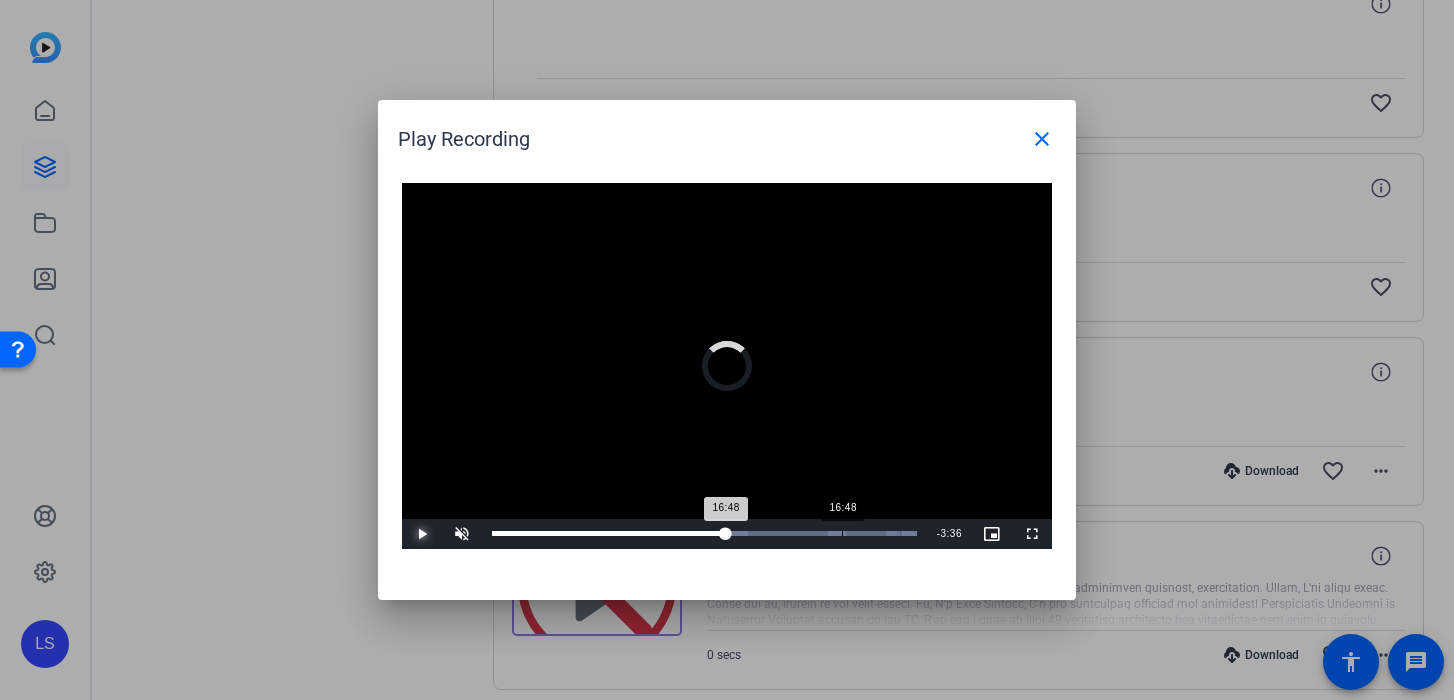 click on "Loaded :  100.00% 16:48 16:48" at bounding box center [704, 534] 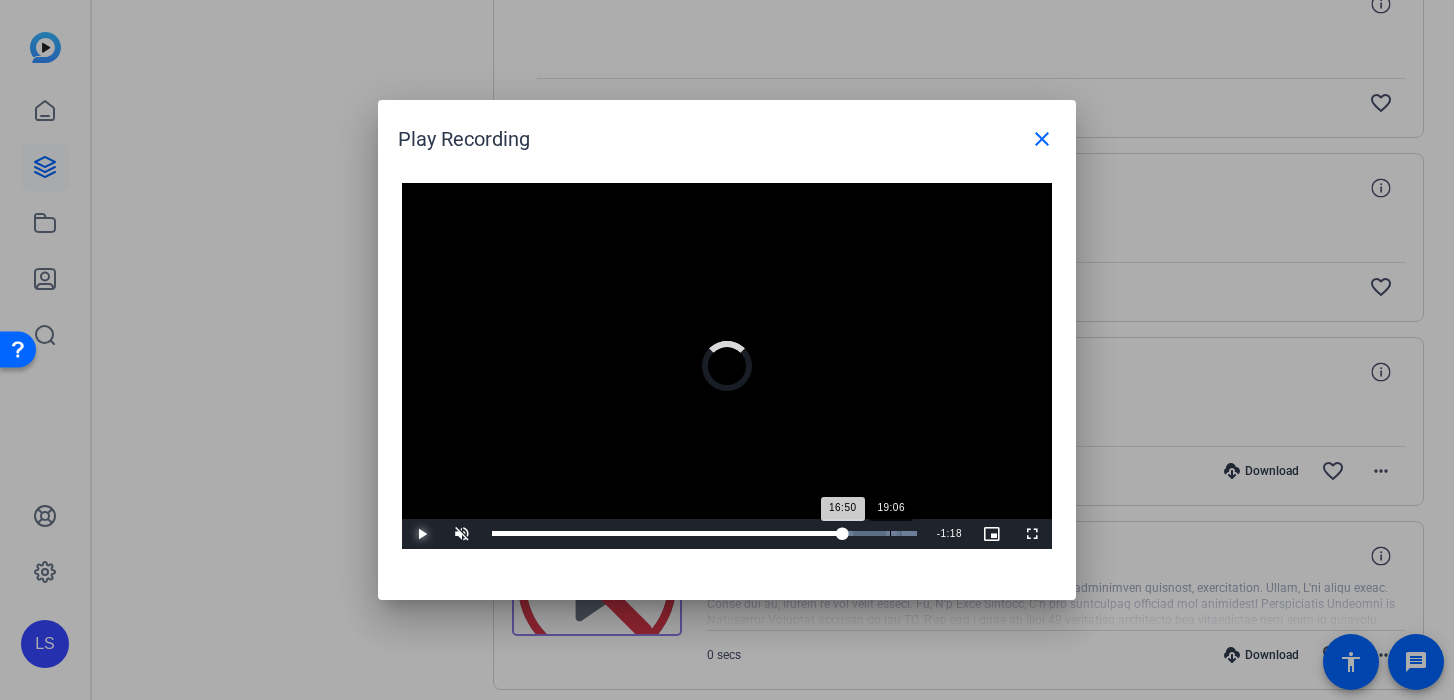 click on "Loaded :  100.00% 19:06 16:50" at bounding box center [704, 534] 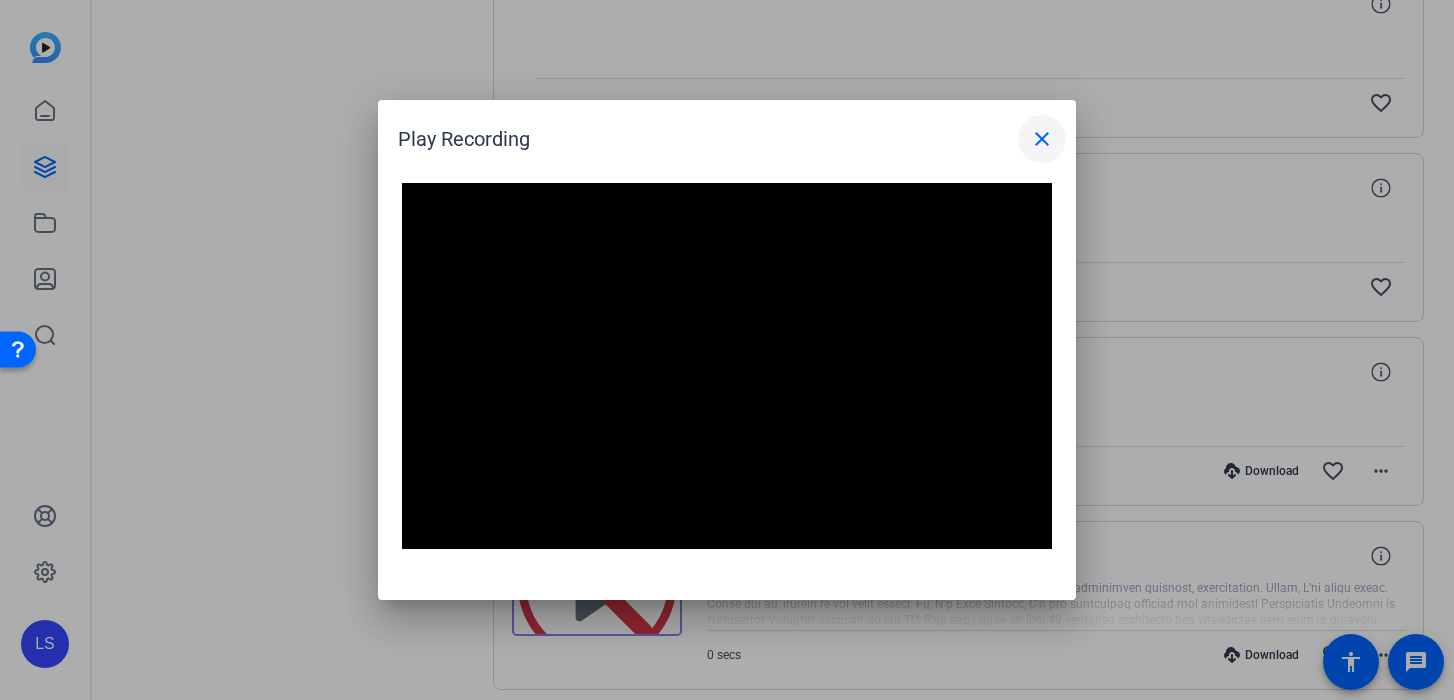 click on "close" at bounding box center [1042, 139] 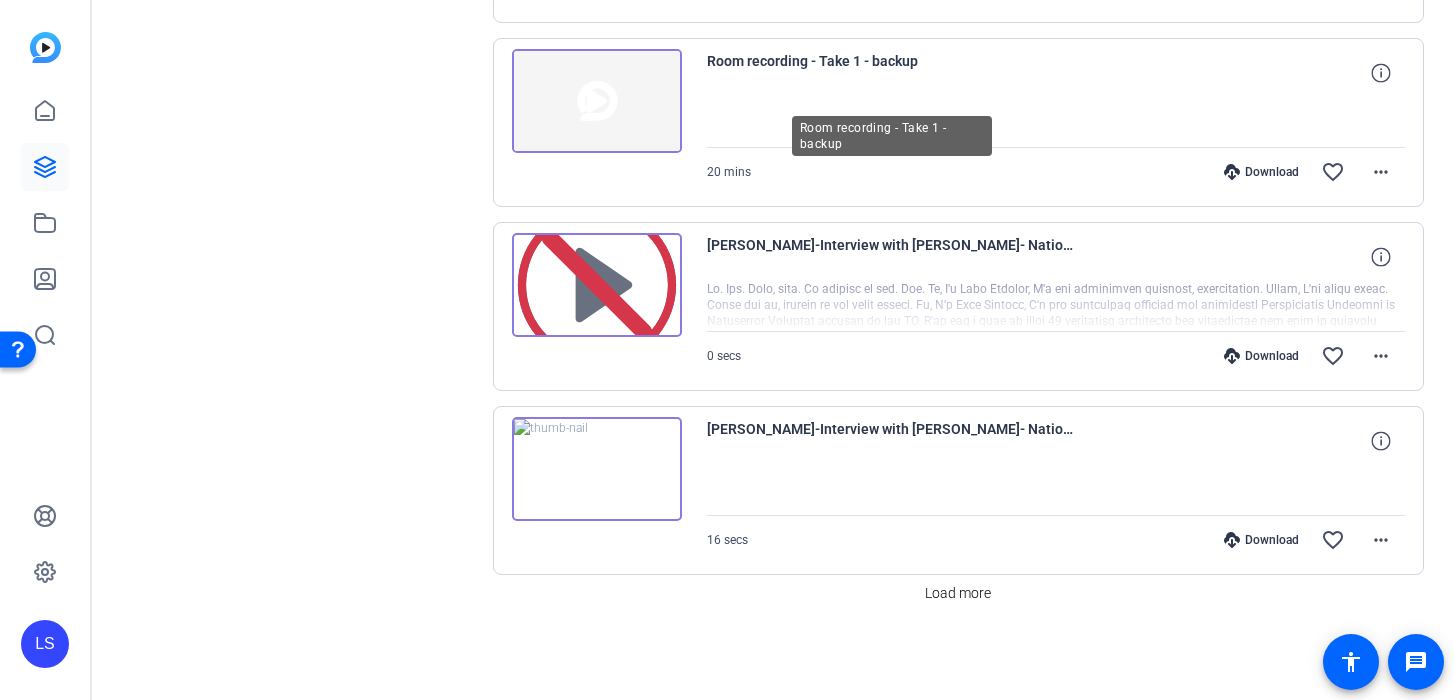 scroll, scrollTop: 1515, scrollLeft: 0, axis: vertical 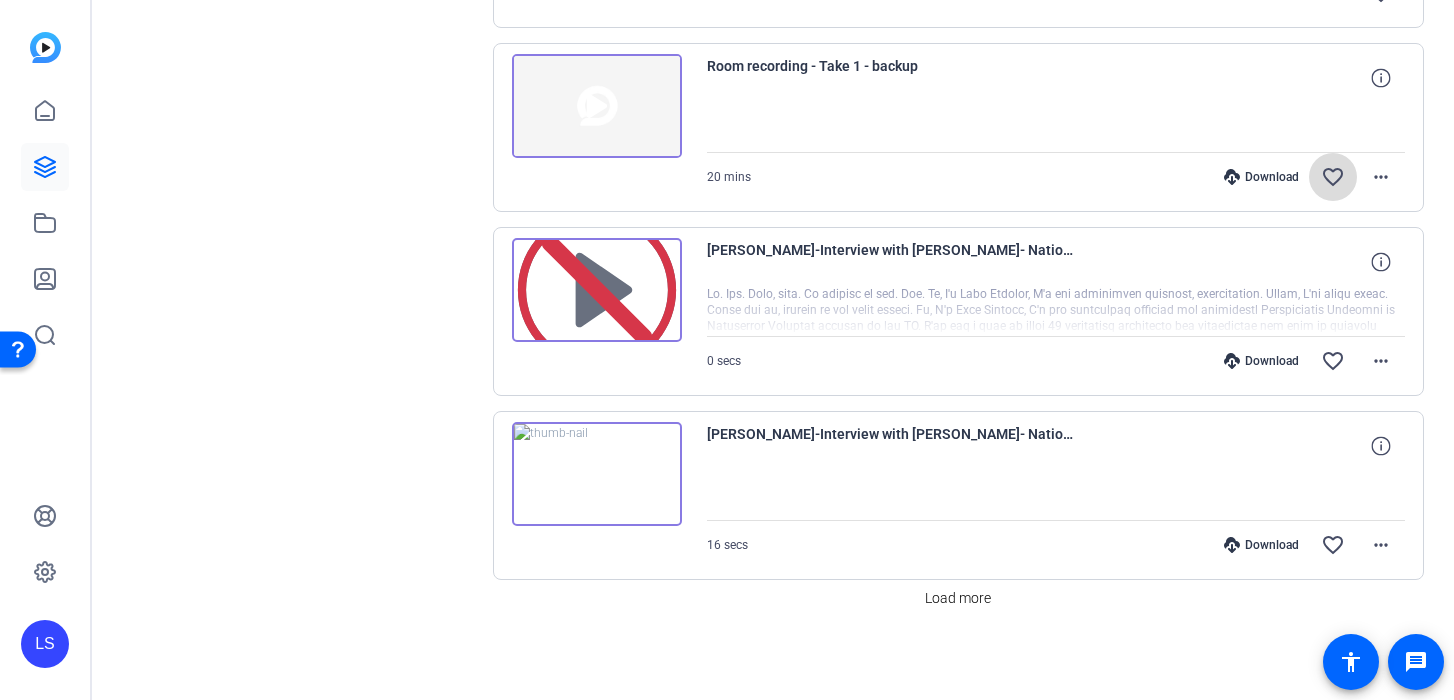 click on "favorite_border" at bounding box center [1333, 177] 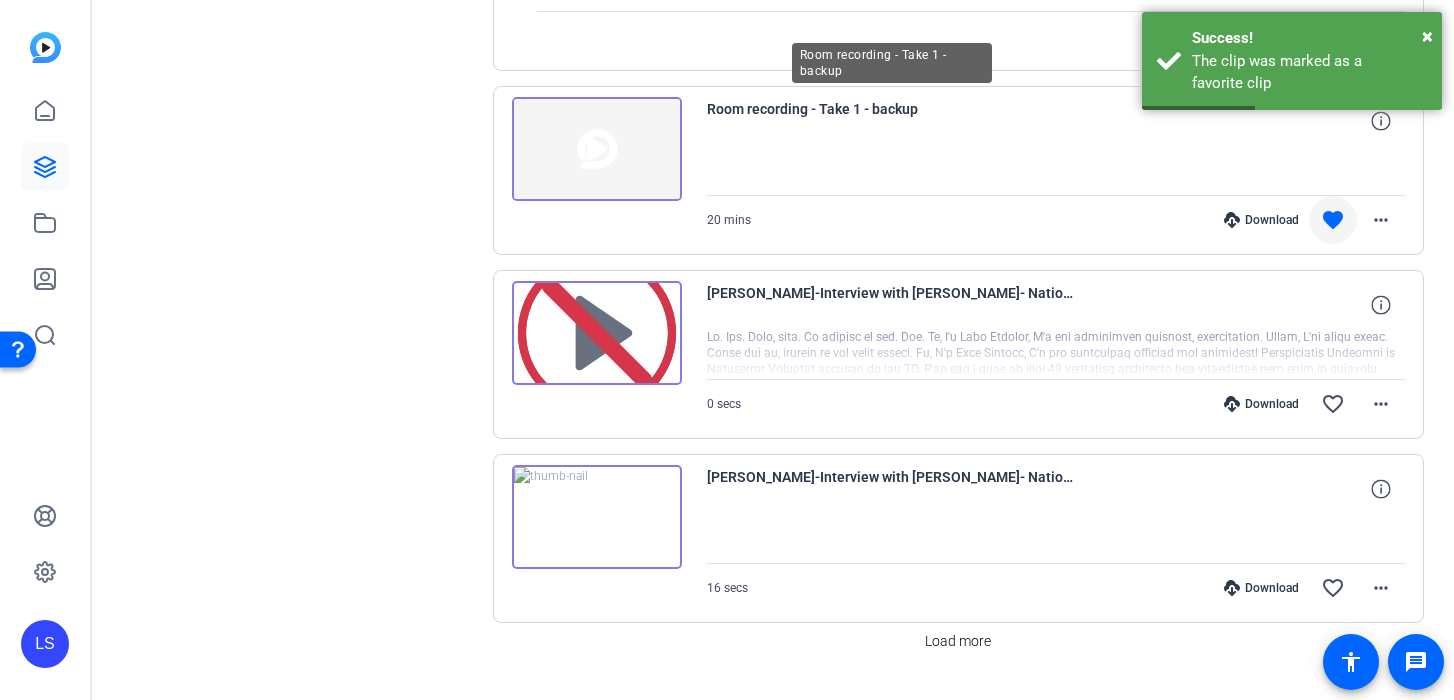scroll, scrollTop: 1477, scrollLeft: 0, axis: vertical 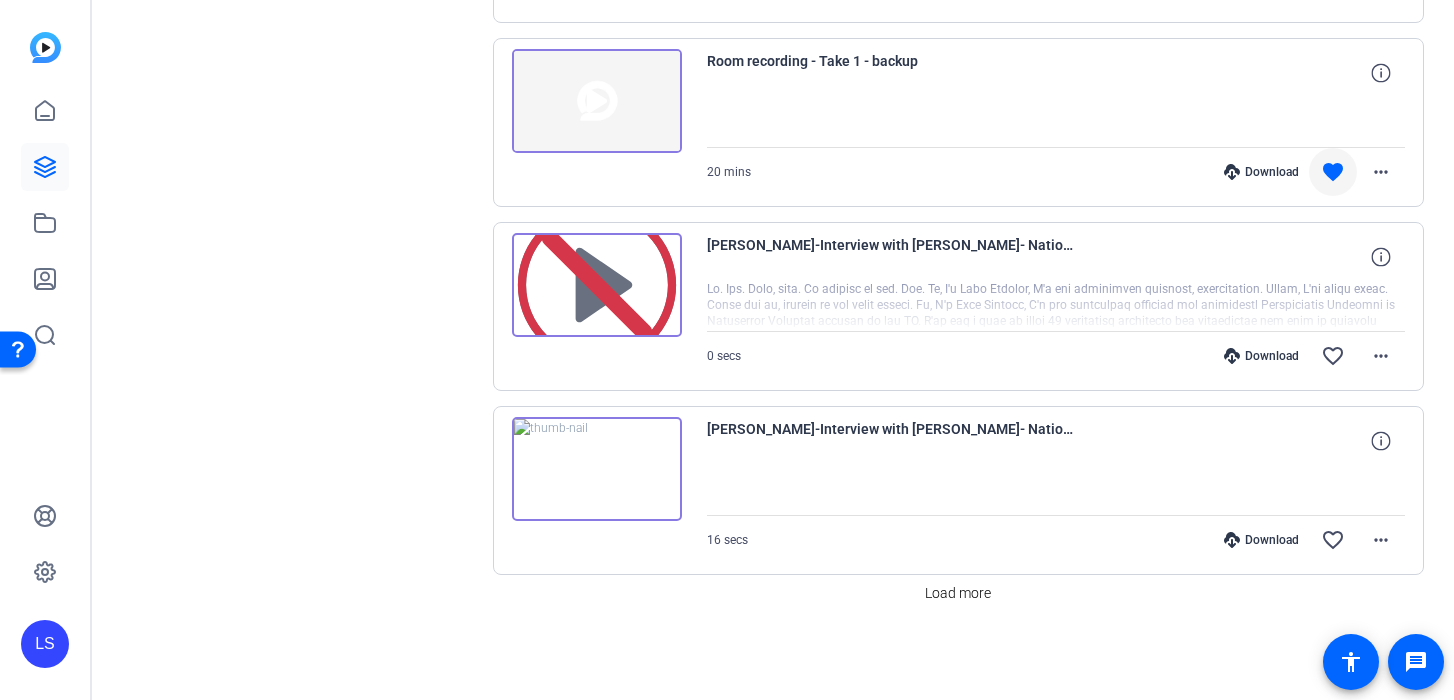 click at bounding box center [597, 469] 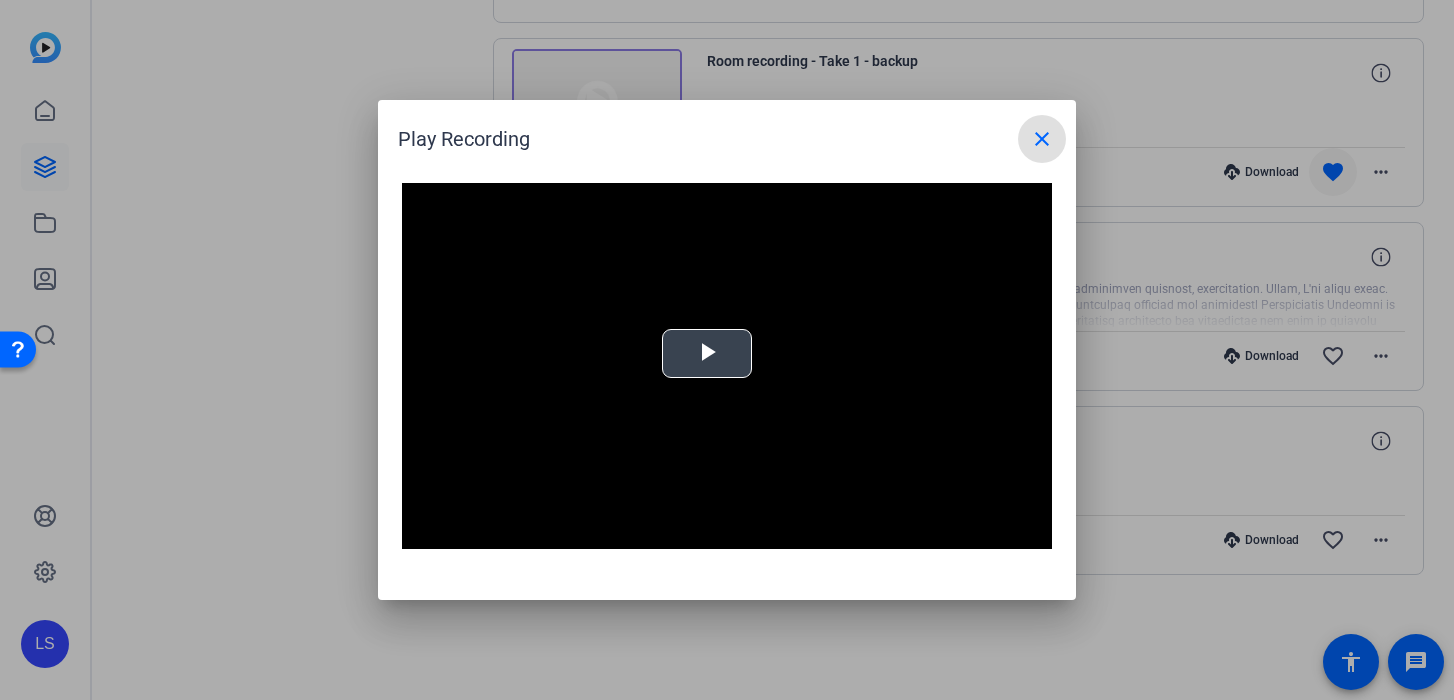 click at bounding box center [727, 366] 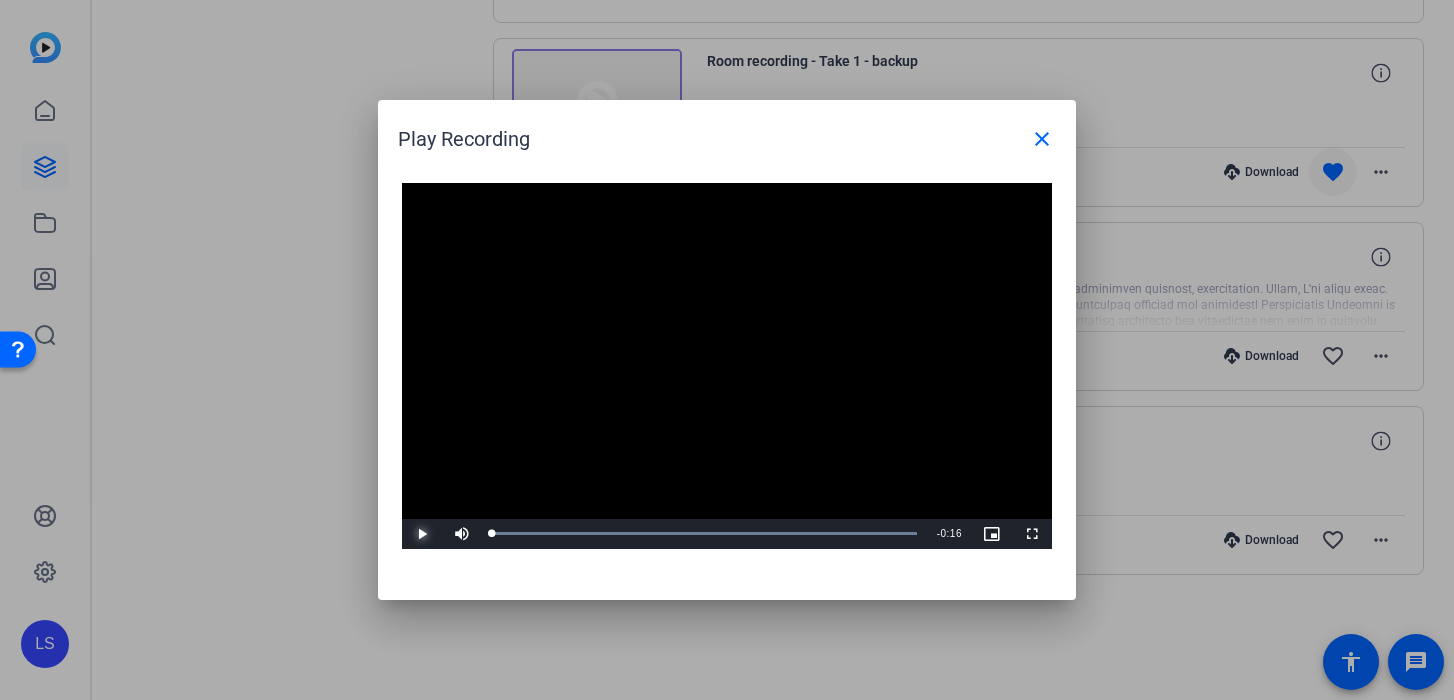 click at bounding box center (422, 534) 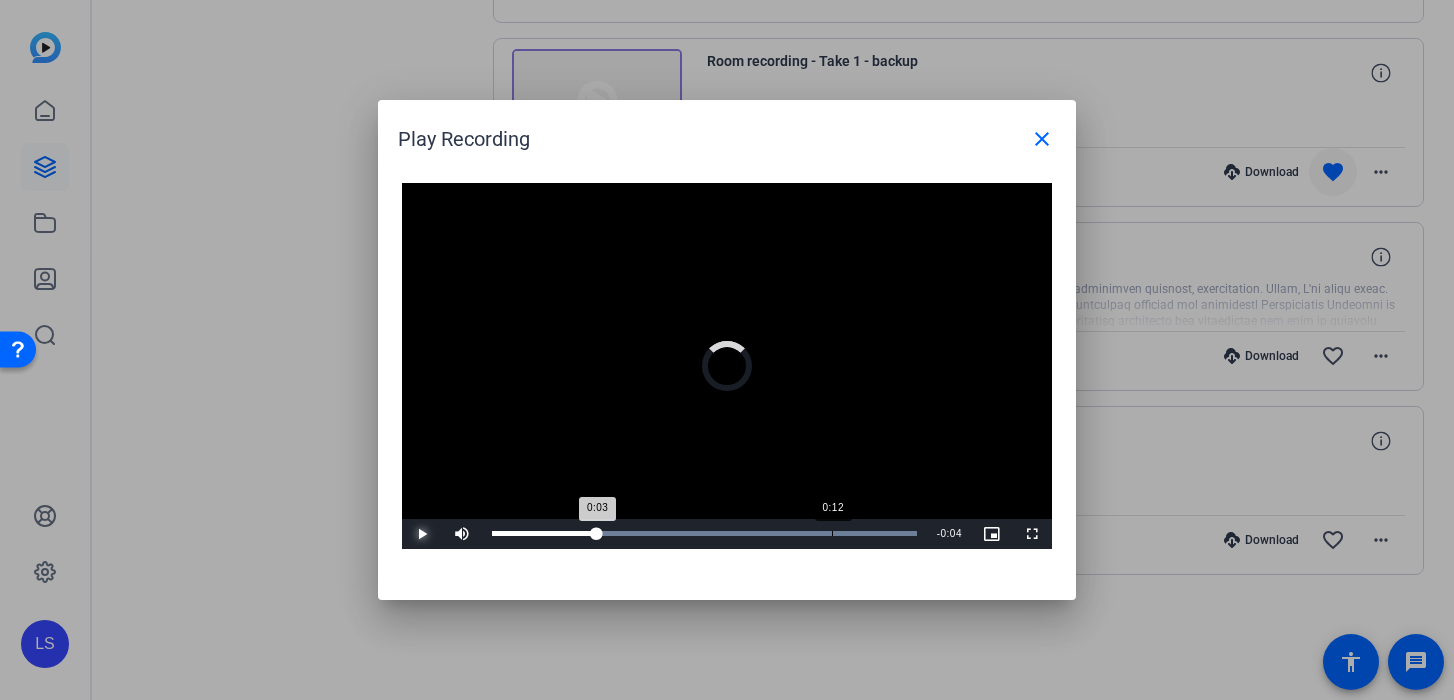 click on "Loaded :  100.00% 0:12 0:03" at bounding box center (704, 533) 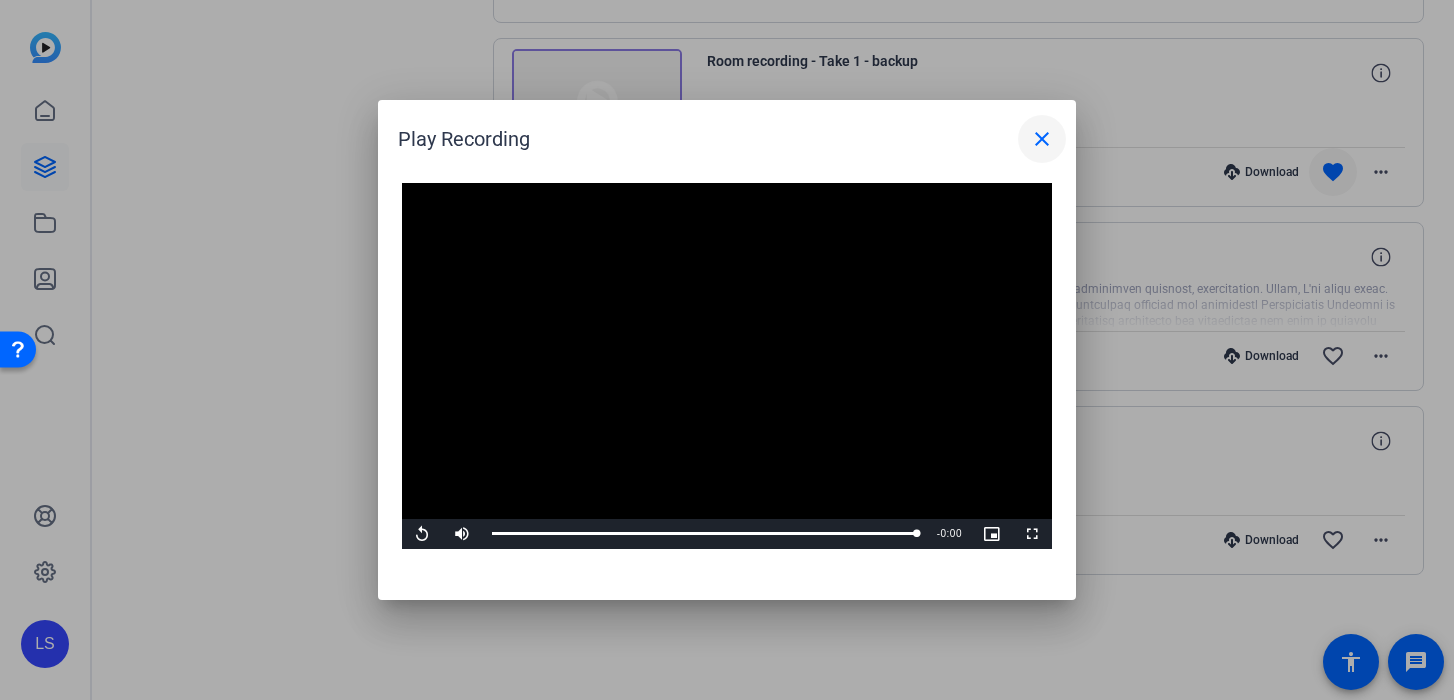click on "close" at bounding box center (1042, 139) 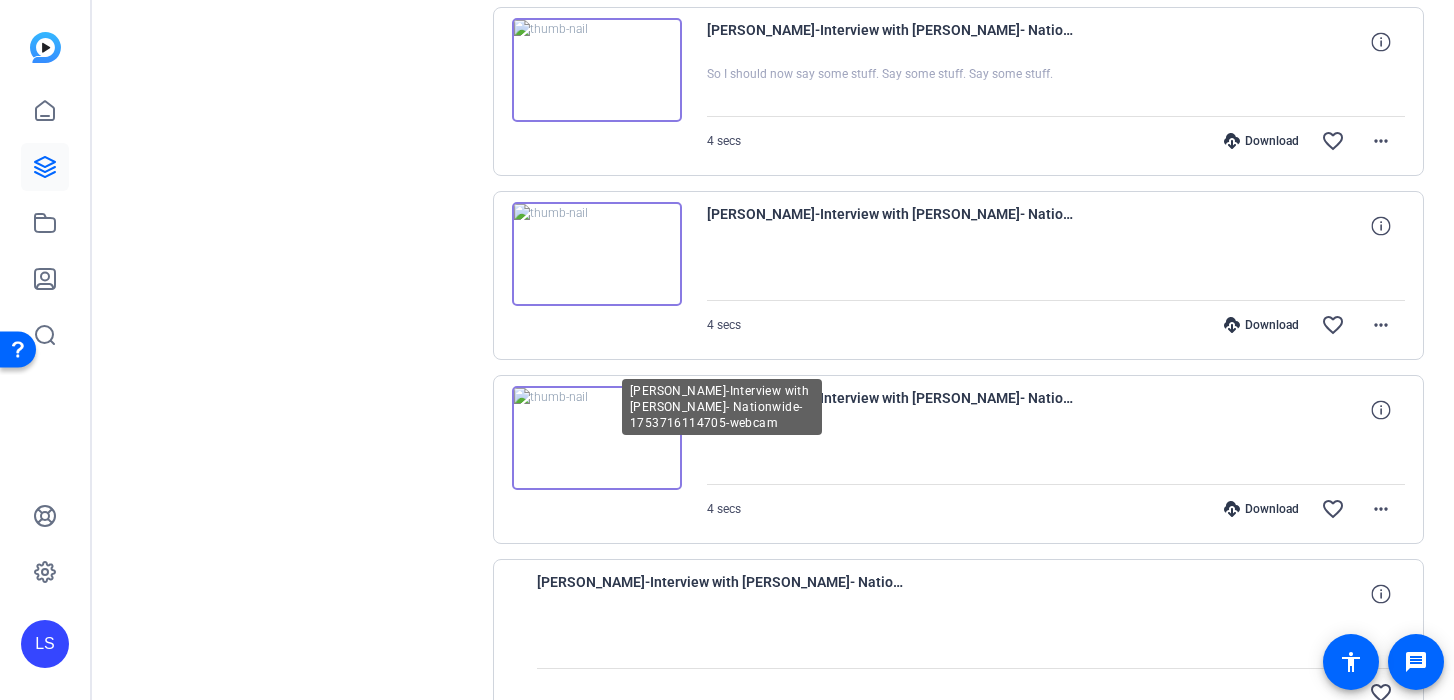 scroll, scrollTop: 509, scrollLeft: 0, axis: vertical 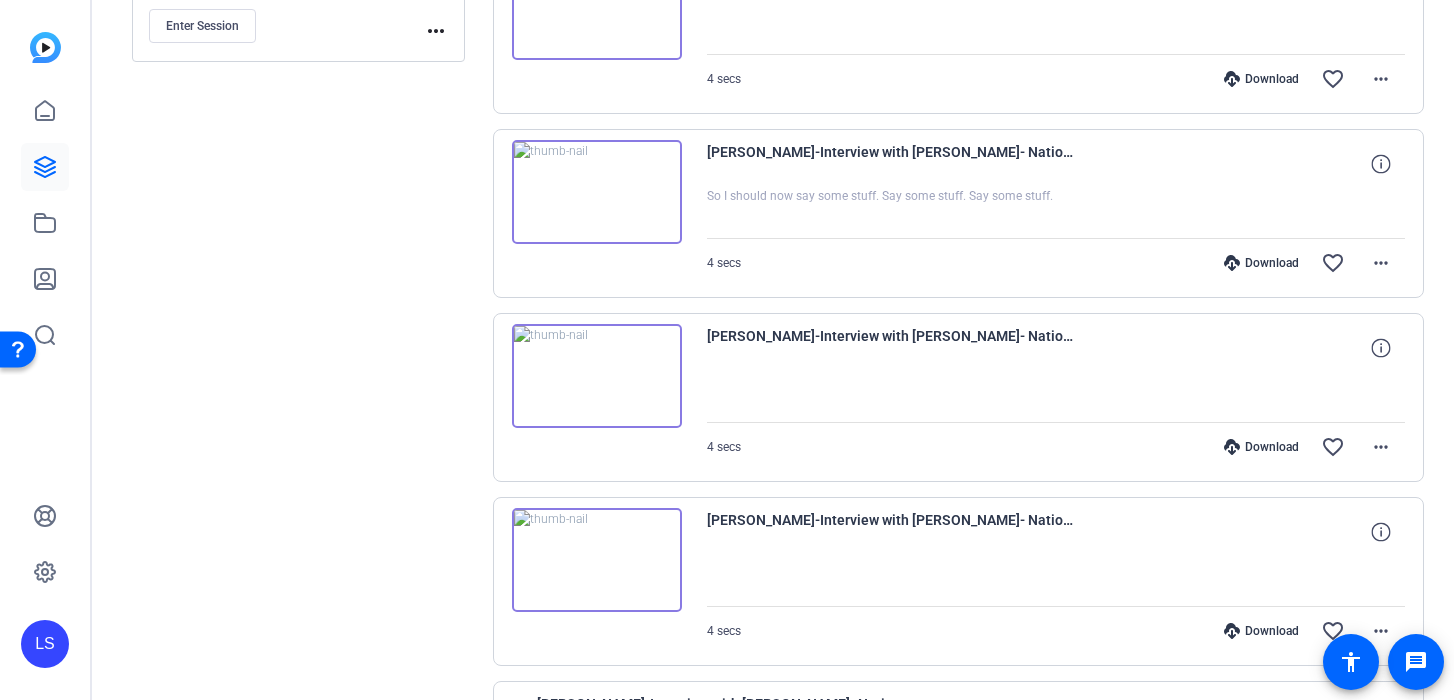 click at bounding box center (597, 376) 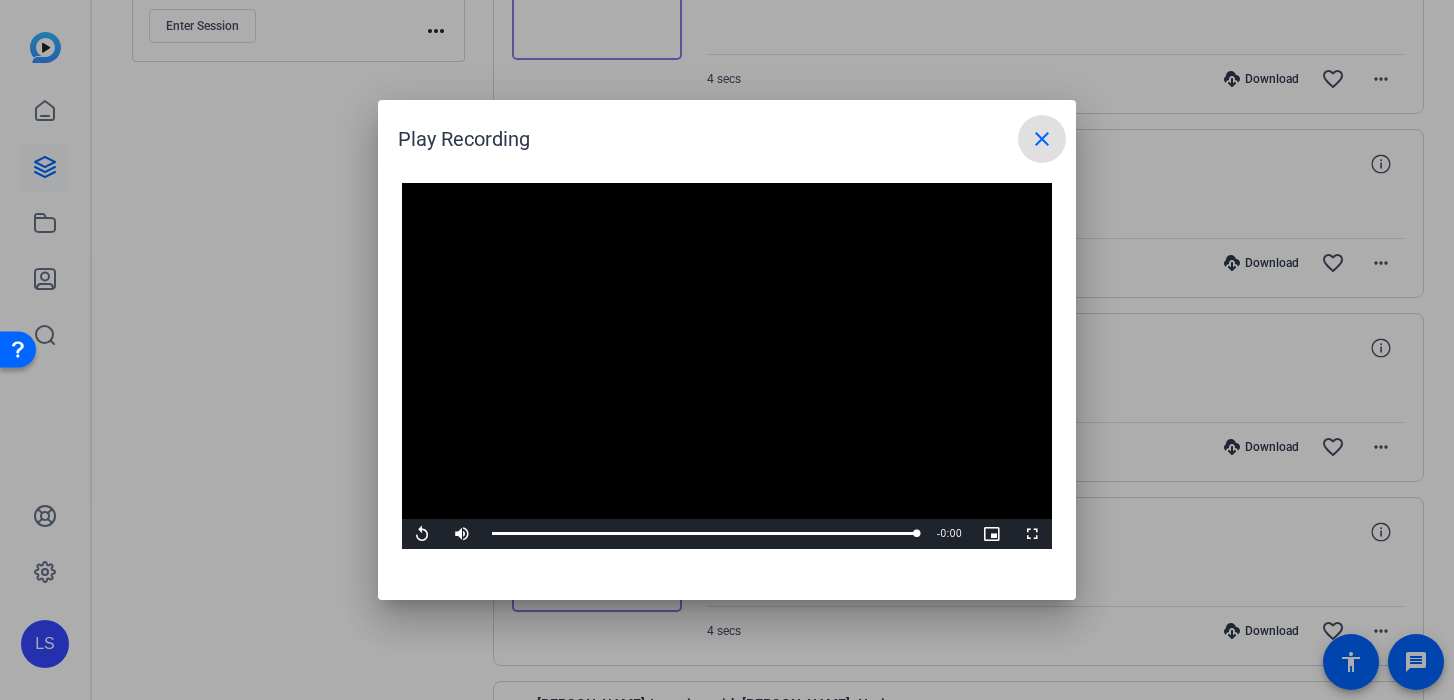click on "close" at bounding box center [1042, 139] 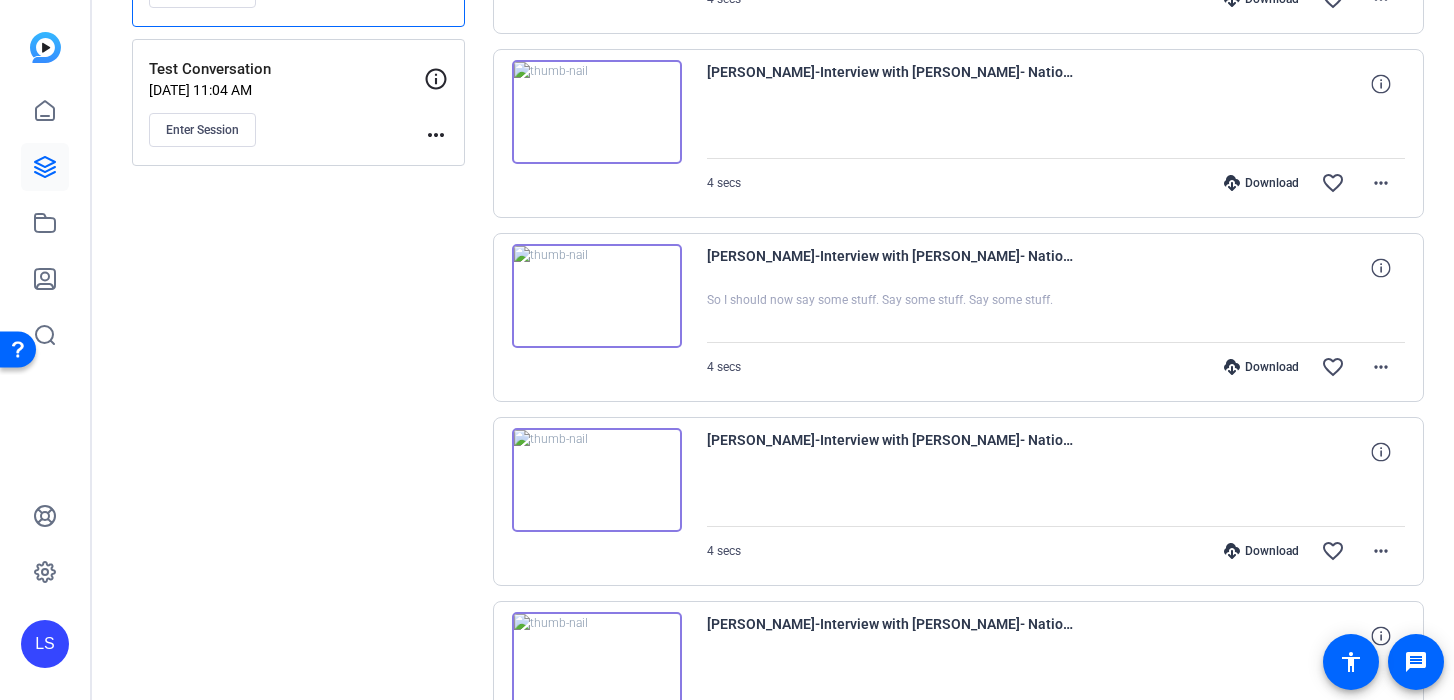 scroll, scrollTop: 402, scrollLeft: 0, axis: vertical 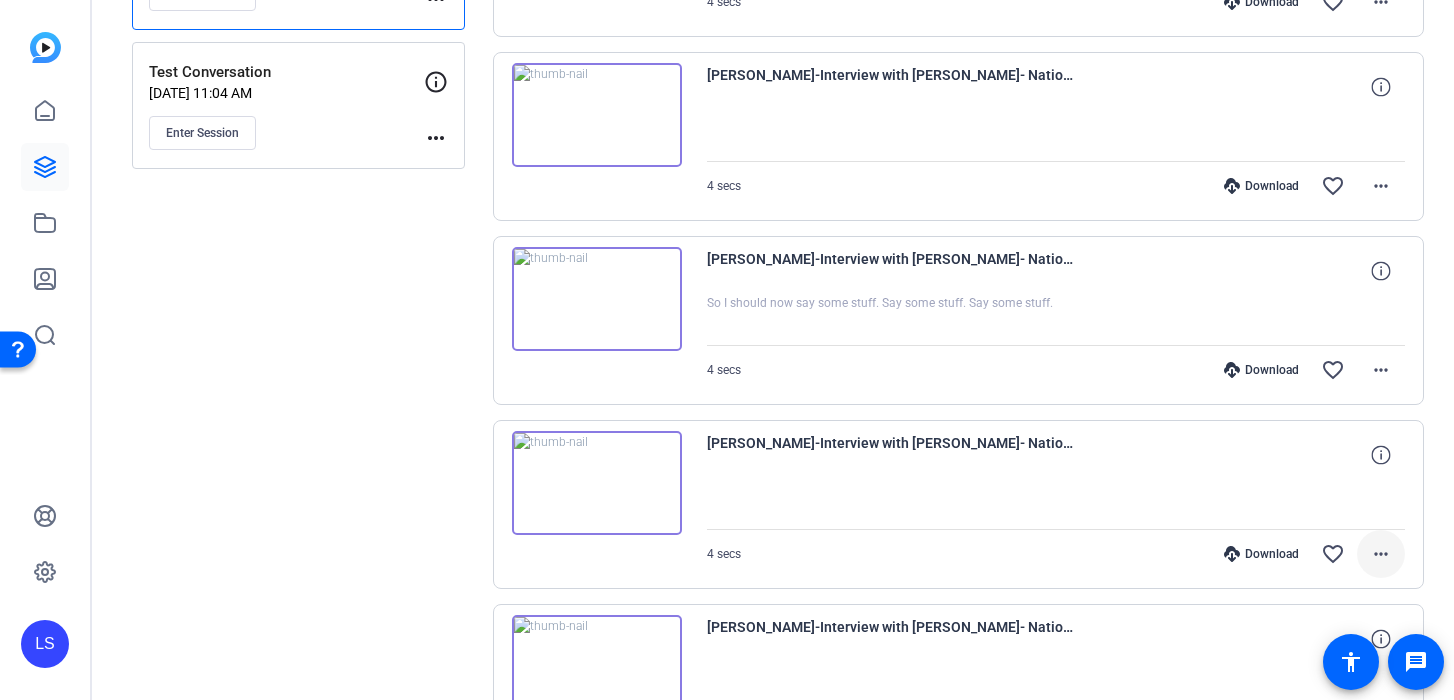 click on "more_horiz" at bounding box center [1381, 554] 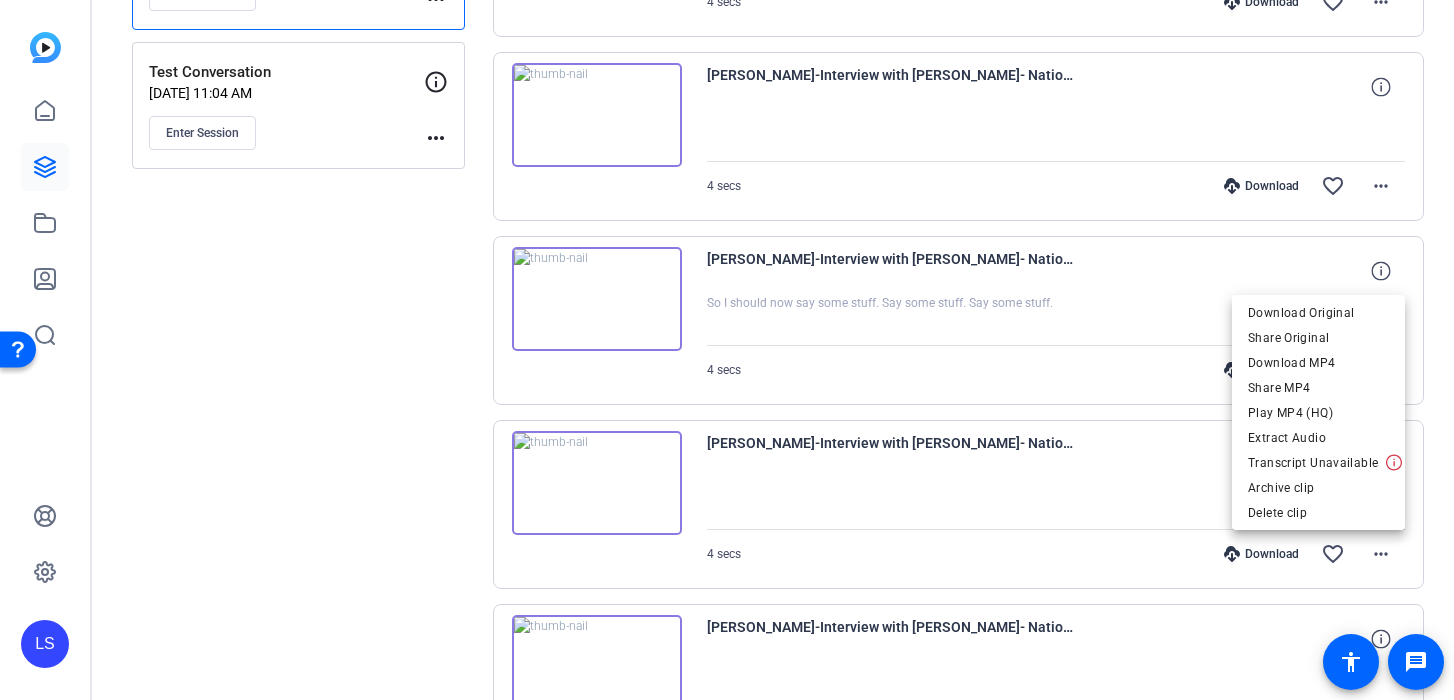 click at bounding box center (727, 350) 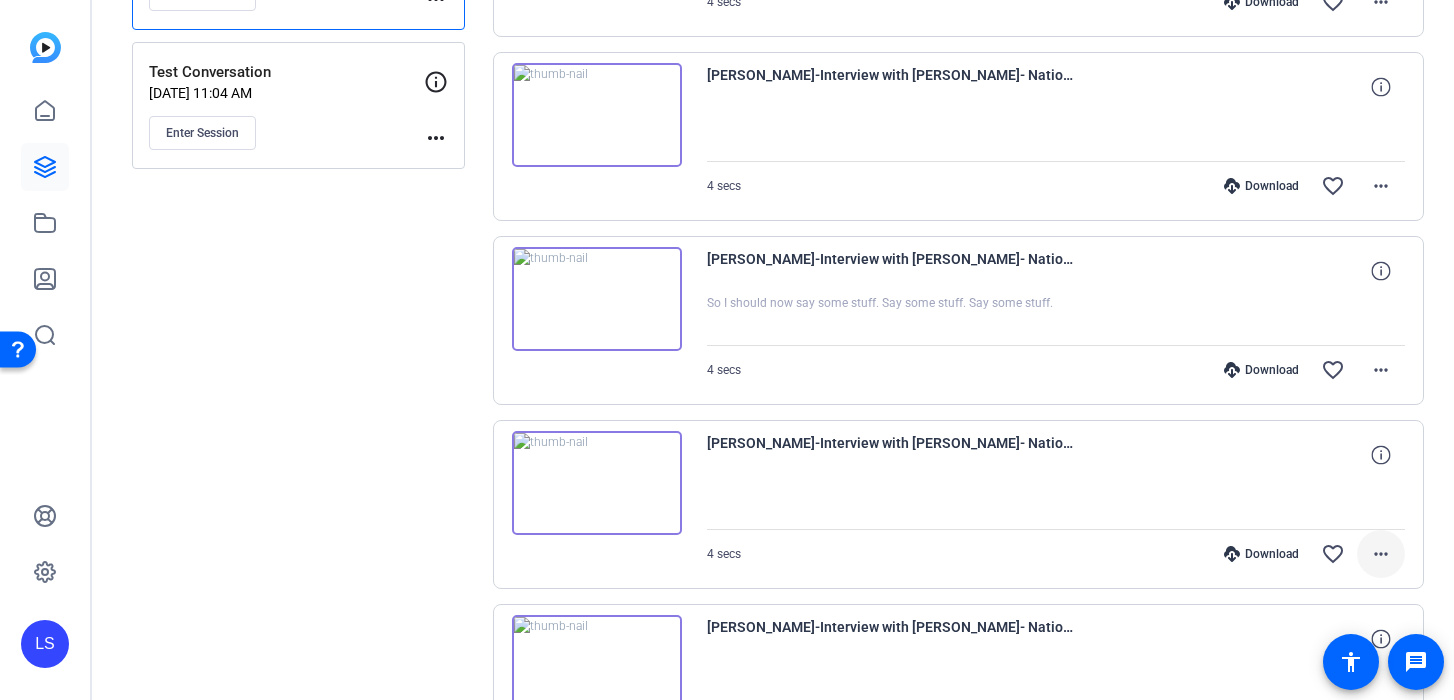 click at bounding box center (1381, 554) 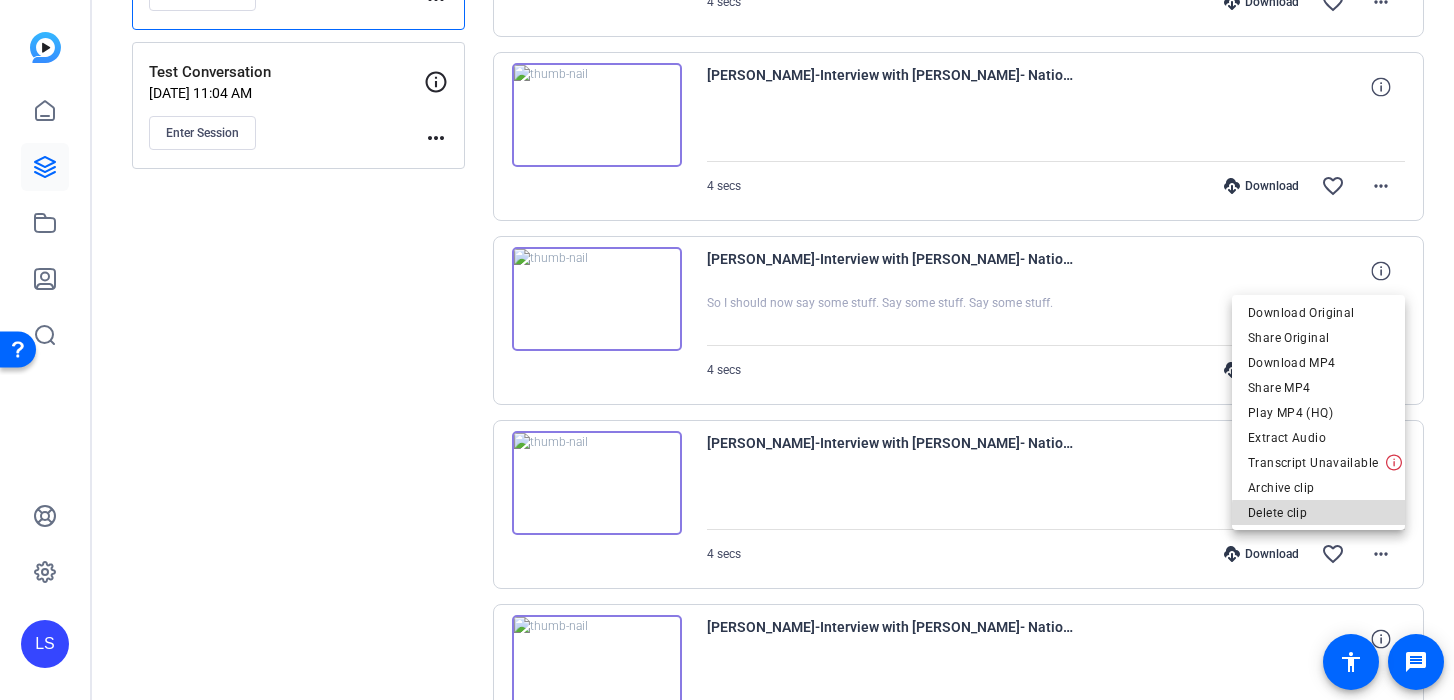 click on "Delete clip" at bounding box center (1318, 513) 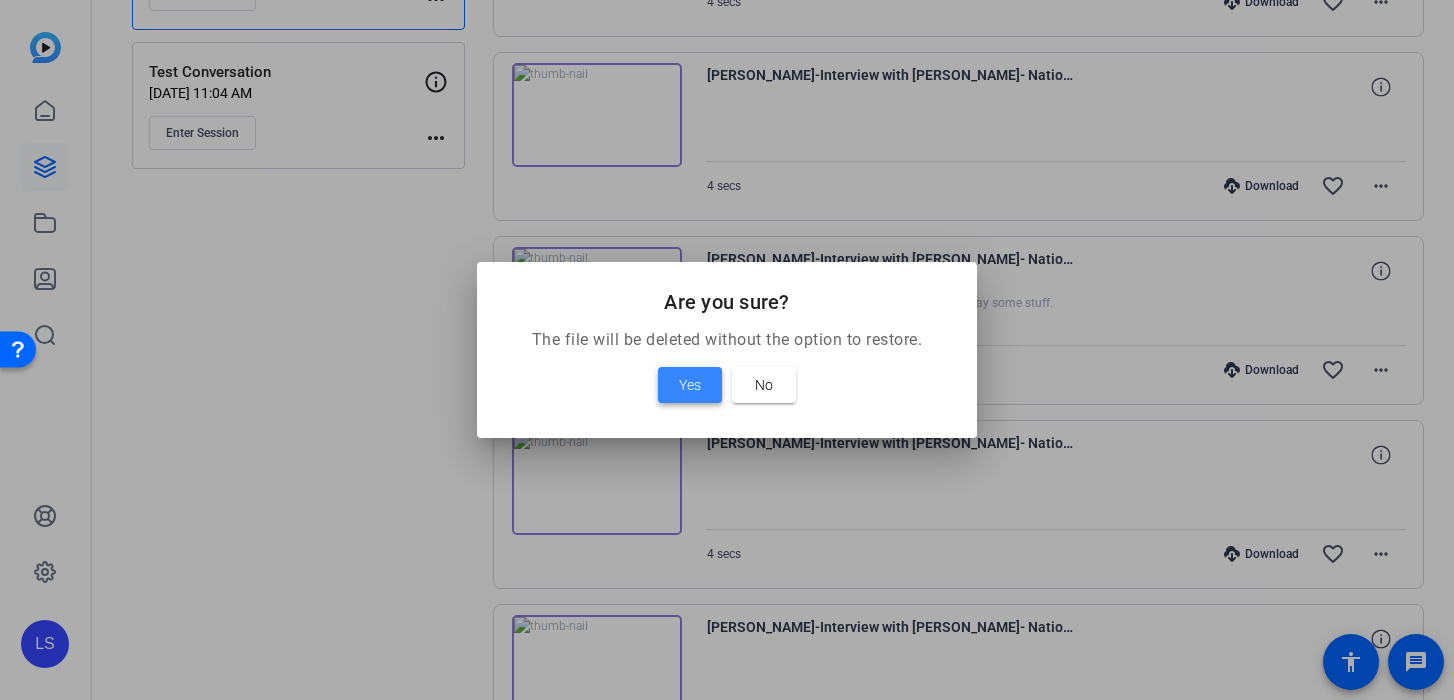 click on "Yes" at bounding box center [690, 385] 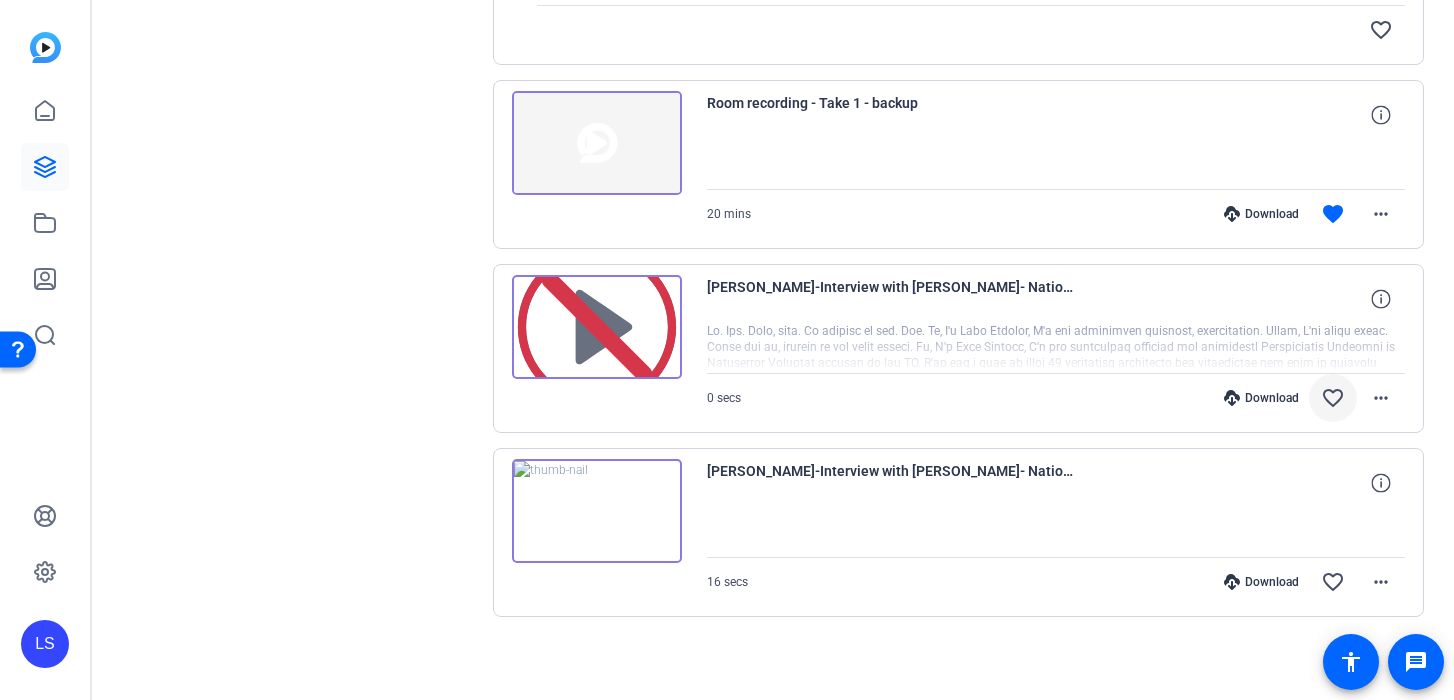 scroll, scrollTop: 0, scrollLeft: 0, axis: both 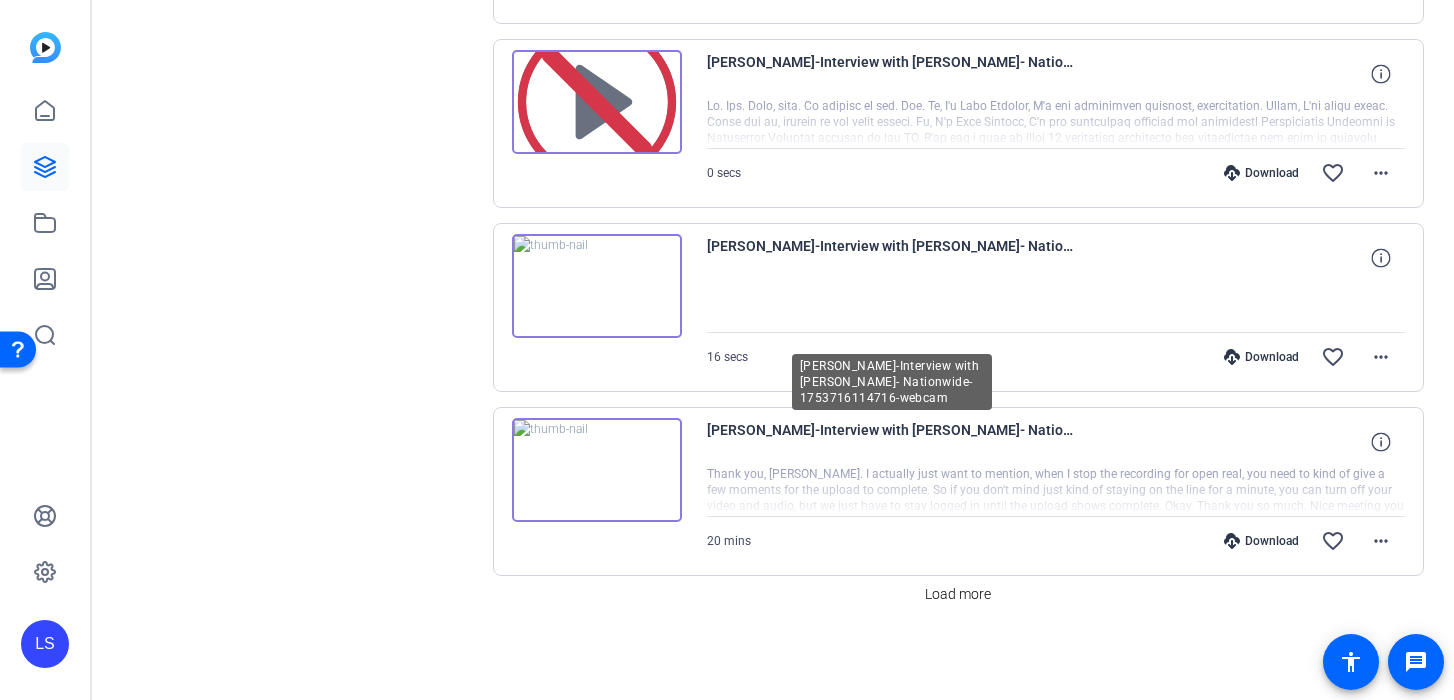 click on "Lindsey Sacco-Interview with Paul Ballard- Nationwide-1753716114716-webcam" at bounding box center (892, 442) 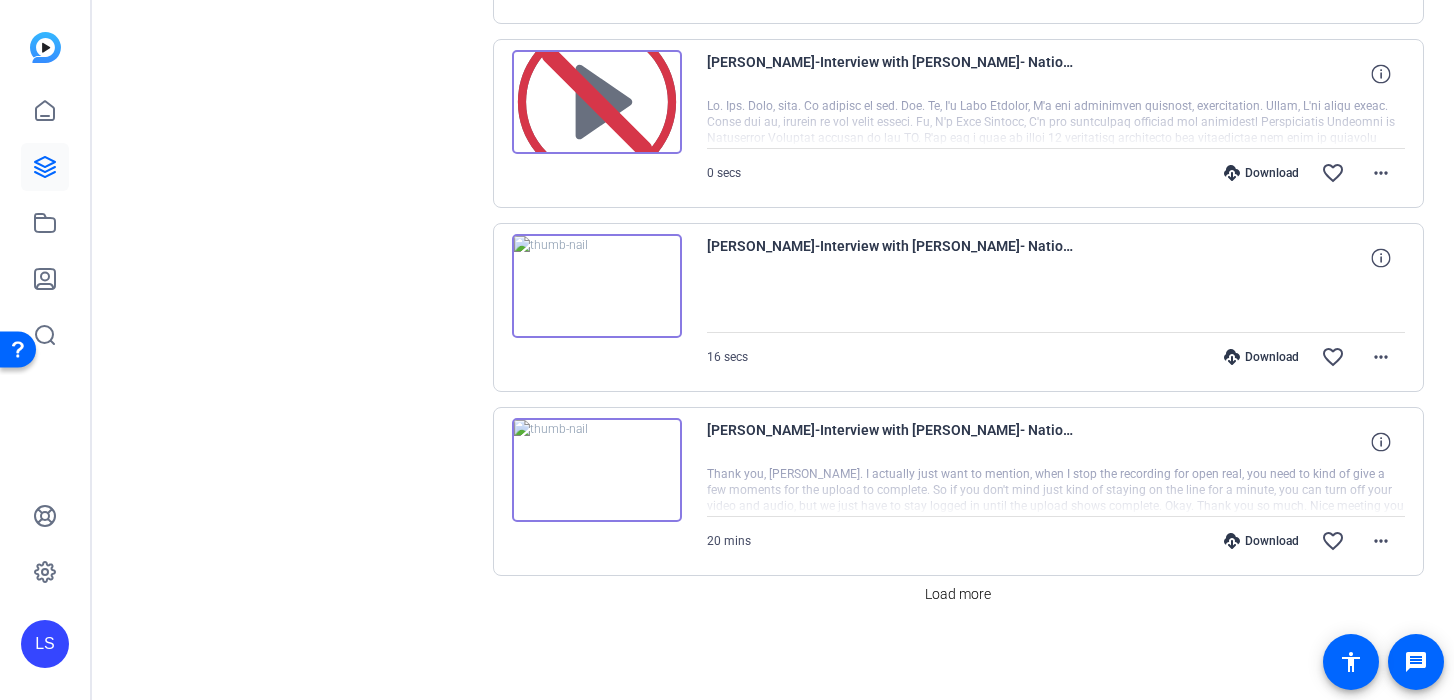click at bounding box center [597, 470] 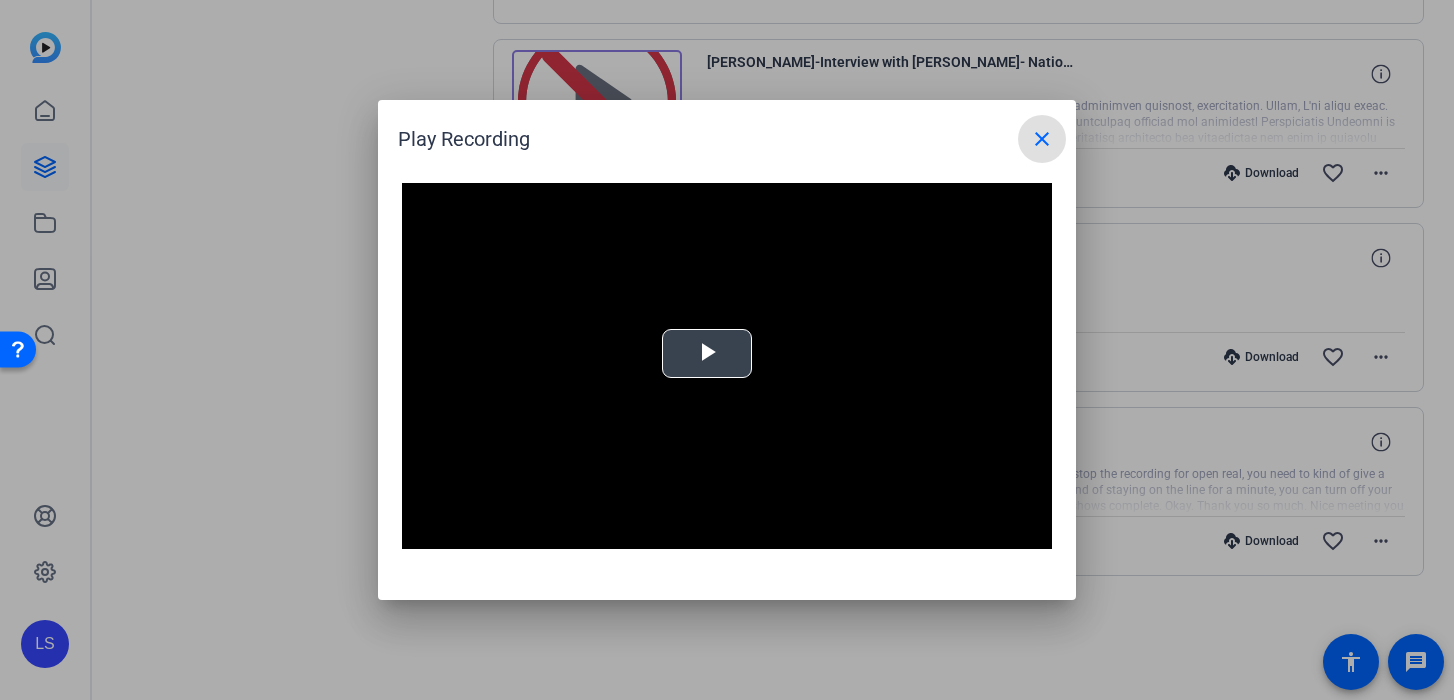 click on "Video Player is loading. Play Video Play Mute Current Time  0:00 / Duration  -:- Loaded :  0% Stream Type  LIVE Seek to live, currently behind live LIVE Remaining Time  - 0:00   1x Playback Rate Chapters Chapters Descriptions descriptions off , selected Captions captions settings , opens captions settings dialog captions off , selected Audio Track Picture-in-Picture Fullscreen This is a modal window. Beginning of dialog window. Escape will cancel and close the window. Text Color White Black Red Green Blue Yellow Magenta Cyan Transparency Opaque Semi-Transparent Background Color Black White Red Green Blue Yellow Magenta Cyan Transparency Opaque Semi-Transparent Transparent Window Color Black White Red Green Blue Yellow Magenta Cyan Transparency Transparent Semi-Transparent Opaque Font Size 50% 75% 100% 125% 150% 175% 200% 300% 400% Text Edge Style None Raised Depressed Uniform Dropshadow Font Family Proportional Sans-Serif Monospace Sans-Serif Proportional Serif Monospace Serif Casual Script Small Caps" at bounding box center [727, 366] 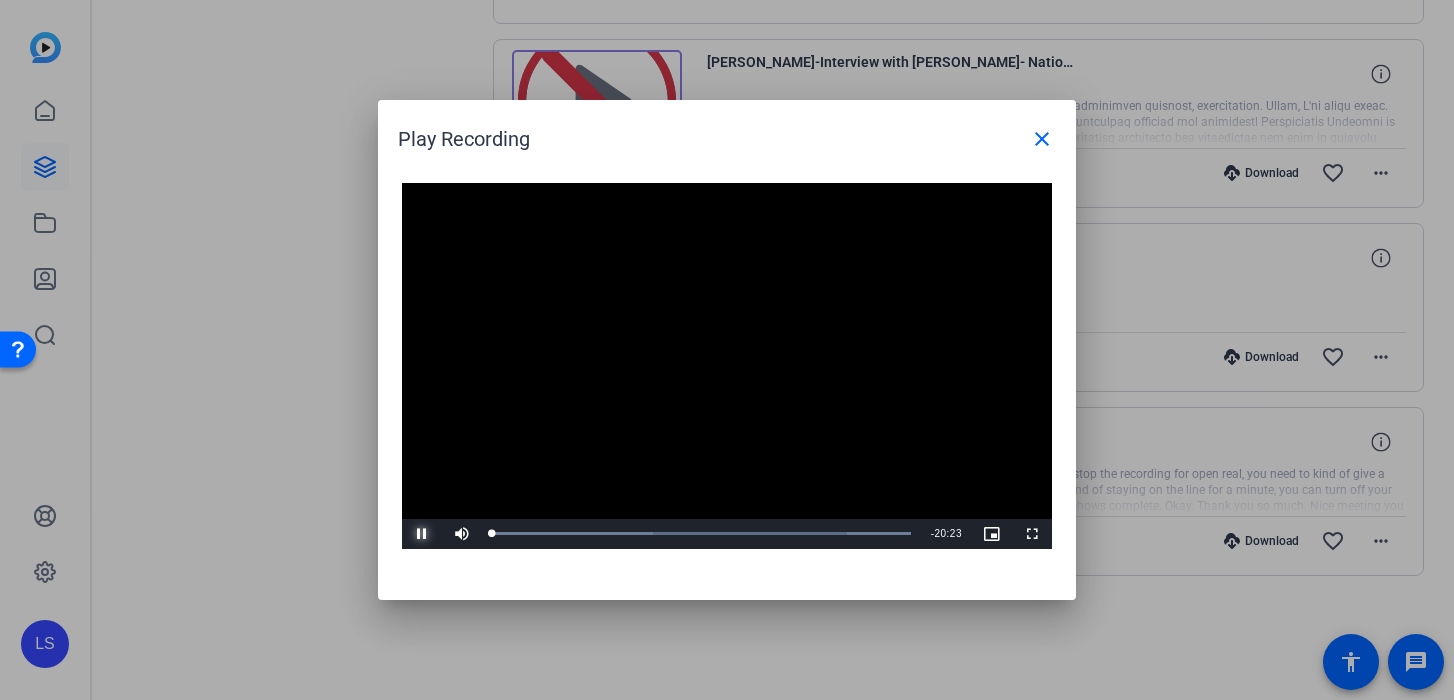 click at bounding box center [422, 534] 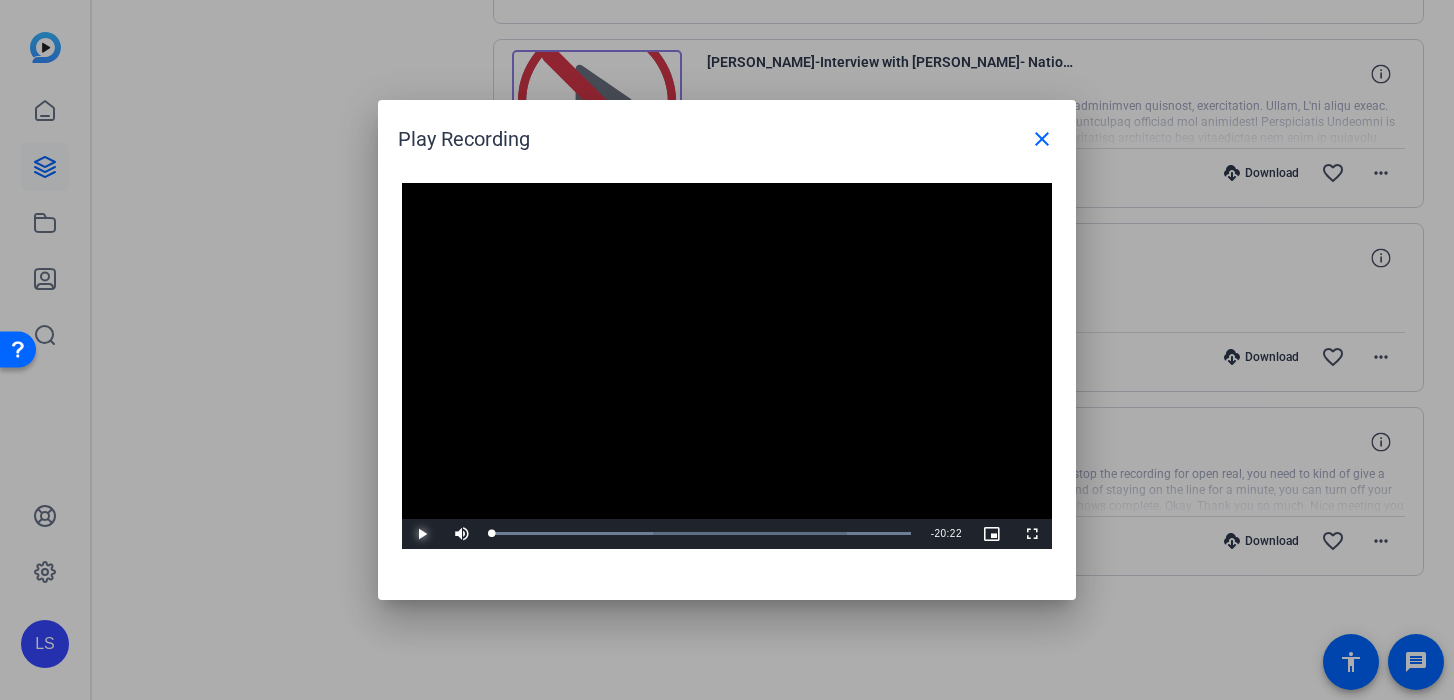 click at bounding box center [422, 534] 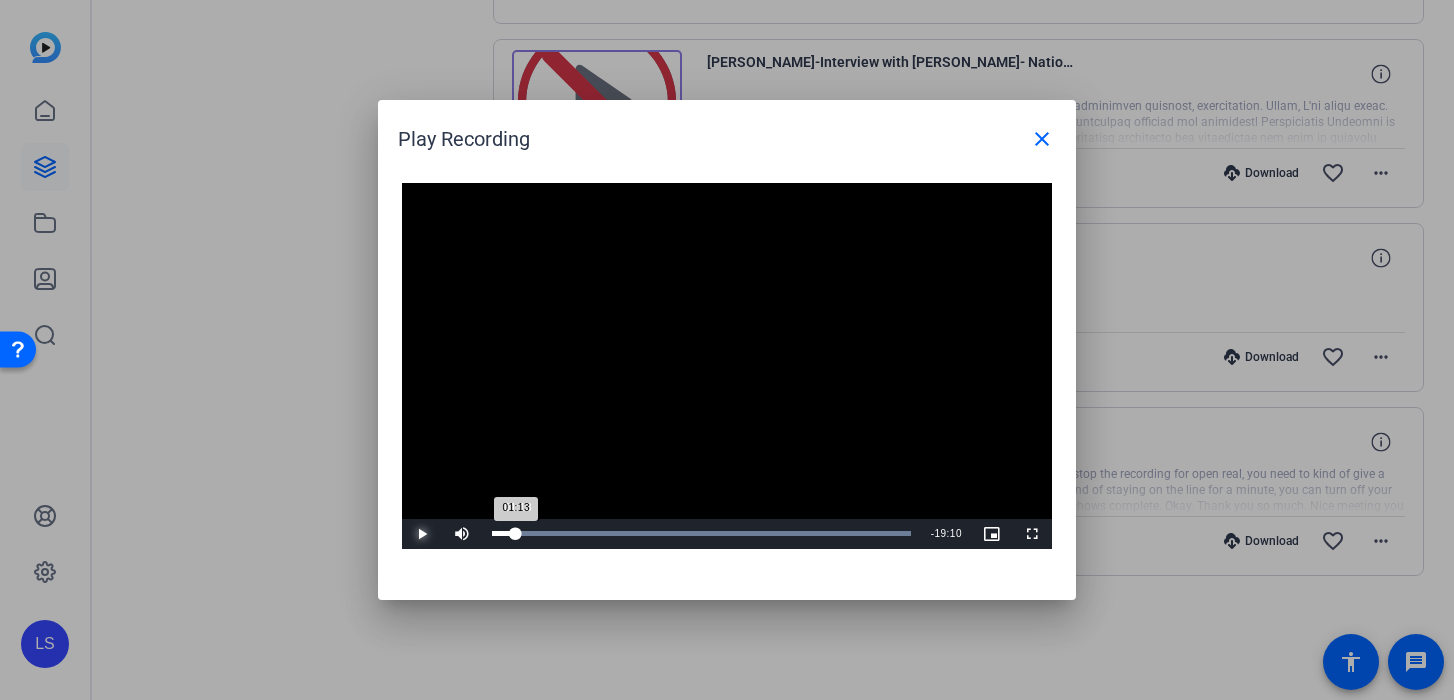 drag, startPoint x: 494, startPoint y: 535, endPoint x: 516, endPoint y: 530, distance: 22.561028 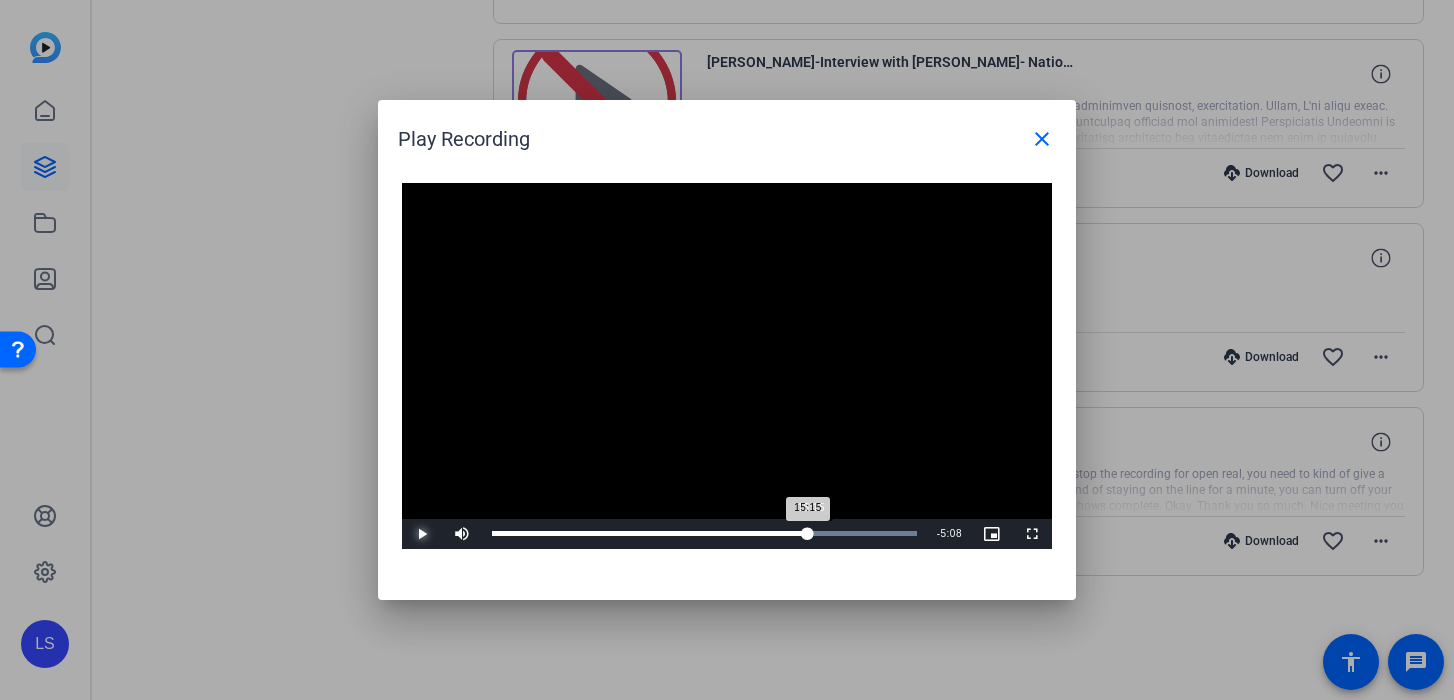 drag, startPoint x: 516, startPoint y: 530, endPoint x: 809, endPoint y: 528, distance: 293.00684 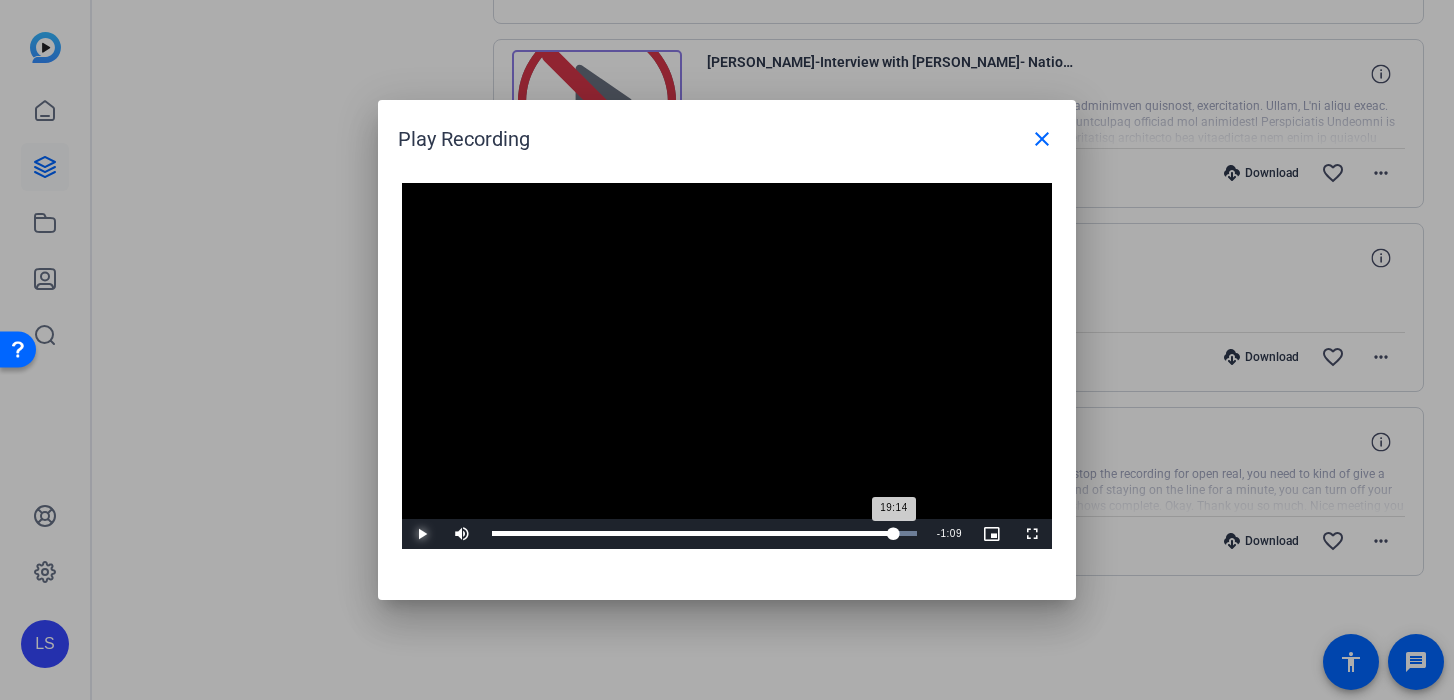 drag, startPoint x: 809, startPoint y: 528, endPoint x: 893, endPoint y: 531, distance: 84.05355 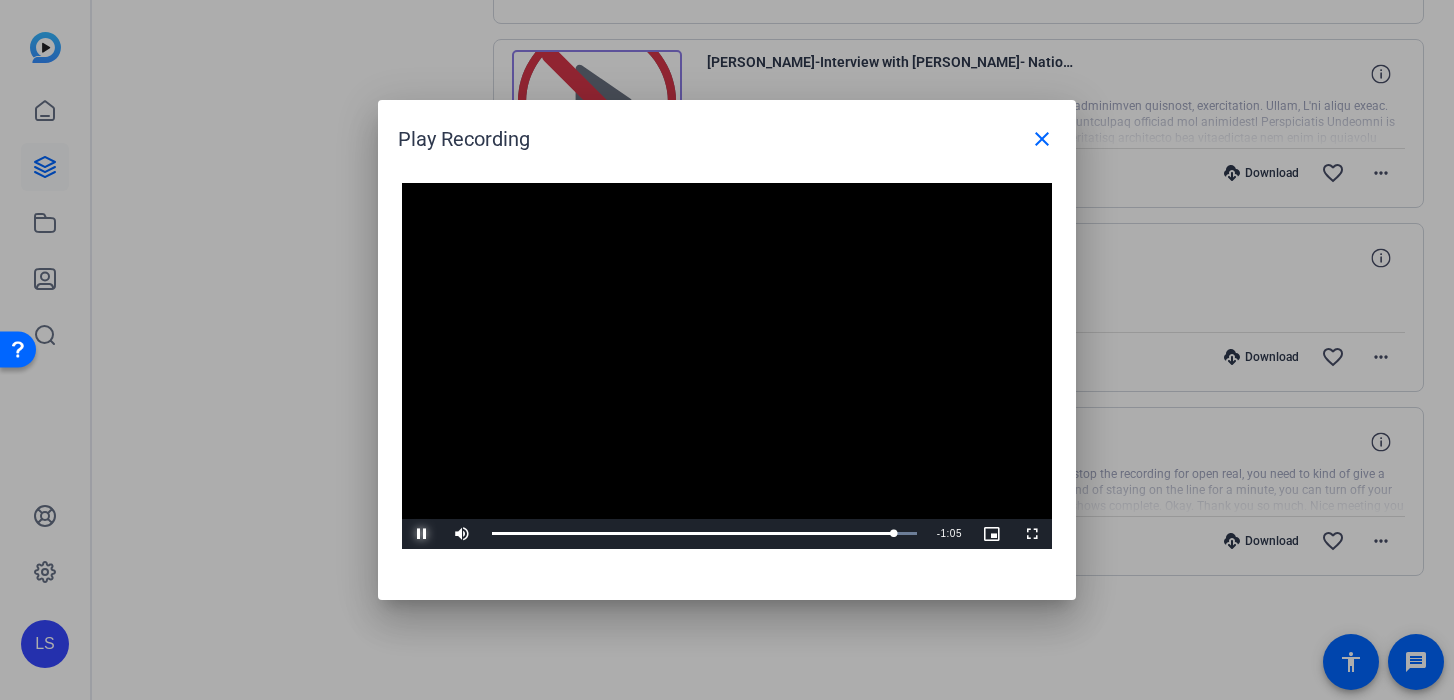 click at bounding box center [422, 534] 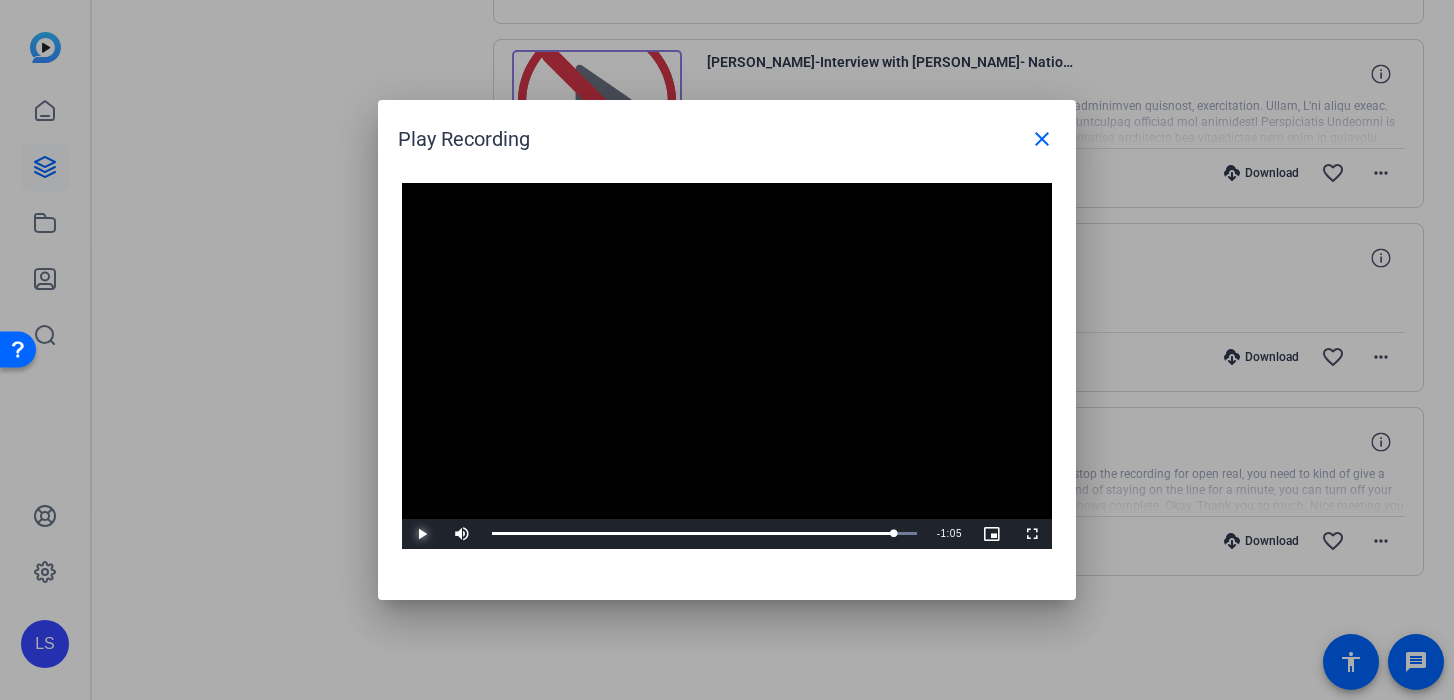 click at bounding box center [422, 534] 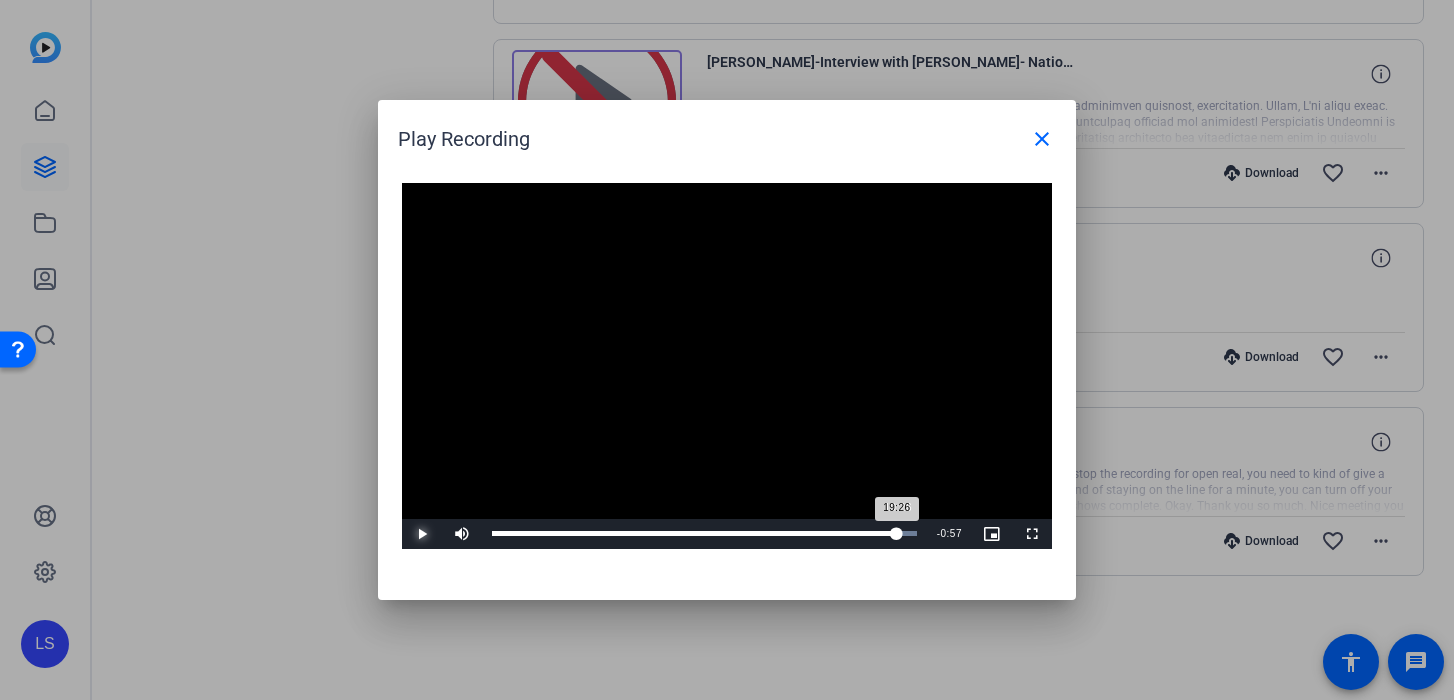 click on "19:26" at bounding box center (694, 533) 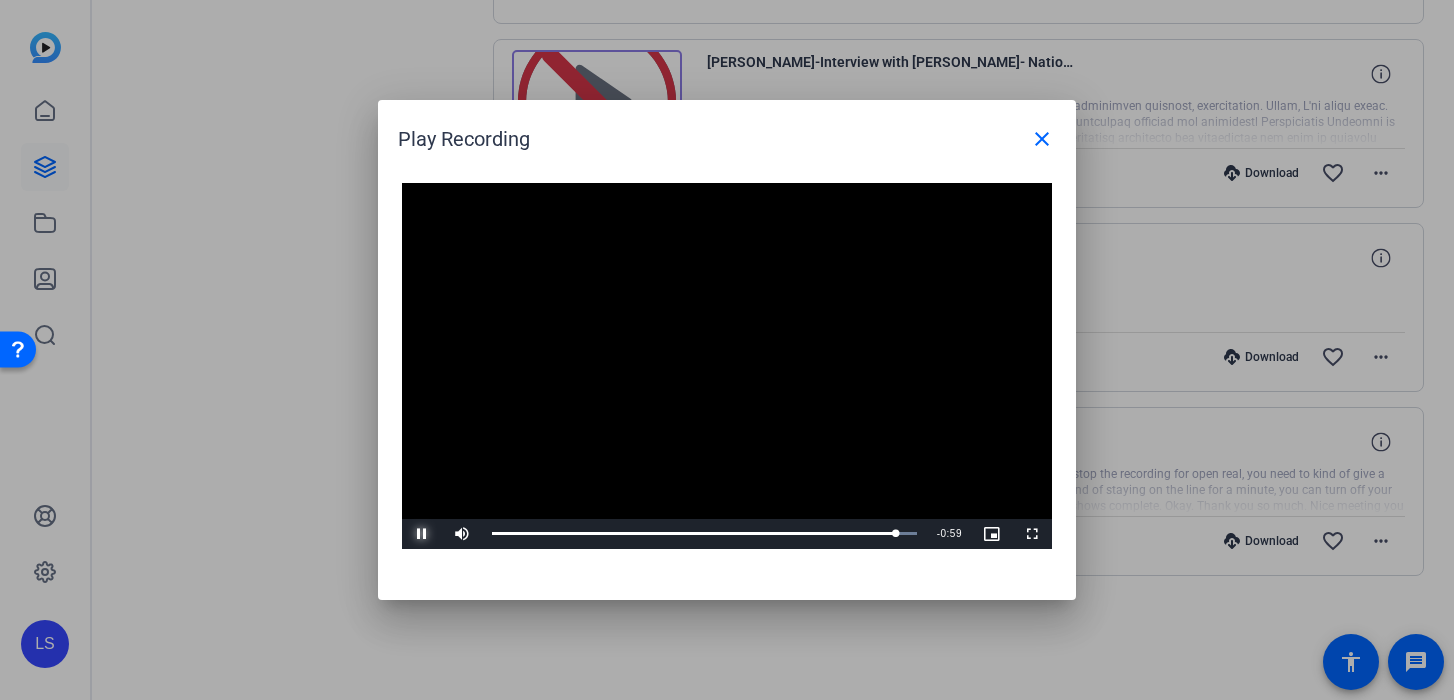 click at bounding box center (422, 534) 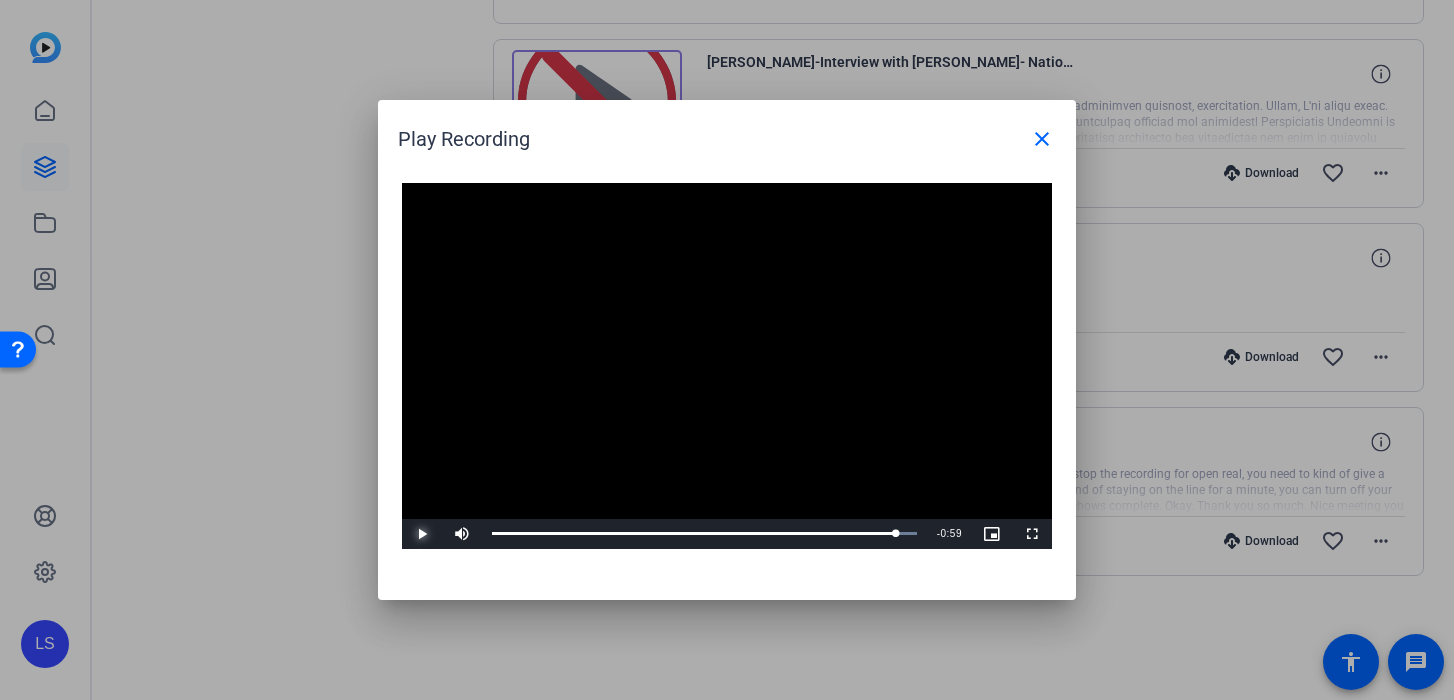 click at bounding box center [422, 534] 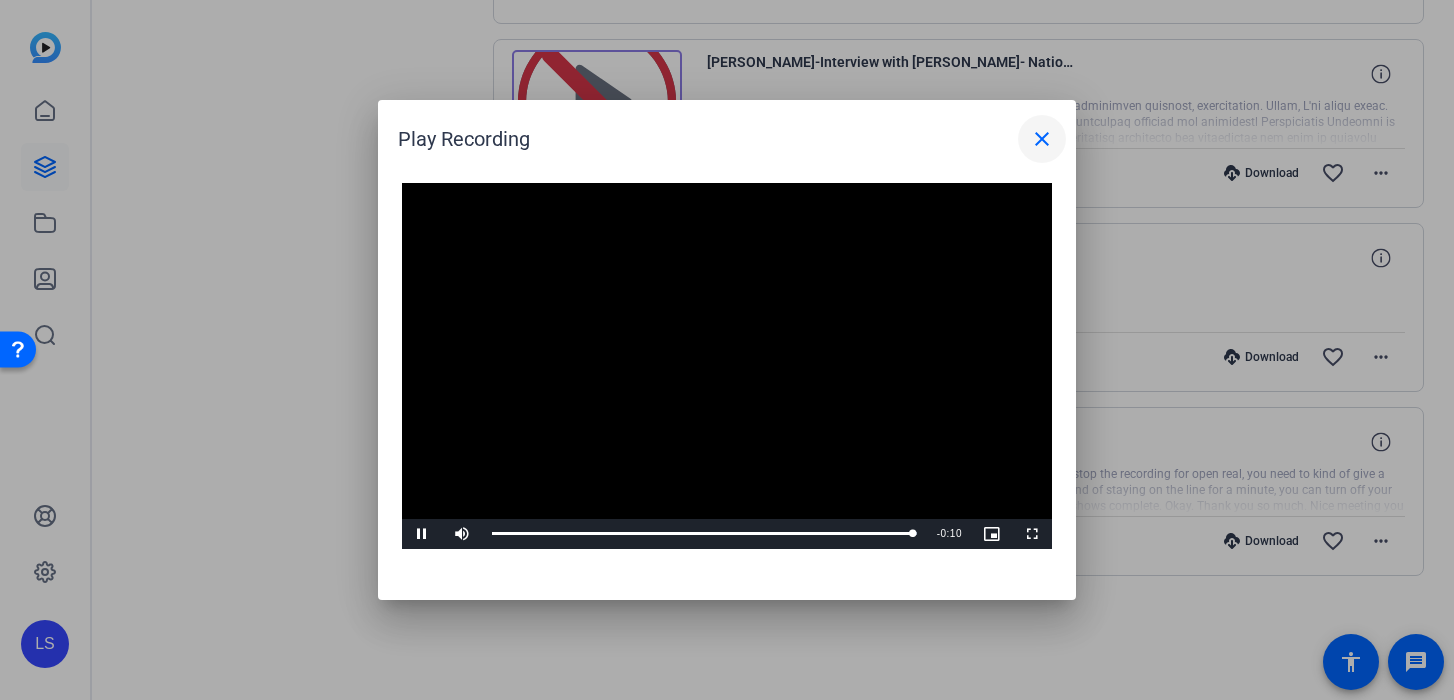 click on "close" at bounding box center [1042, 139] 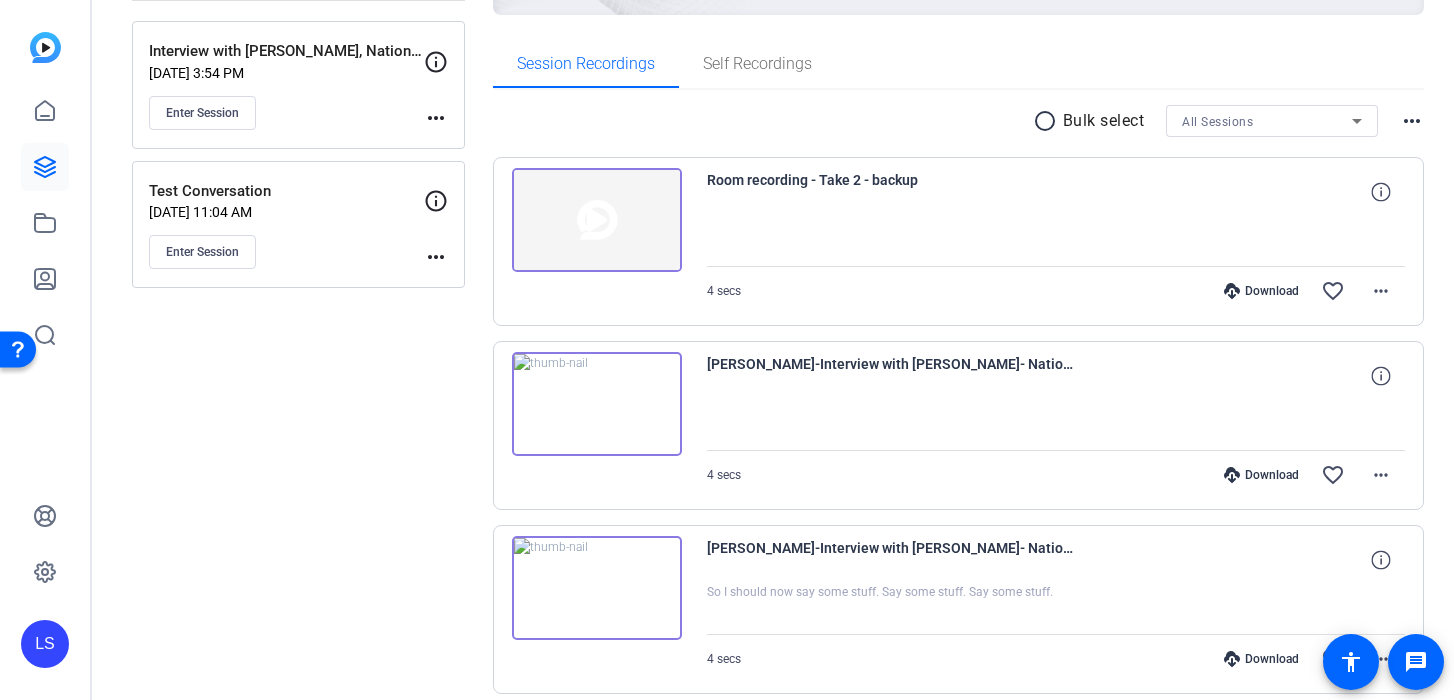 scroll, scrollTop: 0, scrollLeft: 0, axis: both 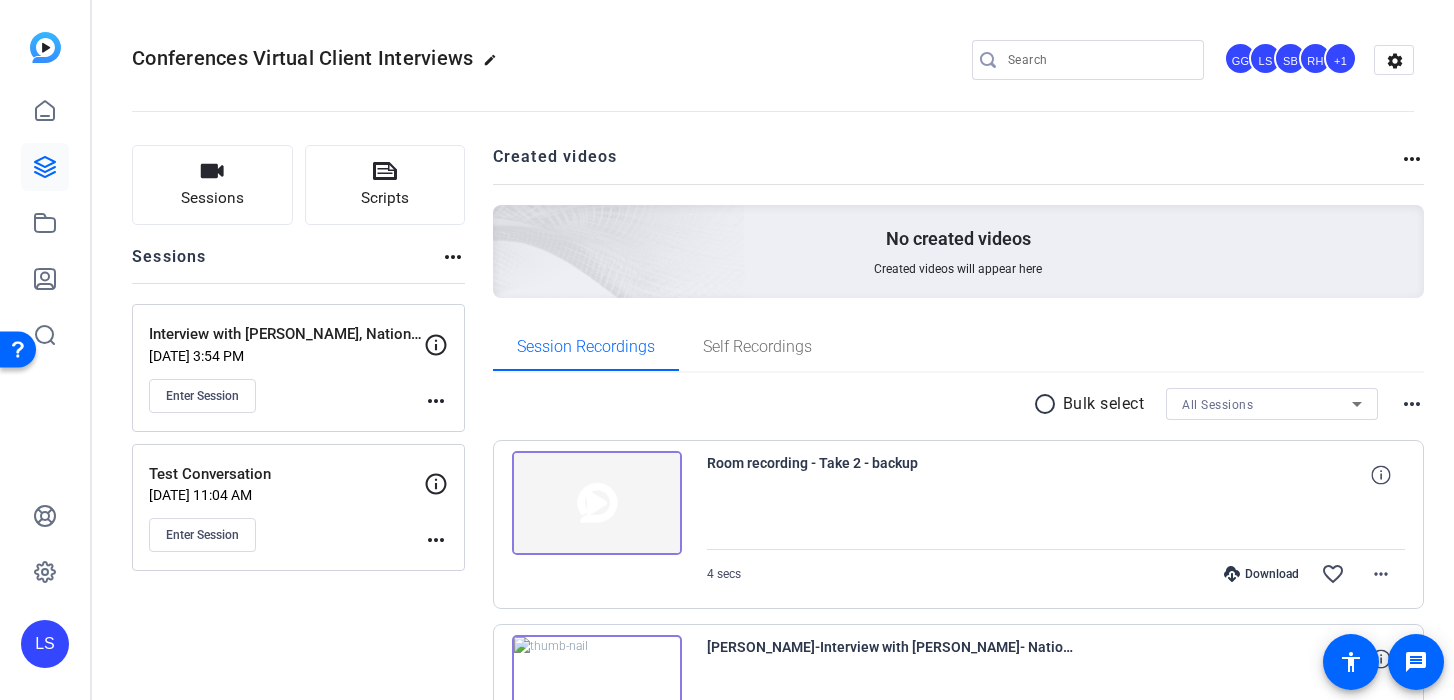 click on "Interview with Paul Ballard, Nationwide   Jul 18, 2025 @ 3:54 PM  Enter Session" 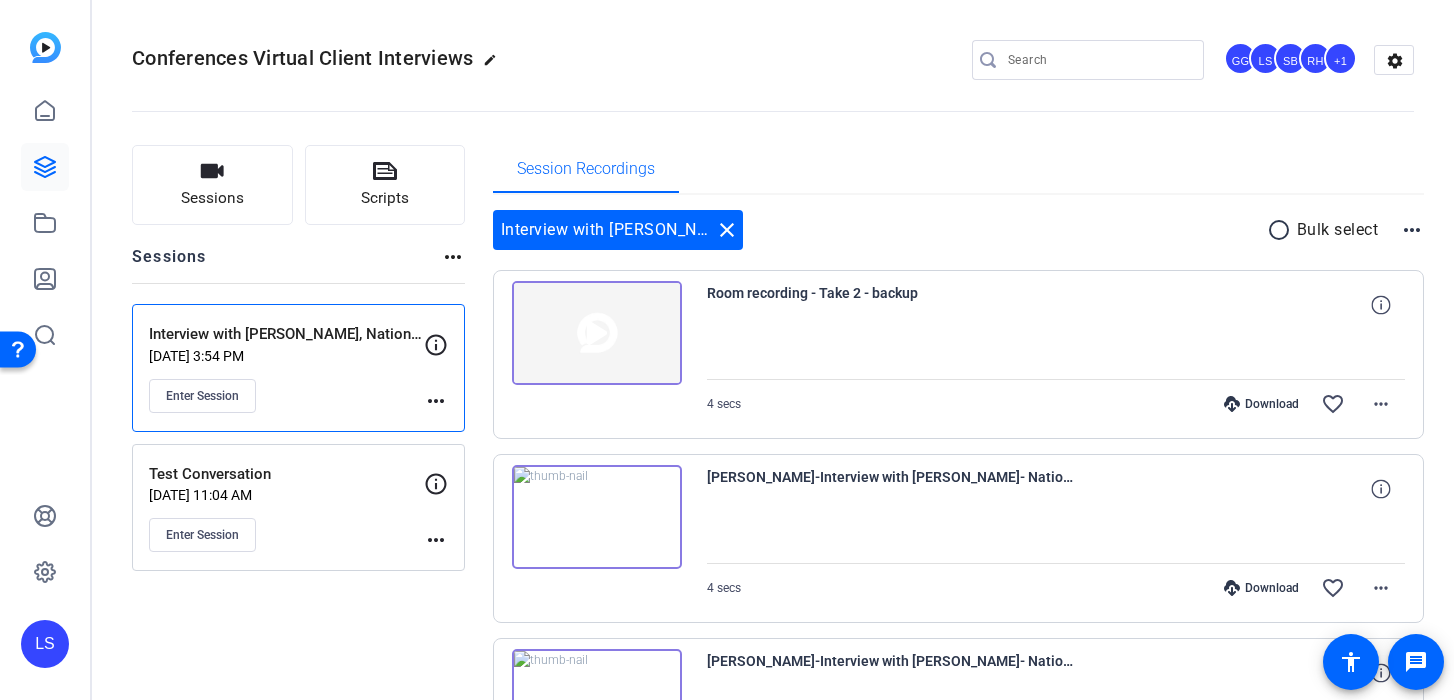click 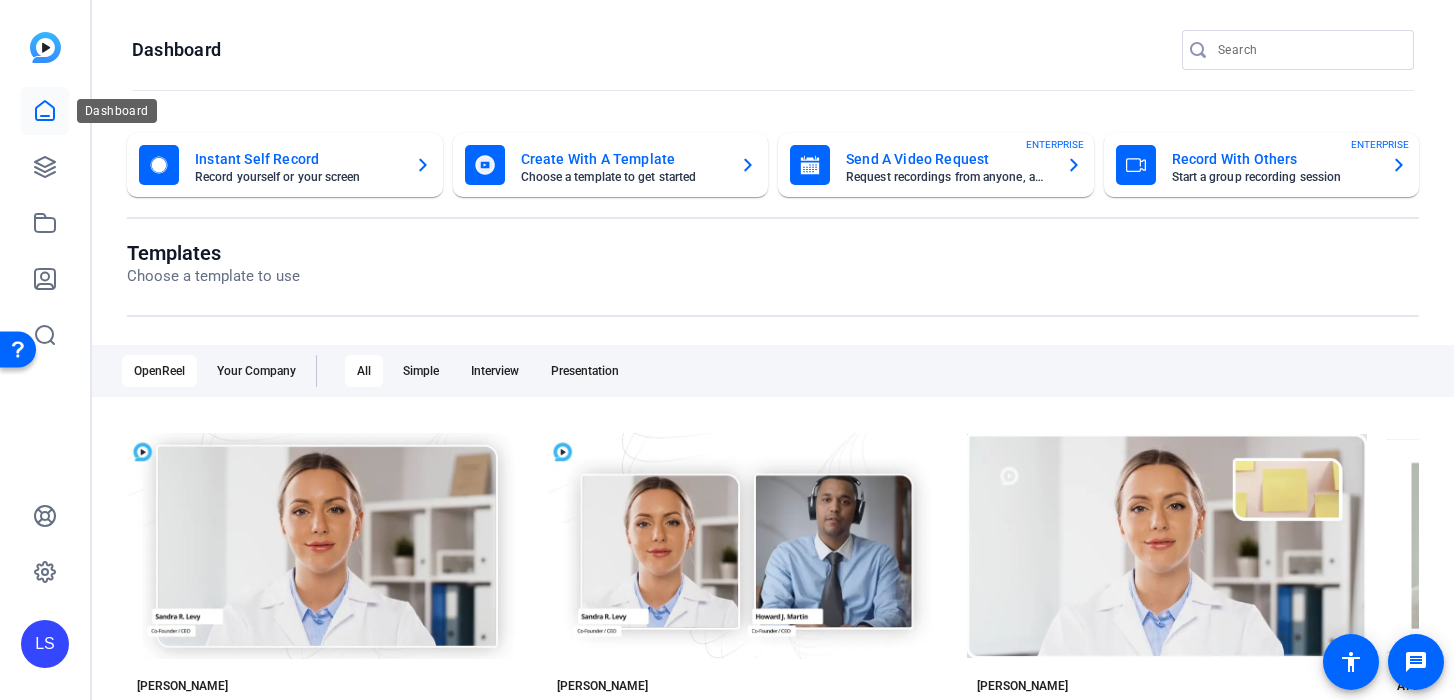 click 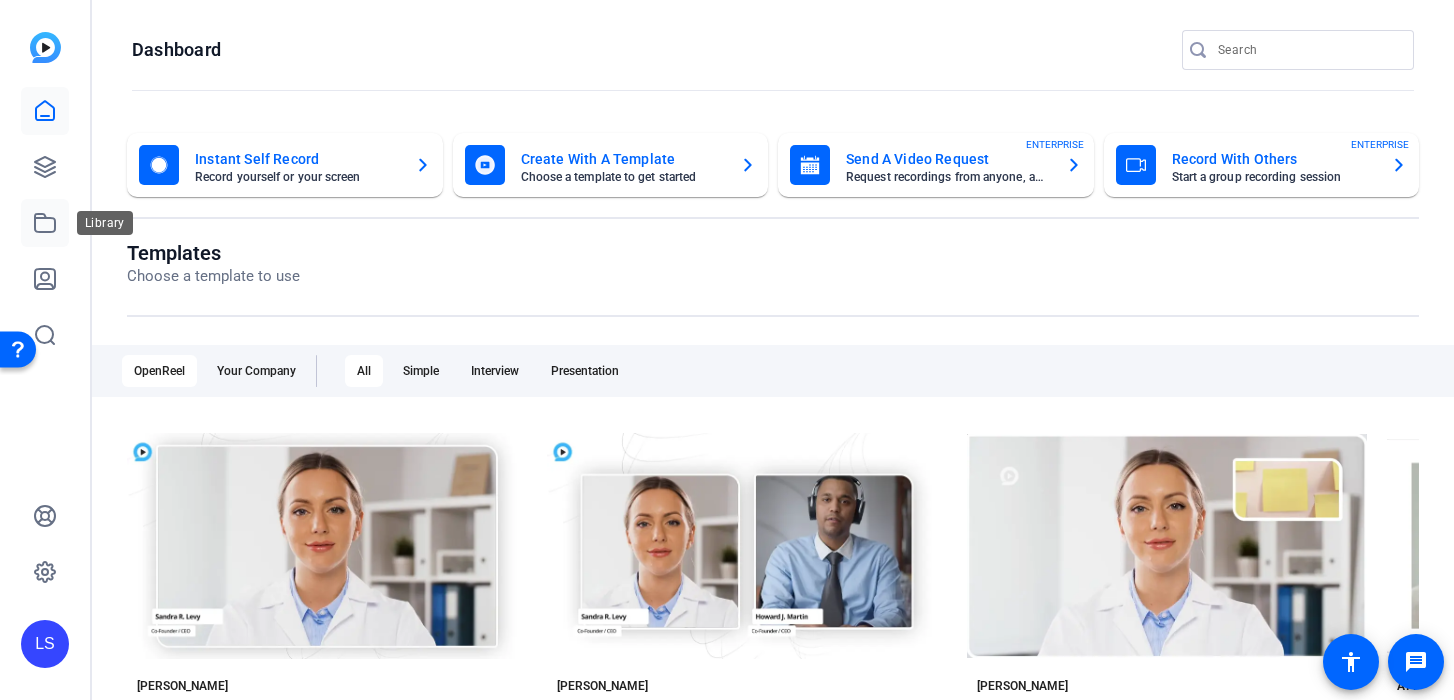 click 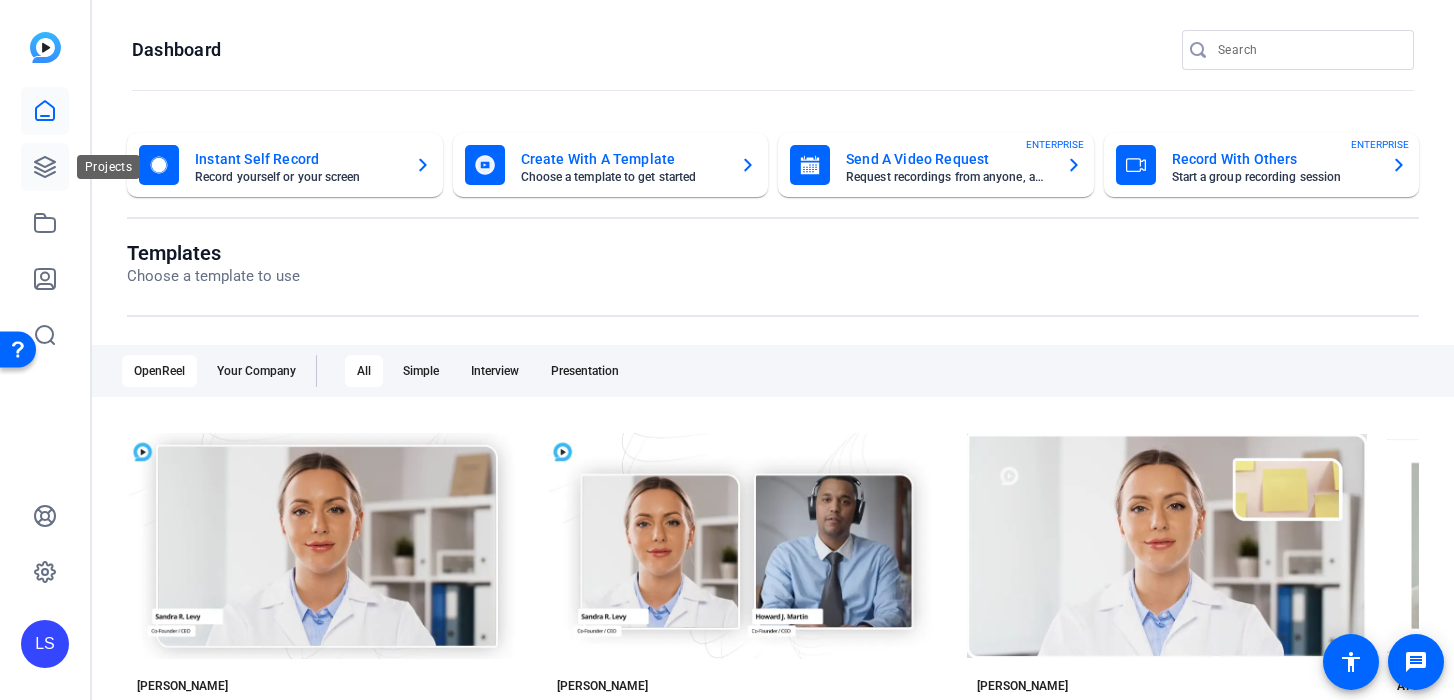 click 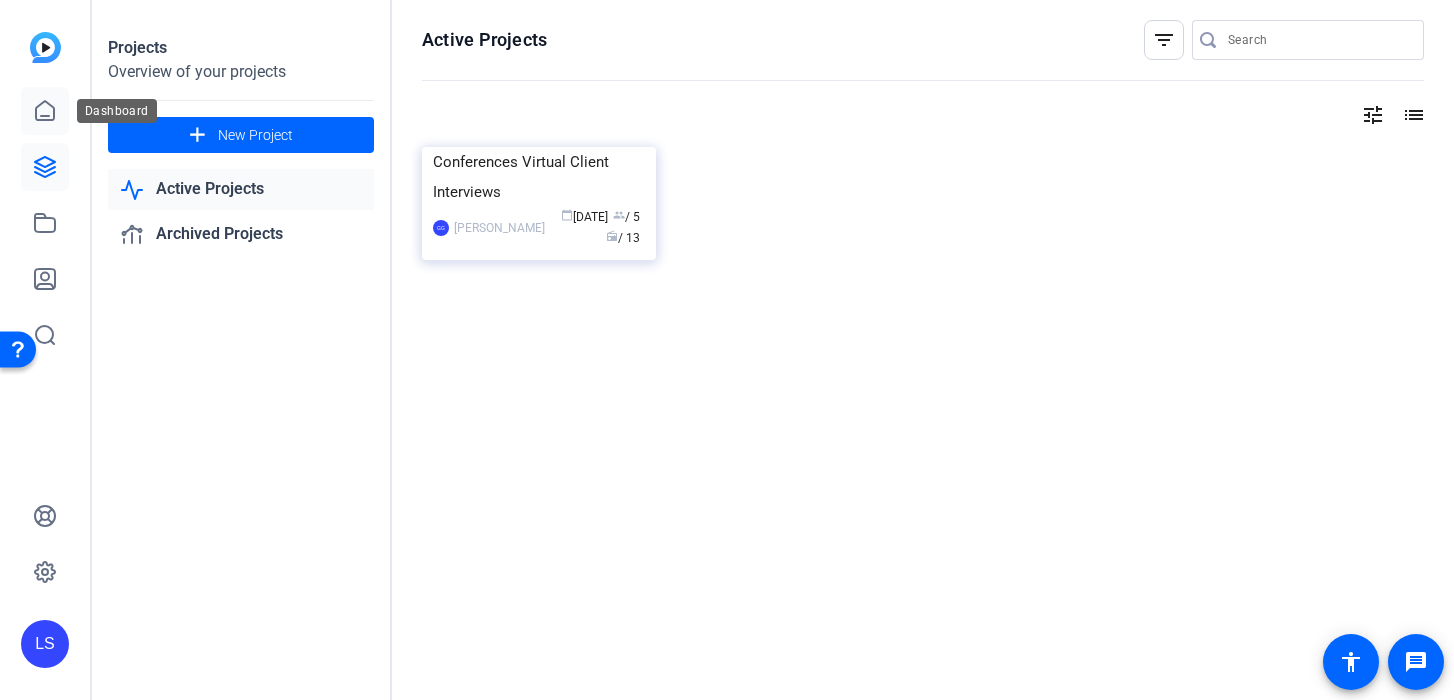 click 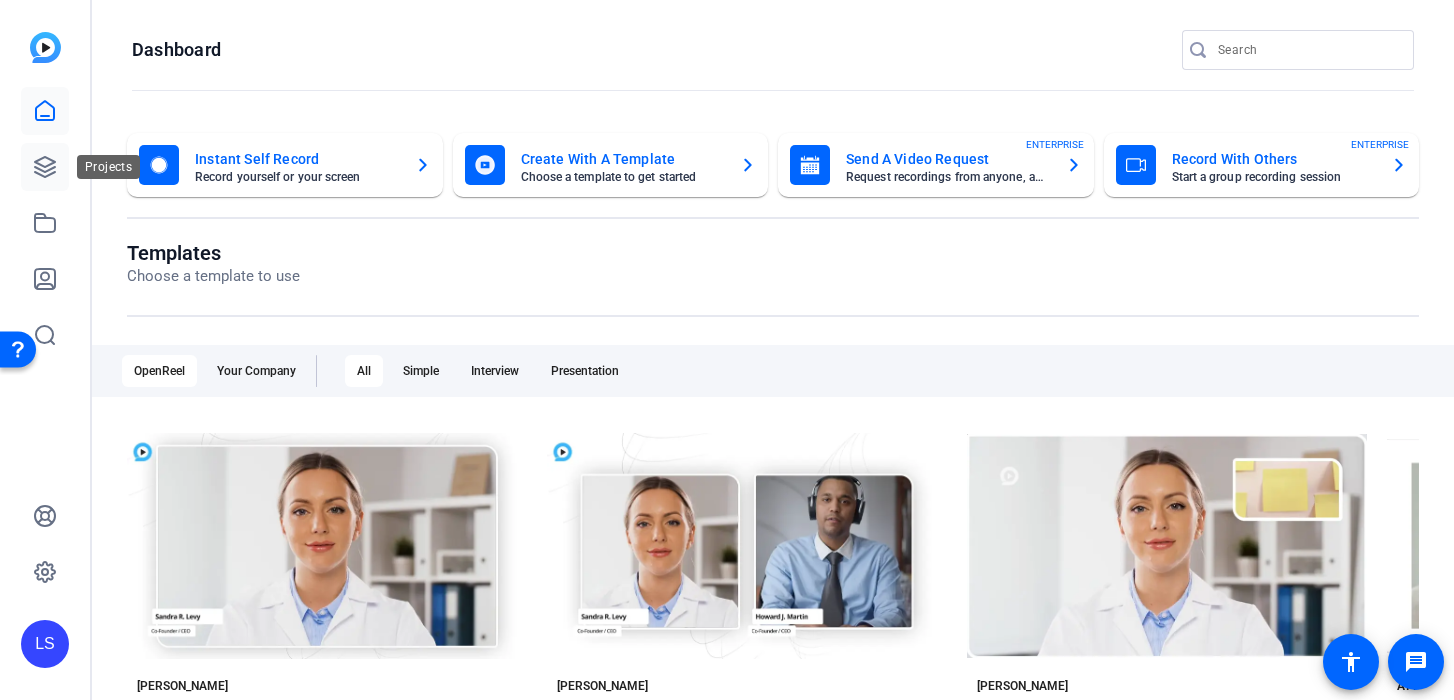 click 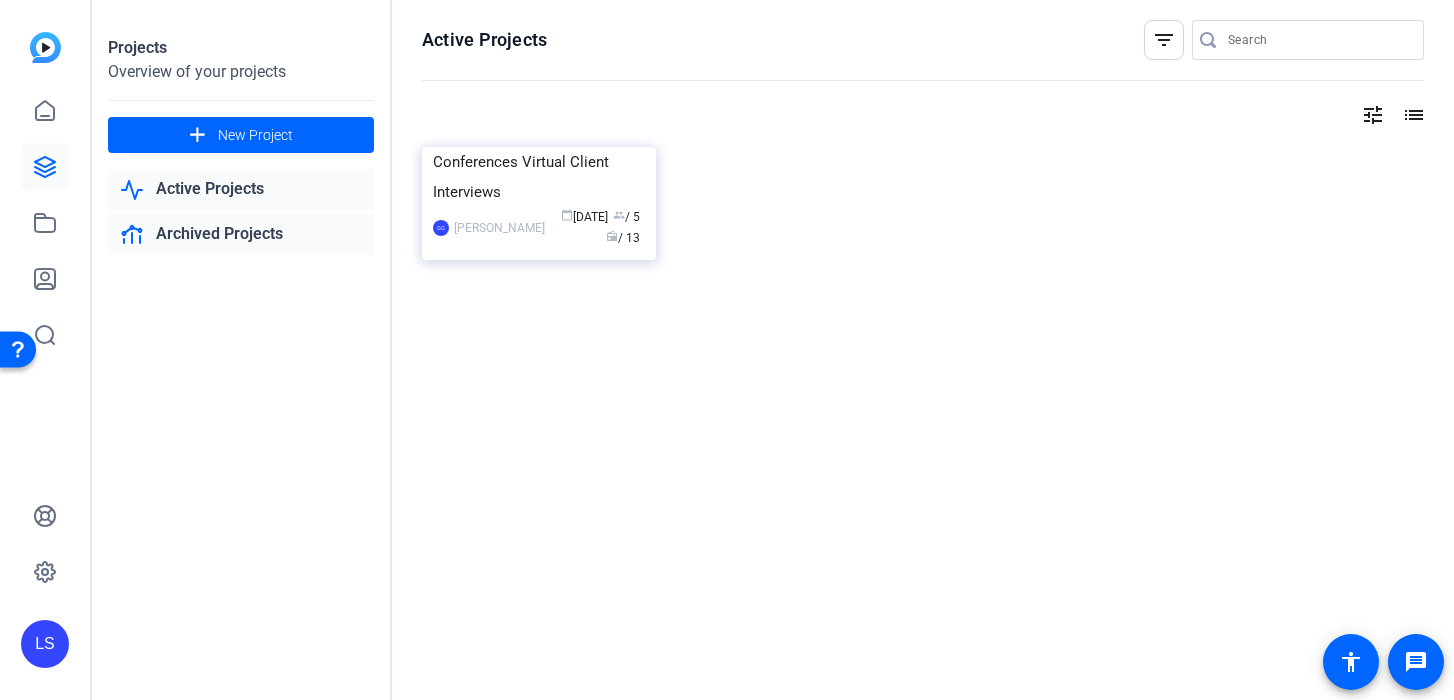 click on "Archived Projects" 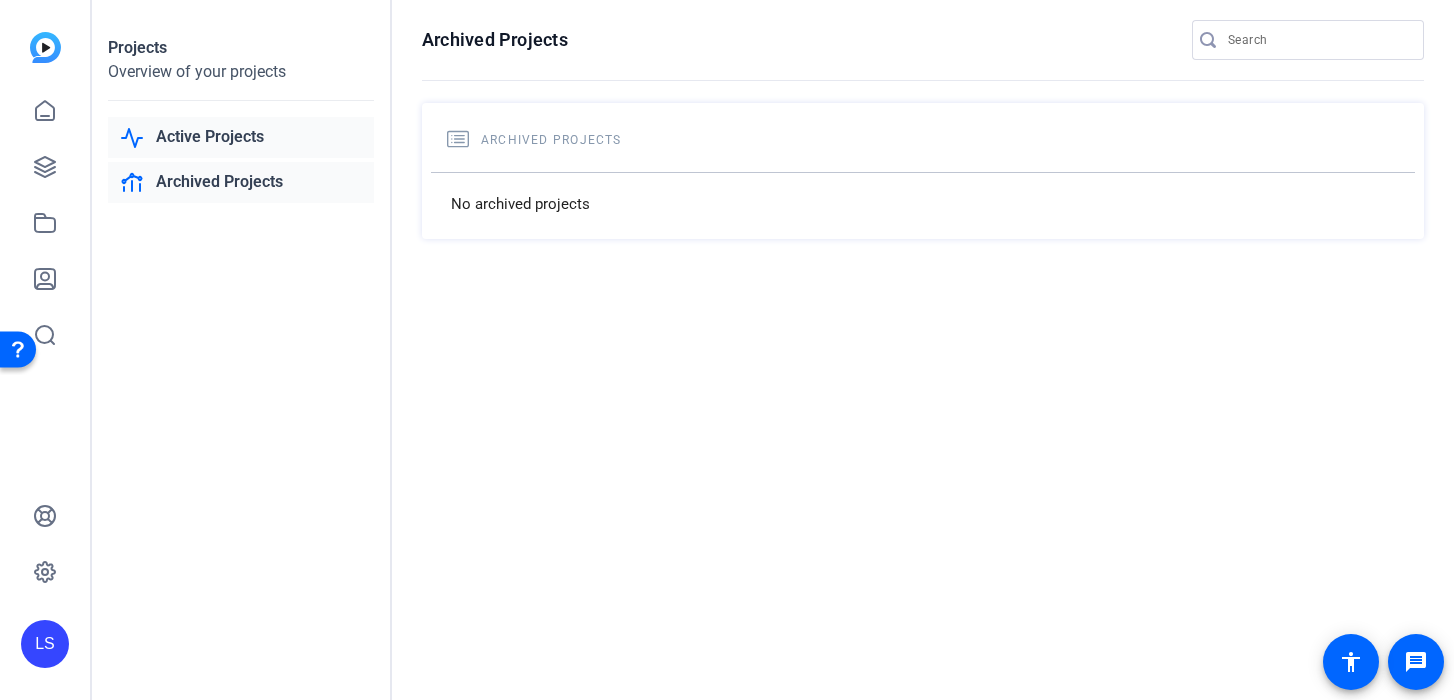 click on "Active Projects" 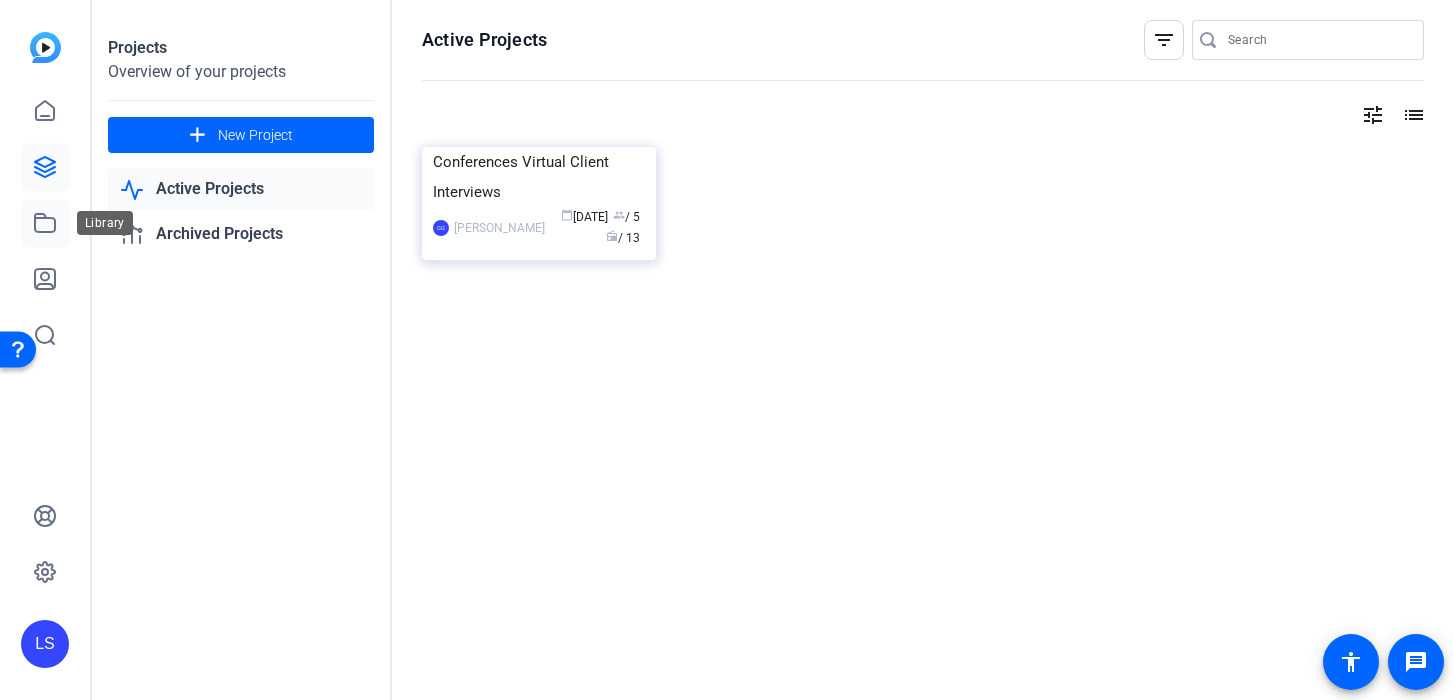 click 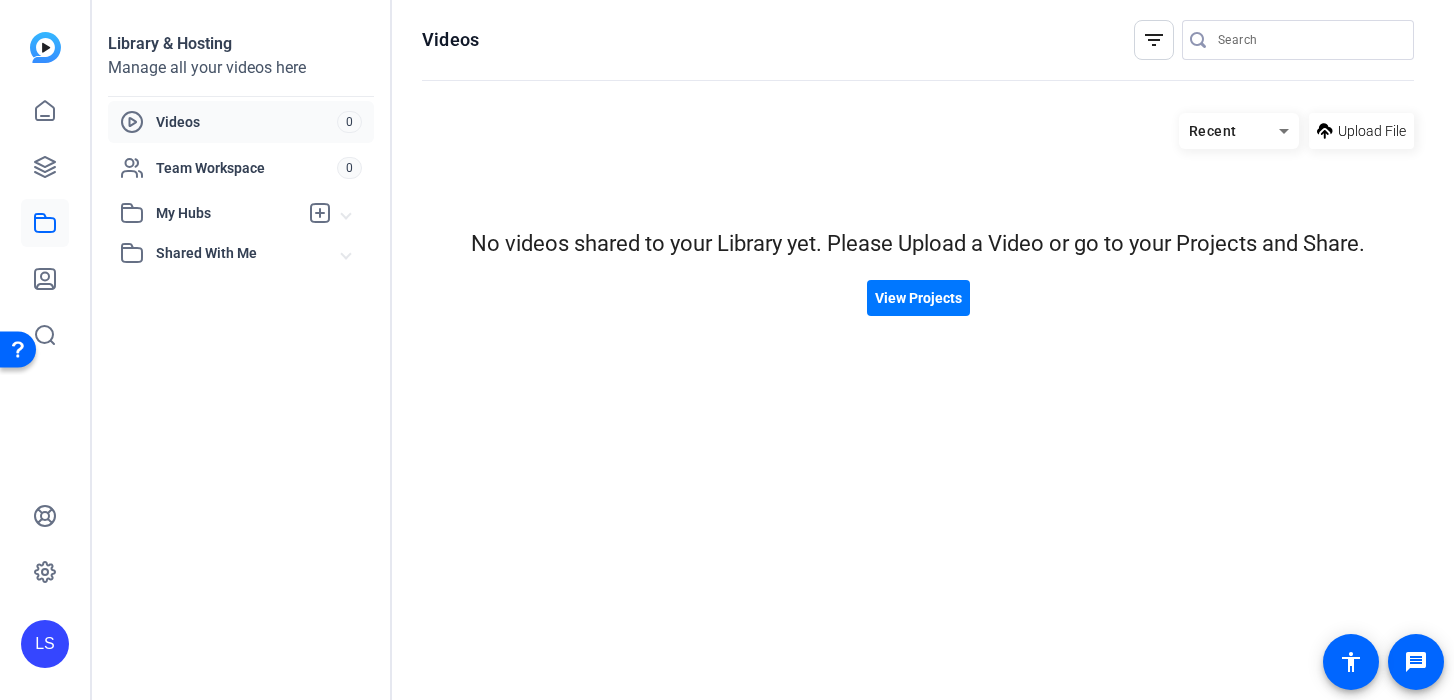 click 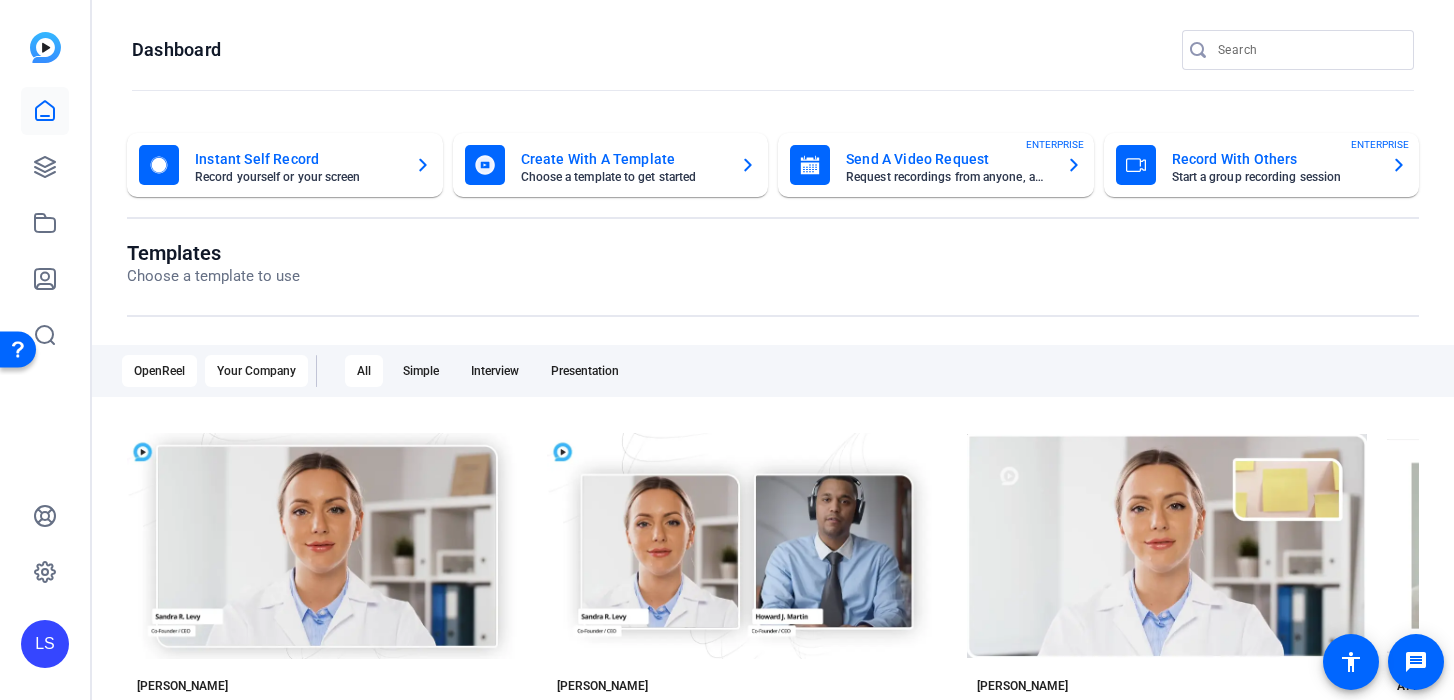 click on "Your Company" 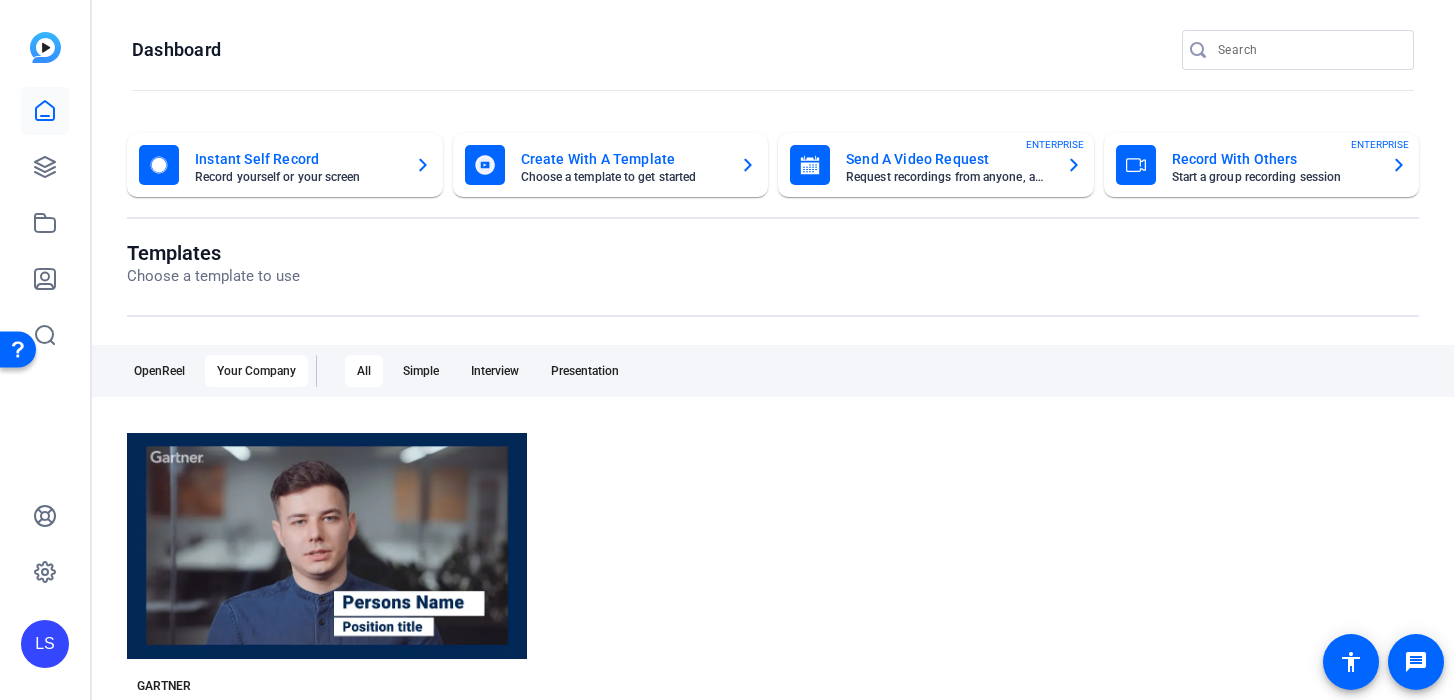 click on "LS" 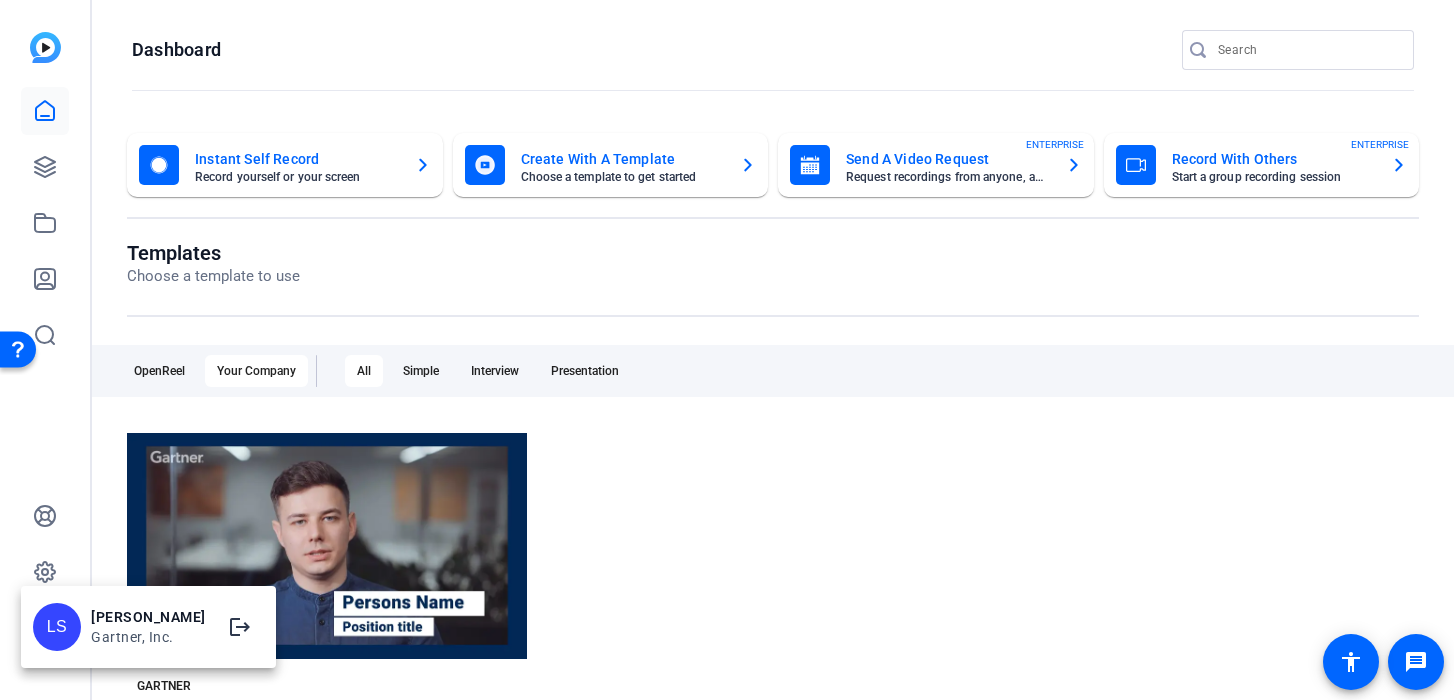 click on "LS  Lindsey Sacco Gartner, Inc. logout" at bounding box center (148, 627) 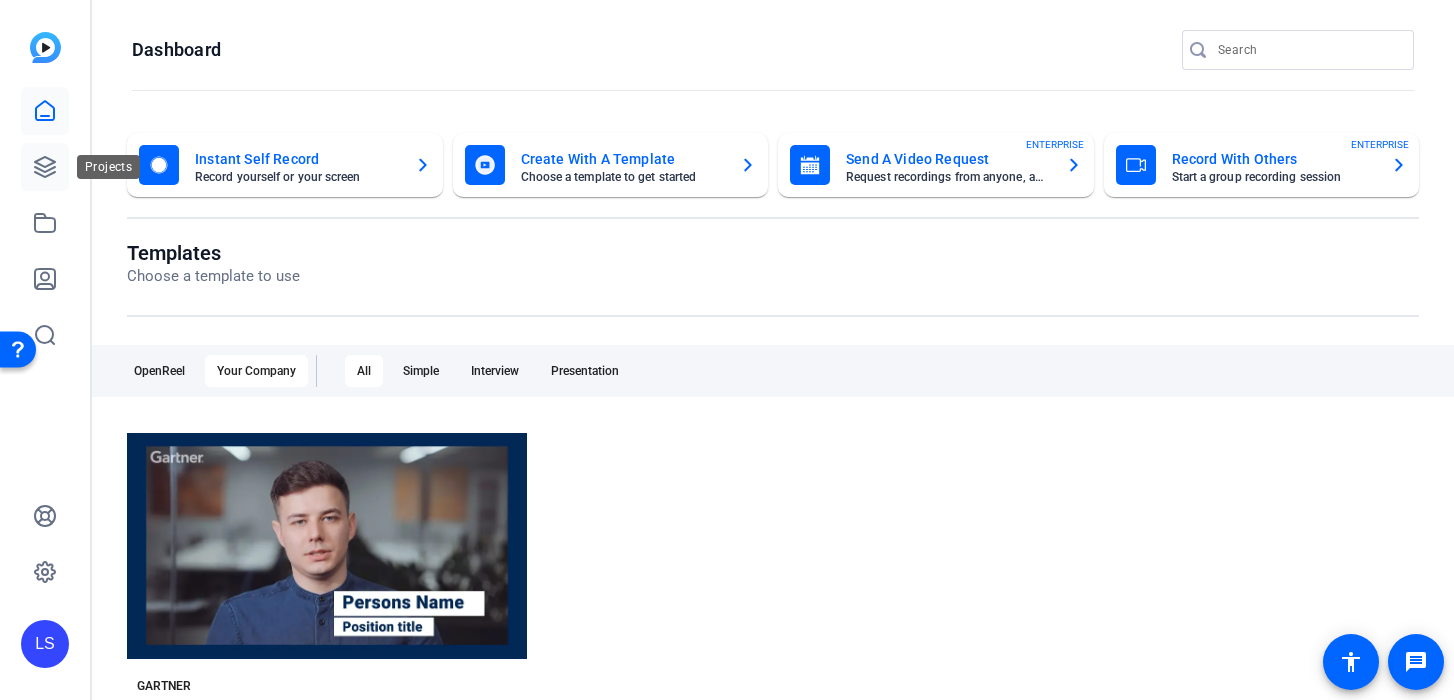 click 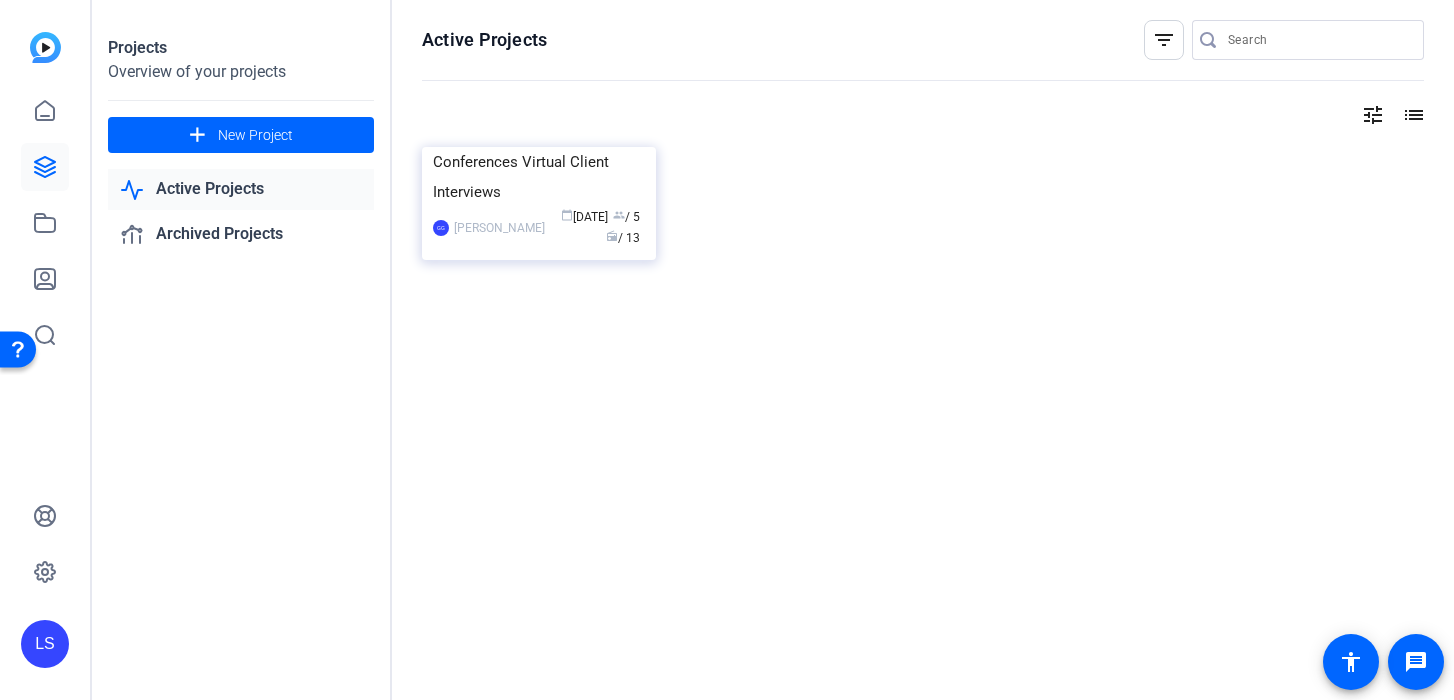 click on "Active Projects" 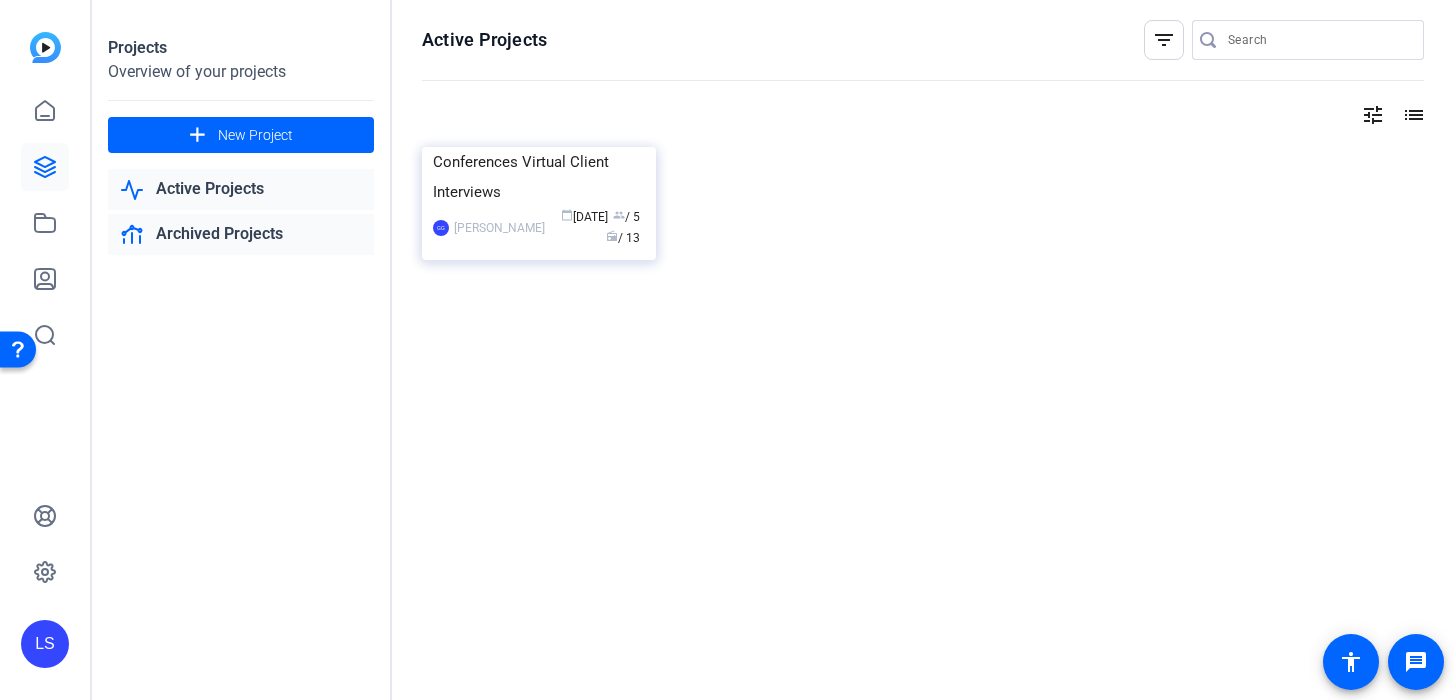 click on "Archived Projects" 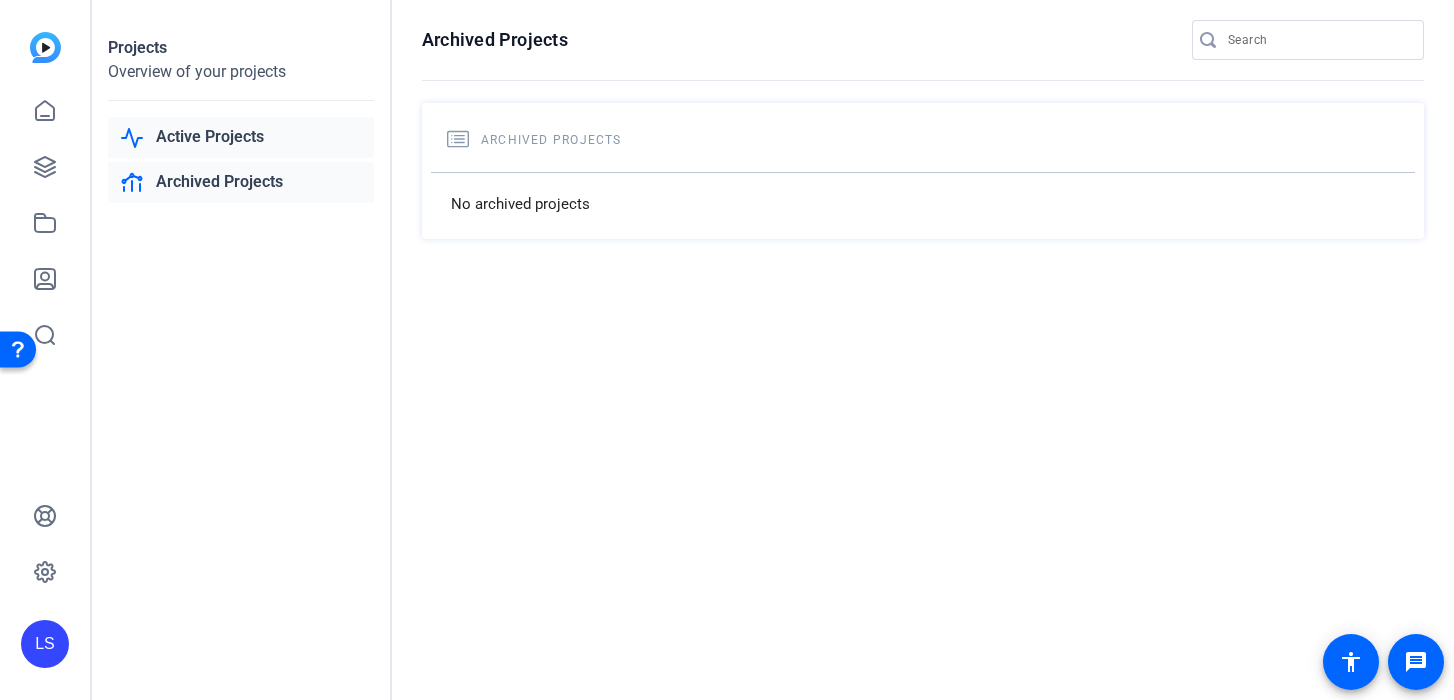 click on "Active Projects" 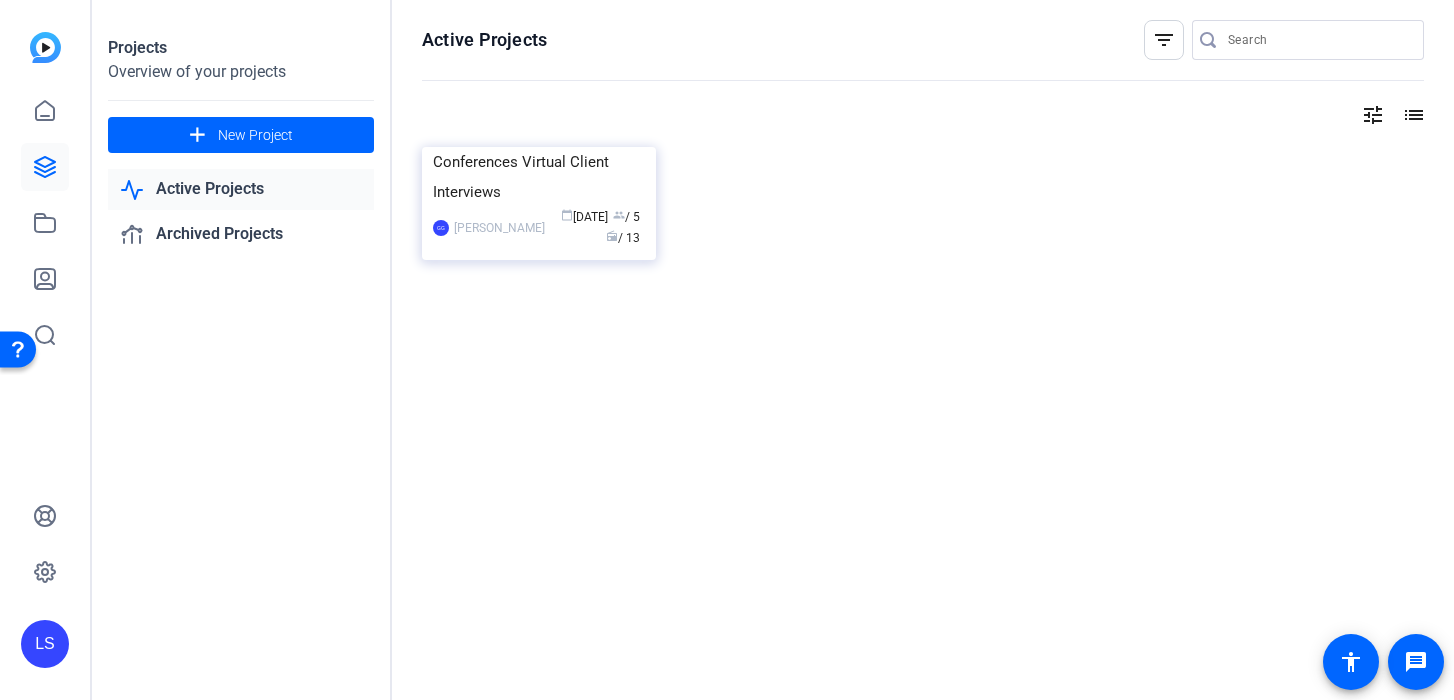 click on "Projects" 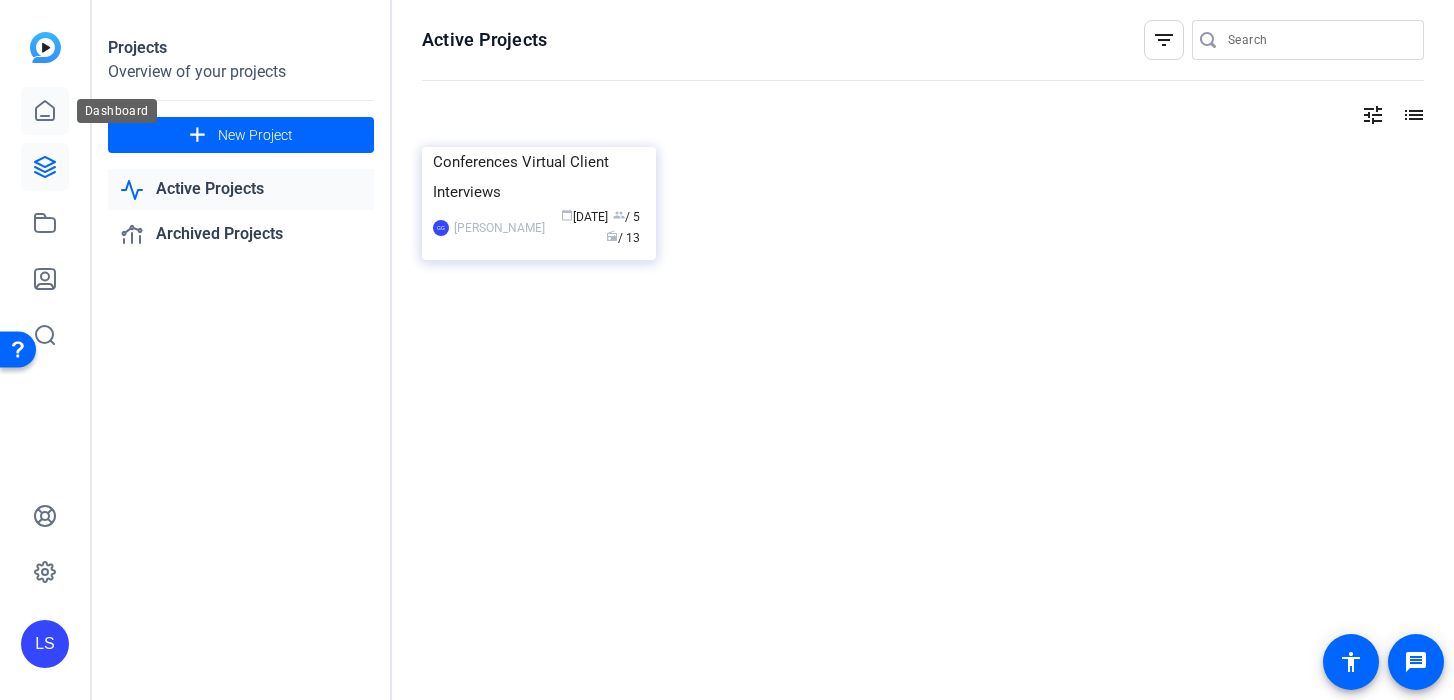 click 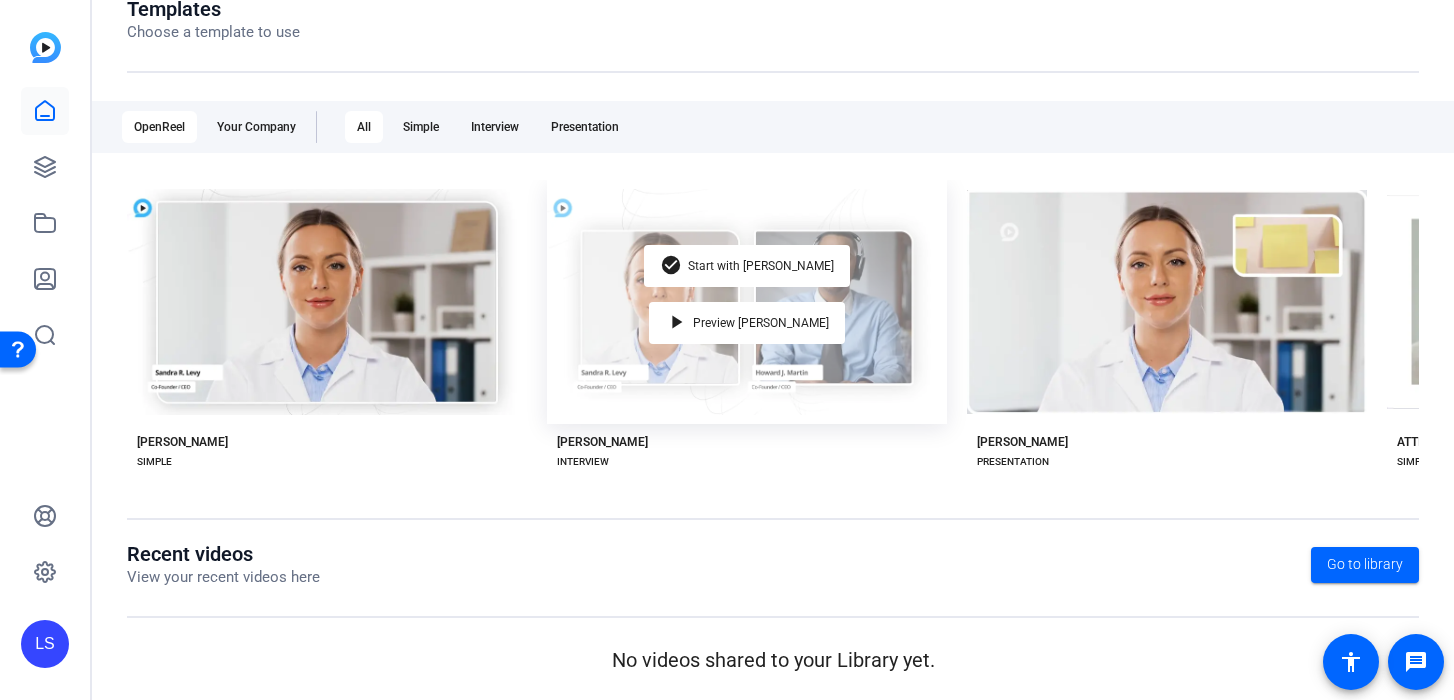 scroll, scrollTop: 0, scrollLeft: 0, axis: both 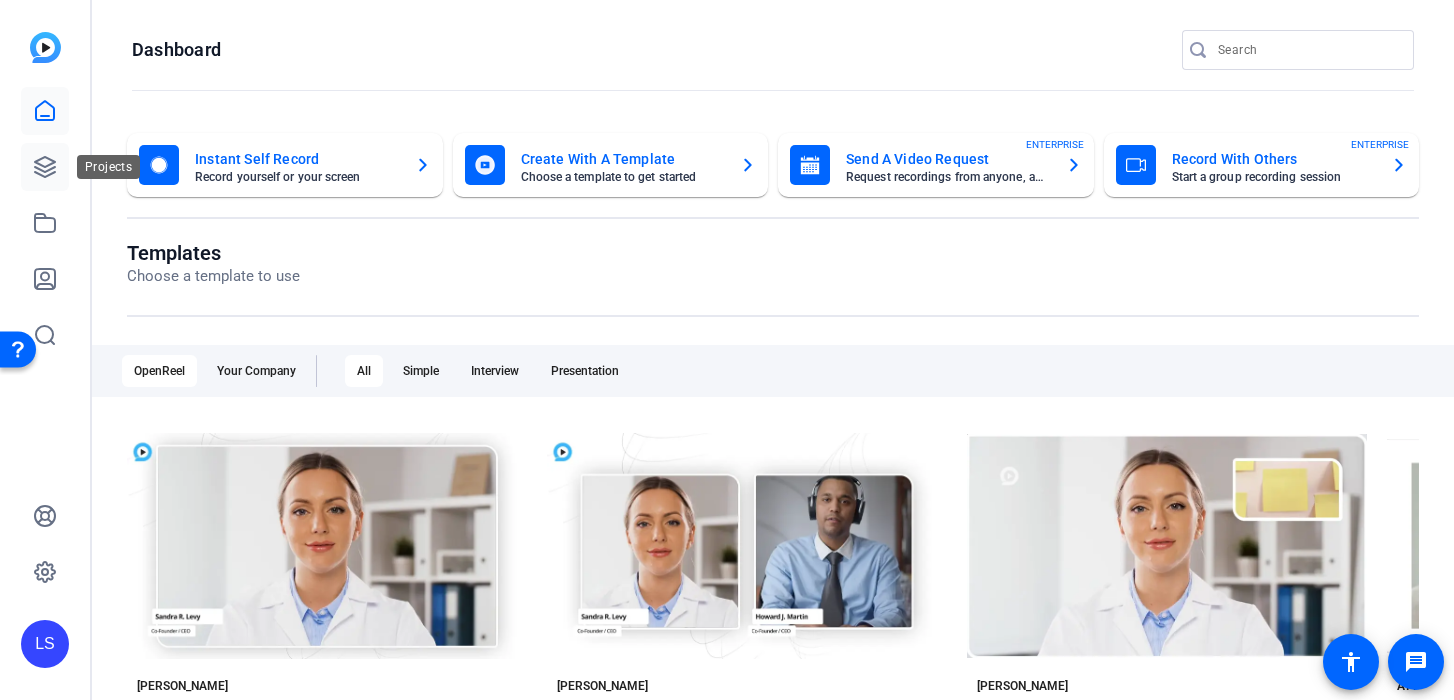 click 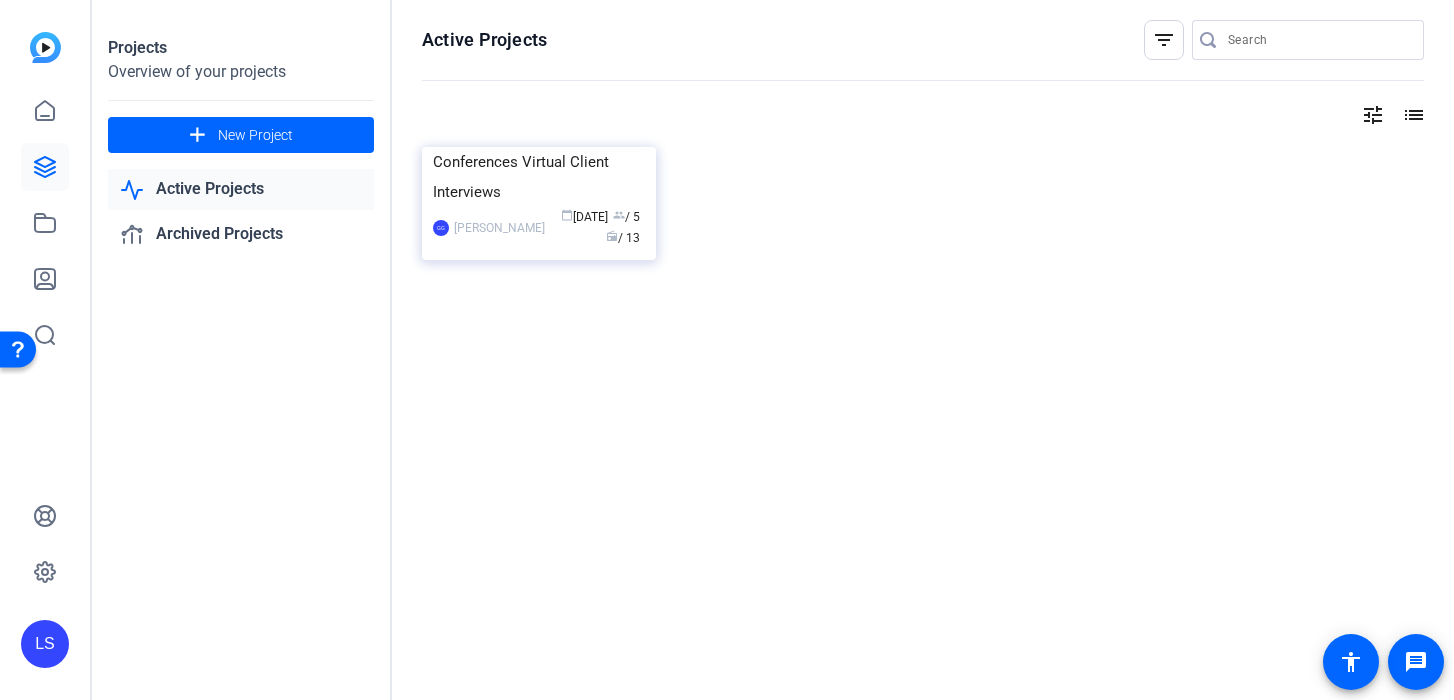 click on "Projects" 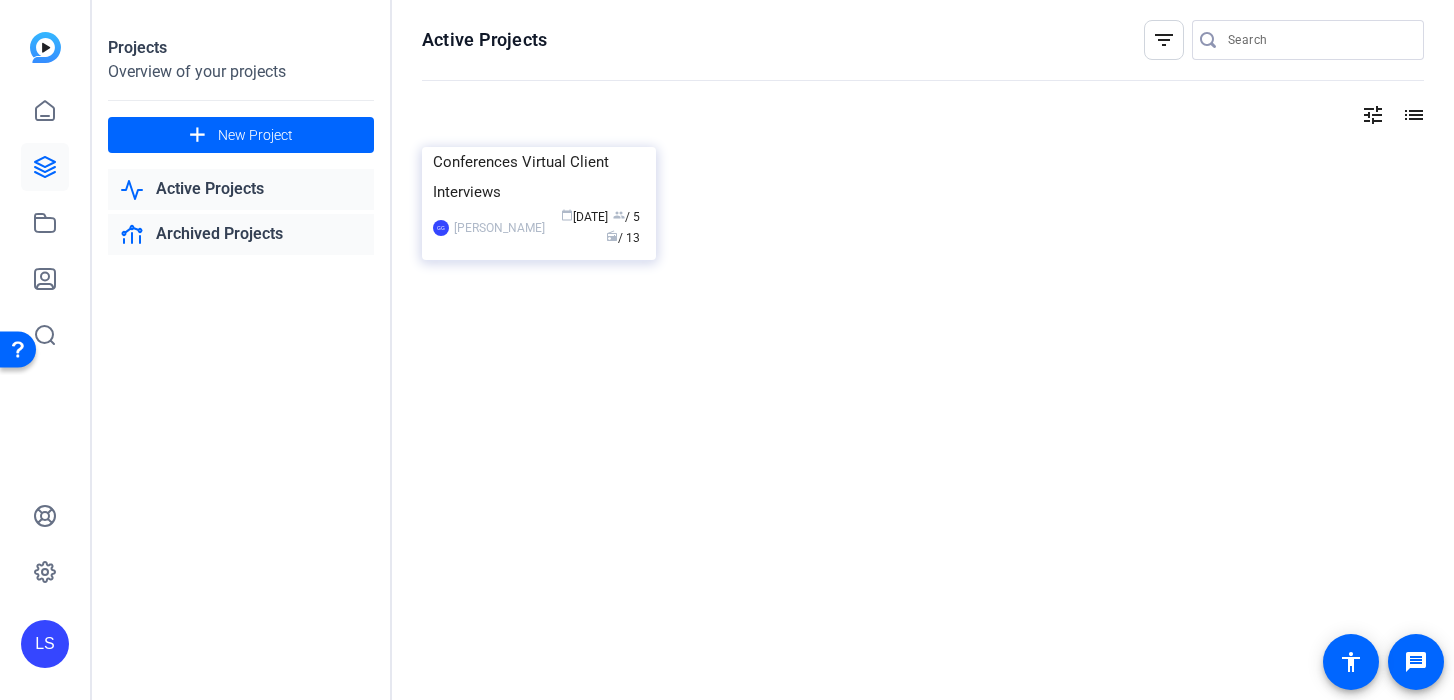 drag, startPoint x: 210, startPoint y: 239, endPoint x: 207, endPoint y: 227, distance: 12.369317 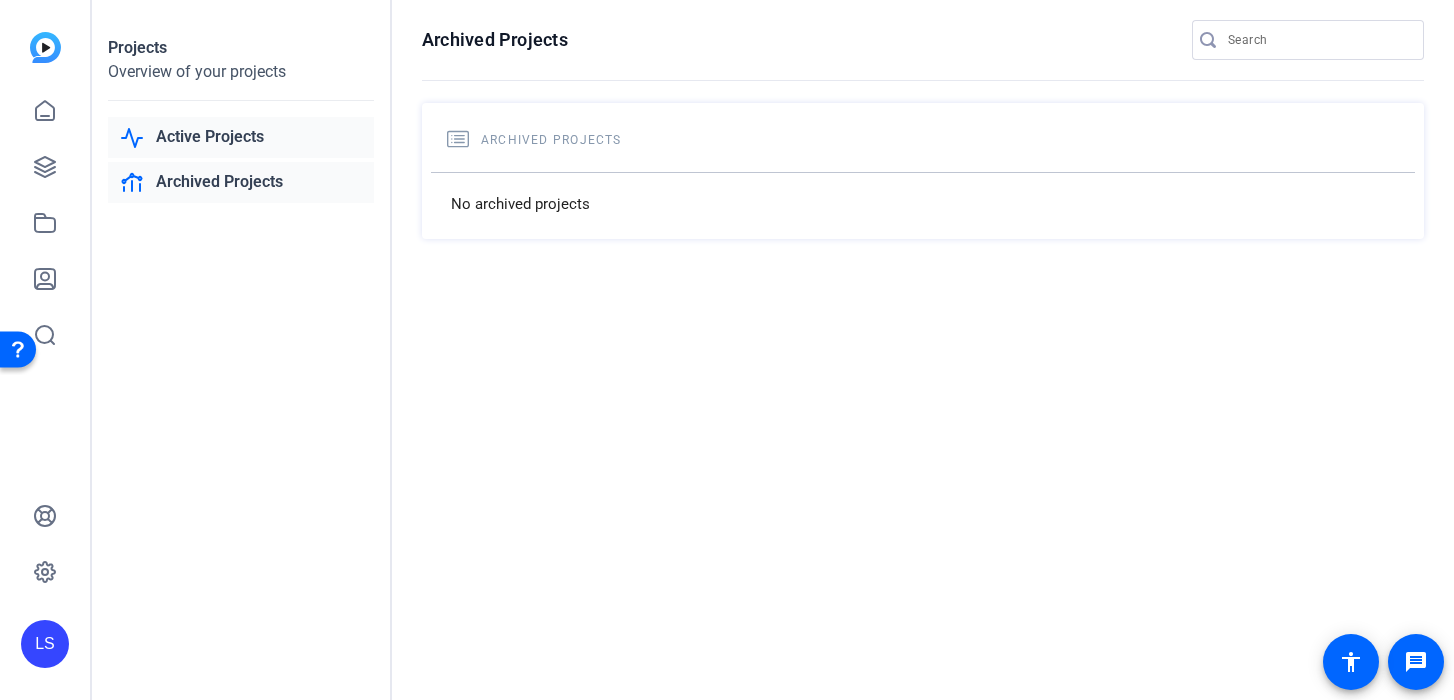 click on "Active Projects" 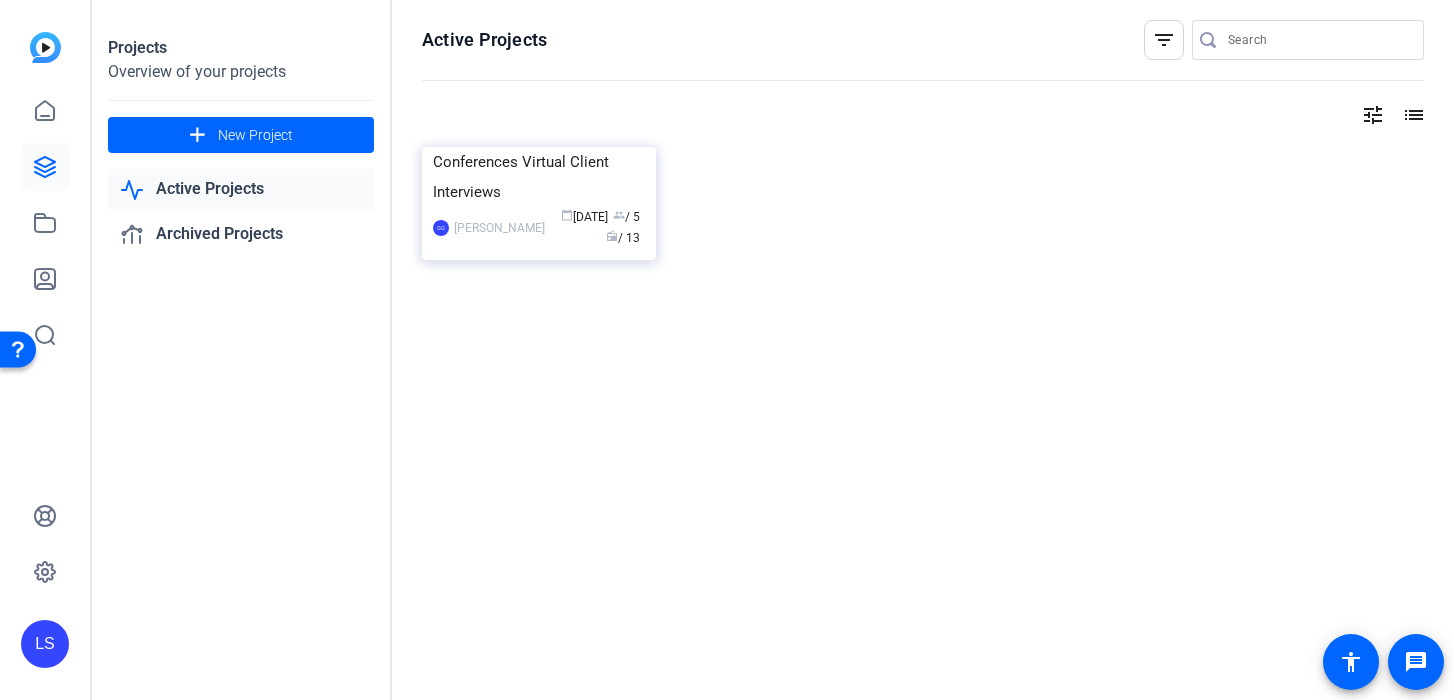 click 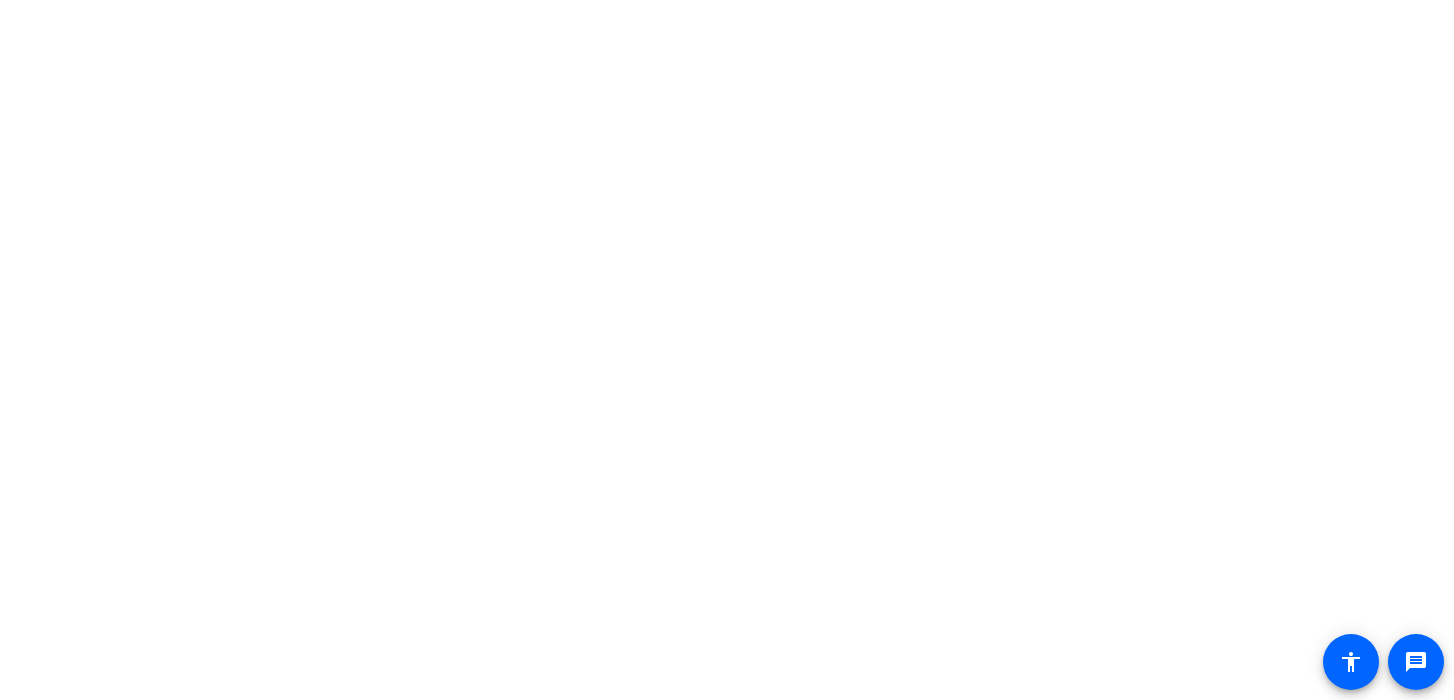 scroll, scrollTop: 0, scrollLeft: 0, axis: both 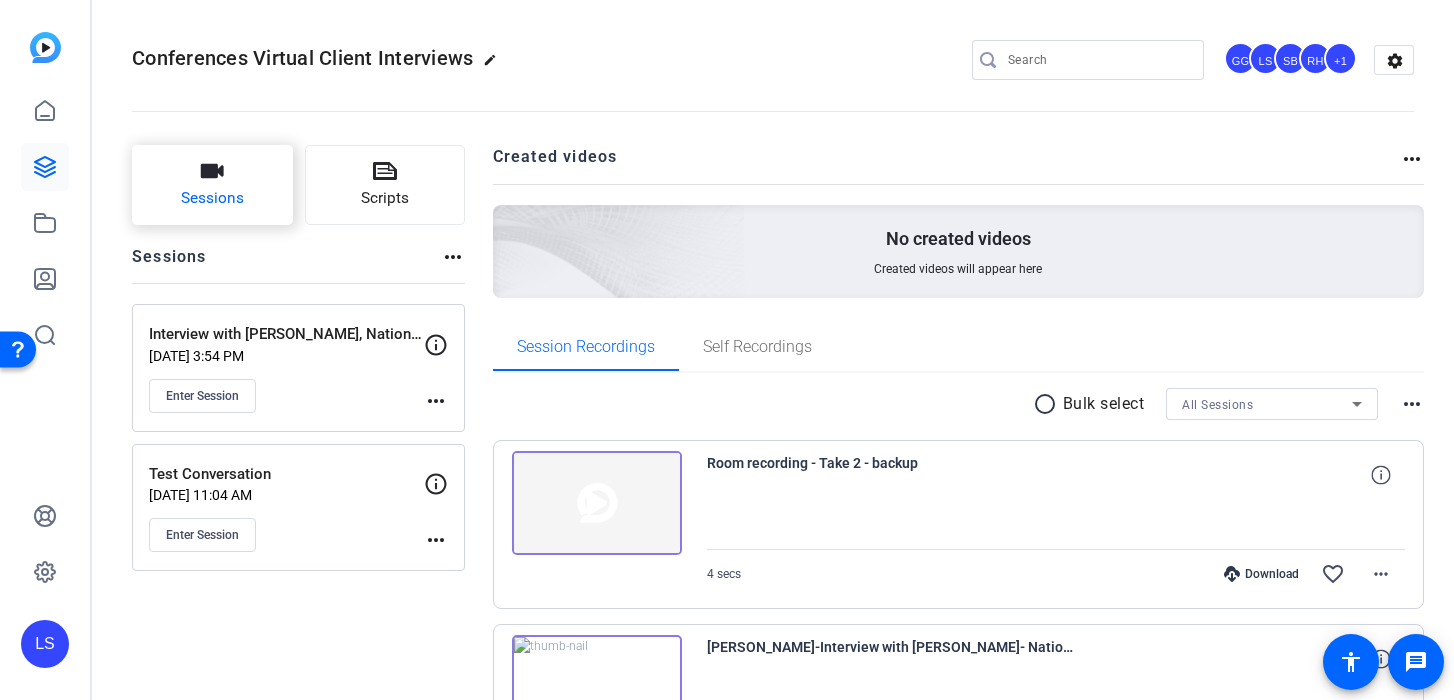 click on "Sessions" 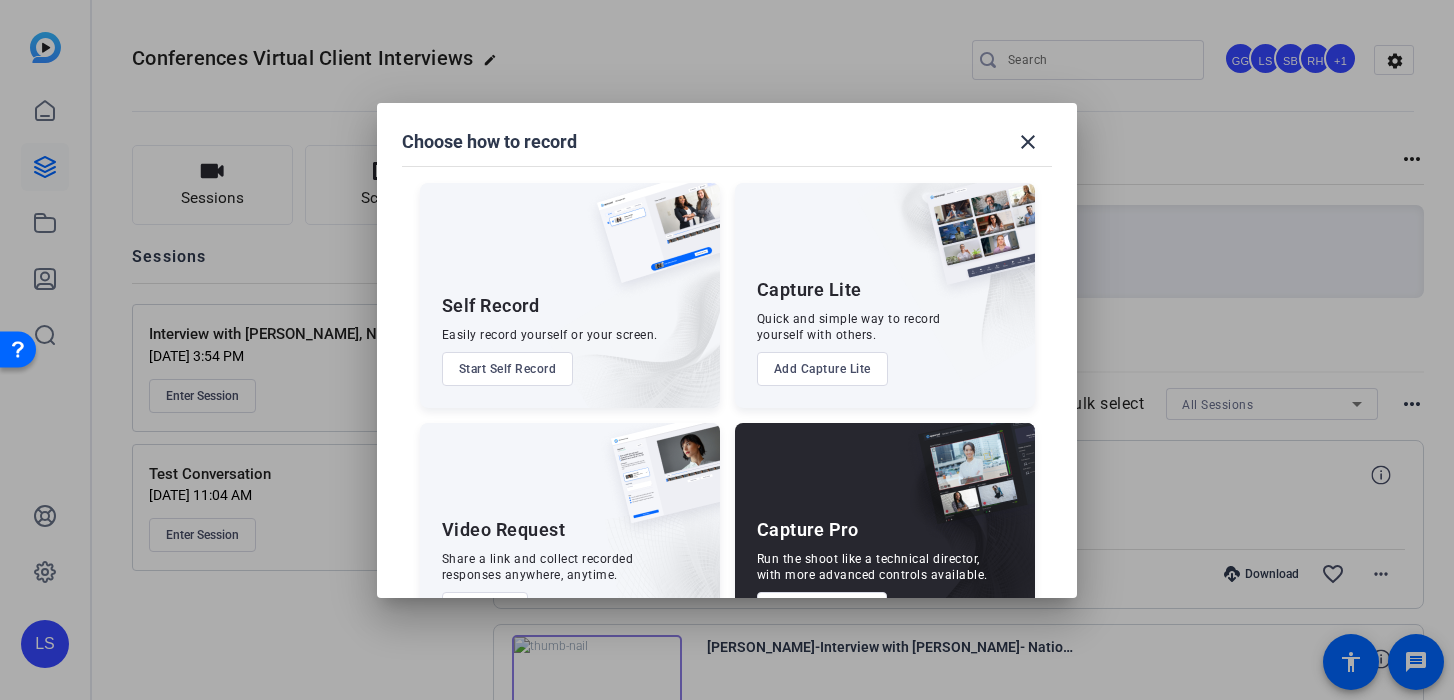 click on "Add Capture Lite" at bounding box center (822, 369) 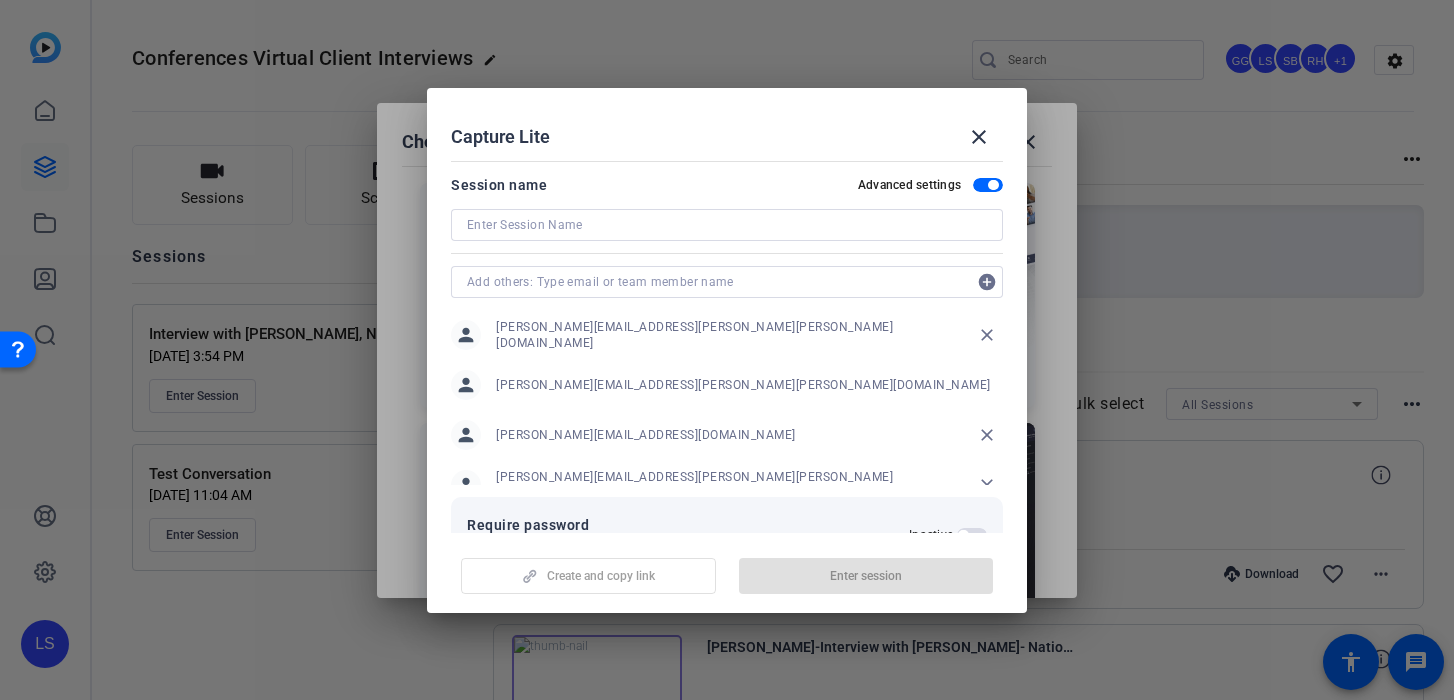 click at bounding box center (727, 225) 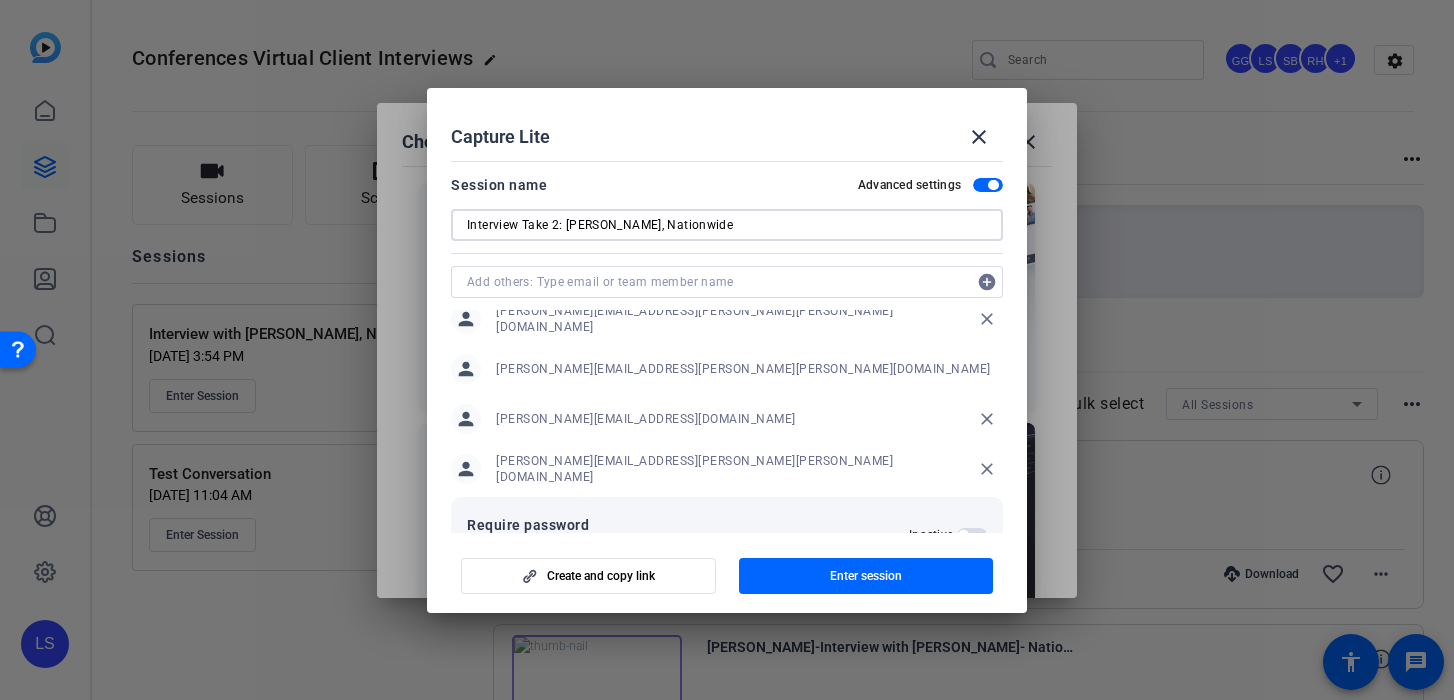 scroll, scrollTop: 0, scrollLeft: 0, axis: both 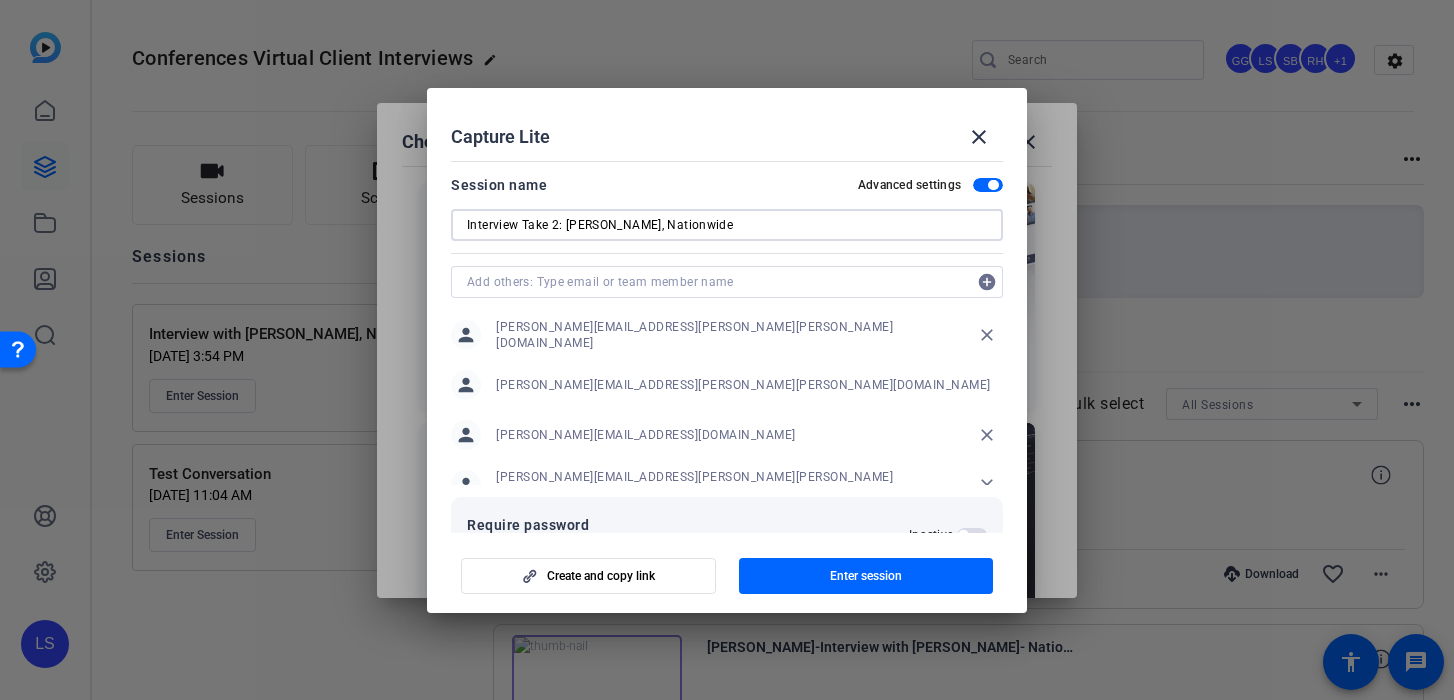 type on "Interview Take 2: [PERSON_NAME], Nationwide" 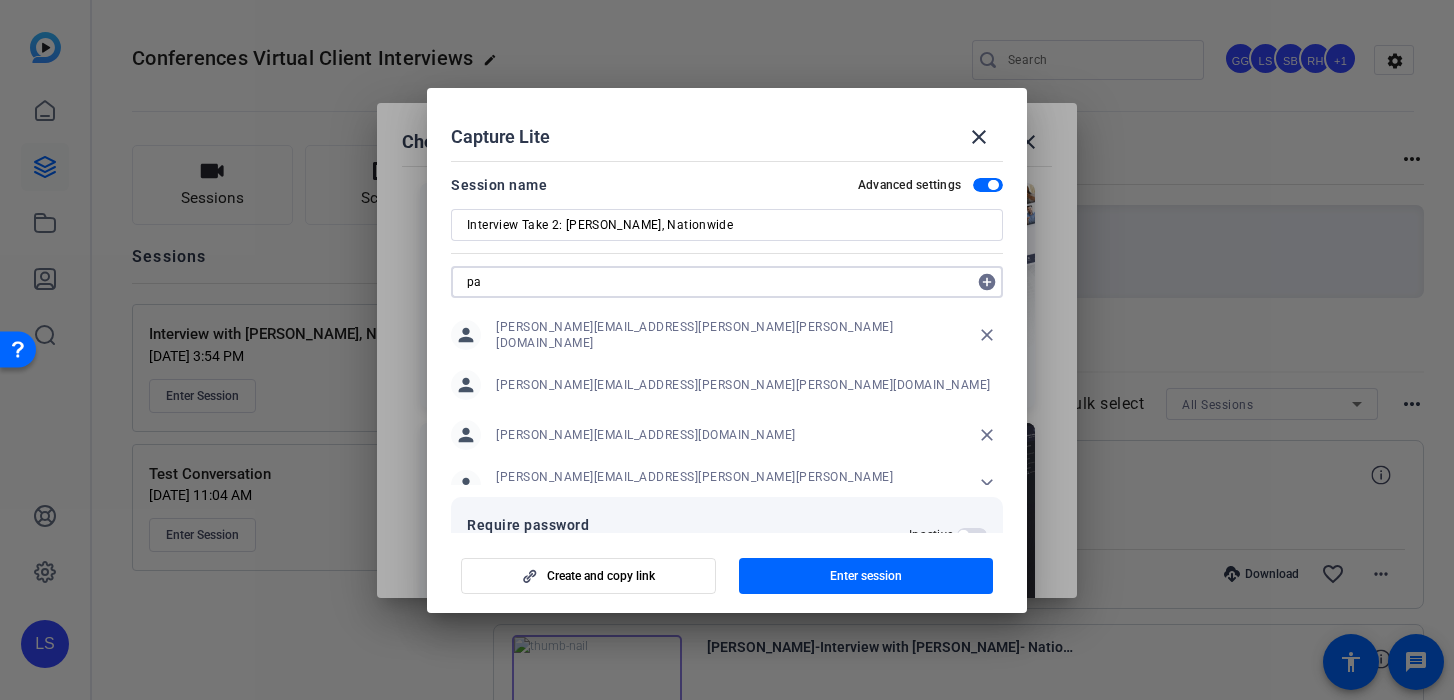 type on "p" 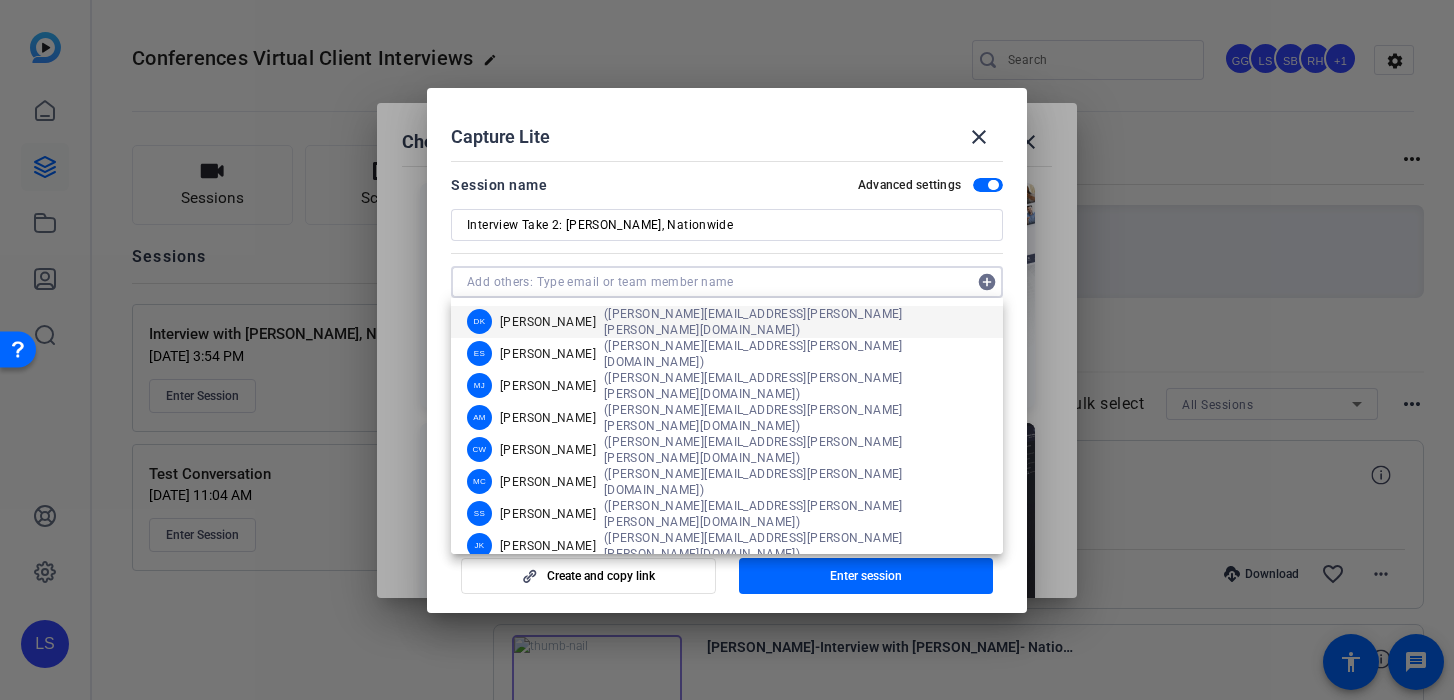 click at bounding box center (717, 282) 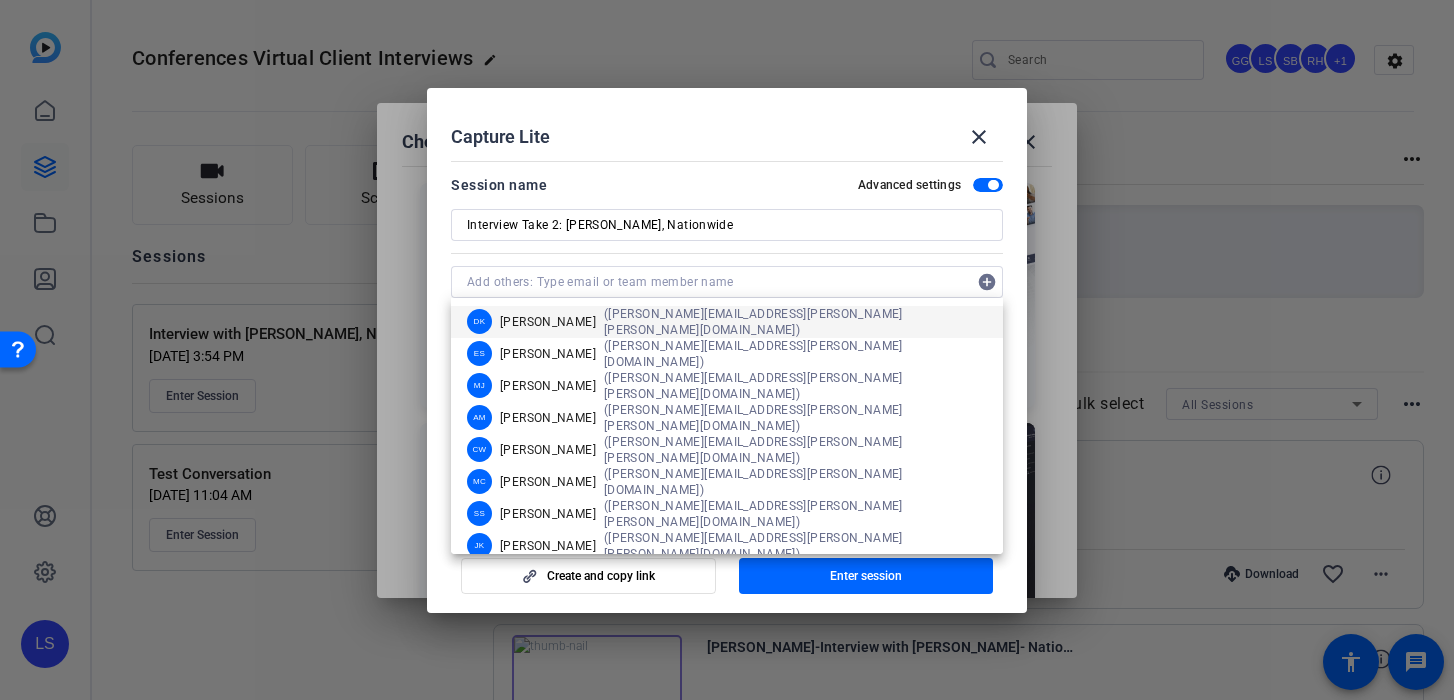 click on "Session name Advanced settings Interview Take 2: [PERSON_NAME], Nationwide add_circle person [PERSON_NAME][EMAIL_ADDRESS][PERSON_NAME][PERSON_NAME][DOMAIN_NAME] close person [PERSON_NAME][EMAIL_ADDRESS][PERSON_NAME][PERSON_NAME][DOMAIN_NAME] person [PERSON_NAME][EMAIL_ADDRESS][DOMAIN_NAME] close person [PERSON_NAME][EMAIL_ADDRESS][PERSON_NAME][PERSON_NAME][DOMAIN_NAME] close person [PERSON_NAME][EMAIL_ADDRESS][PERSON_NAME][PERSON_NAME][DOMAIN_NAME] close Require password Set a password that is needed to enter the session  Inactive  Schedule session Set a time and date for the session links to expire  Inactive  Recording Preferences Customize your recording settings  Inactive  Audio Settings Control the session audio  Active  Echo Cancellation Noise Suppression" at bounding box center [727, 343] 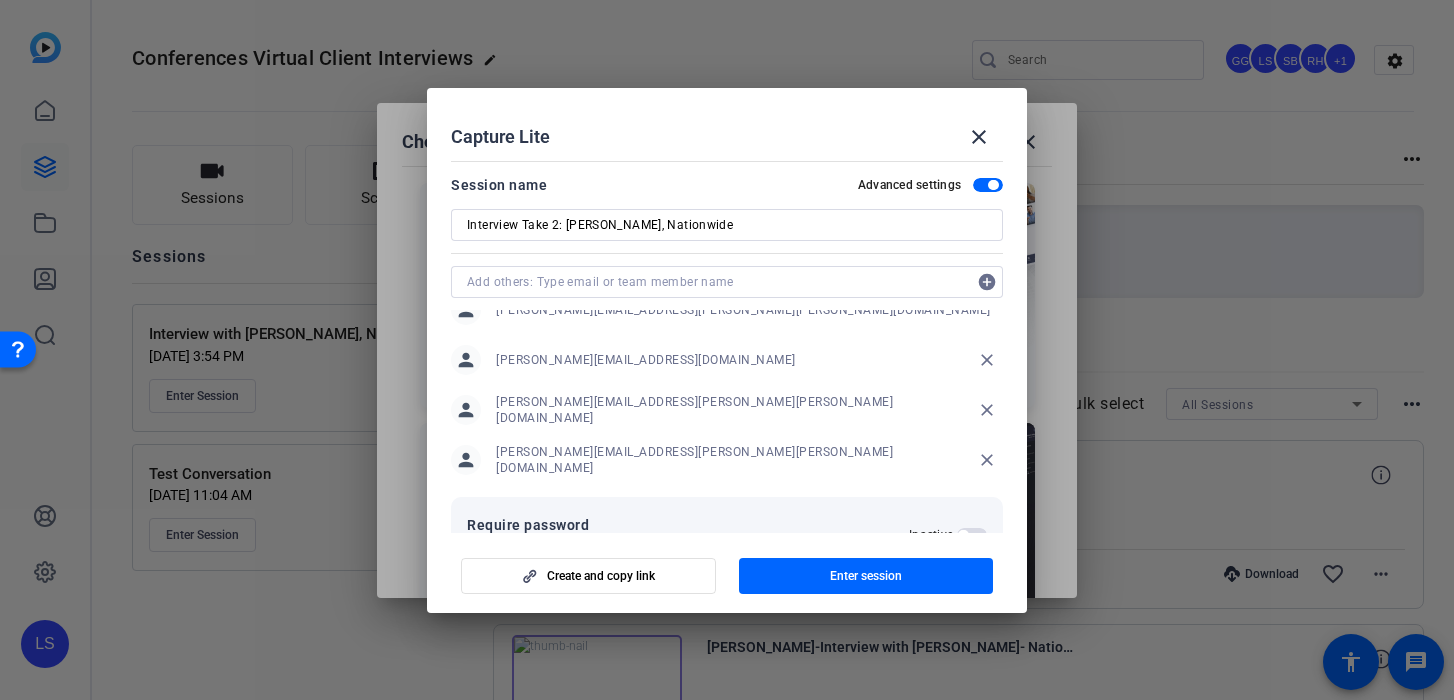 scroll, scrollTop: 0, scrollLeft: 0, axis: both 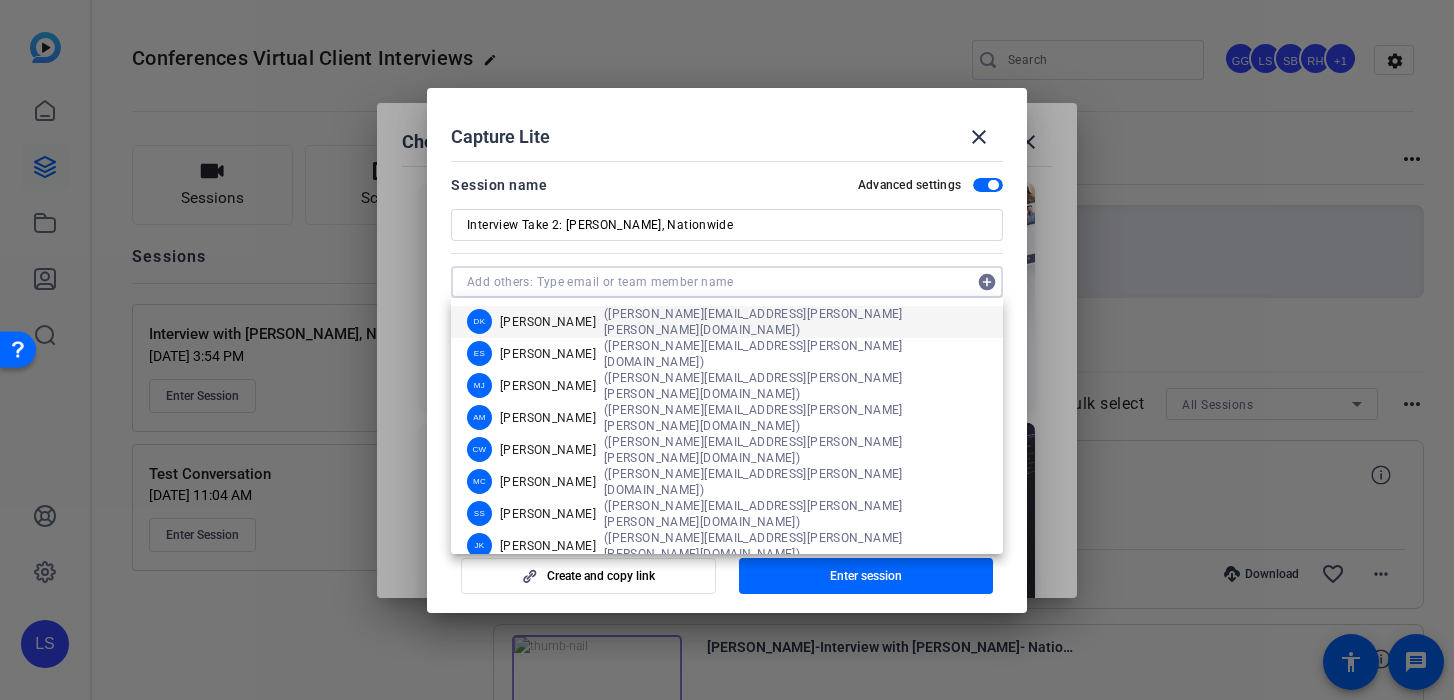 click at bounding box center (717, 282) 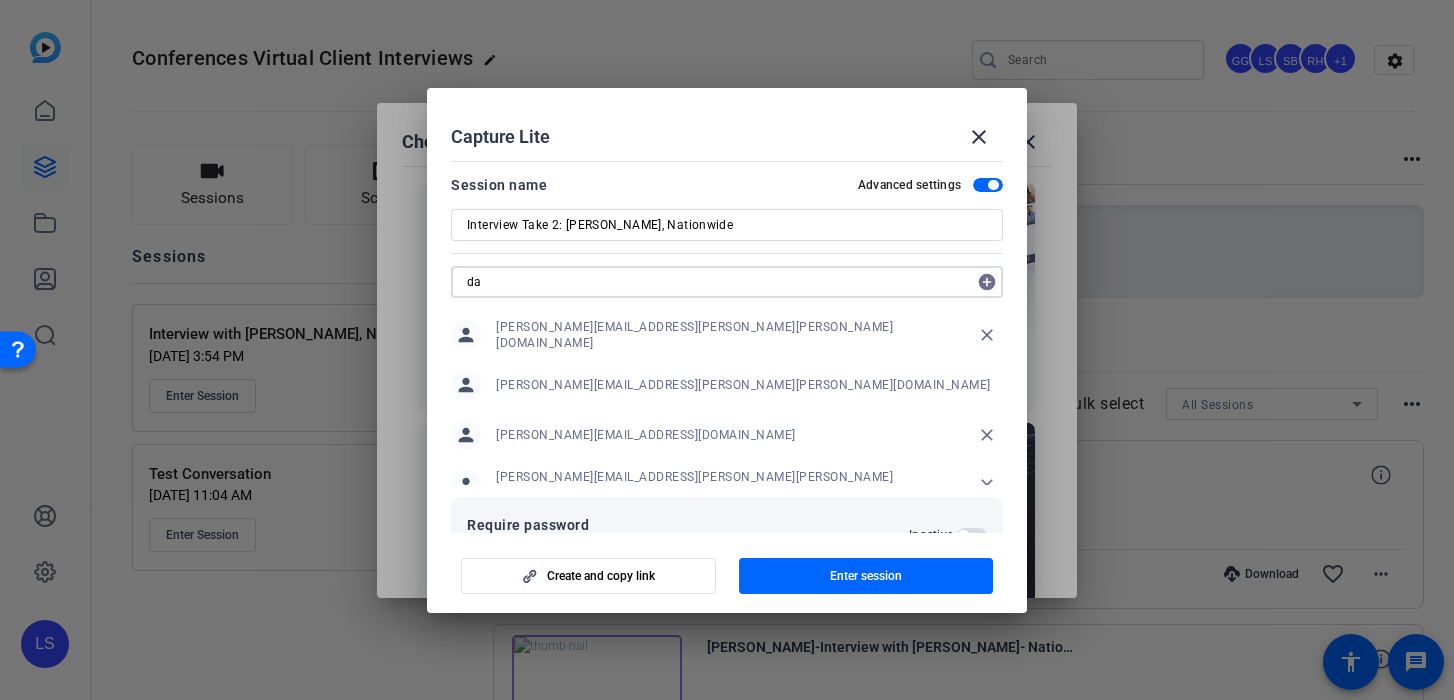 type on "d" 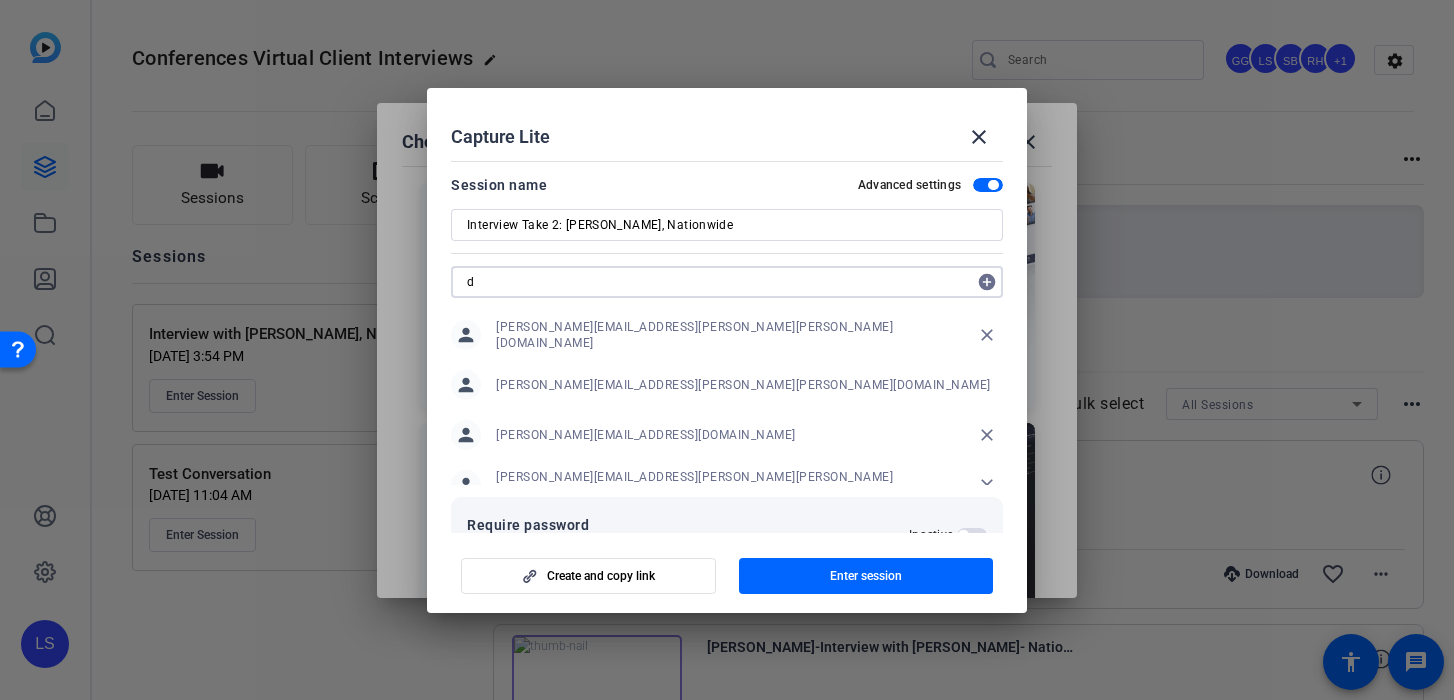 type 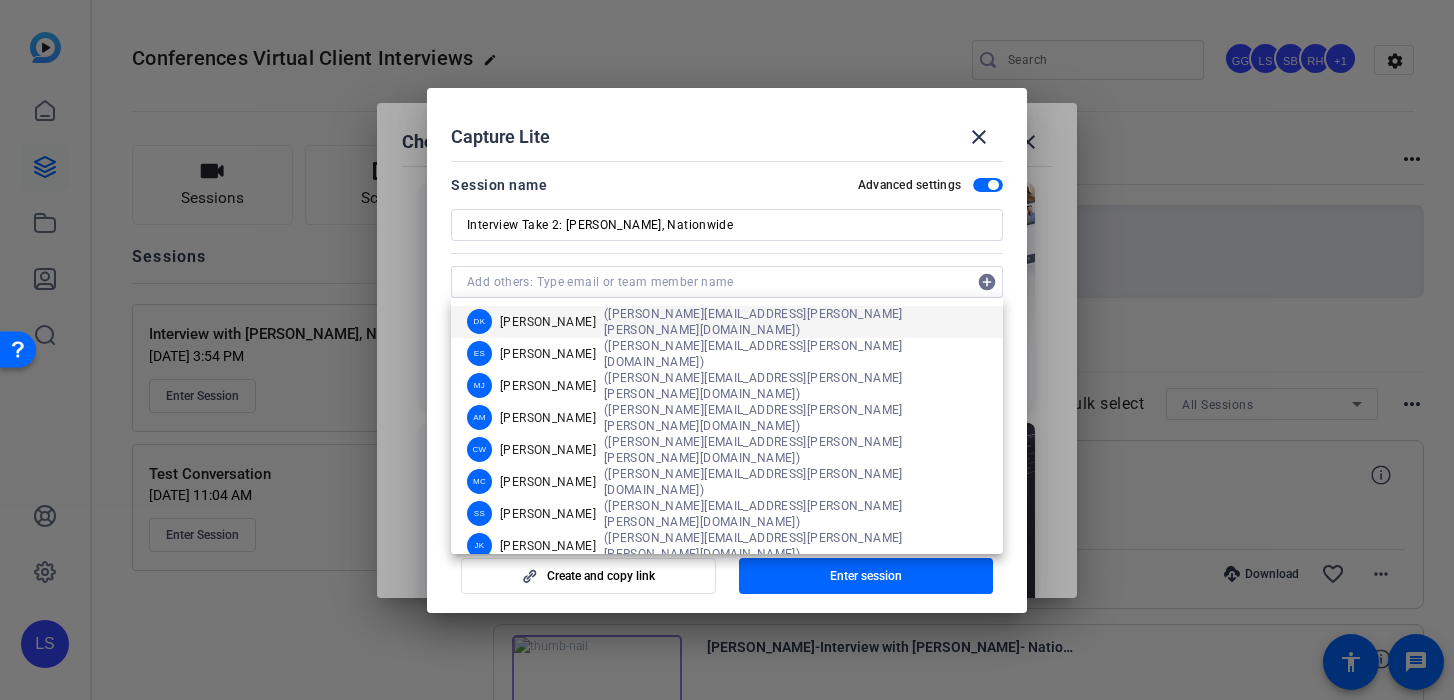 click on "Session name Advanced settings" at bounding box center [727, 185] 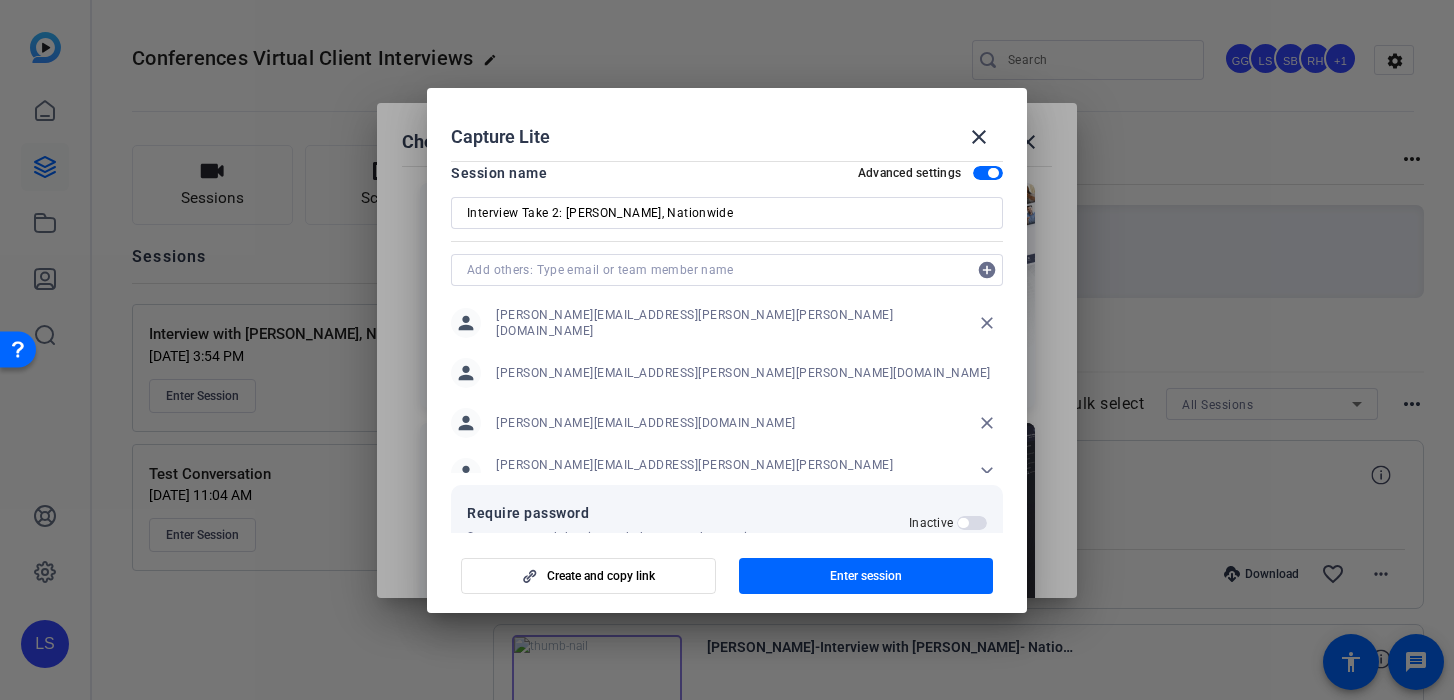 scroll, scrollTop: 4, scrollLeft: 0, axis: vertical 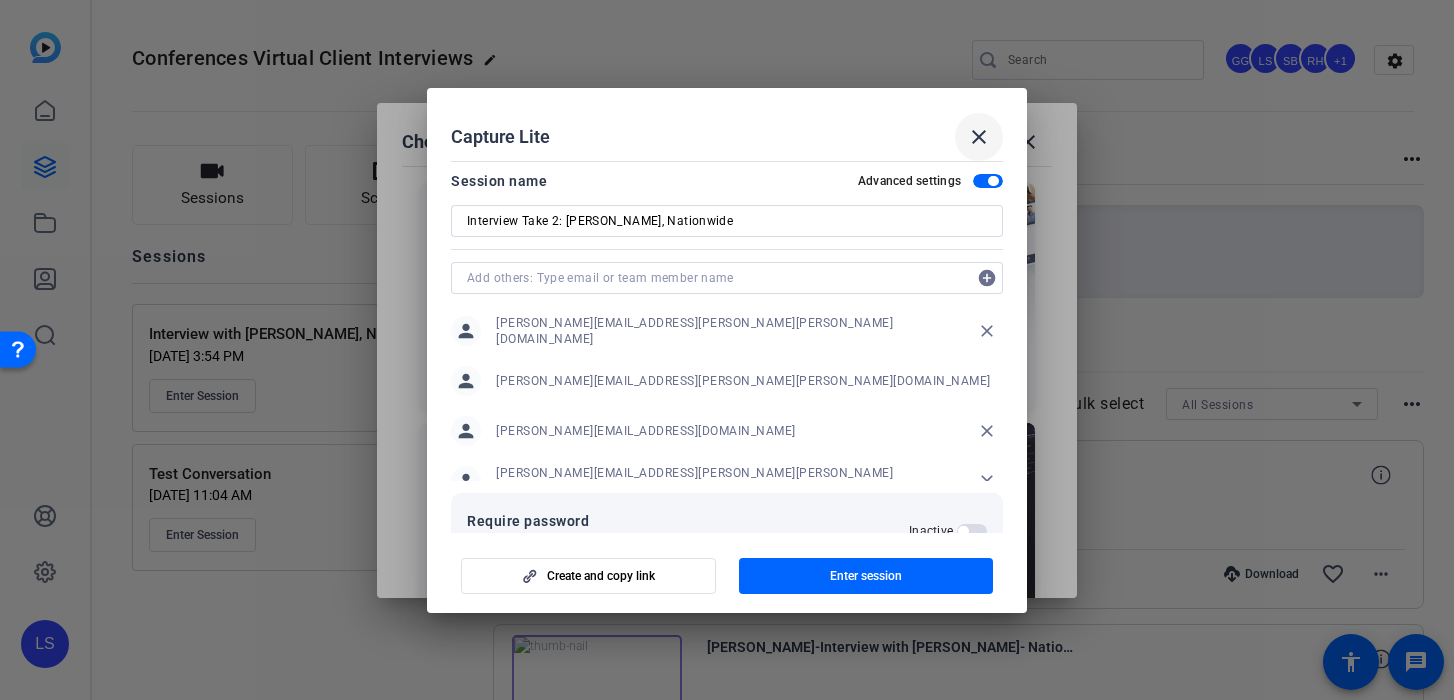click on "close" at bounding box center (979, 137) 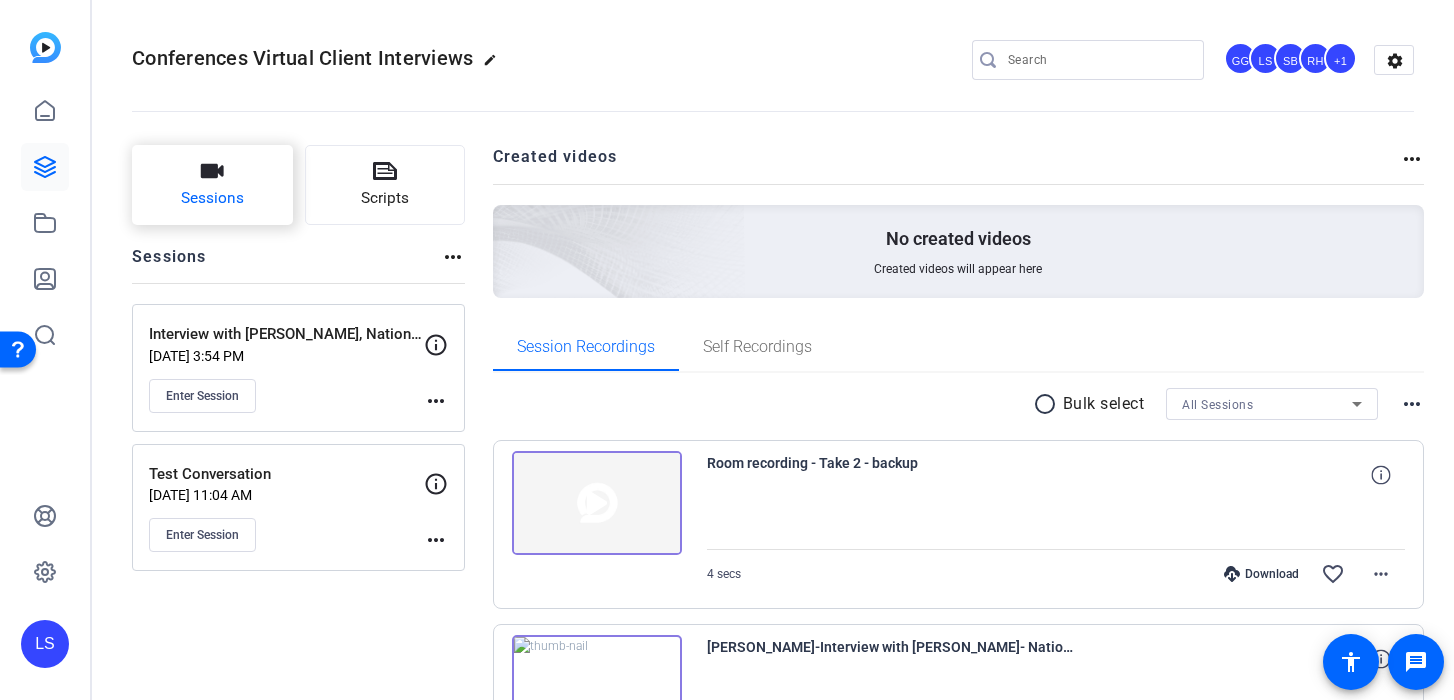 click on "Sessions" 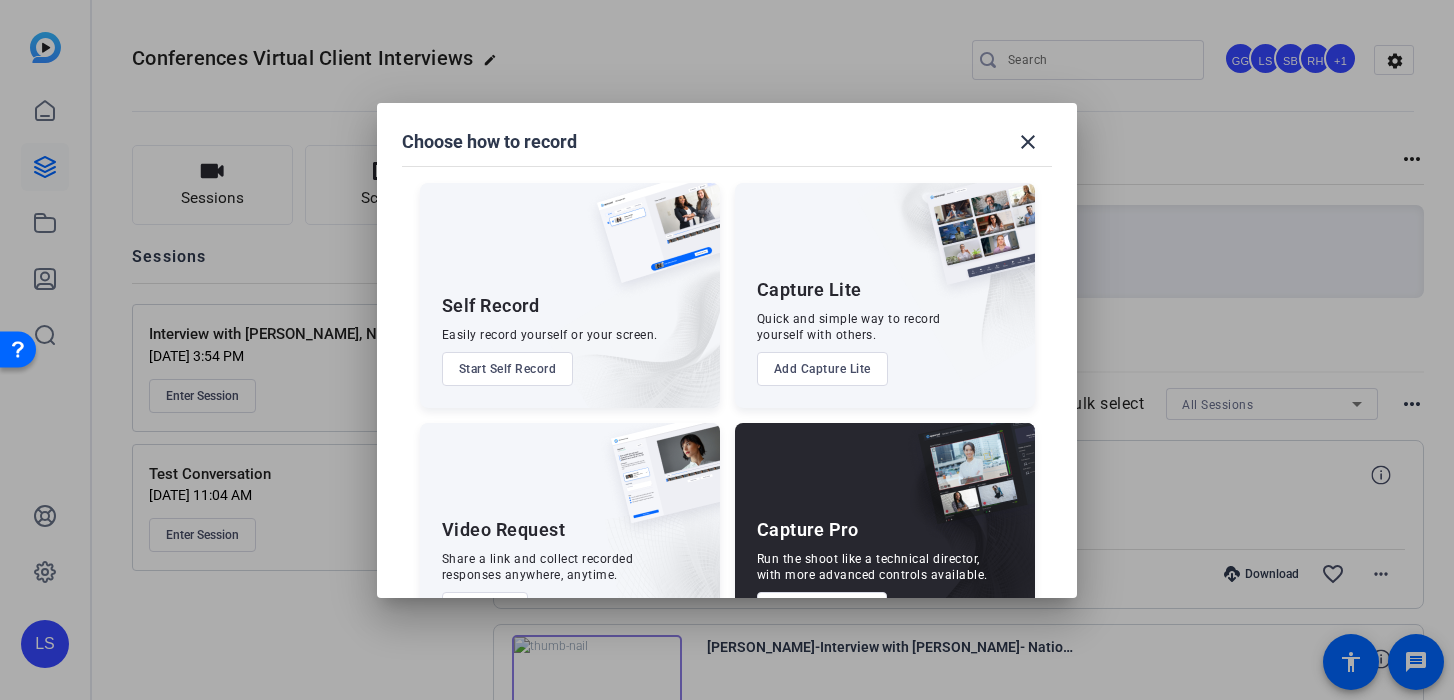 click on "Add Capture Lite" at bounding box center (822, 369) 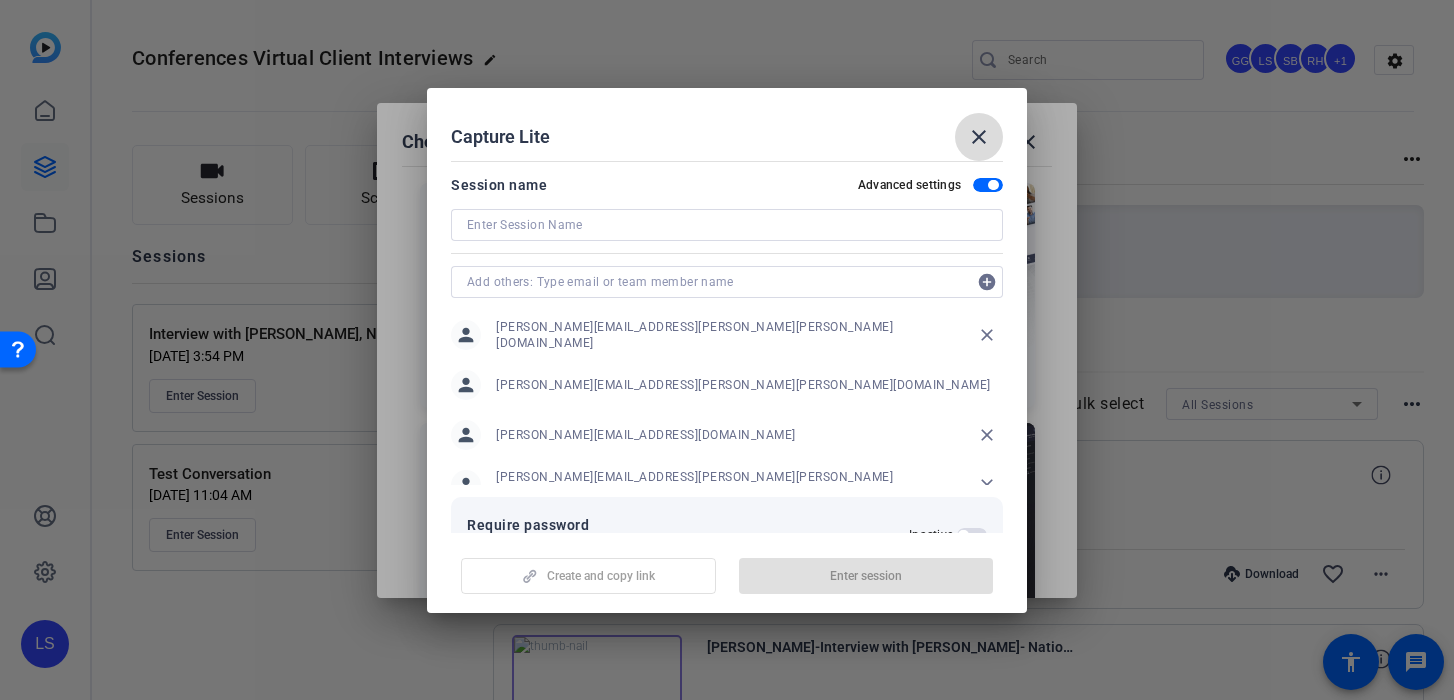 click on "close" at bounding box center (979, 137) 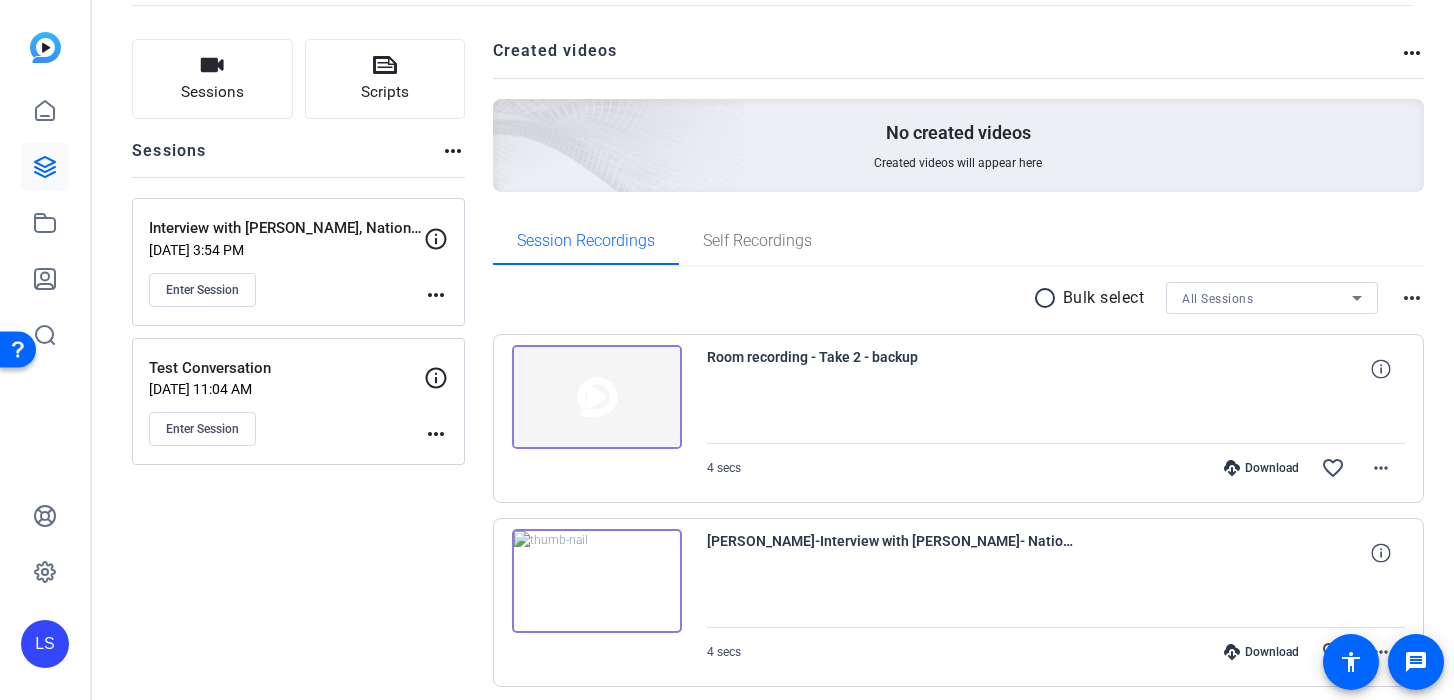 scroll, scrollTop: 0, scrollLeft: 0, axis: both 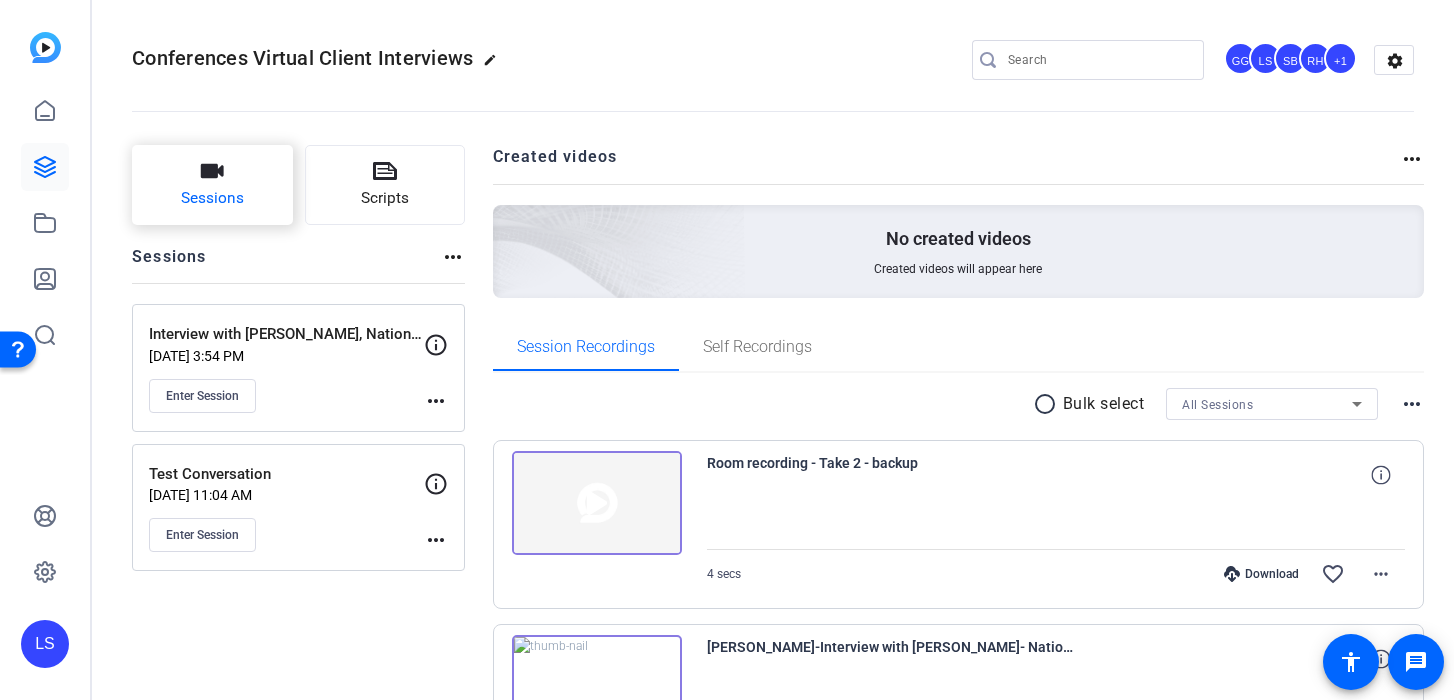 click on "Sessions" 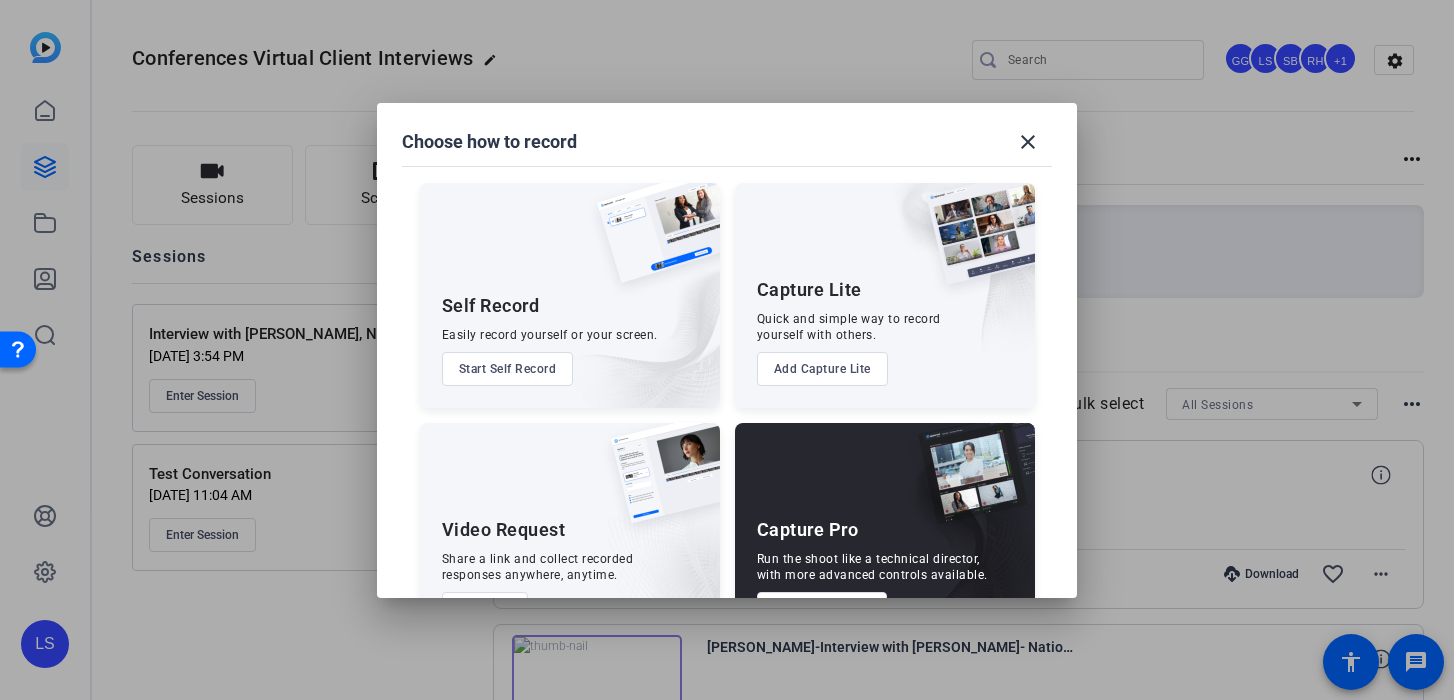 scroll, scrollTop: 70, scrollLeft: 0, axis: vertical 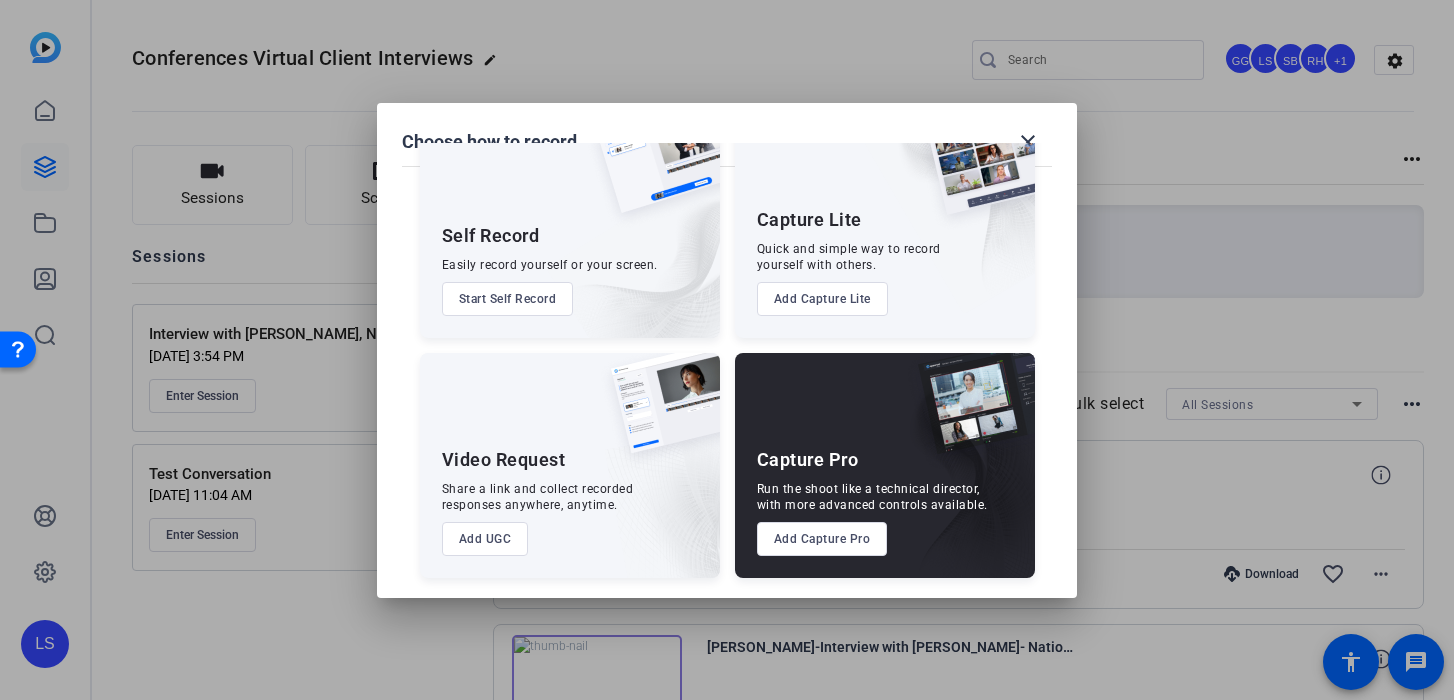 click on "Add Capture Lite" at bounding box center (822, 299) 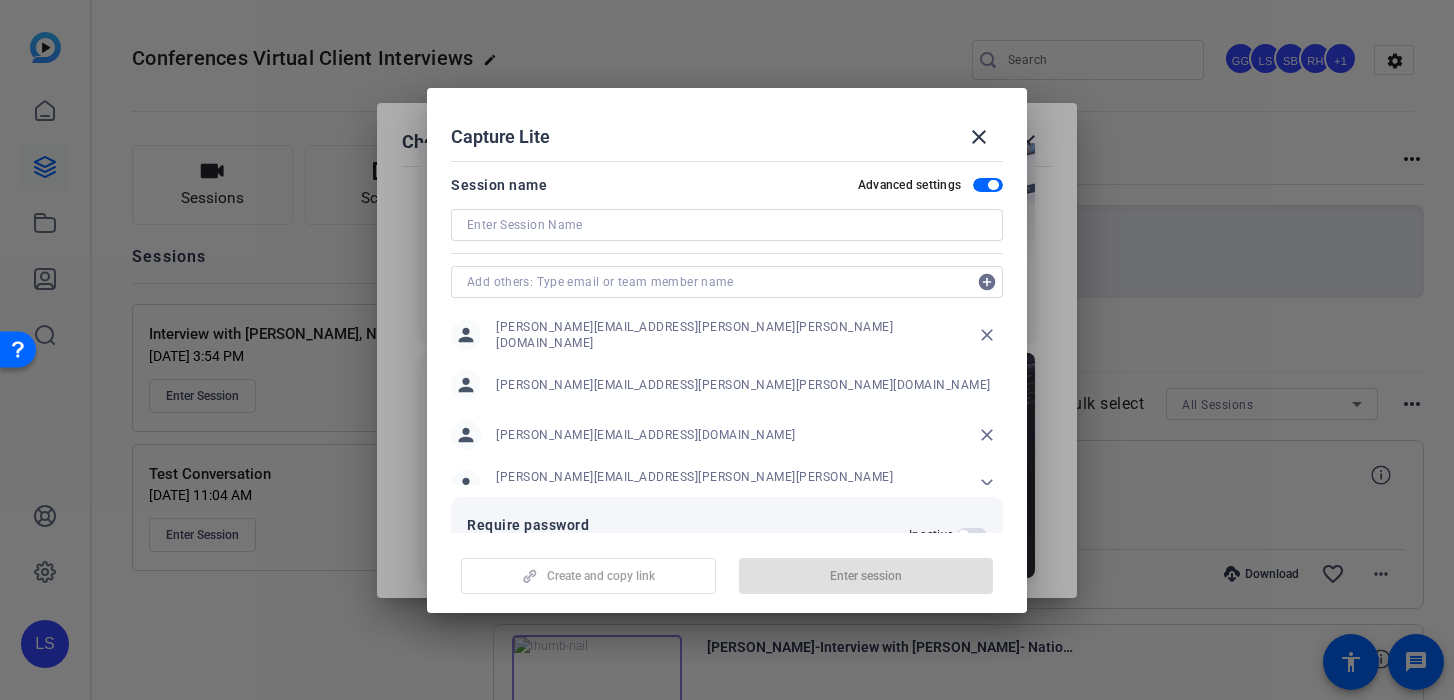 click at bounding box center (727, 225) 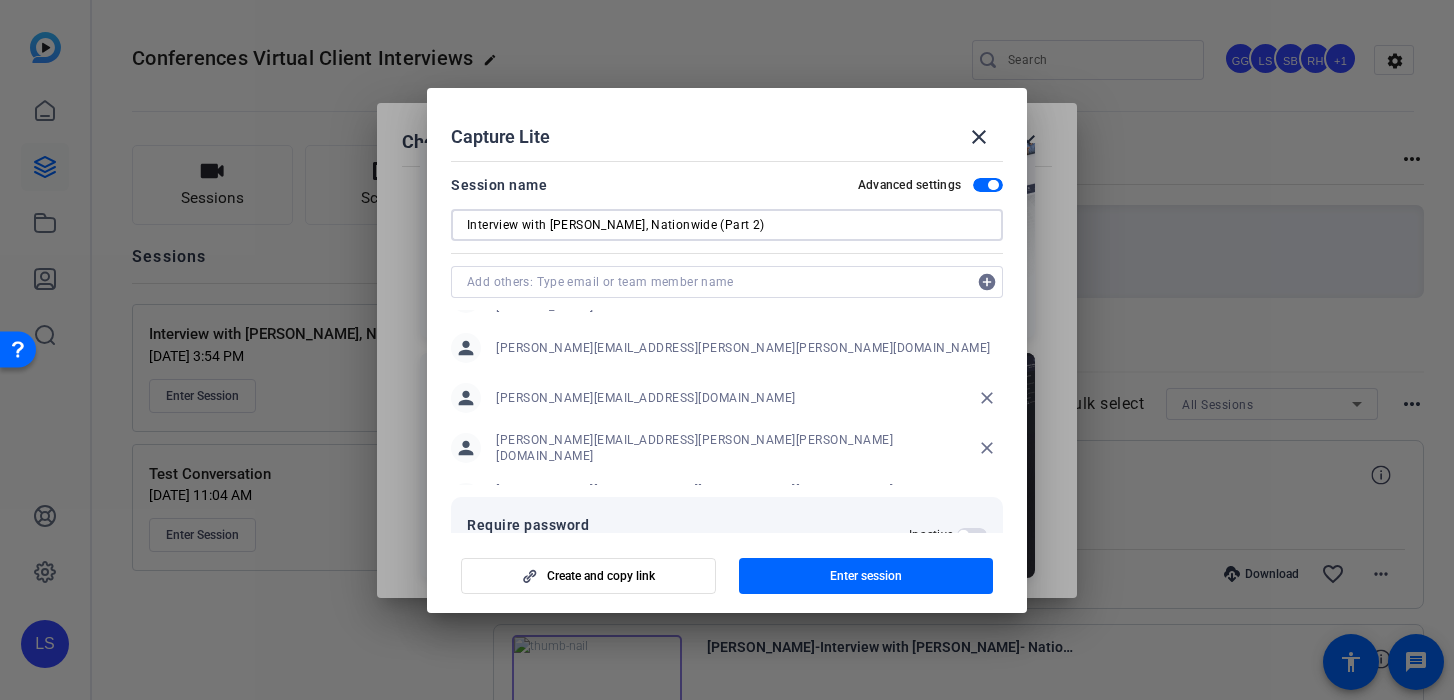 scroll, scrollTop: 0, scrollLeft: 0, axis: both 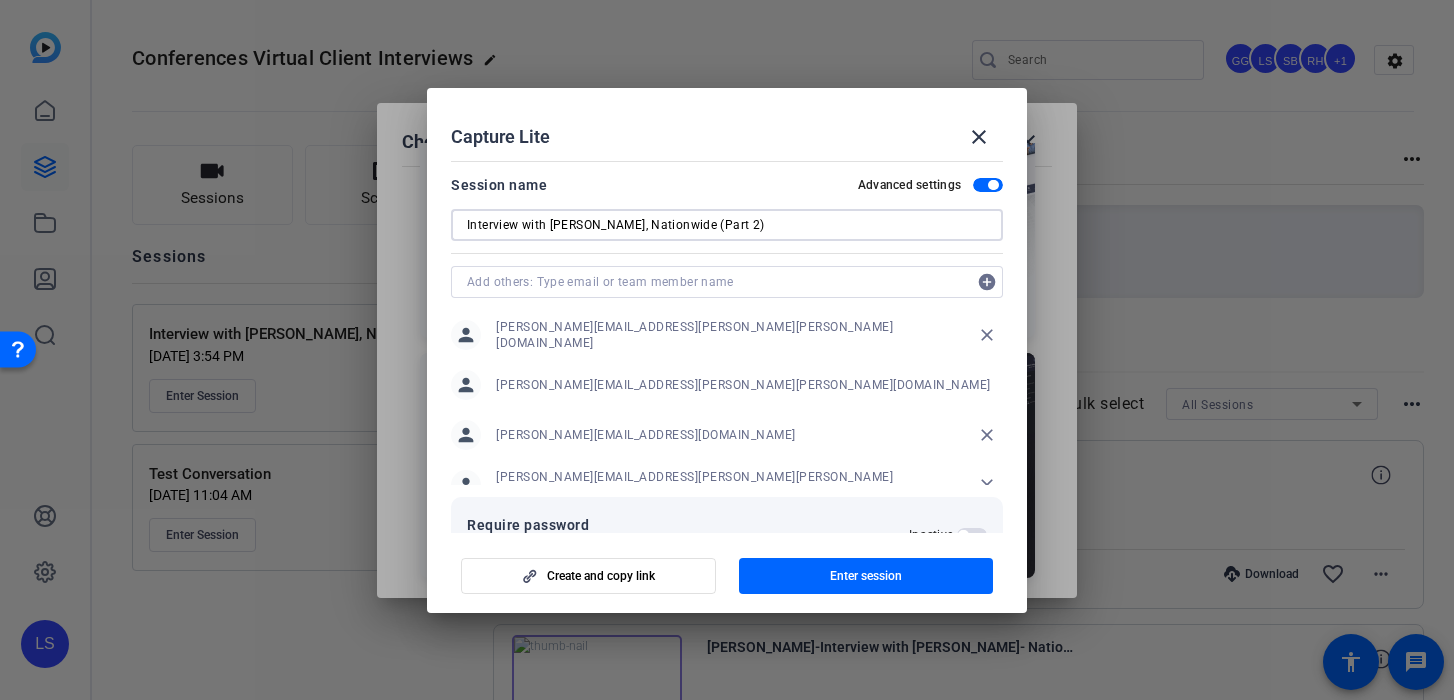 type on "Interview with [PERSON_NAME], Nationwide (Part 2)" 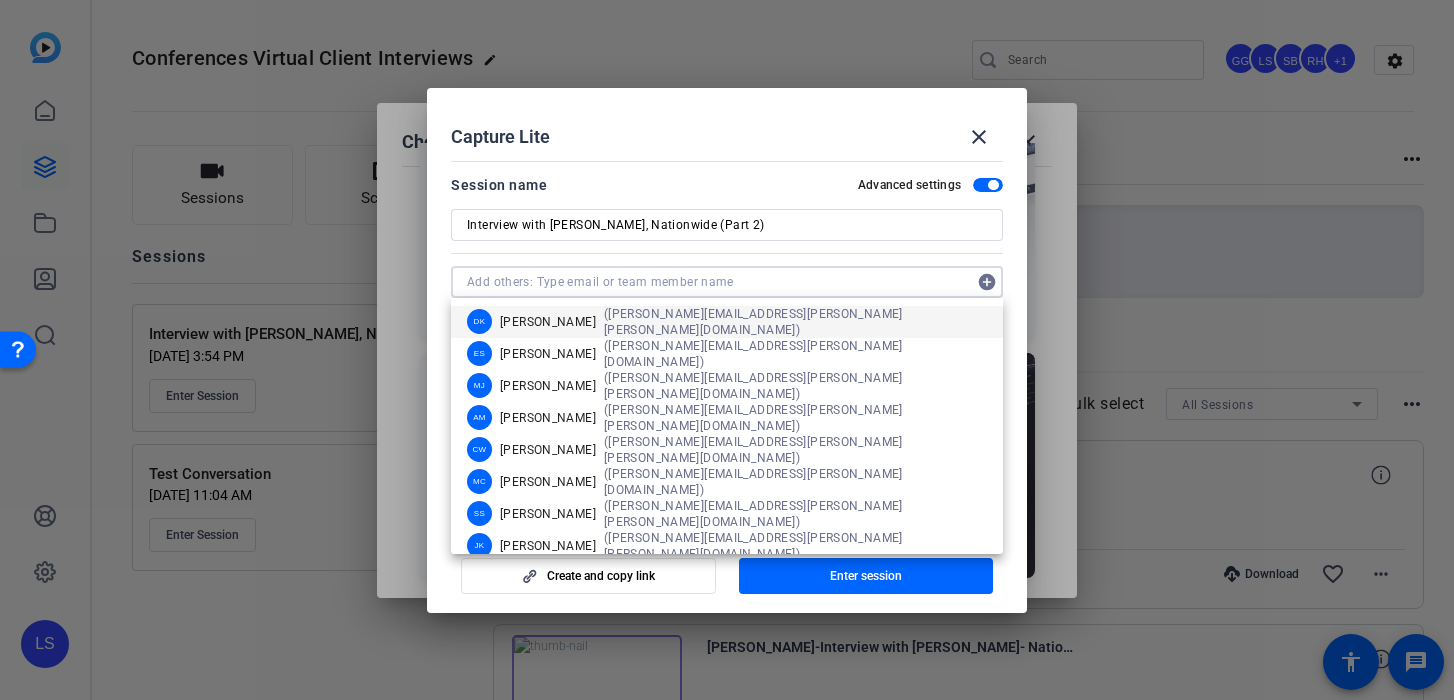 paste on "Daniel.Brakewood@gartner.com" 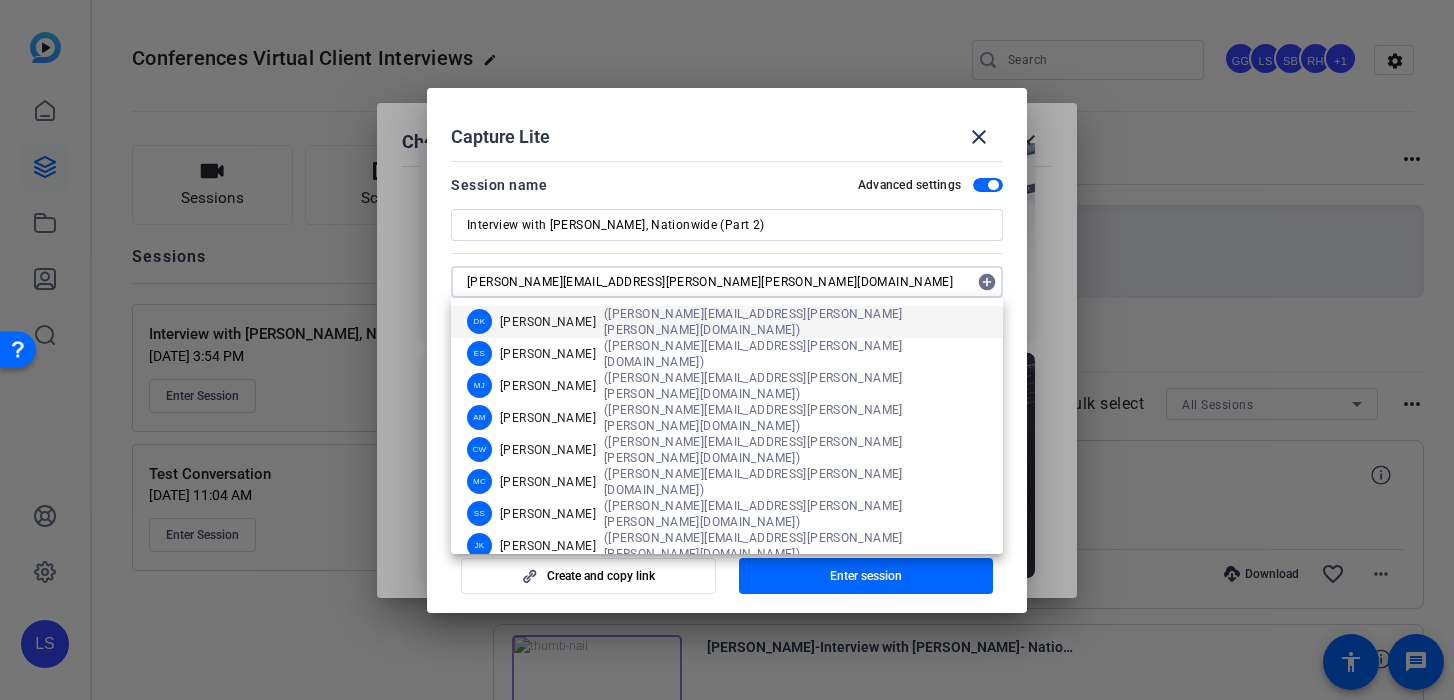 type on "Daniel.Brakewood@gartner.com" 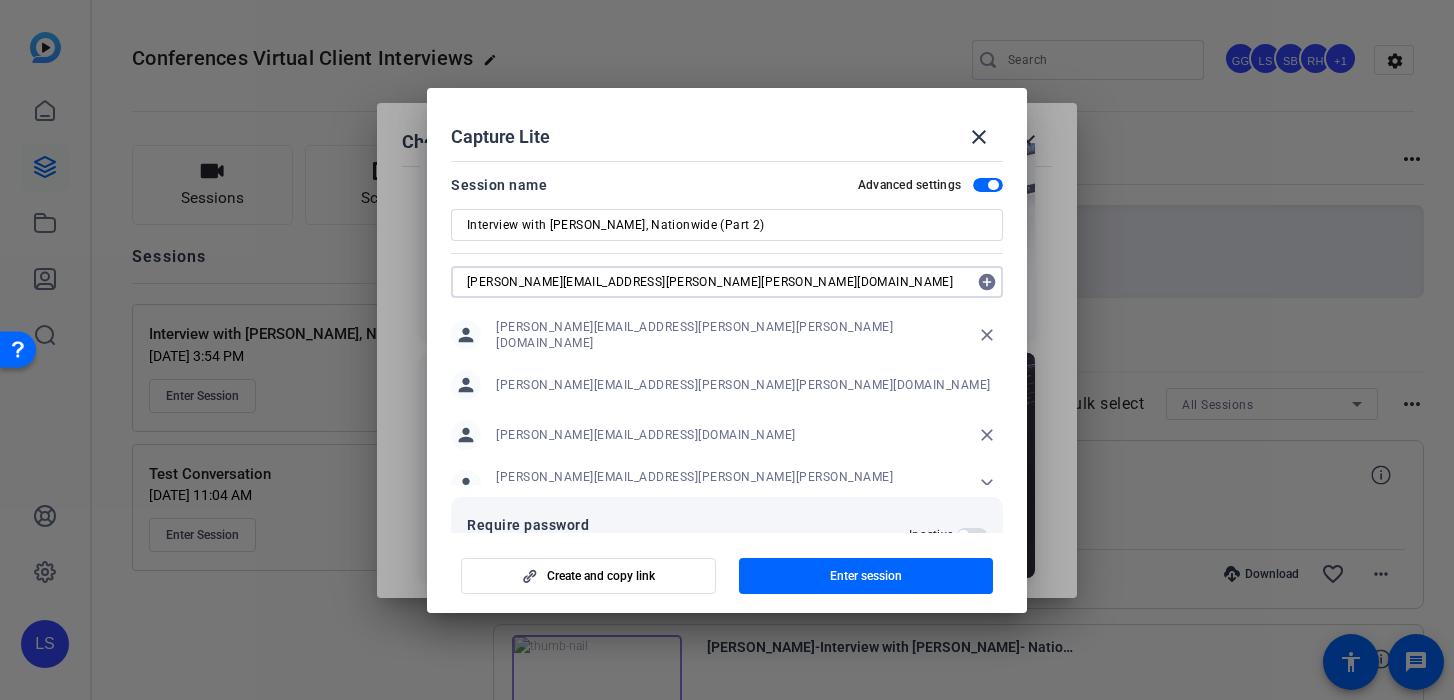 type 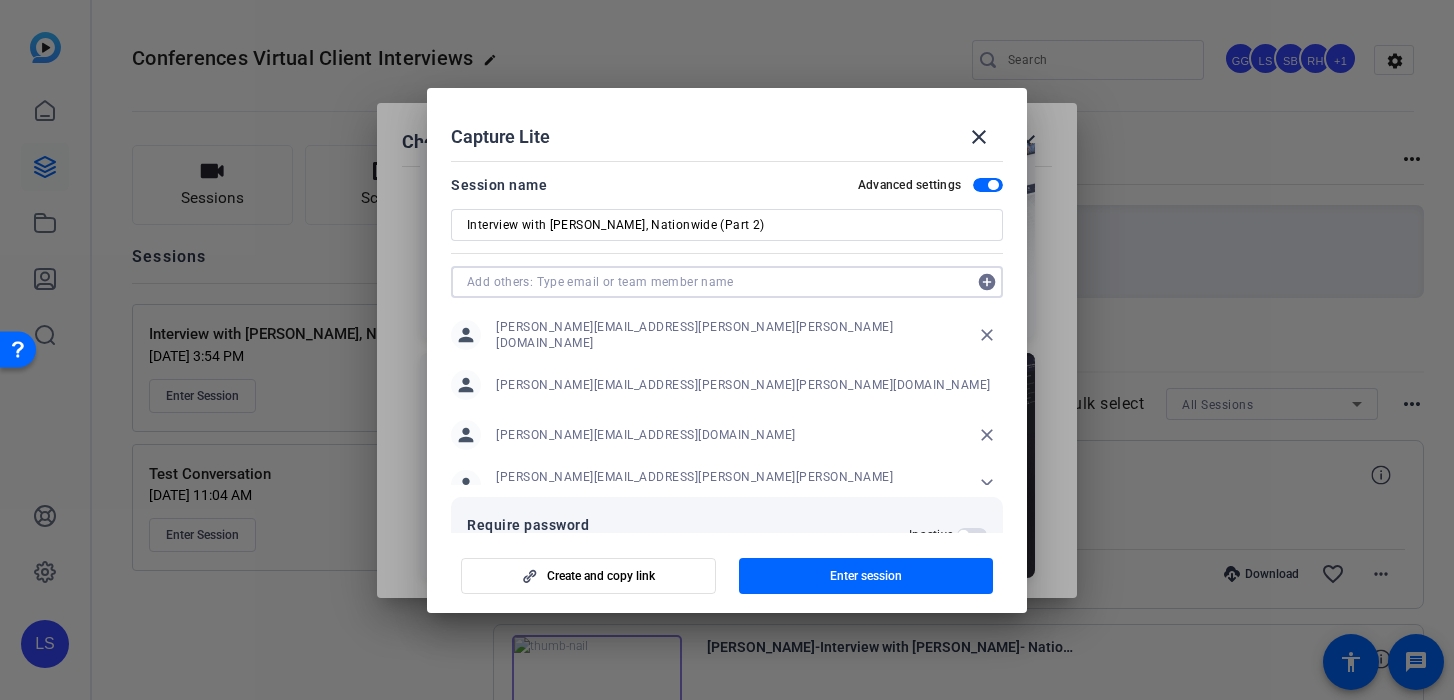 scroll, scrollTop: 125, scrollLeft: 0, axis: vertical 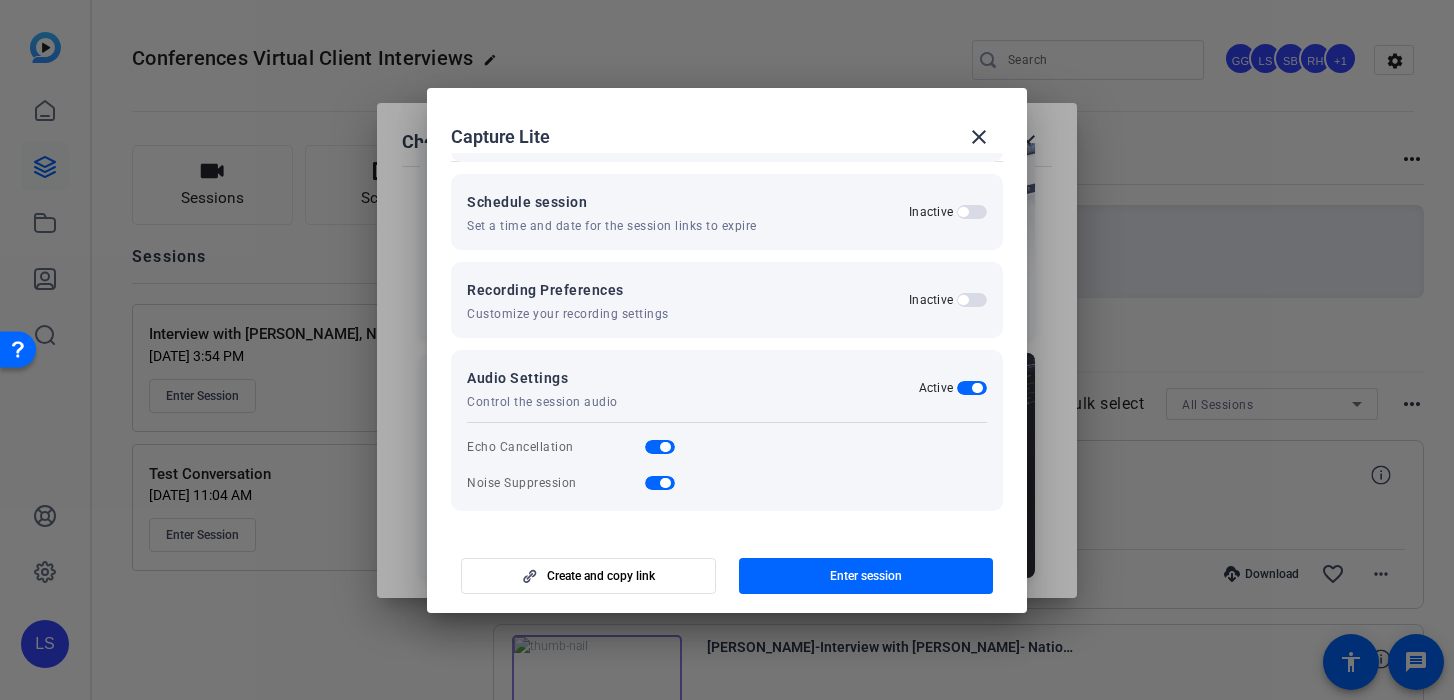 click on "Recording Preferences Customize your recording settings  Inactive" 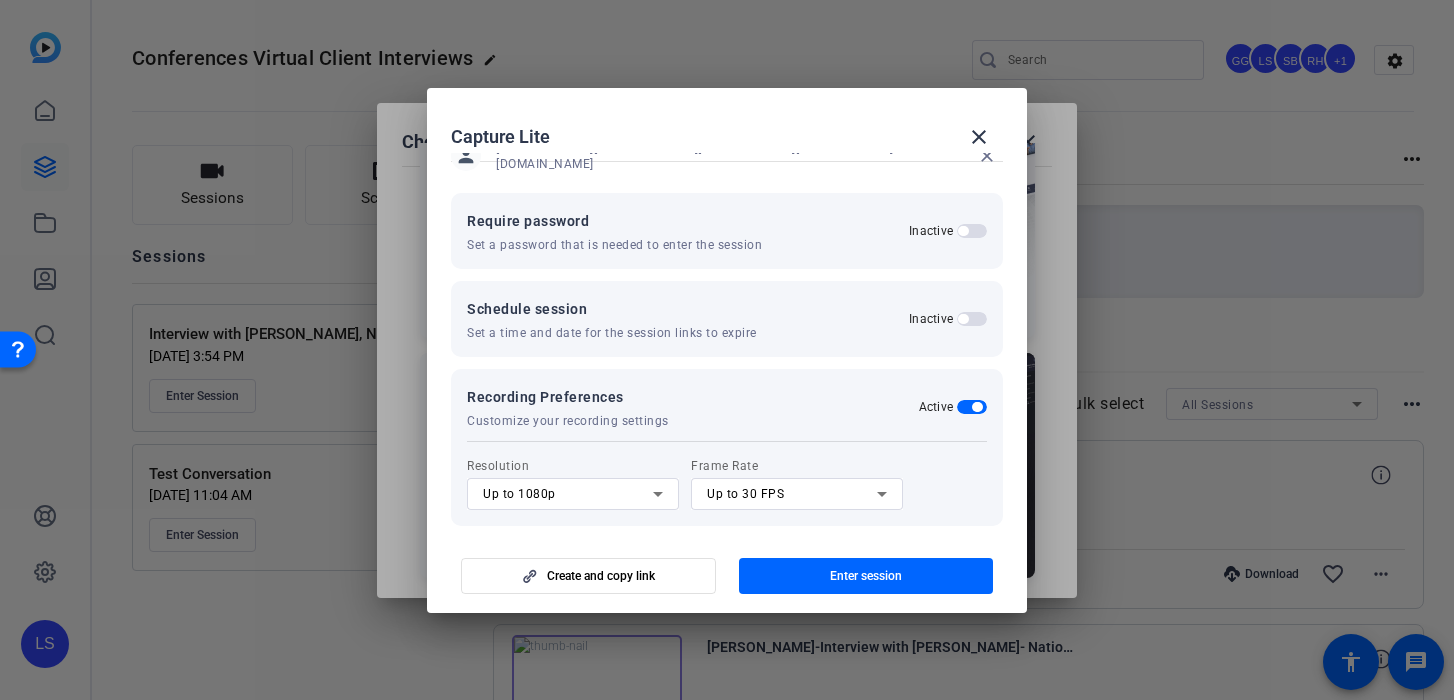 scroll, scrollTop: 0, scrollLeft: 0, axis: both 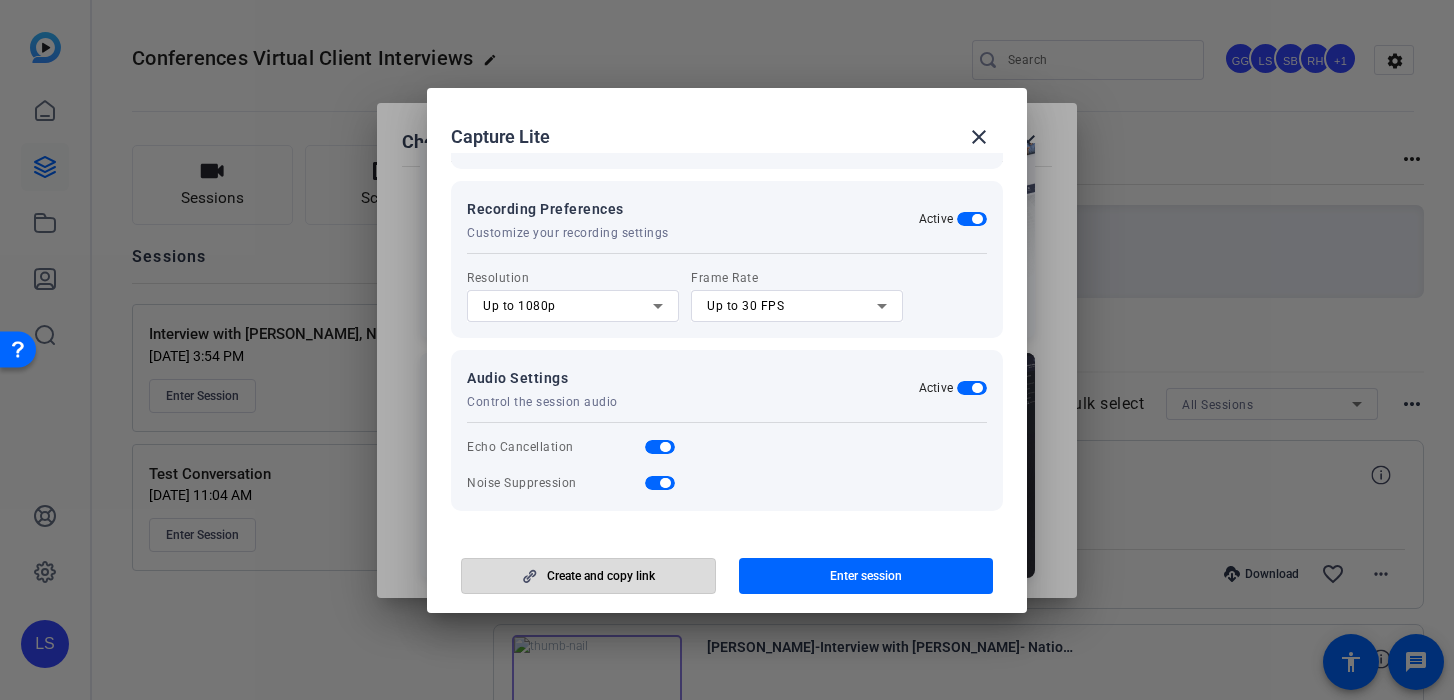 click 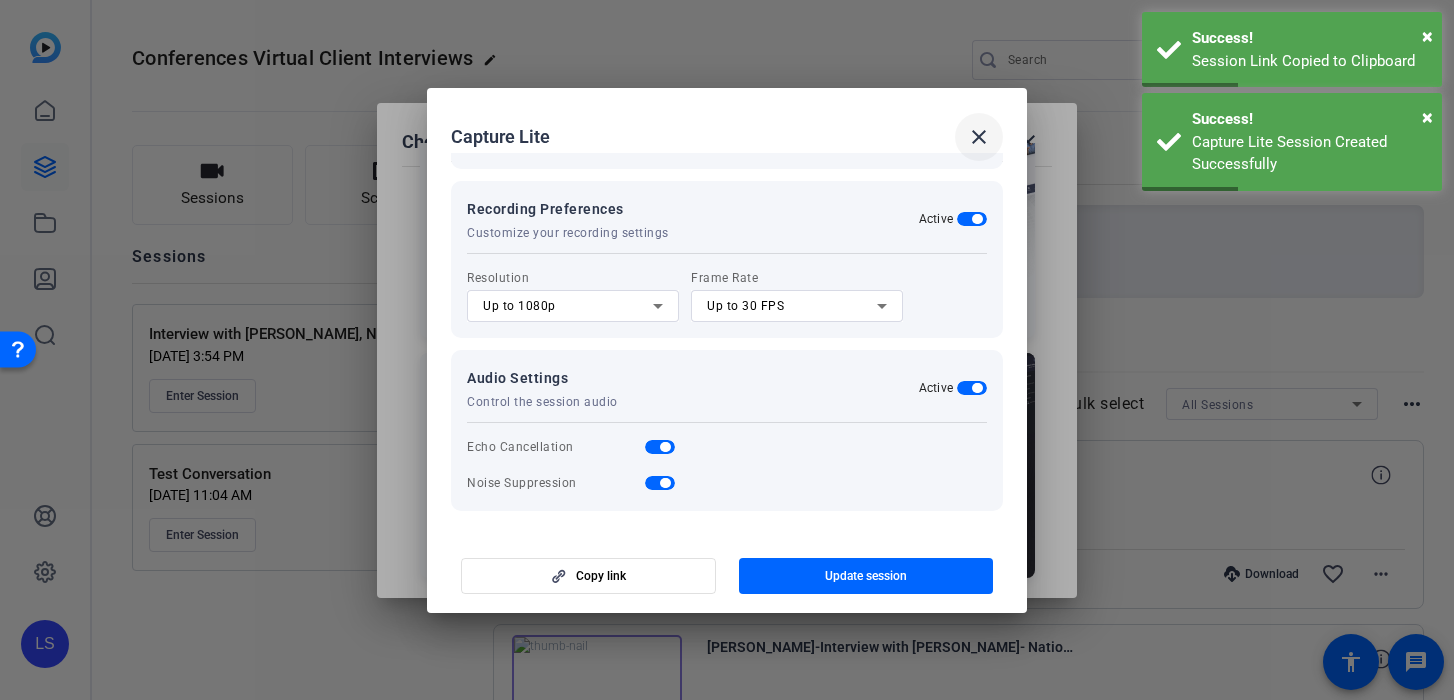 click on "close" at bounding box center [979, 137] 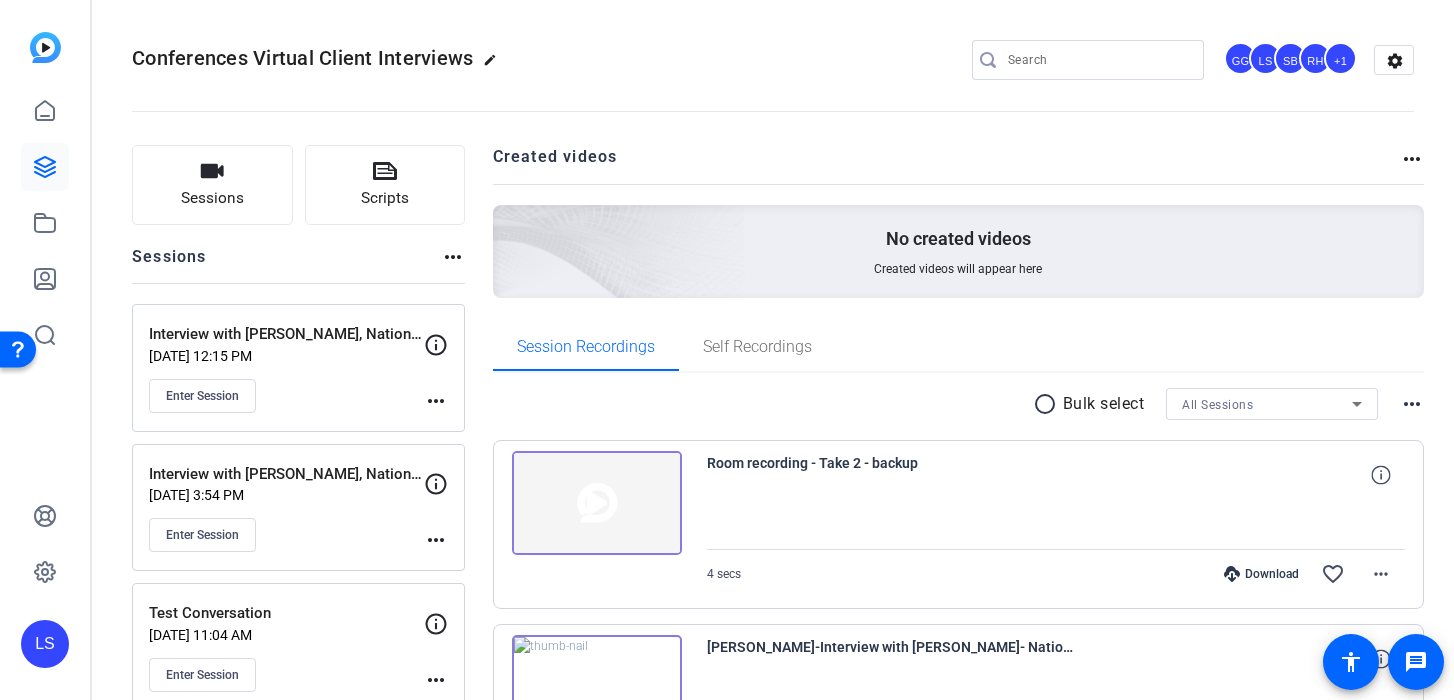 click on "Interview with Paul Ballard, Nationwide (Part 2)   Jul 28, 2025 @ 12:15 PM  Enter Session" 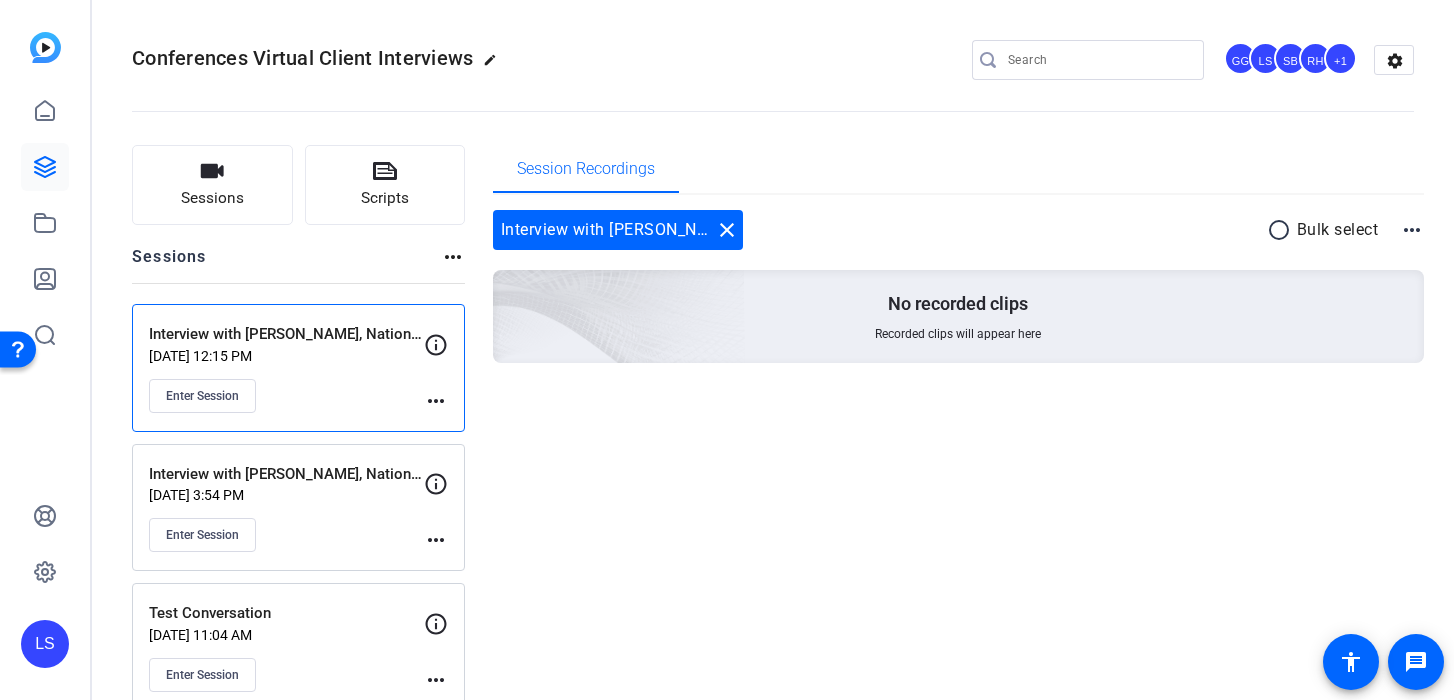 click on "Interview with Paul Ballard, Nationwide   Jul 18, 2025 @ 3:54 PM  Enter Session" 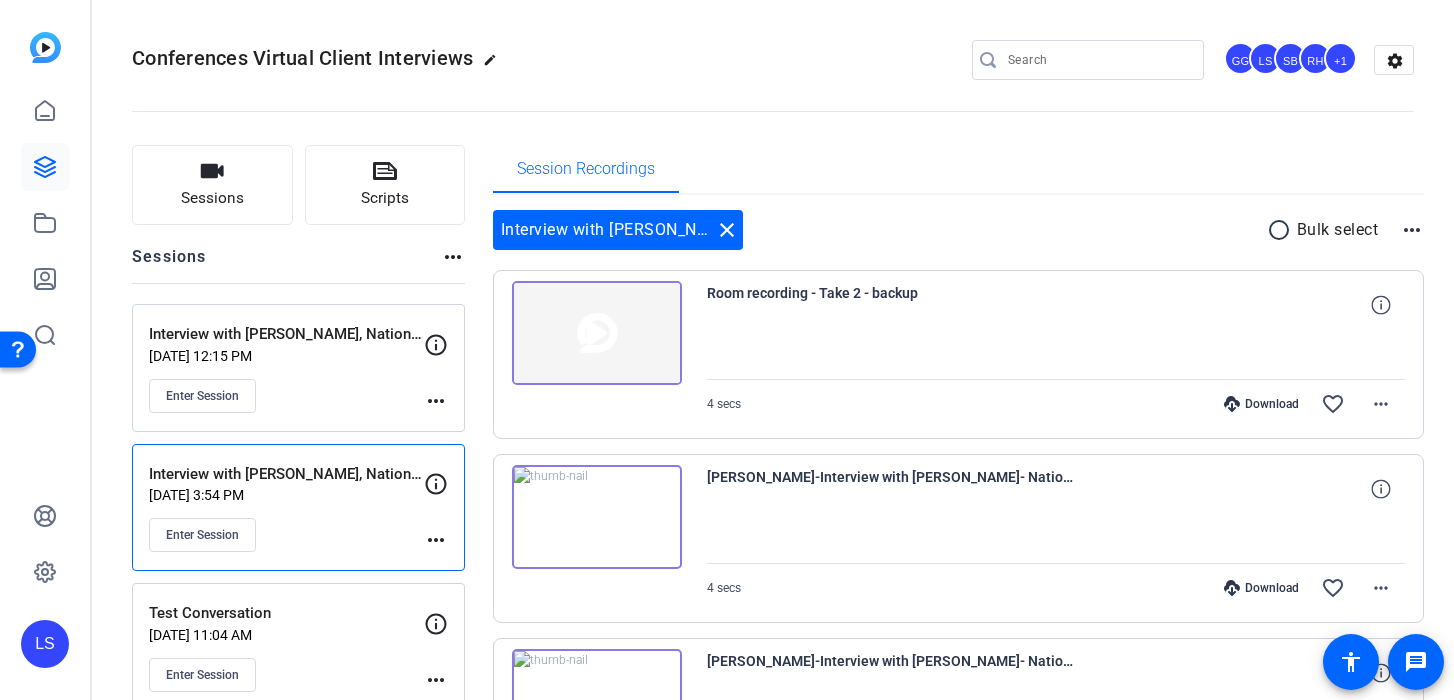 click 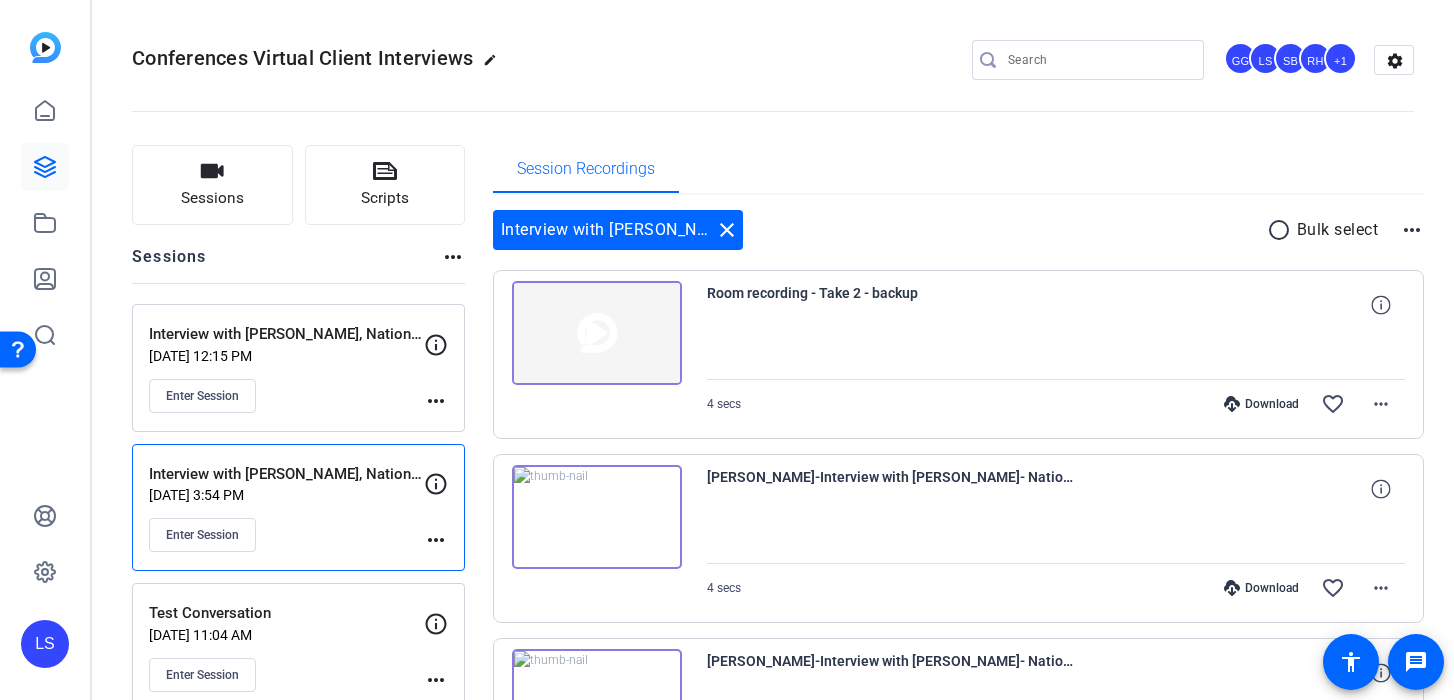 click on "more_horiz" 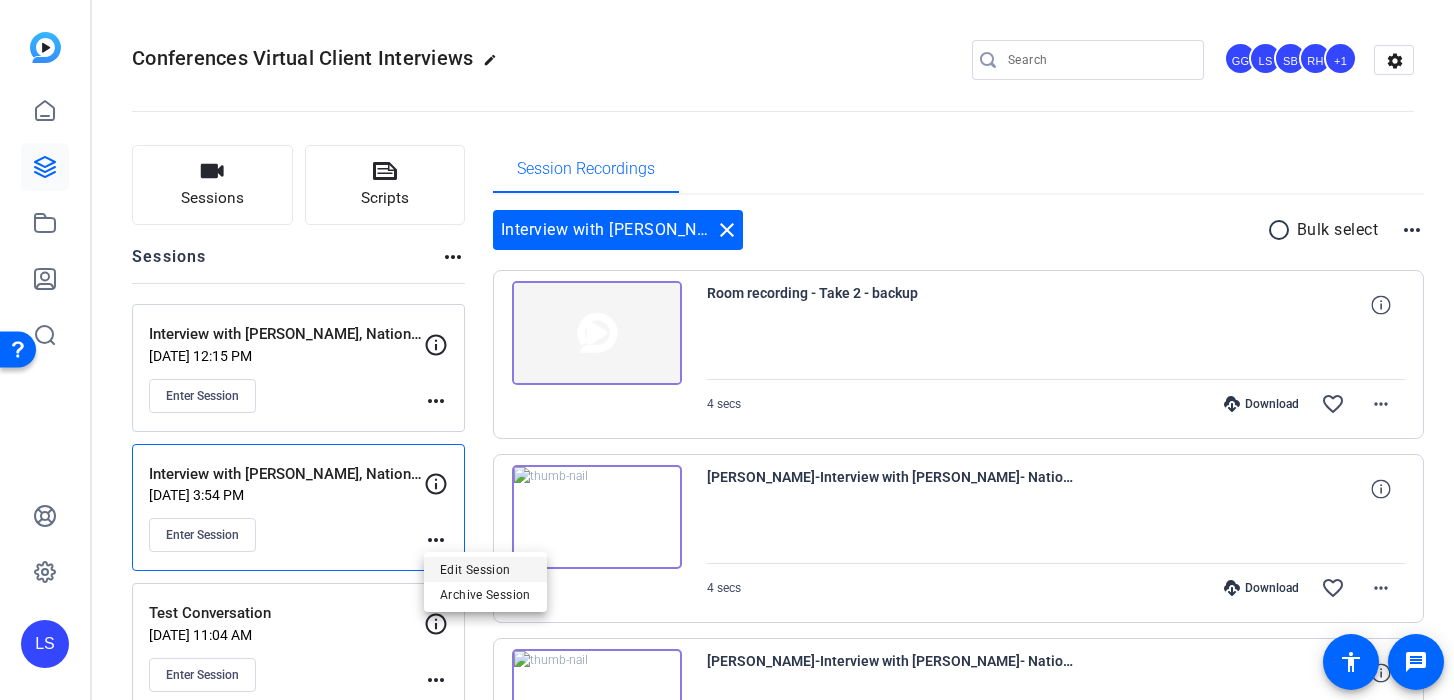 click on "Edit Session" at bounding box center [485, 570] 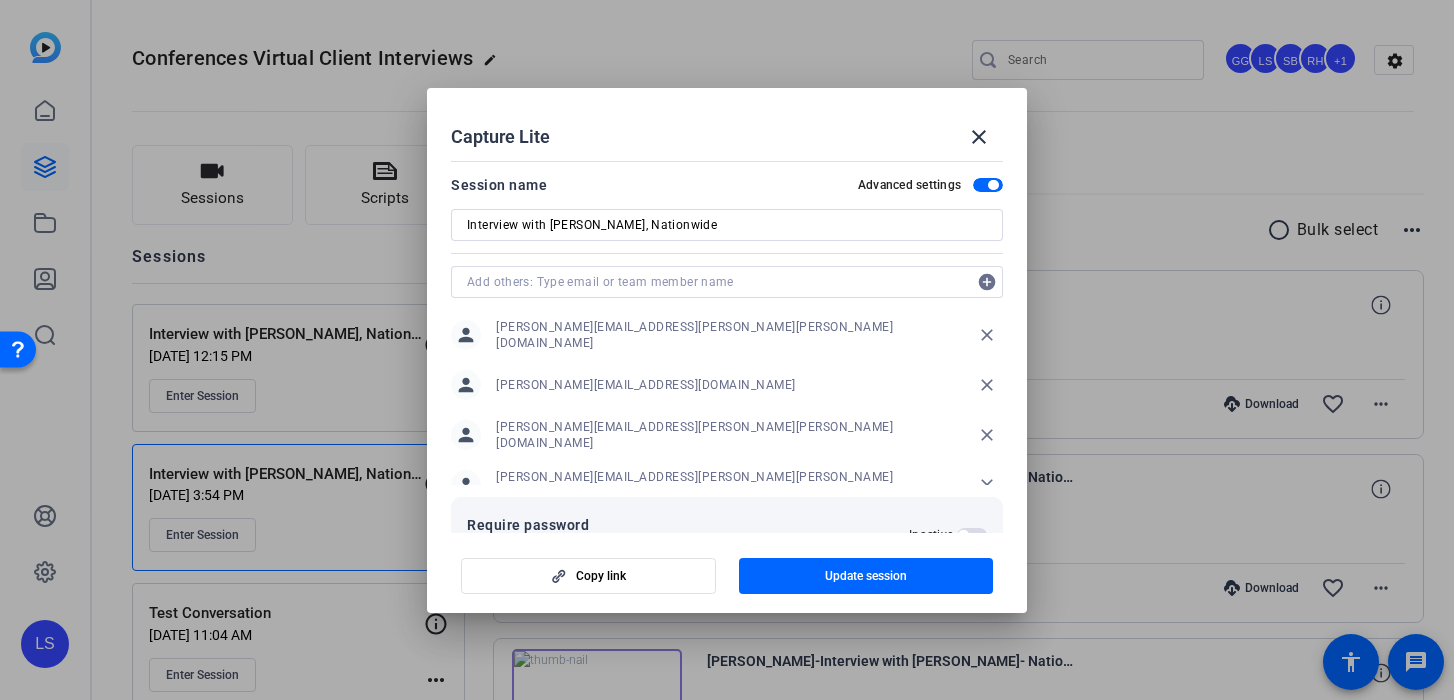 scroll, scrollTop: 175, scrollLeft: 0, axis: vertical 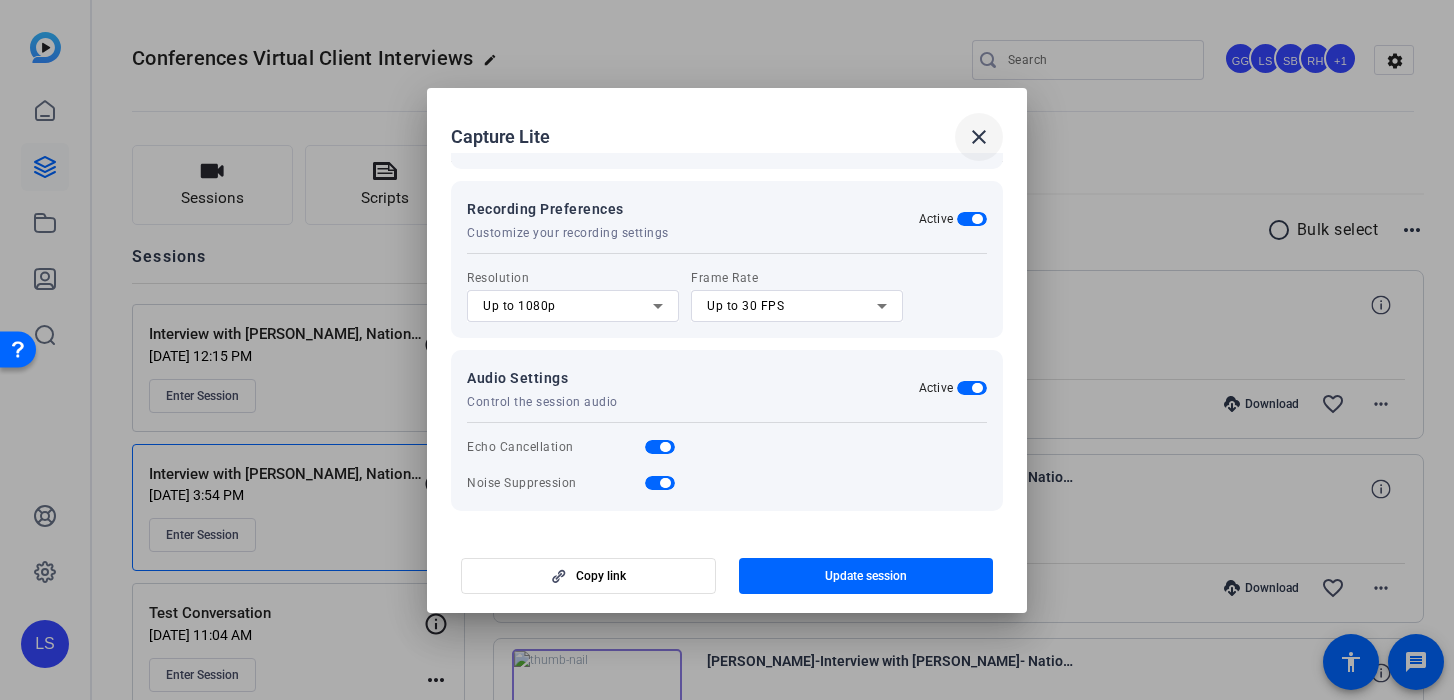 click at bounding box center (979, 137) 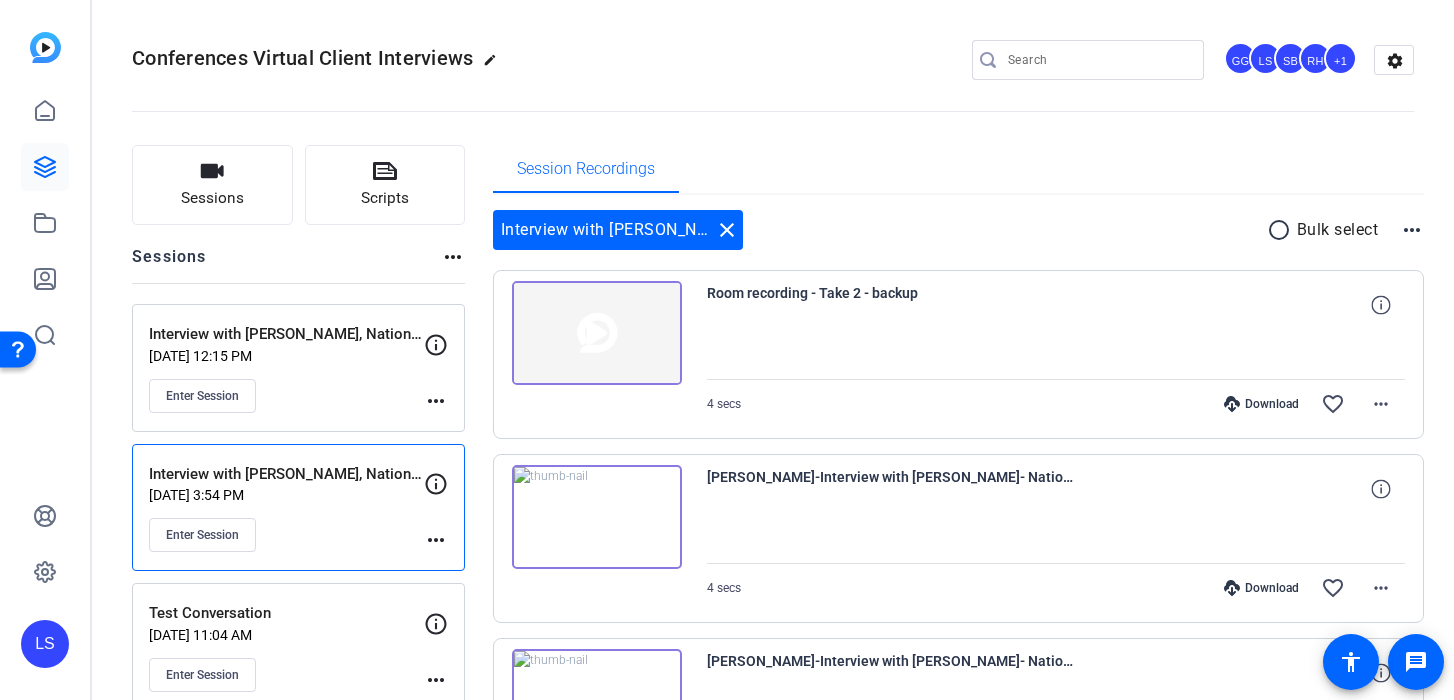 click on "Interview with Paul Ballard, Nationwide (Part 2)   Jul 28, 2025 @ 12:15 PM  Enter Session" 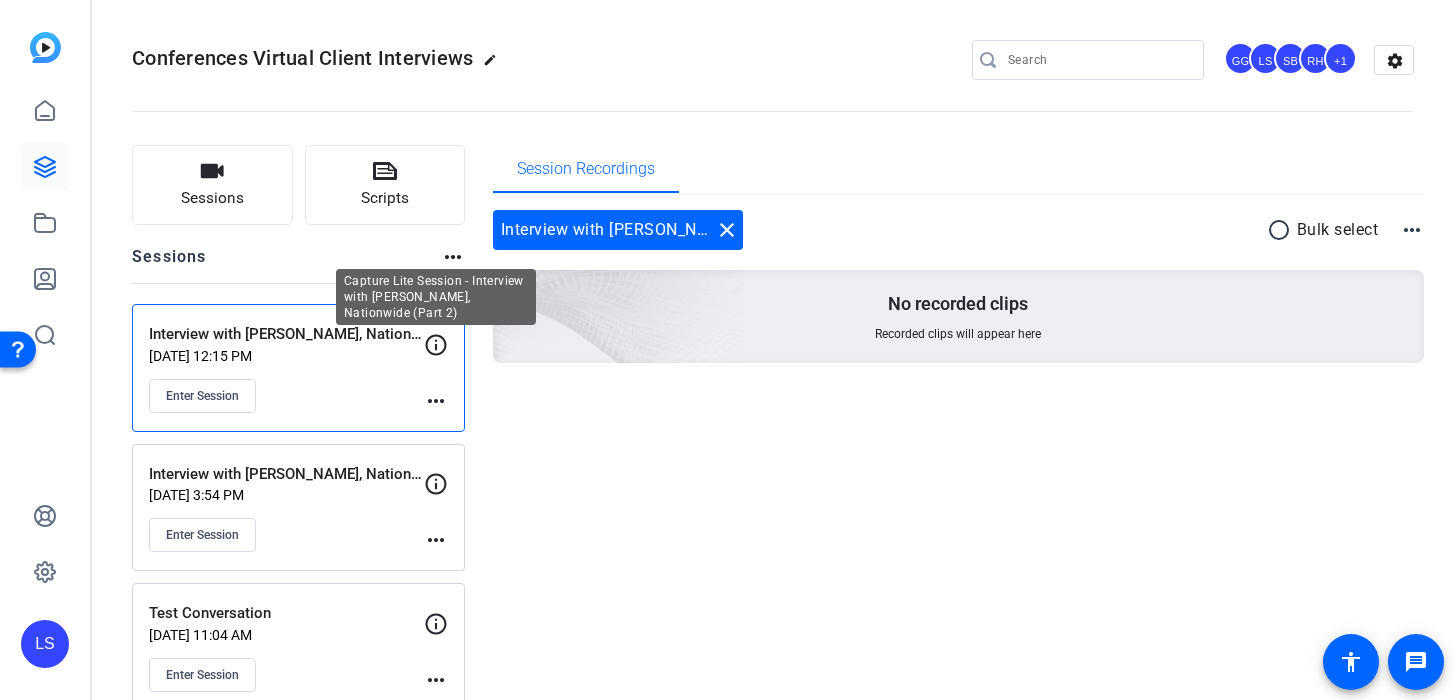 click 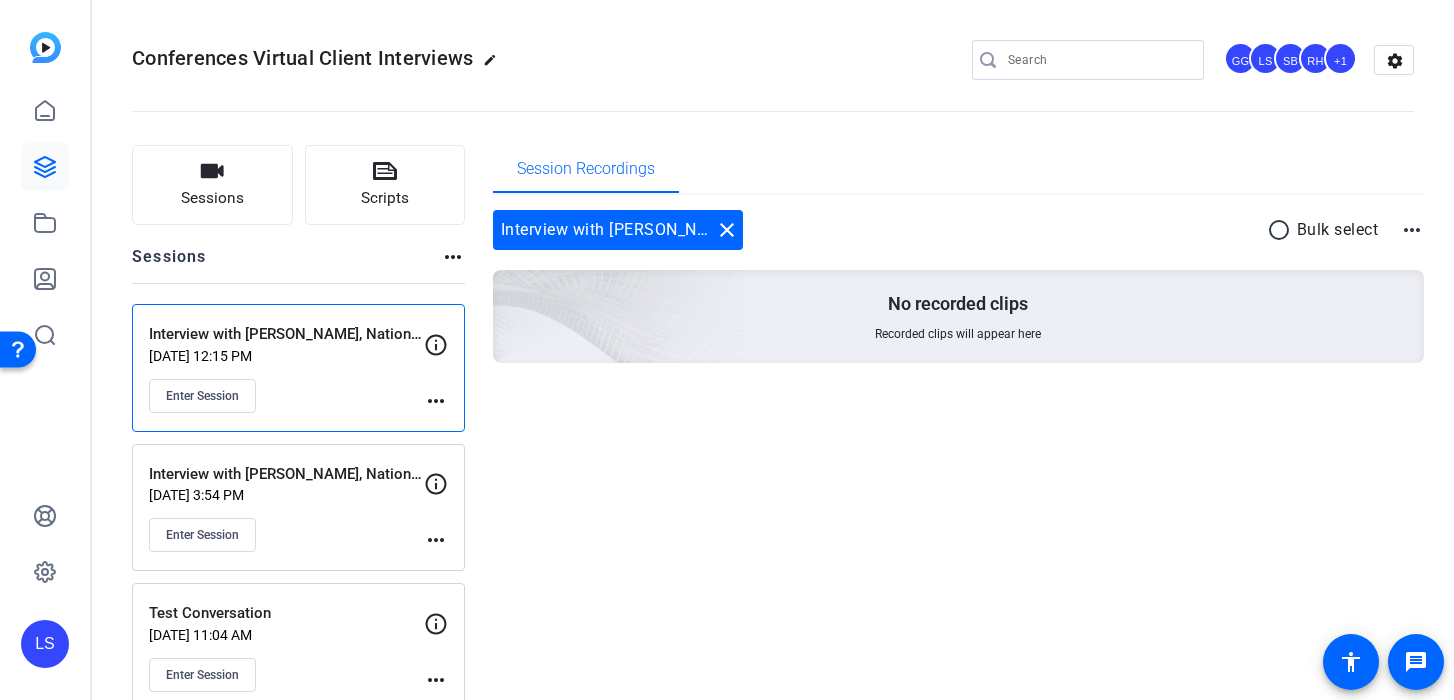 click on "more_horiz" 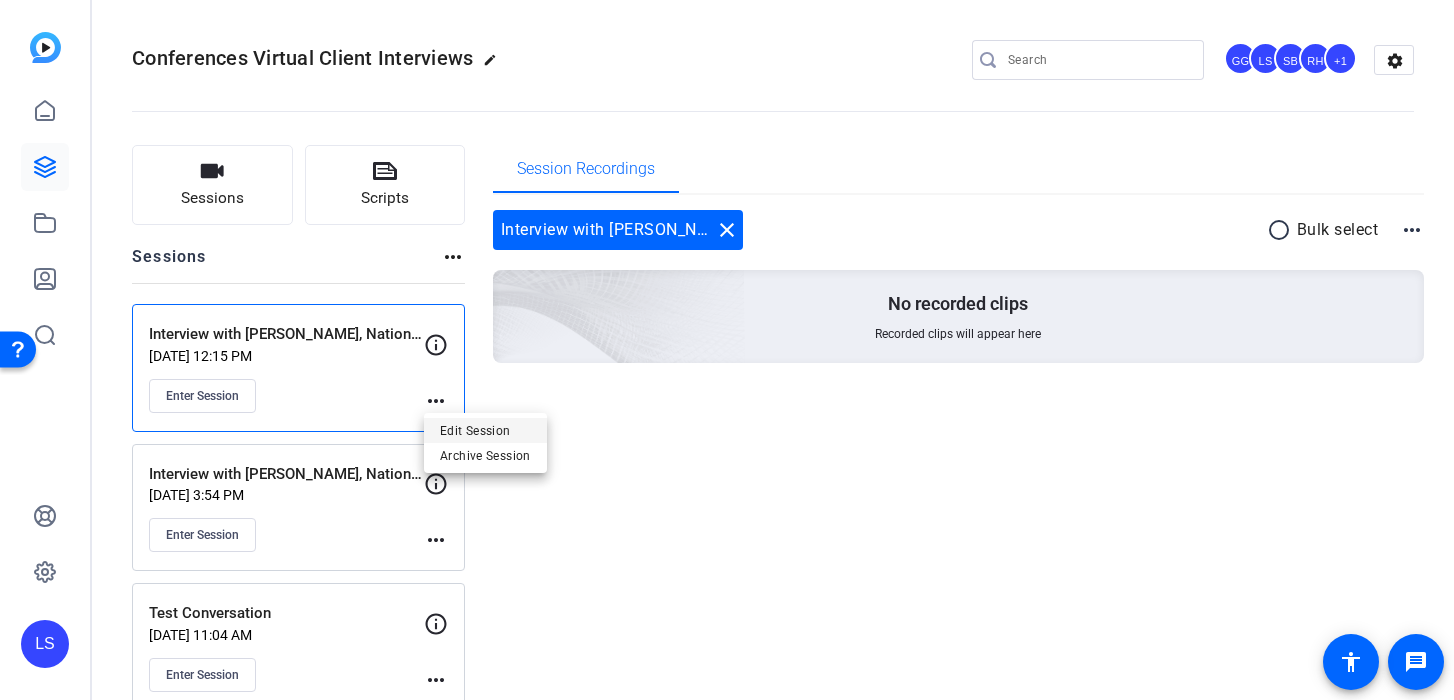 click on "Edit Session" at bounding box center [485, 430] 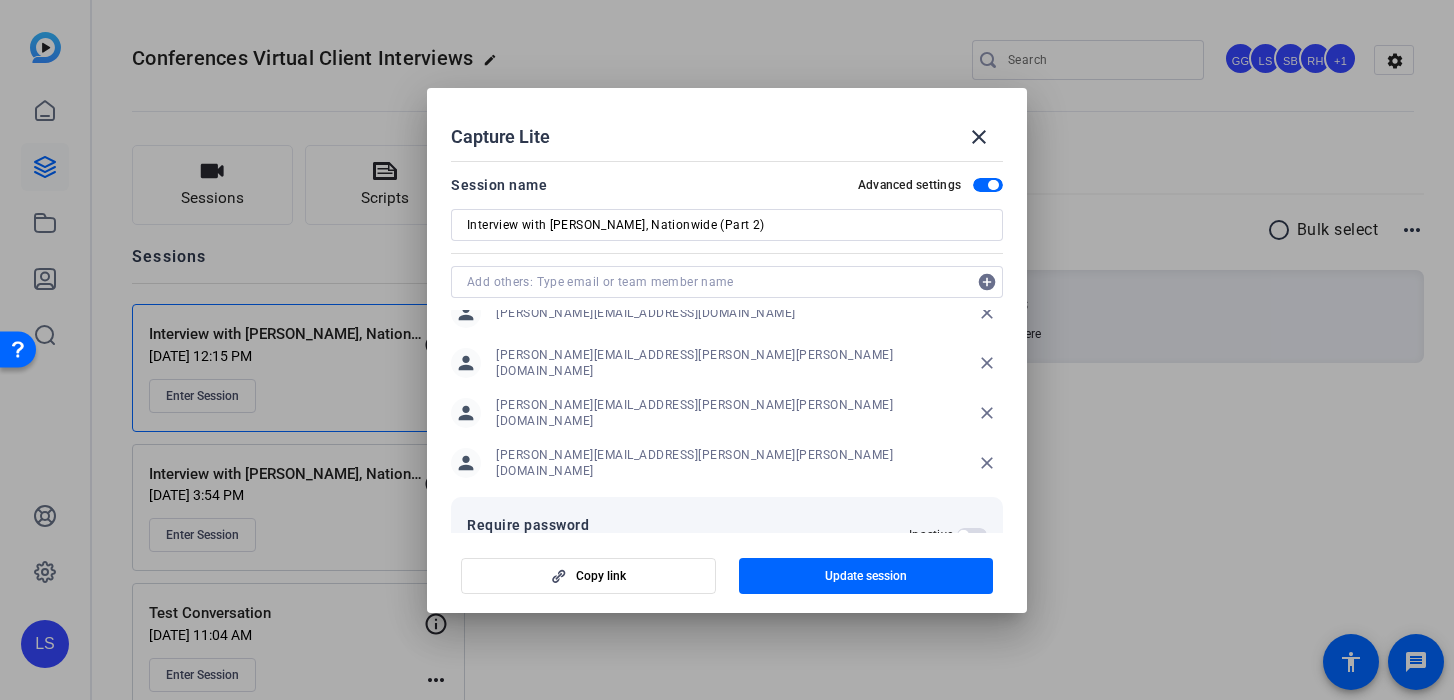 scroll, scrollTop: 125, scrollLeft: 0, axis: vertical 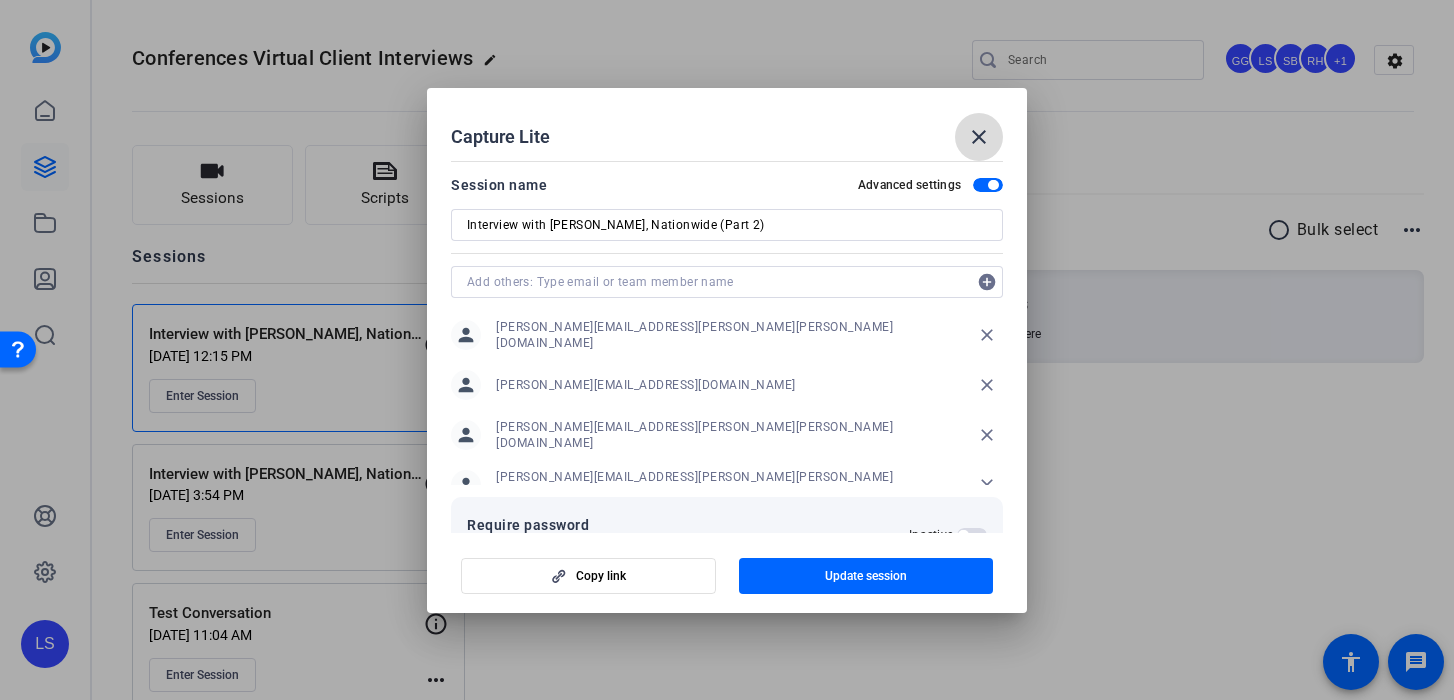 click on "close" at bounding box center (979, 137) 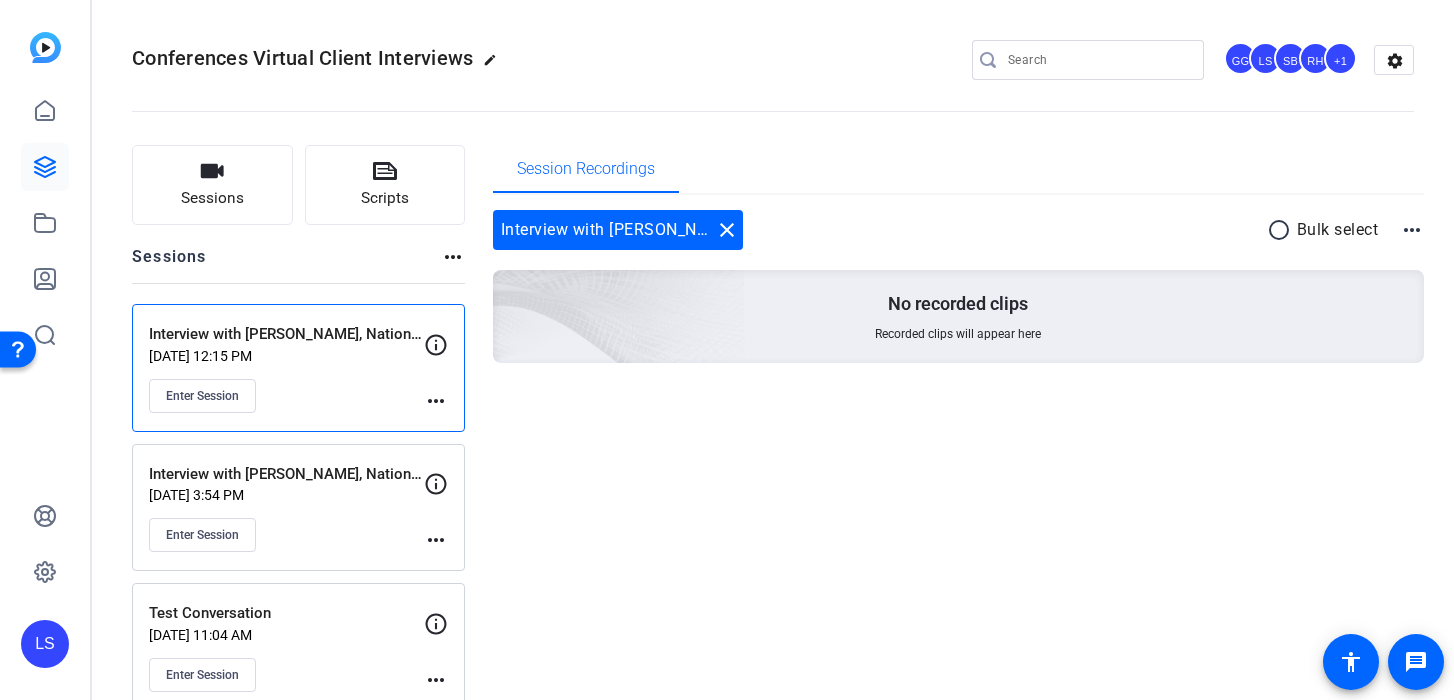 click on "Interview with Paul Ballard, Nationwide (Part 2)   Jul 28, 2025 @ 12:15 PM  Enter Session" 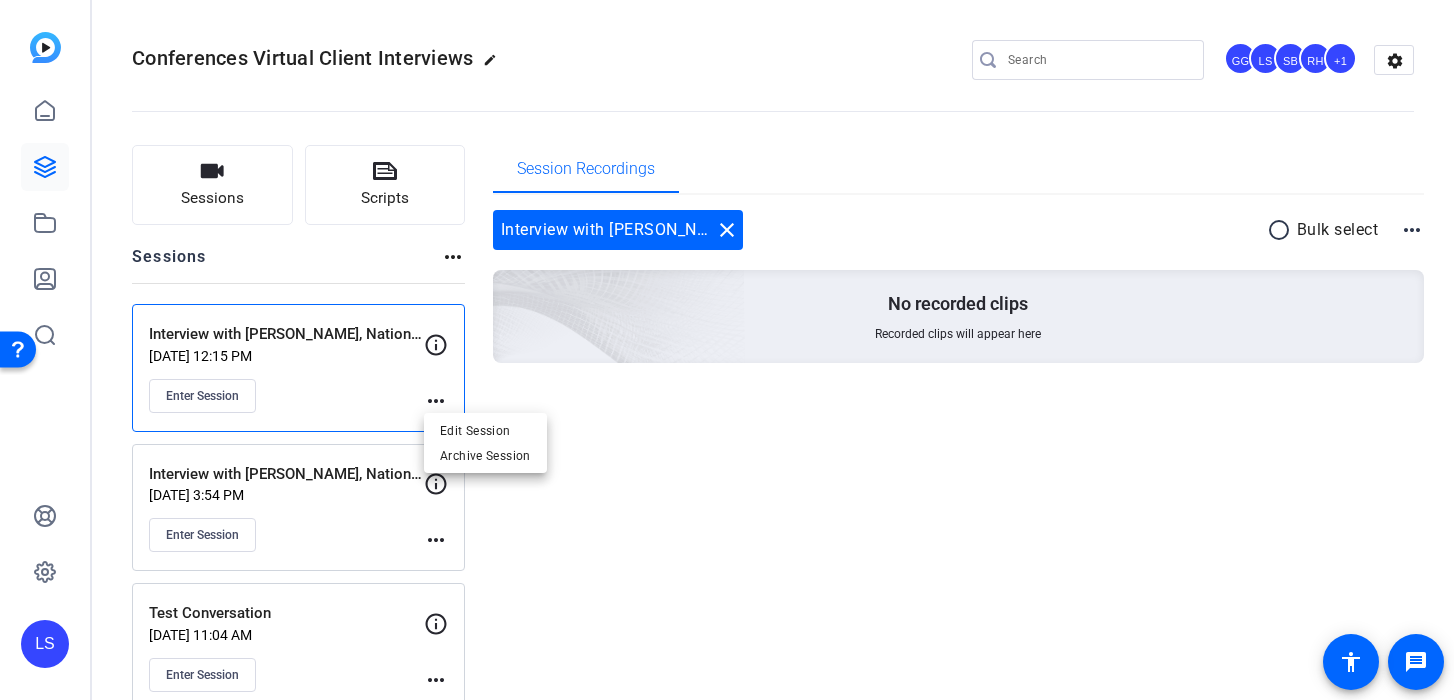 click at bounding box center [727, 350] 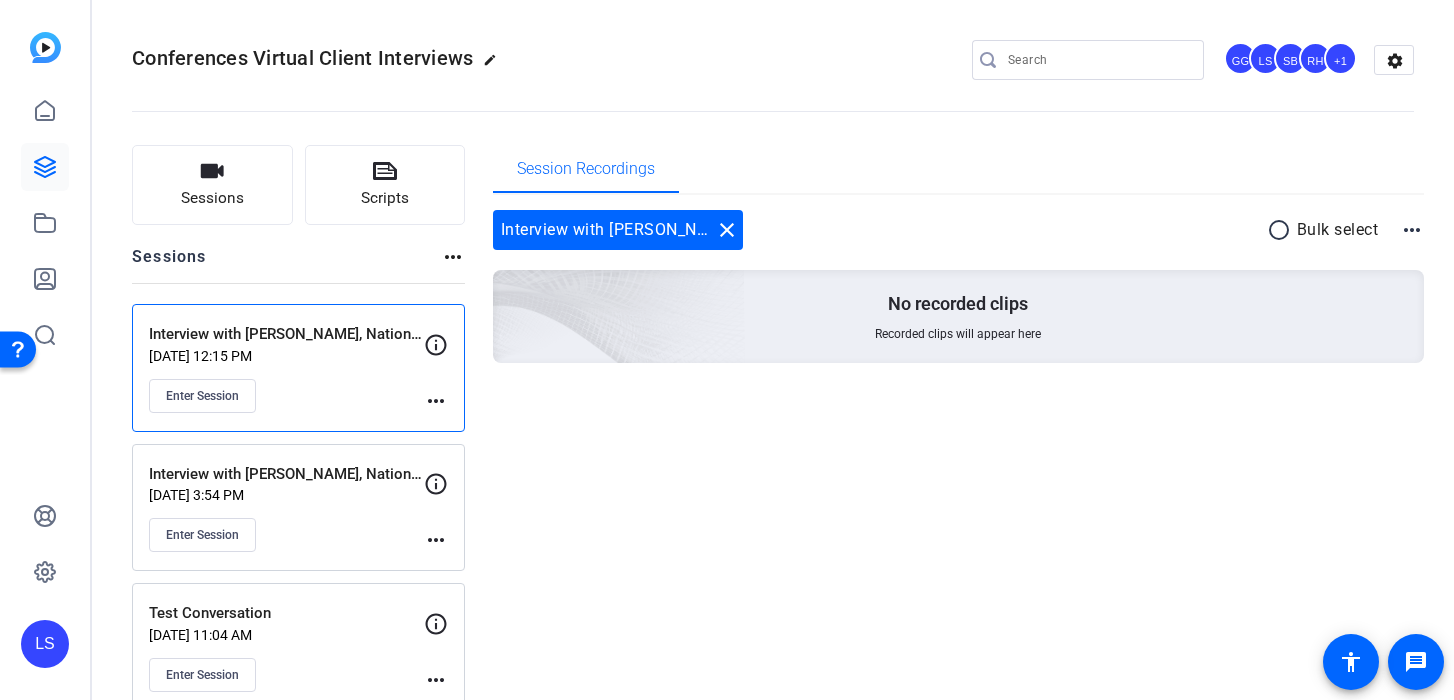 click on "more_horiz" 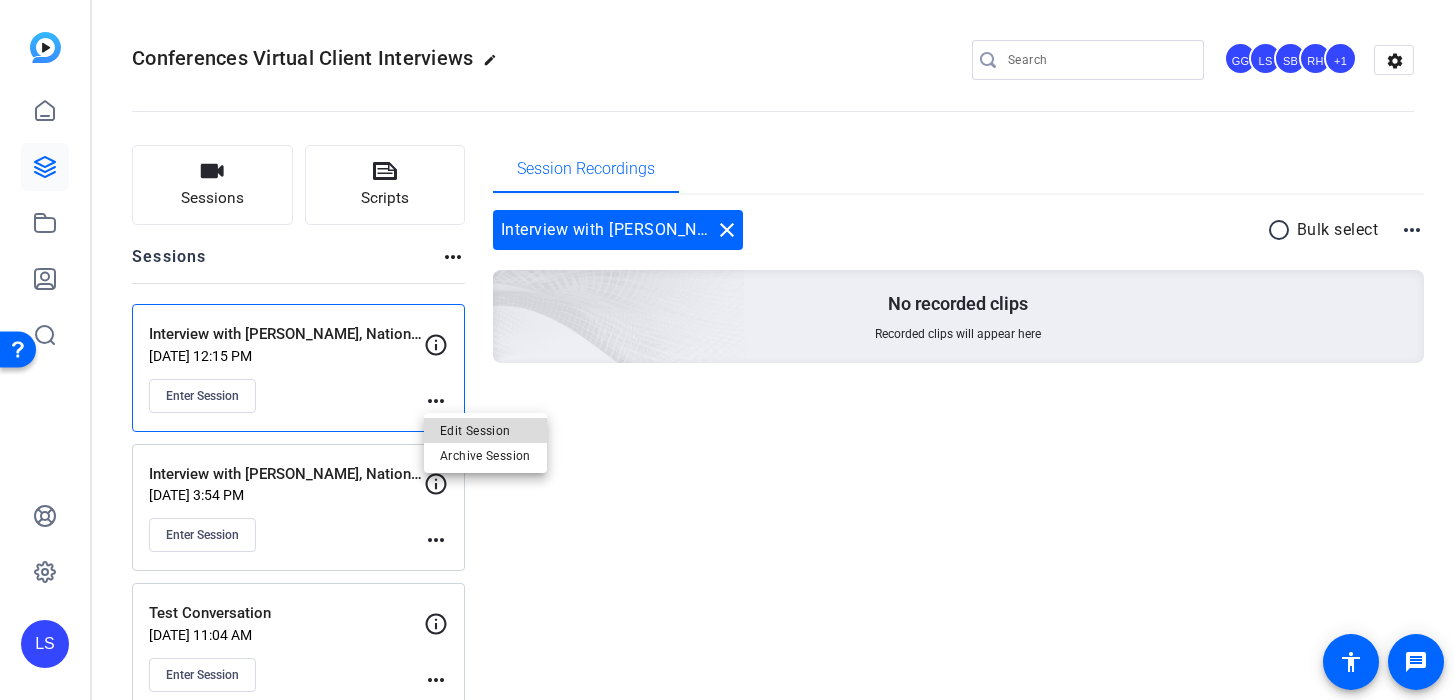 click on "Edit Session" at bounding box center [485, 430] 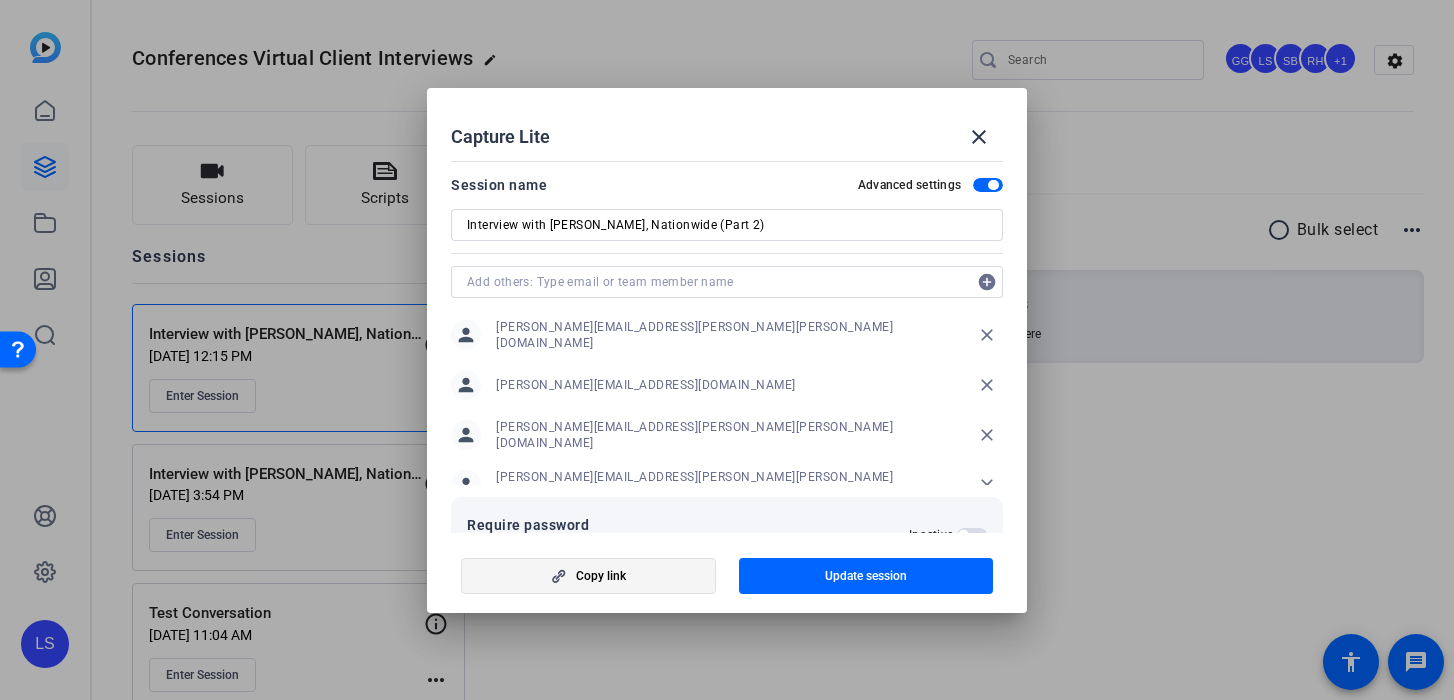 click on "Copy link" 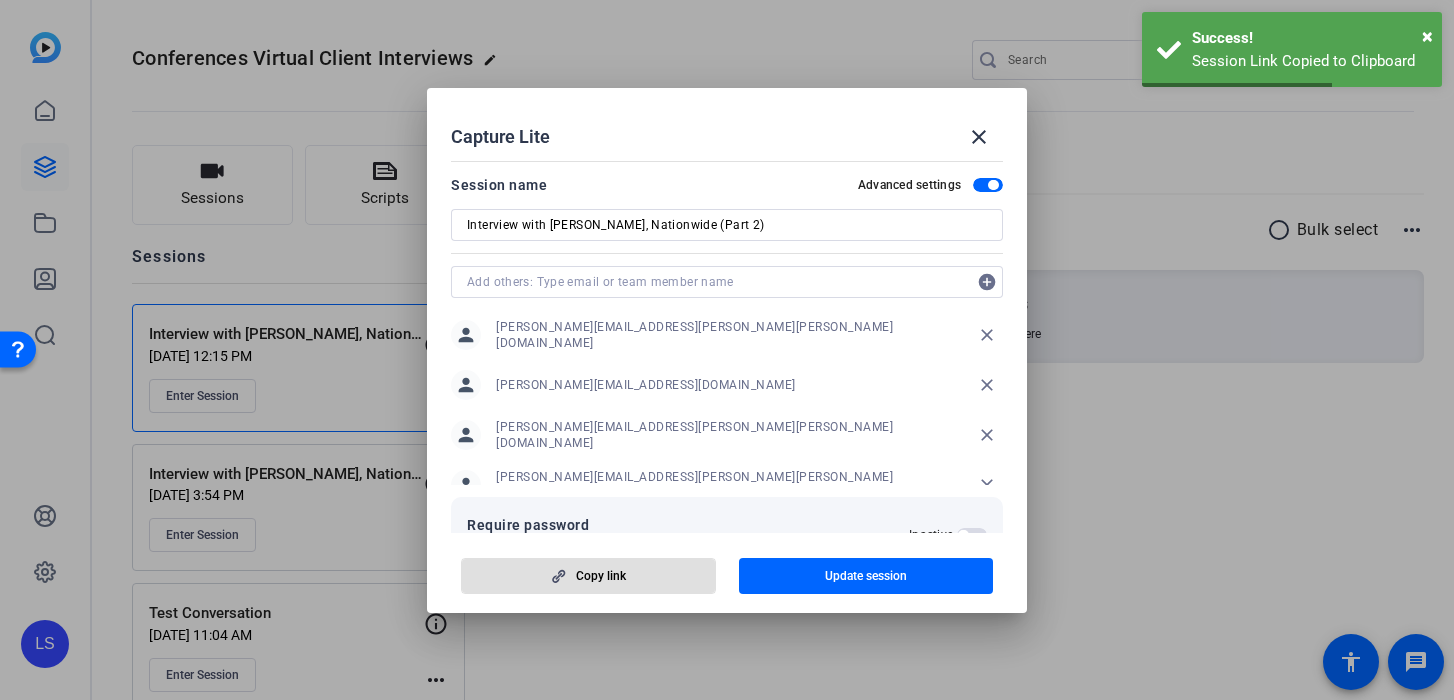 scroll, scrollTop: 125, scrollLeft: 0, axis: vertical 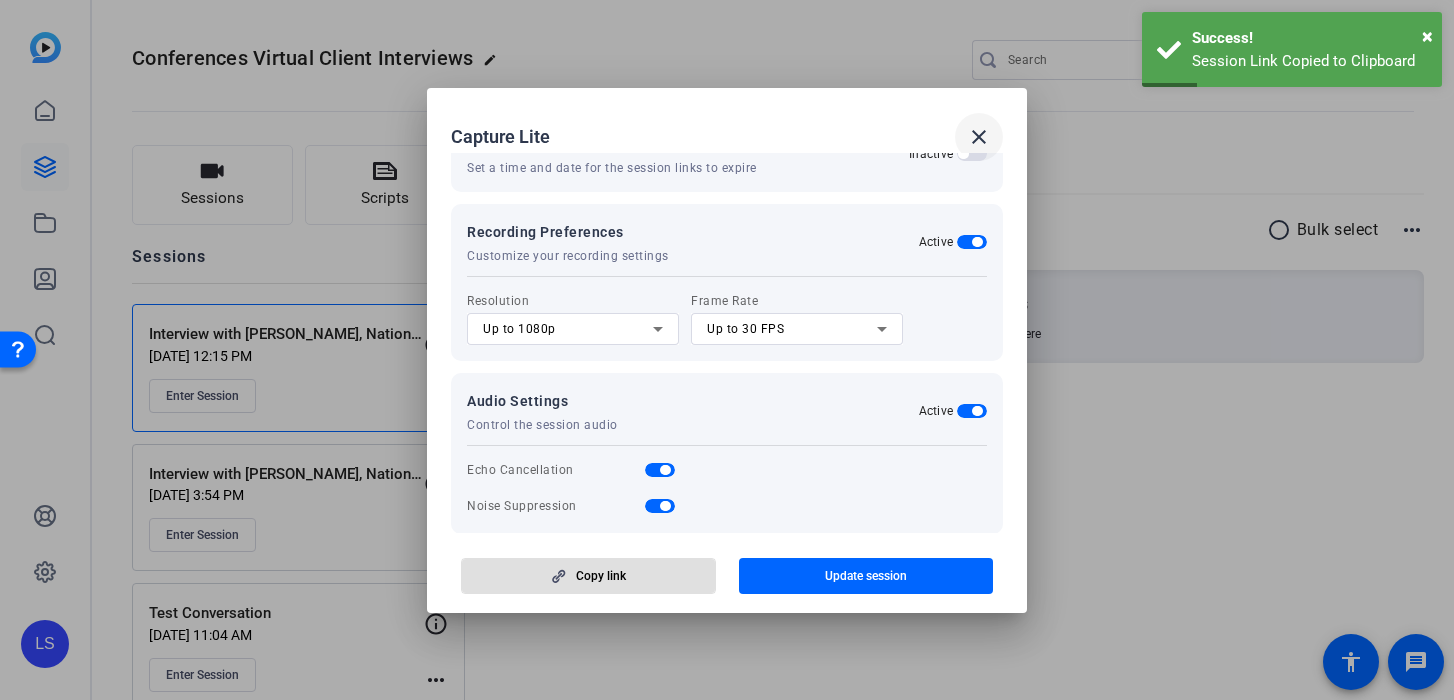 click on "close" at bounding box center [979, 137] 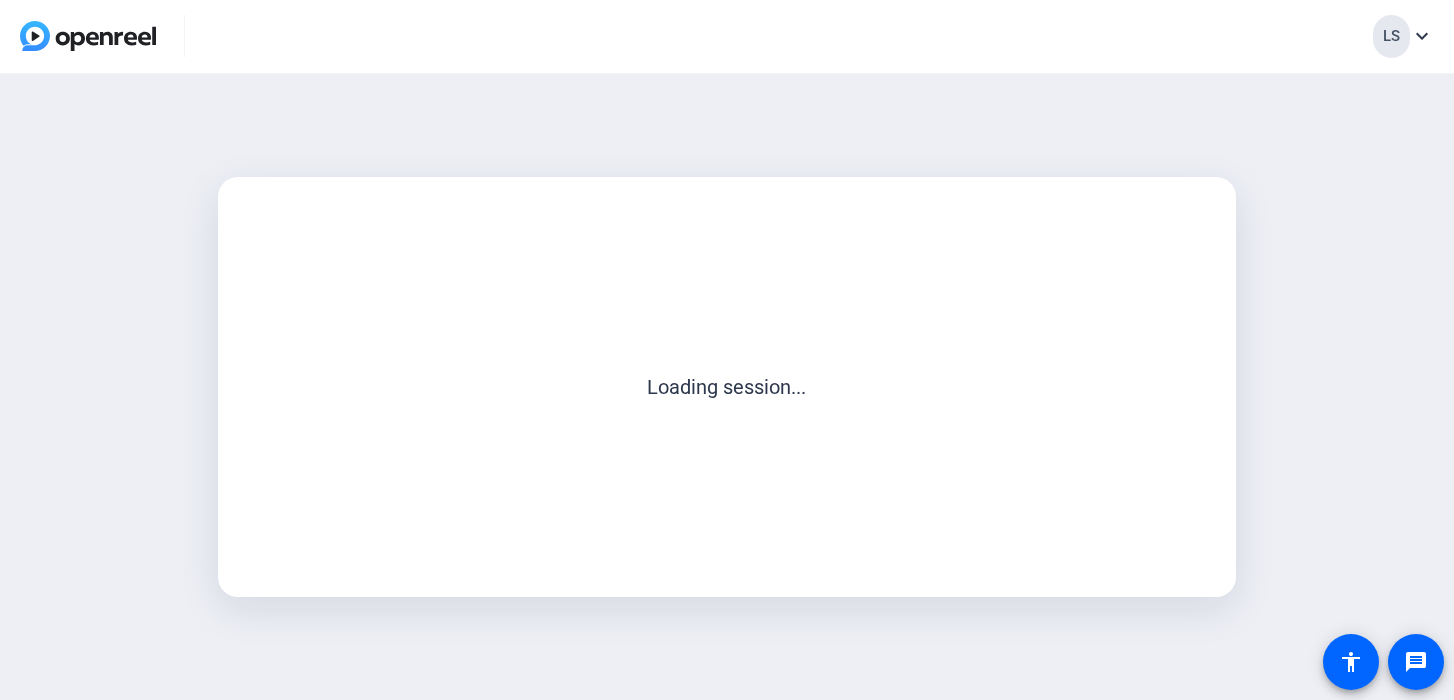 scroll, scrollTop: 0, scrollLeft: 0, axis: both 